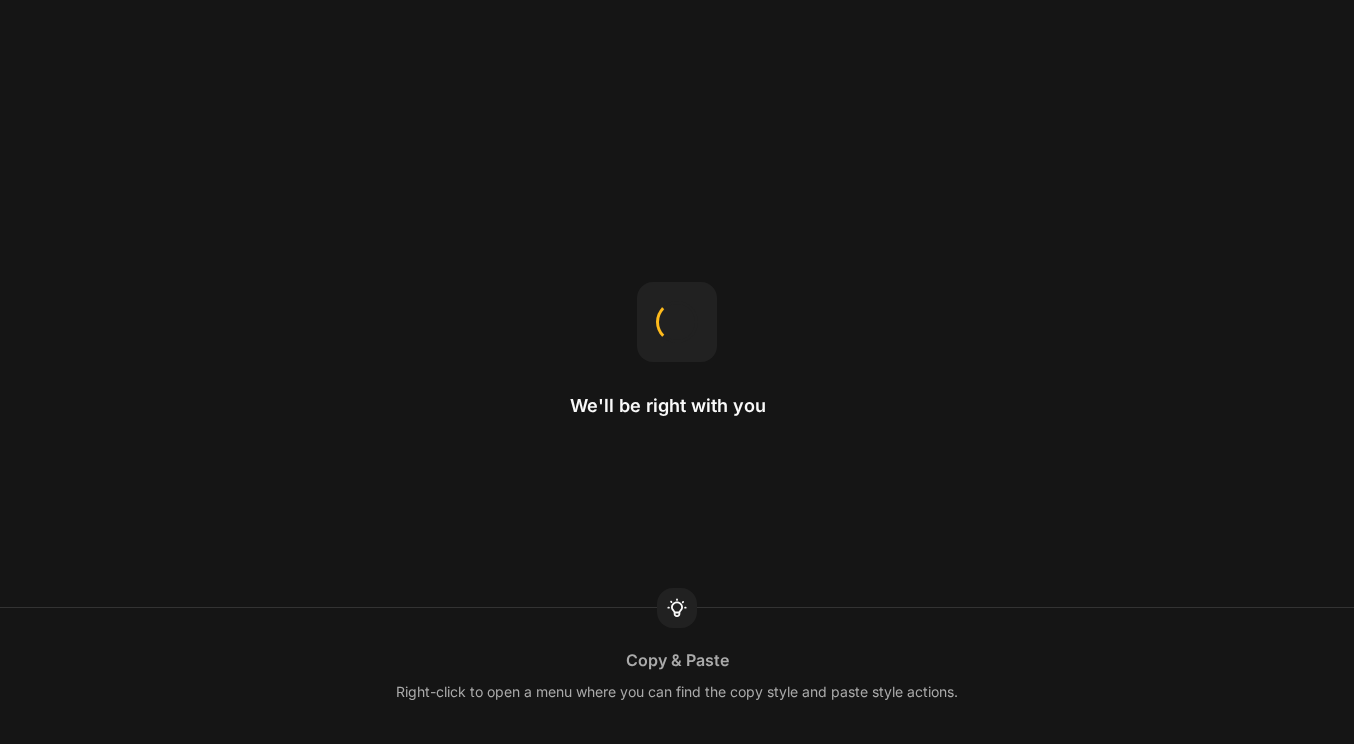scroll, scrollTop: 0, scrollLeft: 0, axis: both 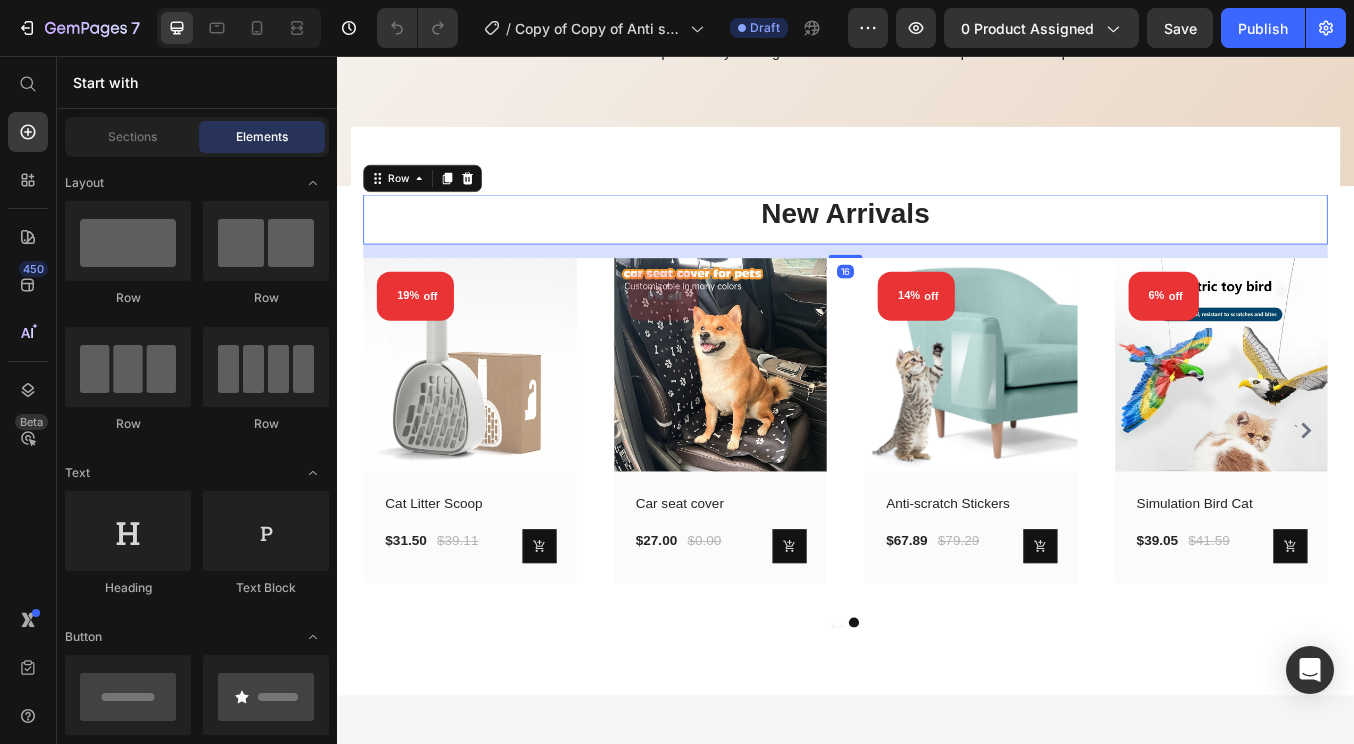 click on "New Arrivals Heading Row   16" at bounding box center (937, 248) 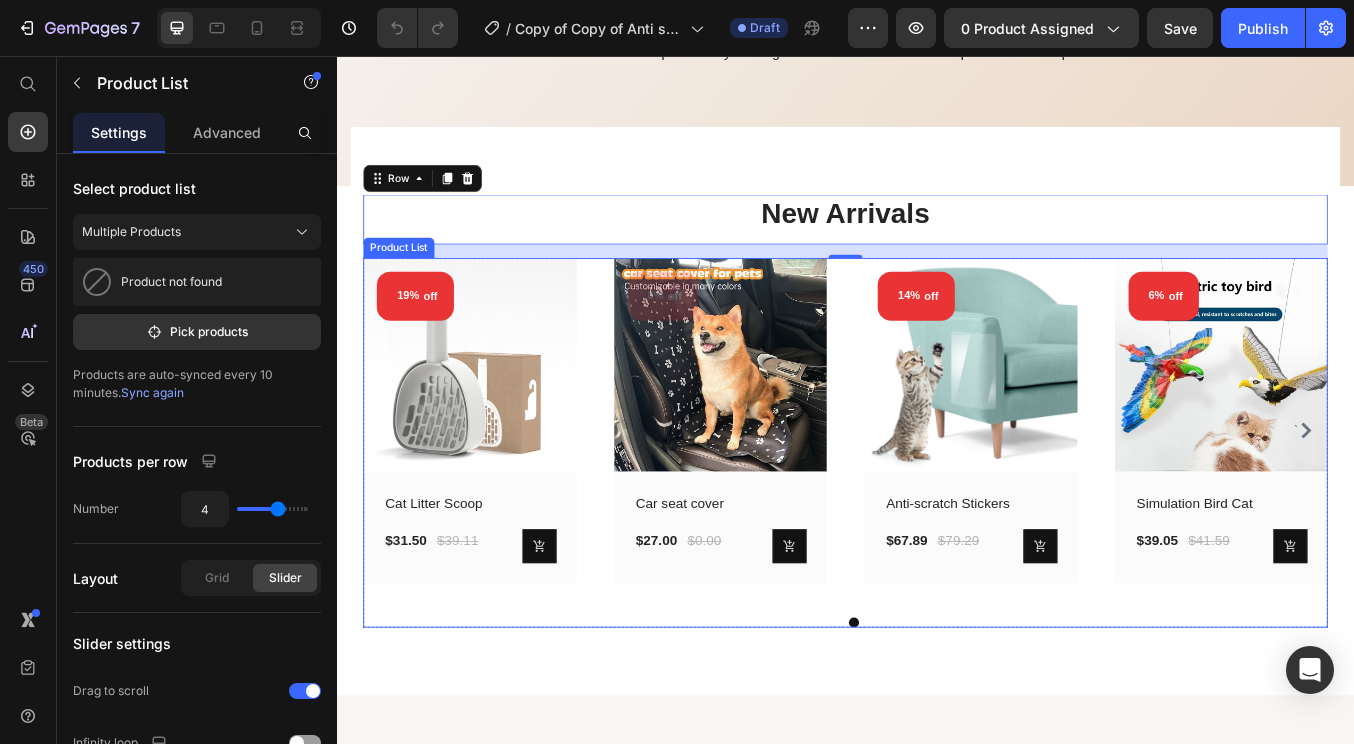 click on "19% off (P) Tag (P) Images Row Cat Litter Scoop (P) Title $31.50 (P) Price $39.11 (P) Price Row (P) Cart Button Row Row 0% off (P) Tag (P) Images Row Car seat cover (P) Title $27.00 (P) Price $0.00 (P) Price Row (P) Cart Button Row Row 14% off (P) Tag (P) Images Row Anti-scratch Stickers (P) Title $67.89 (P) Price $79.29 (P) Price Row (P) Cart Button Row Row 6% off (P) Tag (P) Images Row Simulation Bird Cat (P) Title $39.05 (P) Price $41.59 (P) Price Row (P) Cart Button Row Row 0% off (P) Tag (P) Images Row Pet Spray Comb (P) Title $40.13 (P) Price $0.00 (P) Price Row (P) Cart Button Row Row 15% off (P) Tag (P) Images Row EasyWear Adjustable Harness (P) Title $43.73 (P) Price $51.73 (P) Price Row (P) Cart Button Row Row" at bounding box center [937, 498] 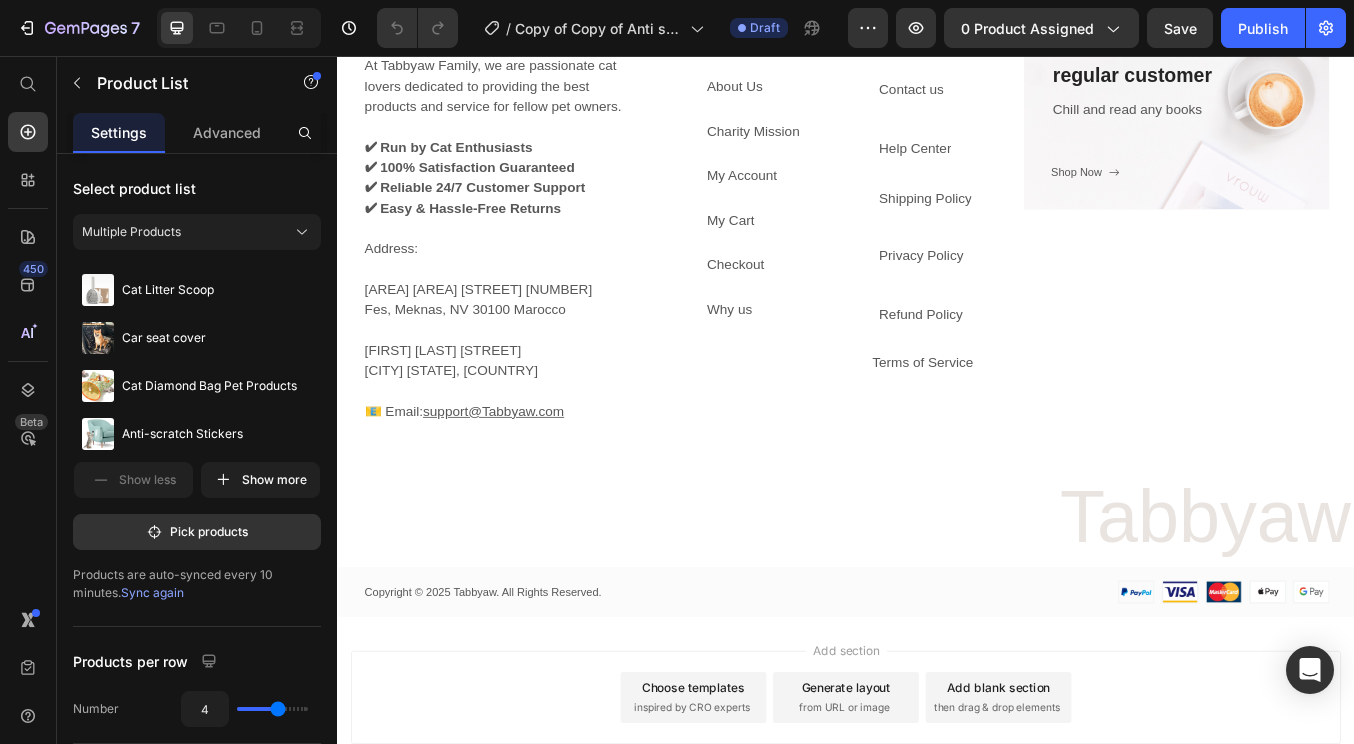 scroll, scrollTop: 4515, scrollLeft: 0, axis: vertical 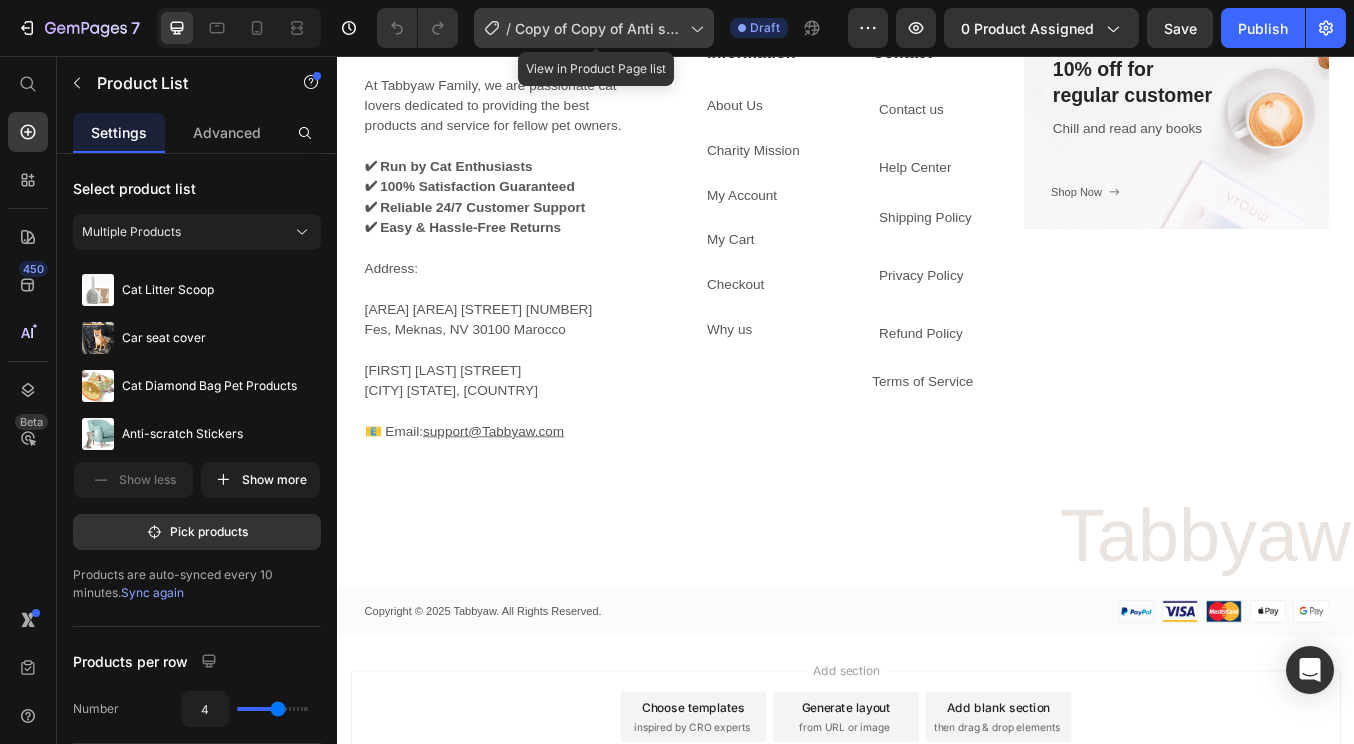 click on "Copy of Copy of Anti scratch" at bounding box center (598, 28) 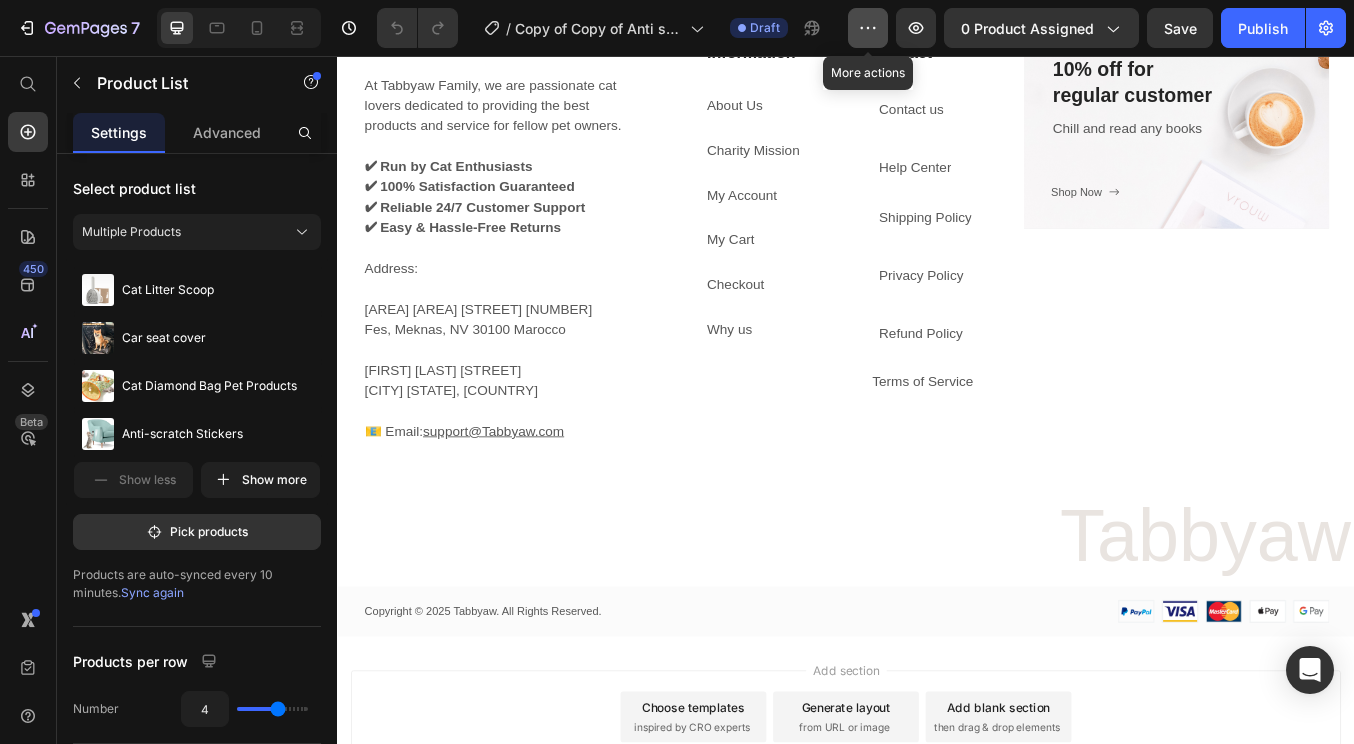 click 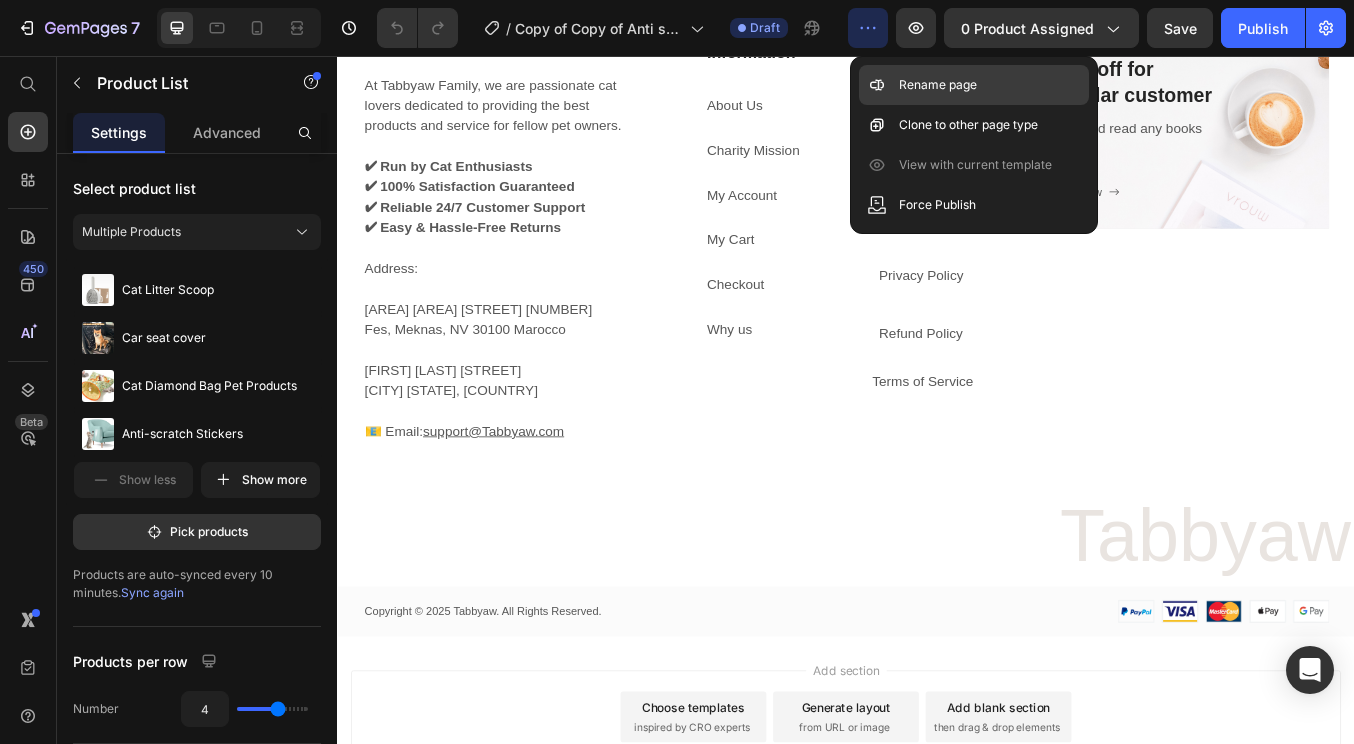 click 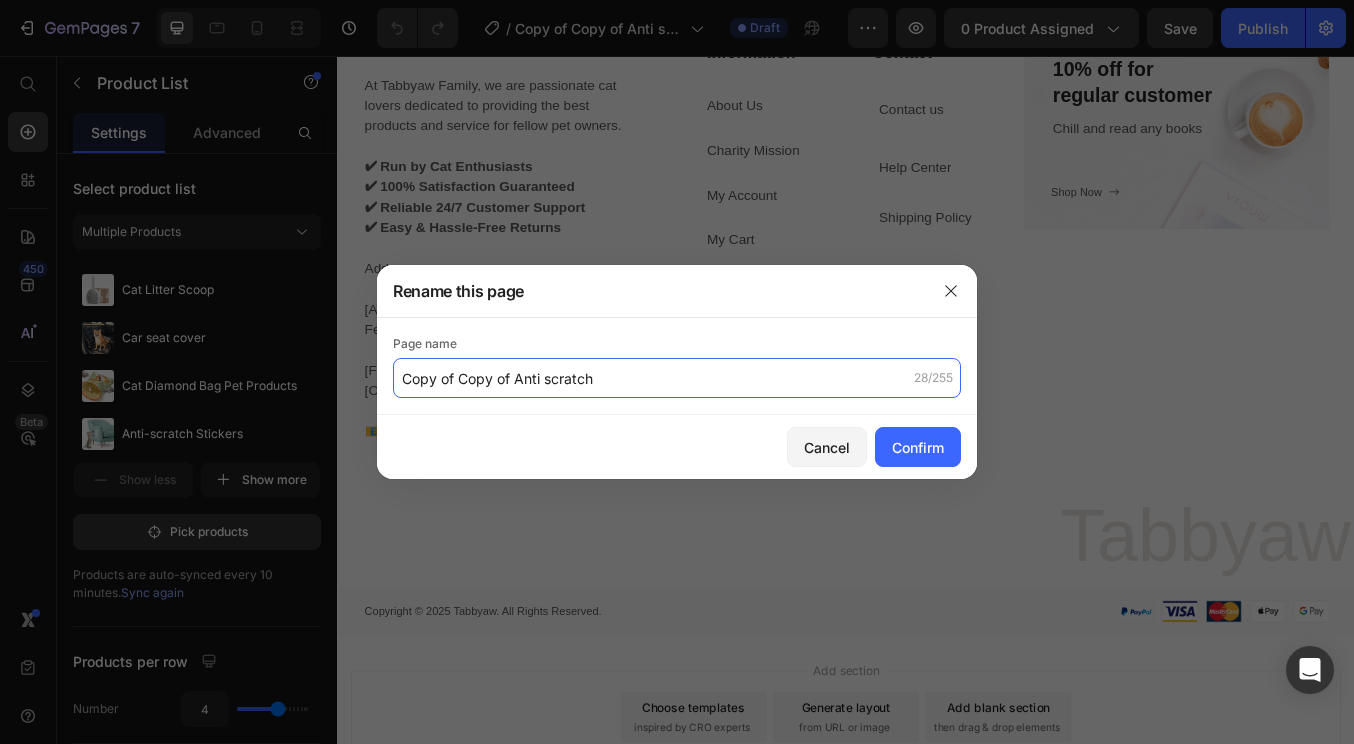 click on "Copy of Copy of Anti scratch" 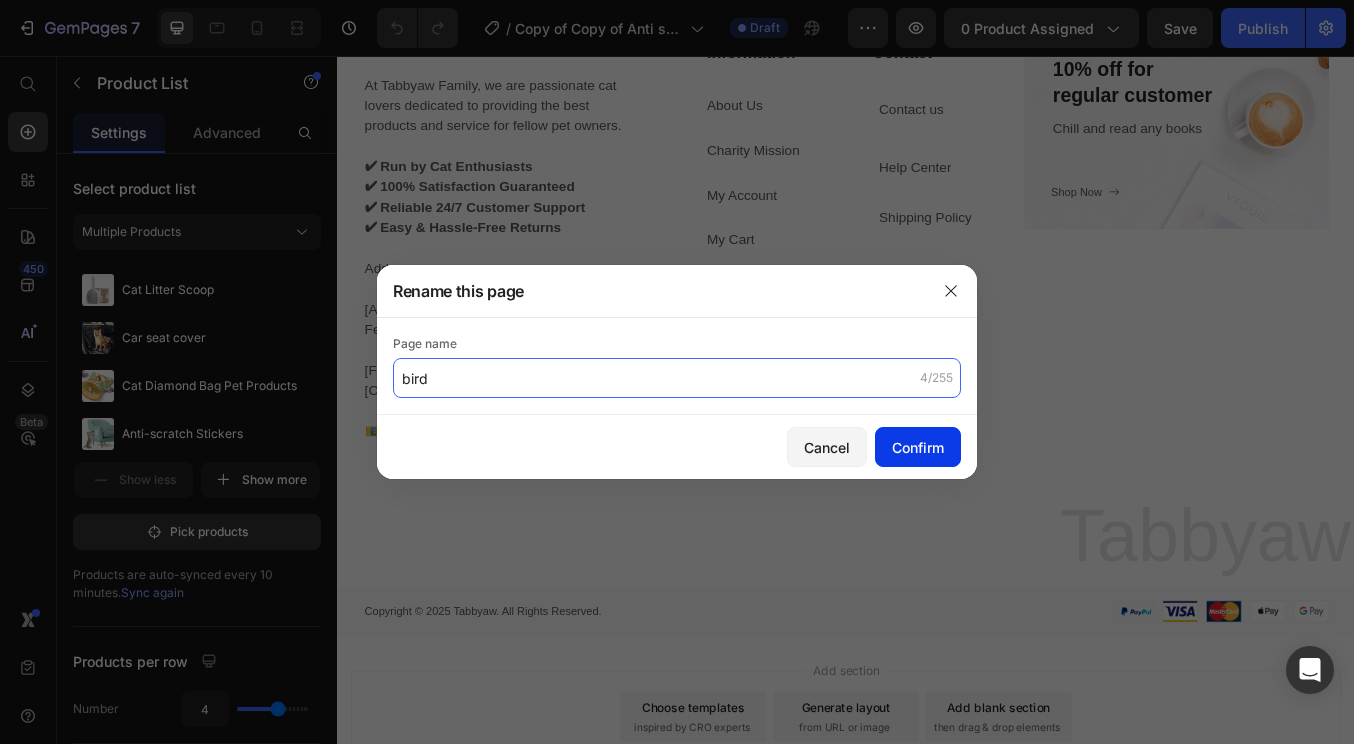 type on "bird" 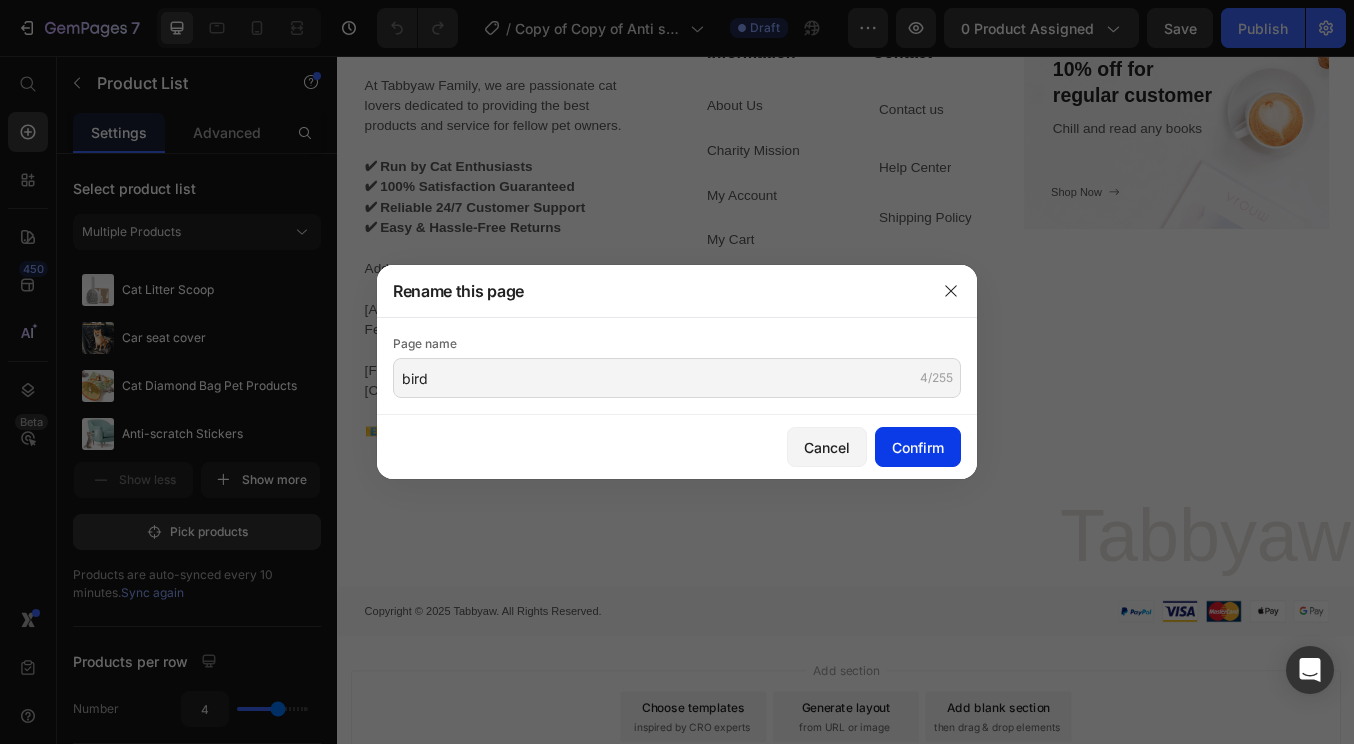 click on "Confirm" at bounding box center (918, 447) 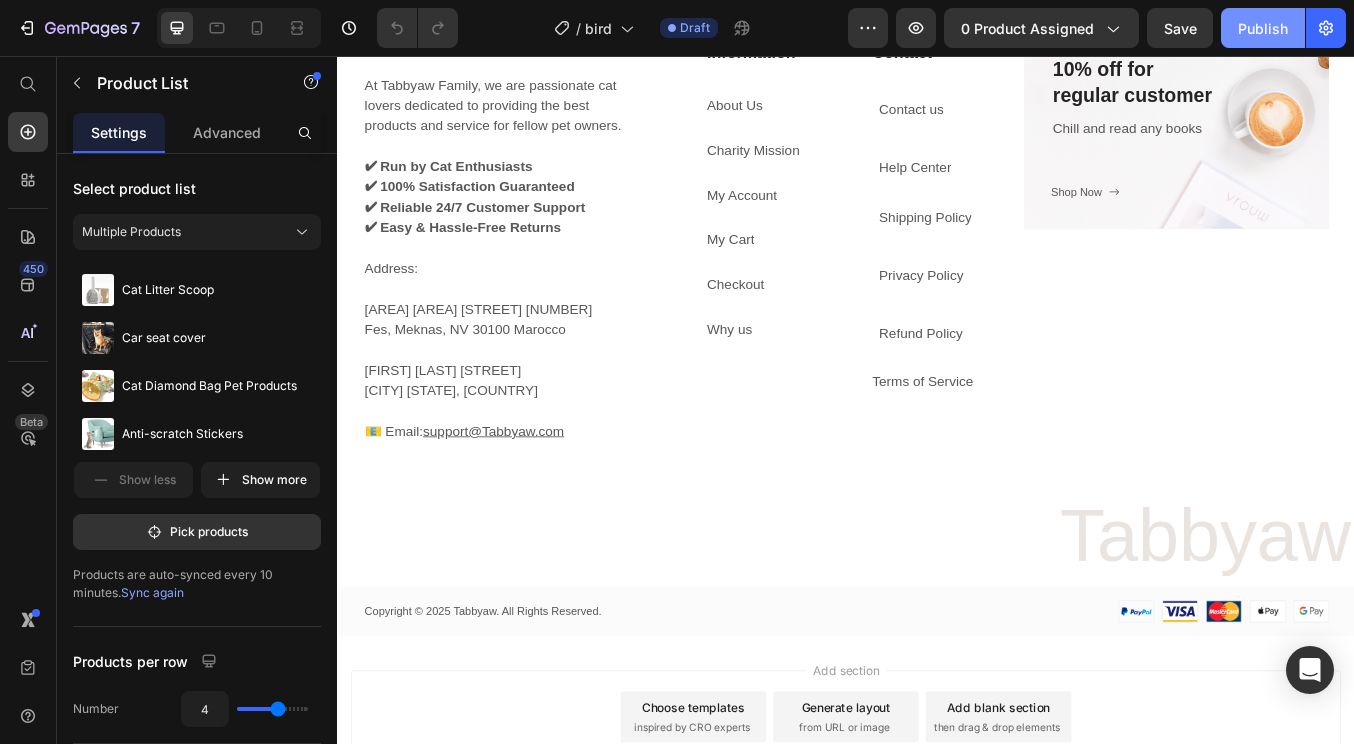 click on "Publish" at bounding box center [1263, 28] 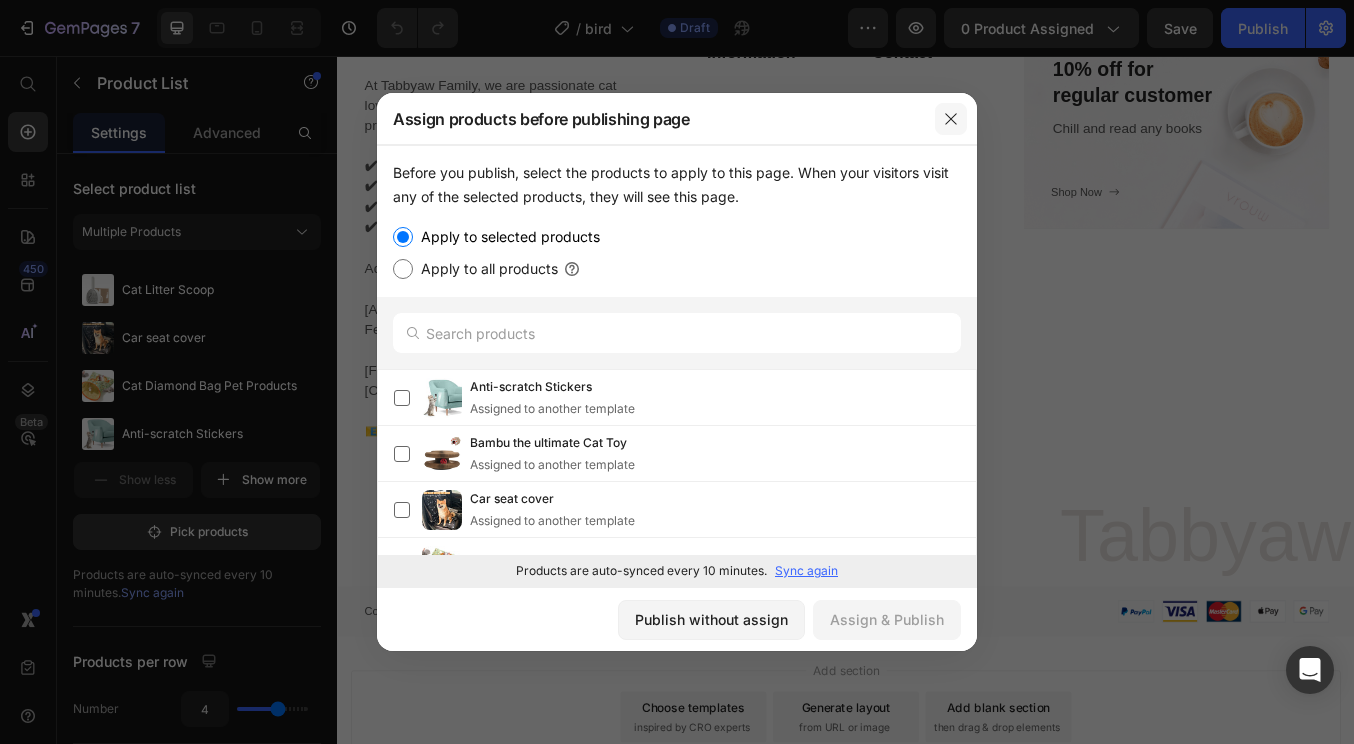 click 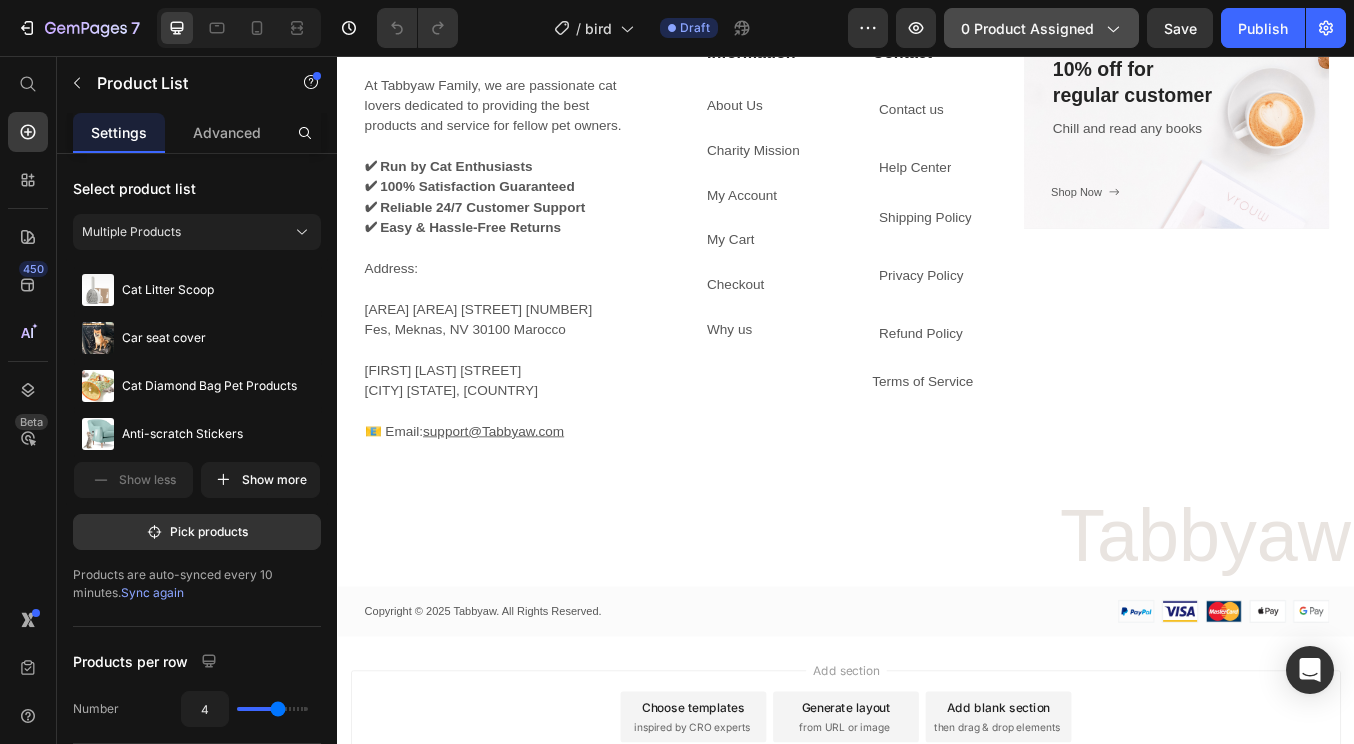 click on "0 product assigned" 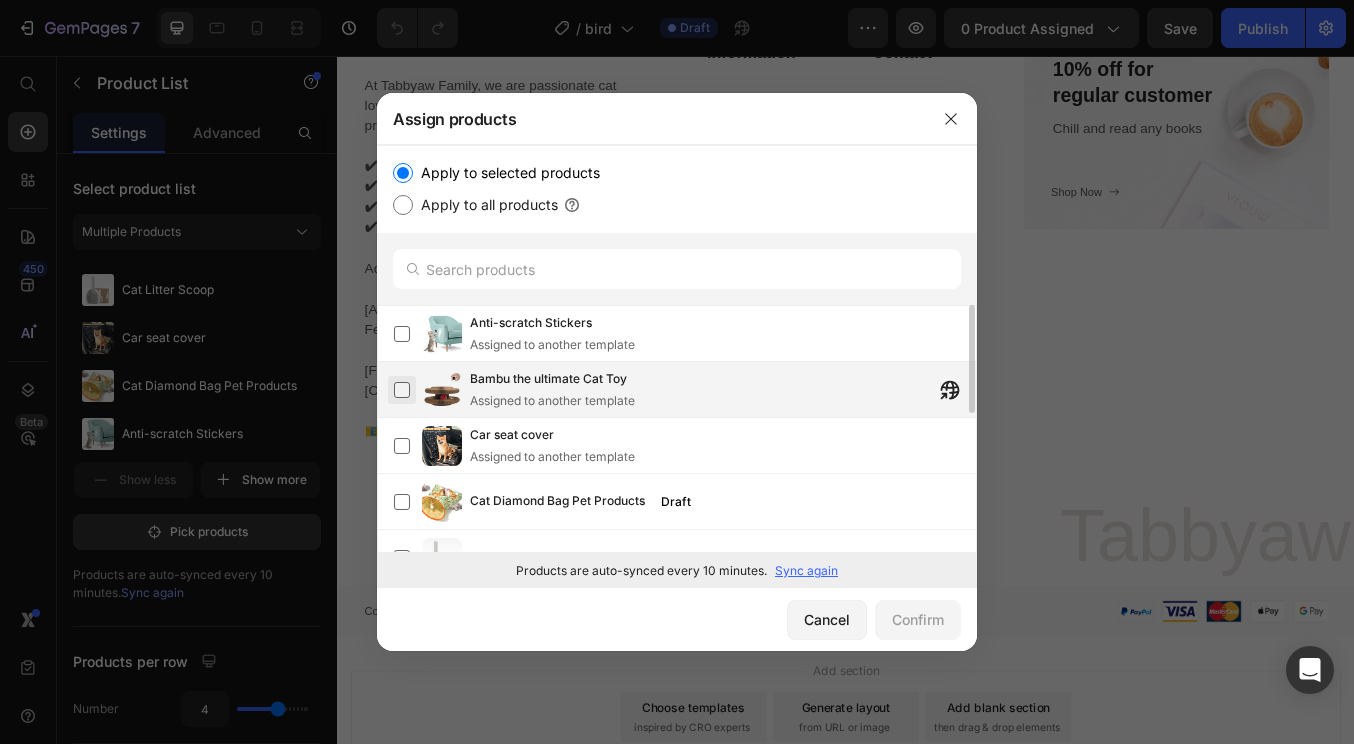 click at bounding box center [402, 390] 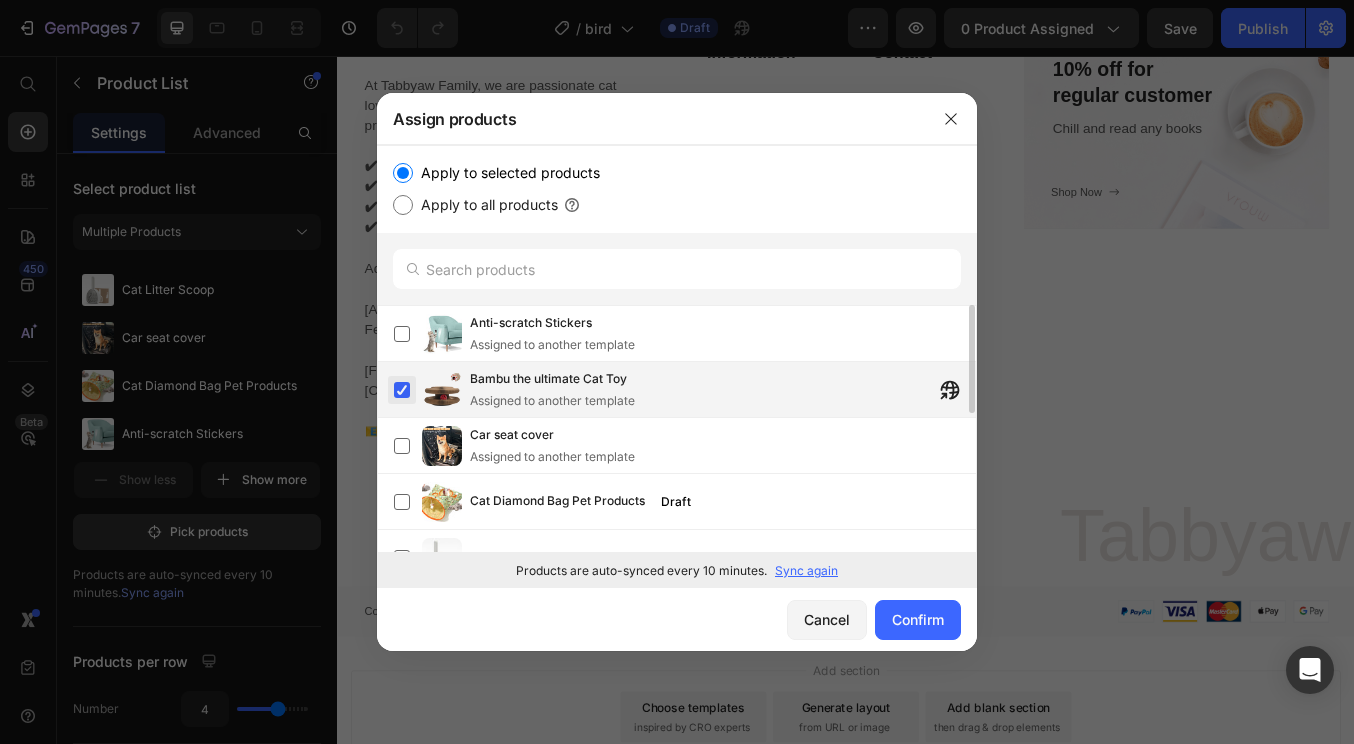 click at bounding box center [402, 390] 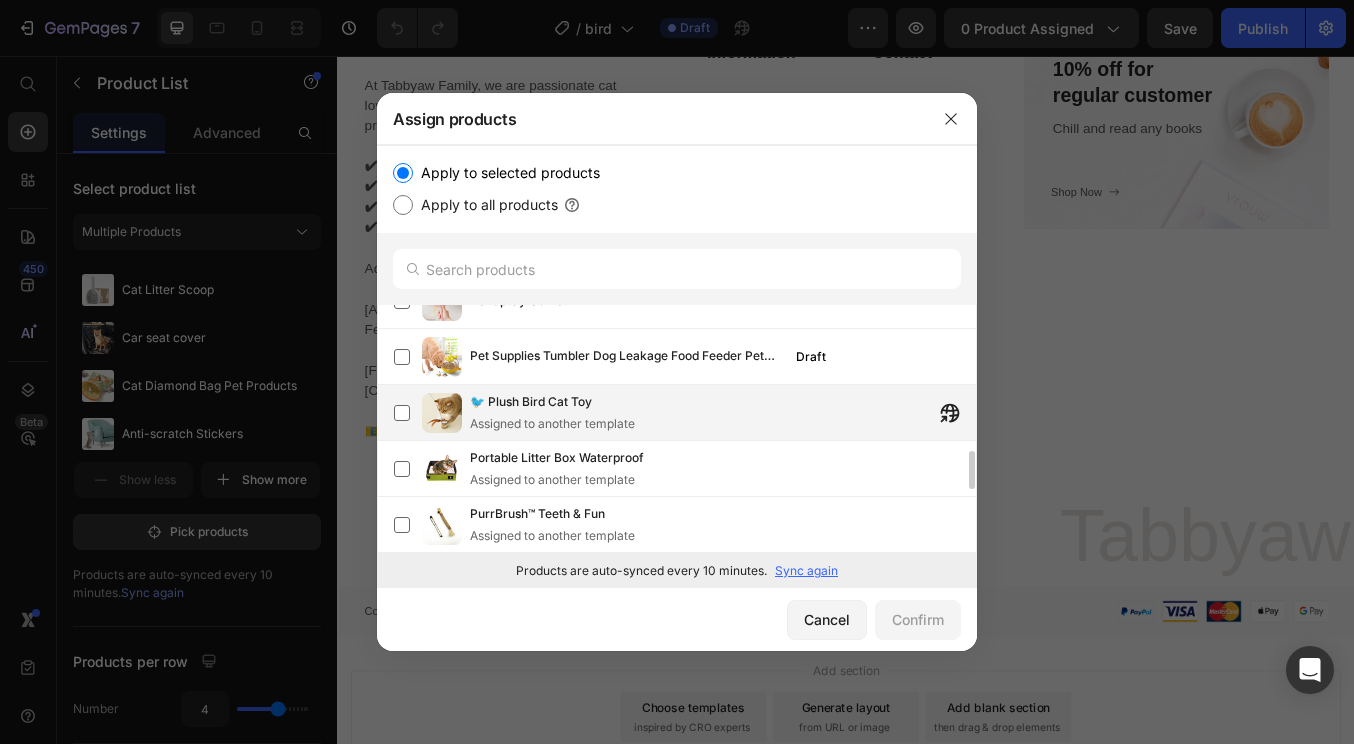 scroll, scrollTop: 1321, scrollLeft: 0, axis: vertical 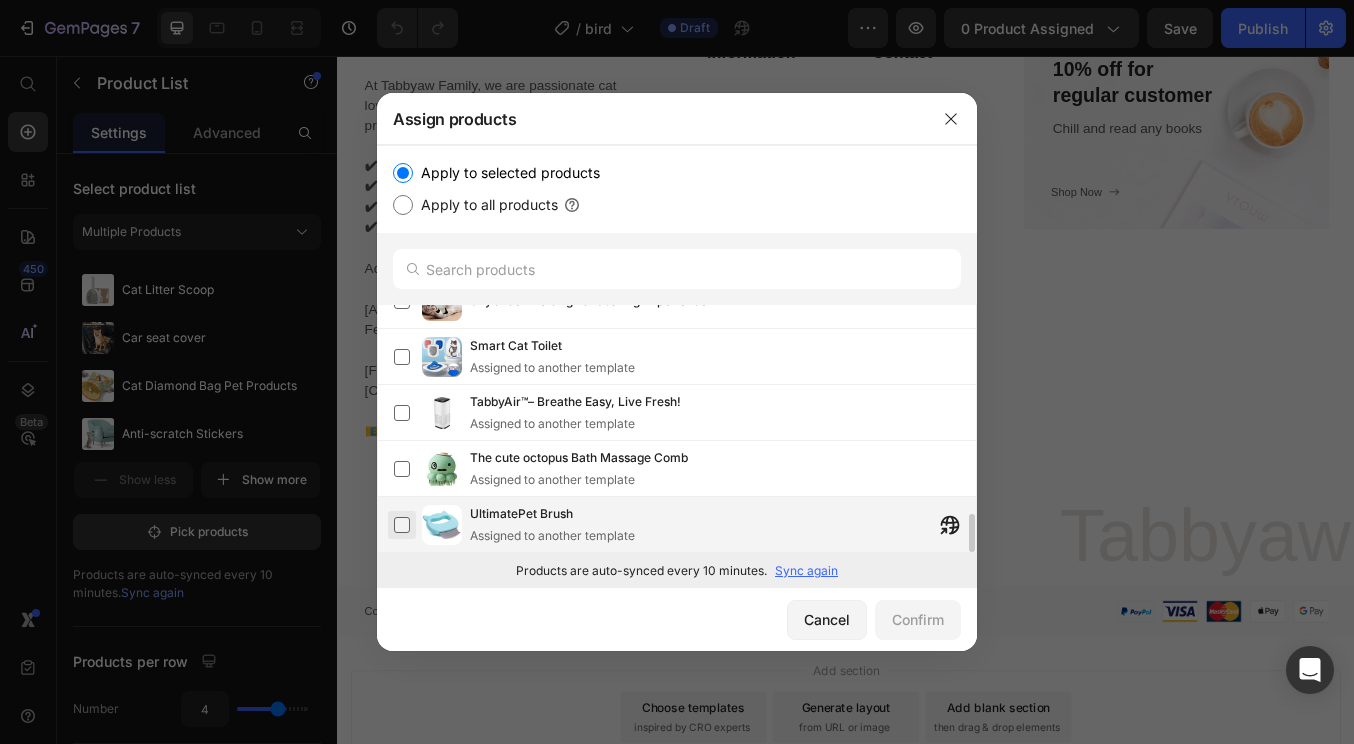 click at bounding box center [402, 525] 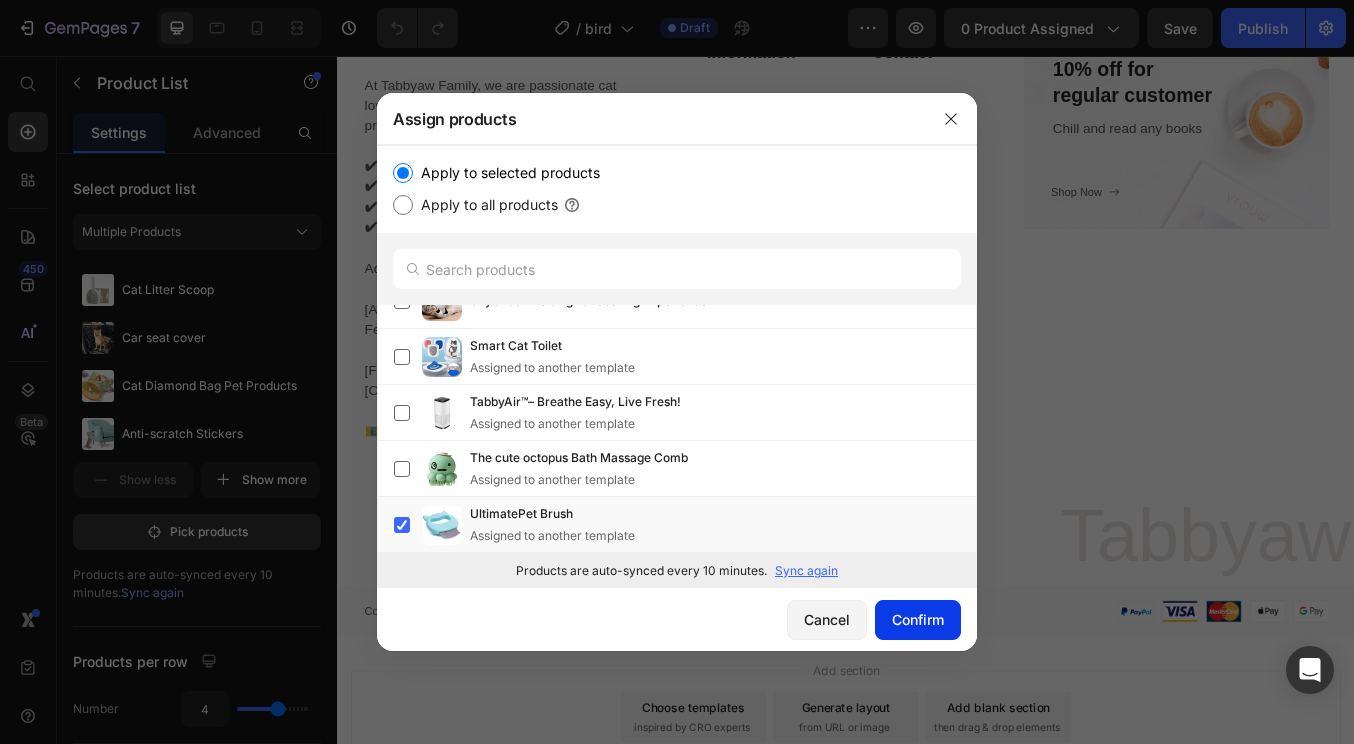 click on "Confirm" at bounding box center [918, 619] 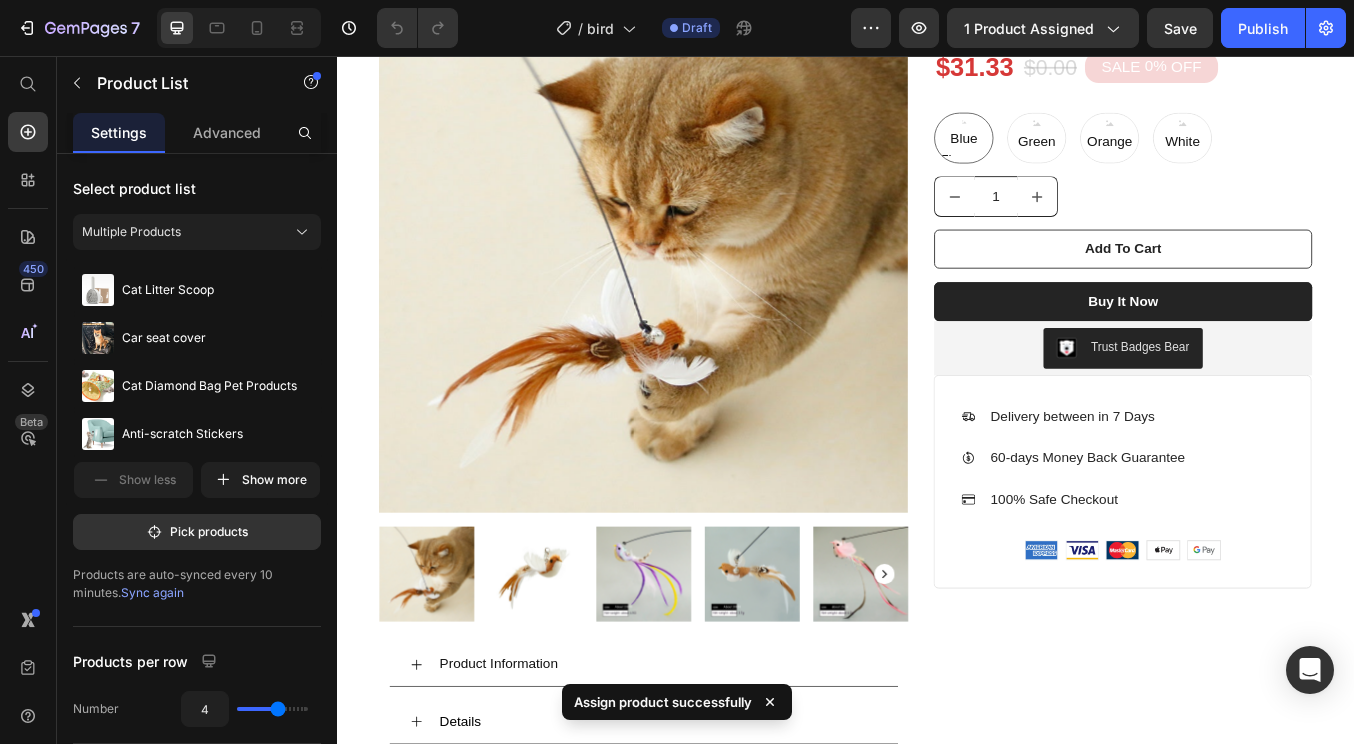 scroll, scrollTop: 0, scrollLeft: 0, axis: both 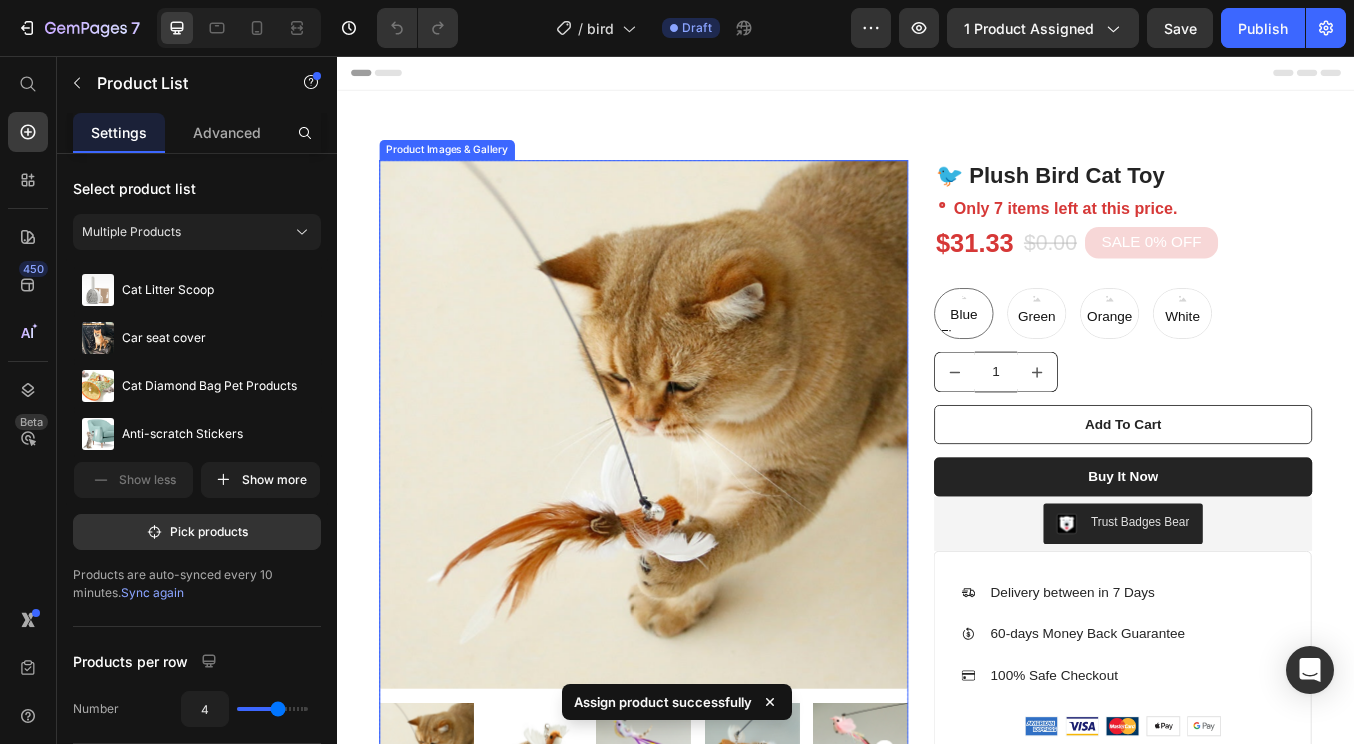click at bounding box center (699, 491) 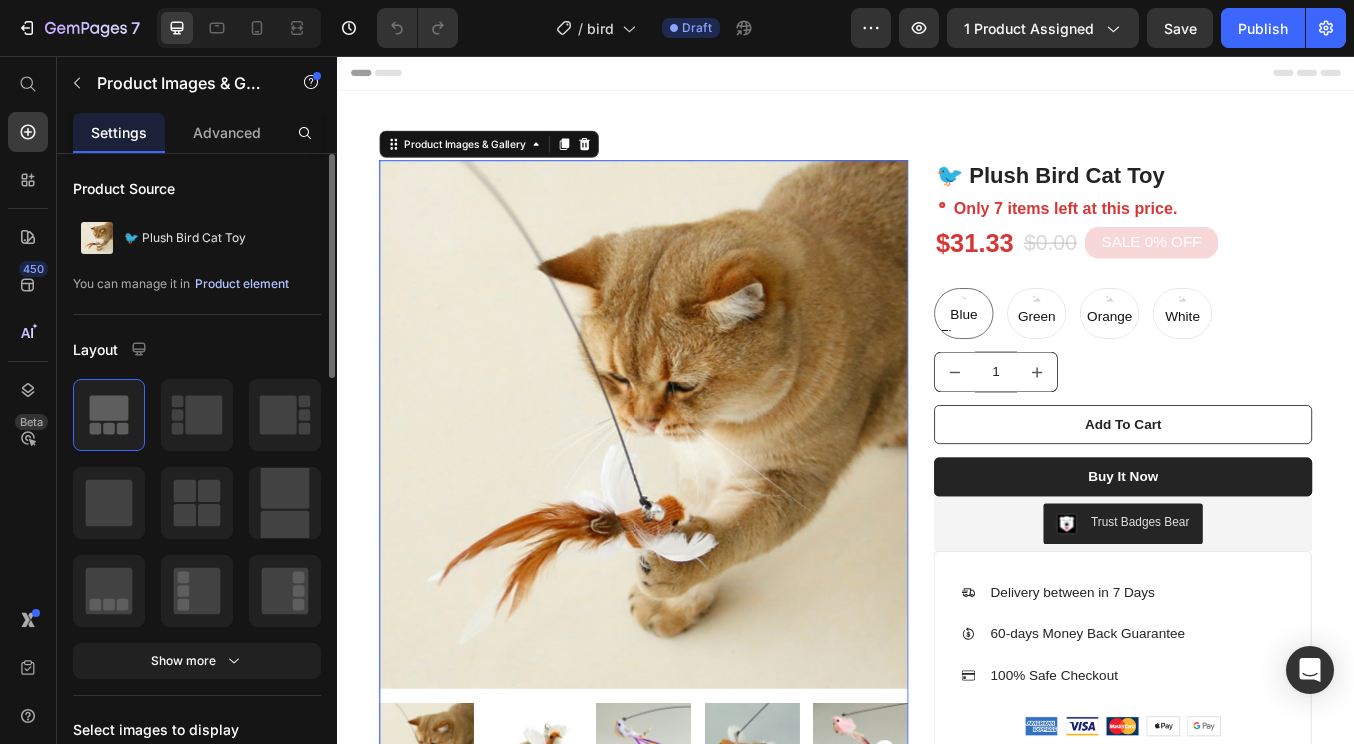 click on "Product element" at bounding box center (242, 284) 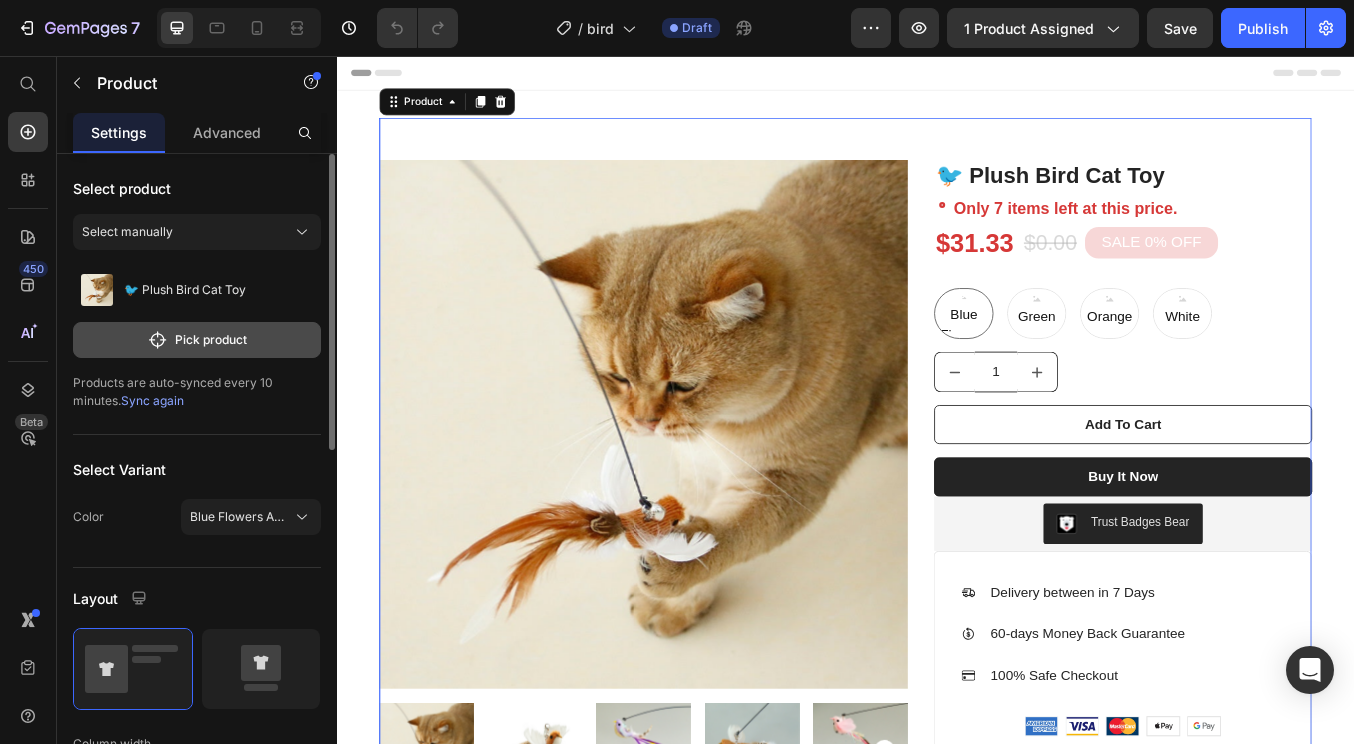 click on "Pick product" 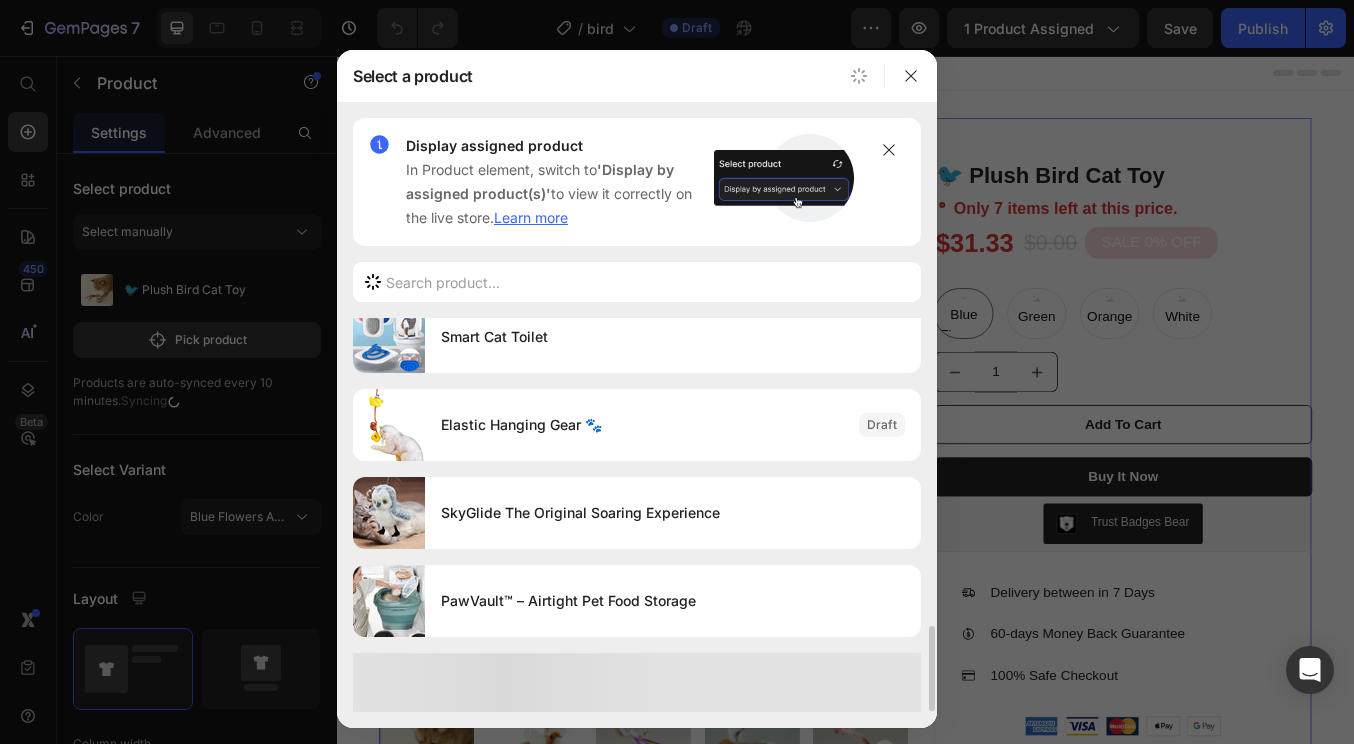 scroll, scrollTop: 2055, scrollLeft: 0, axis: vertical 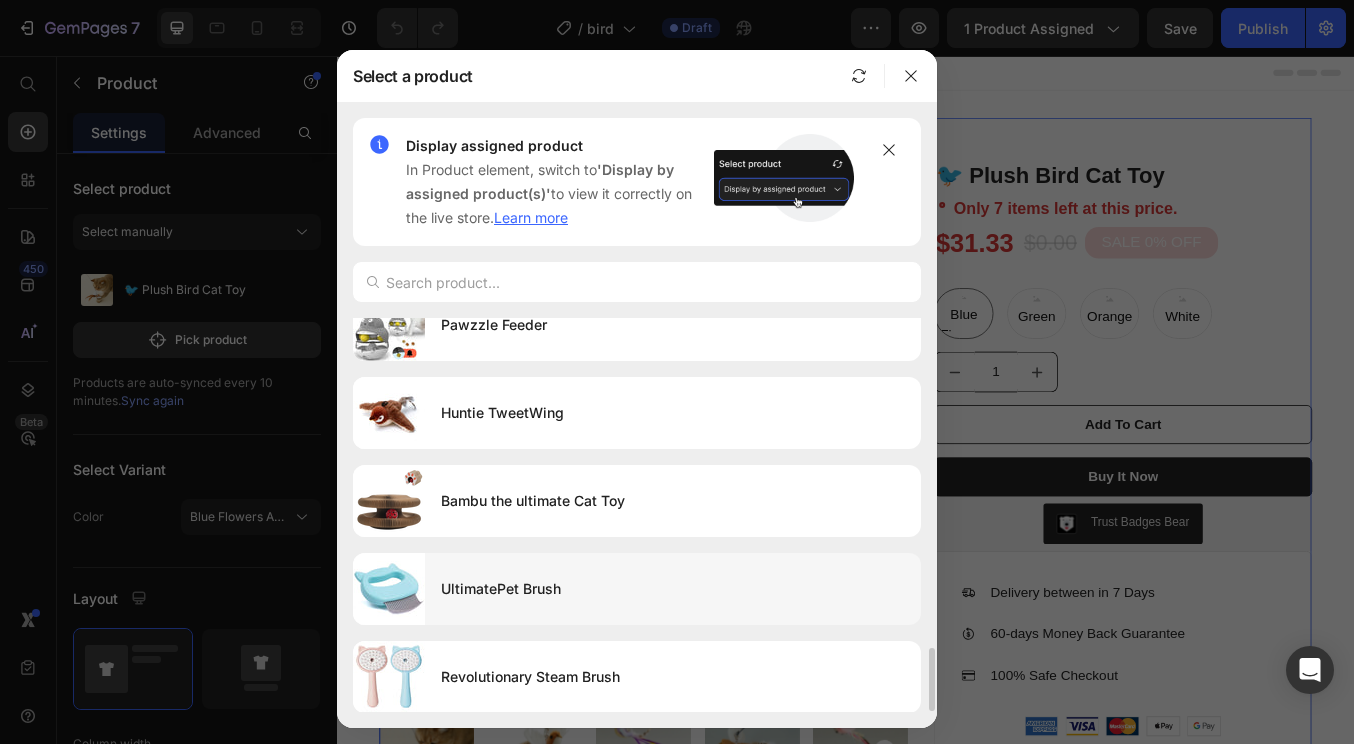 click on "UltimatePet Brush" at bounding box center (673, 589) 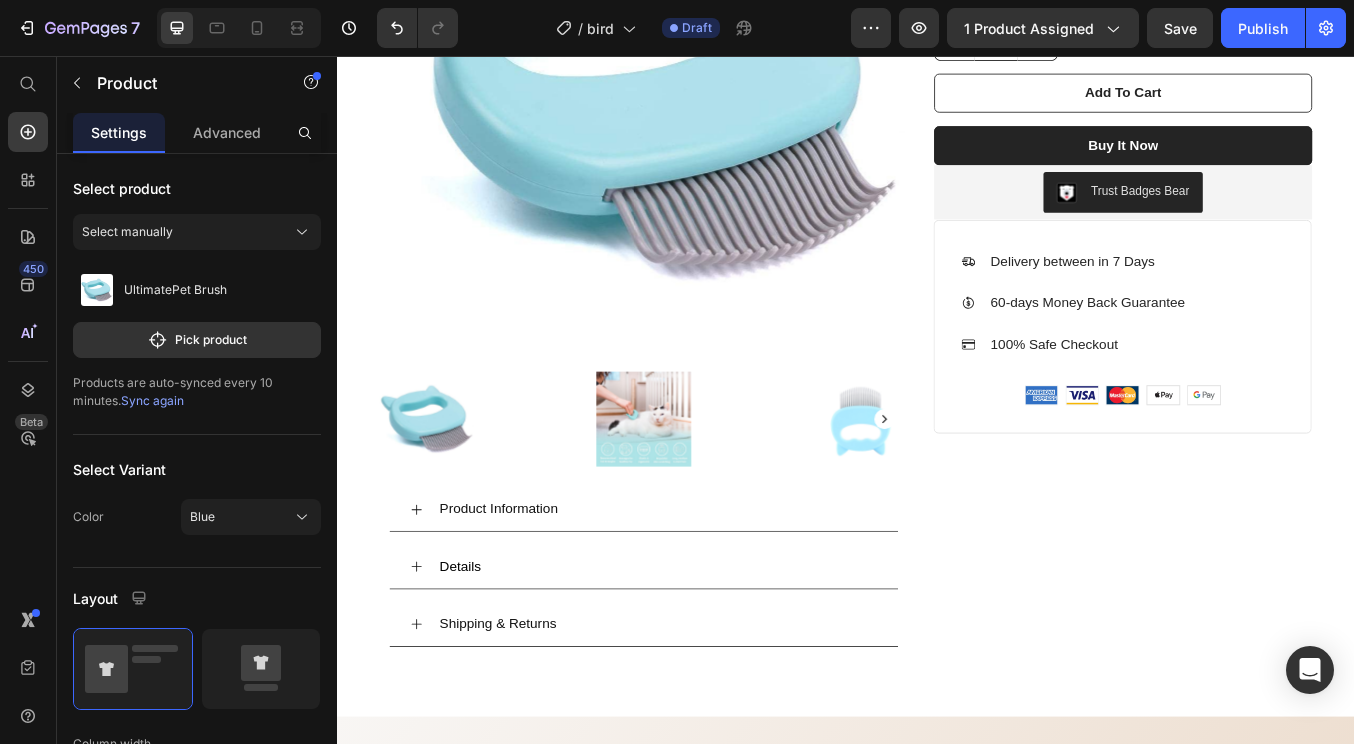 scroll, scrollTop: 0, scrollLeft: 0, axis: both 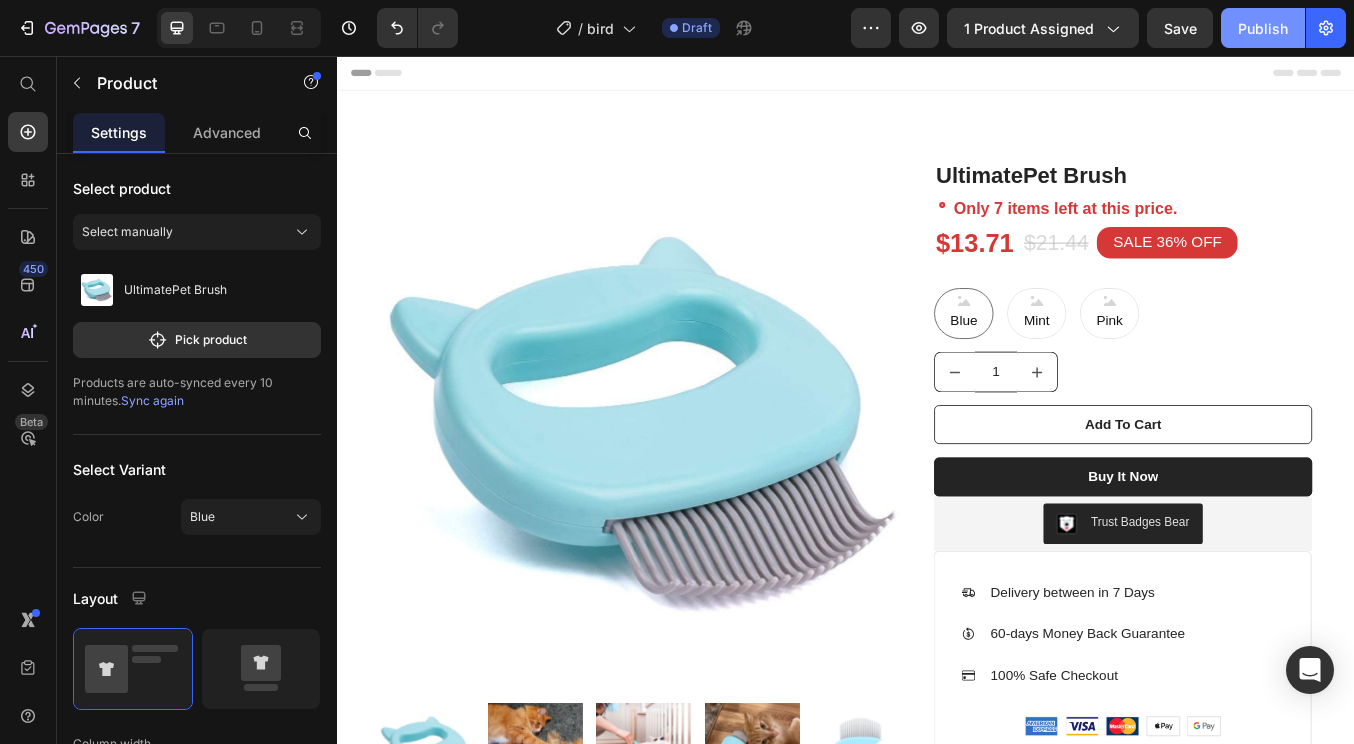 click on "Publish" 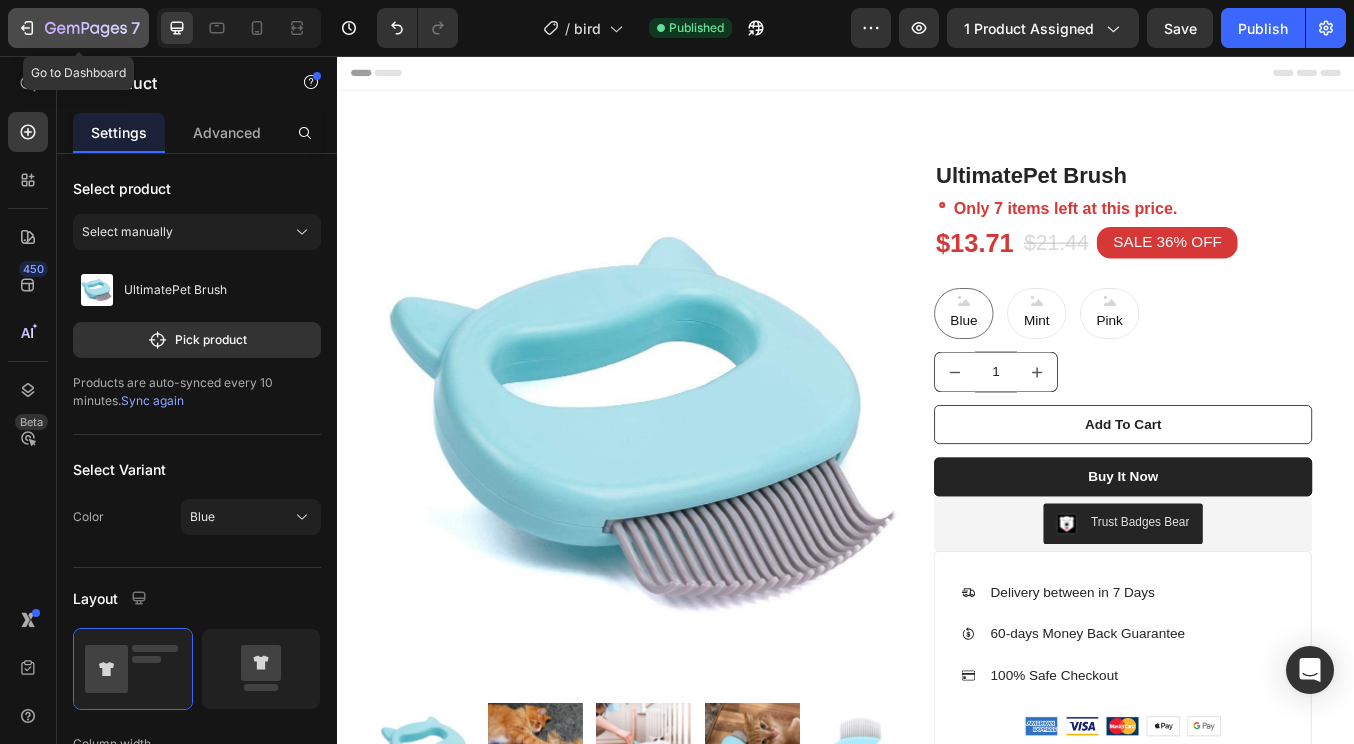 click on "7" 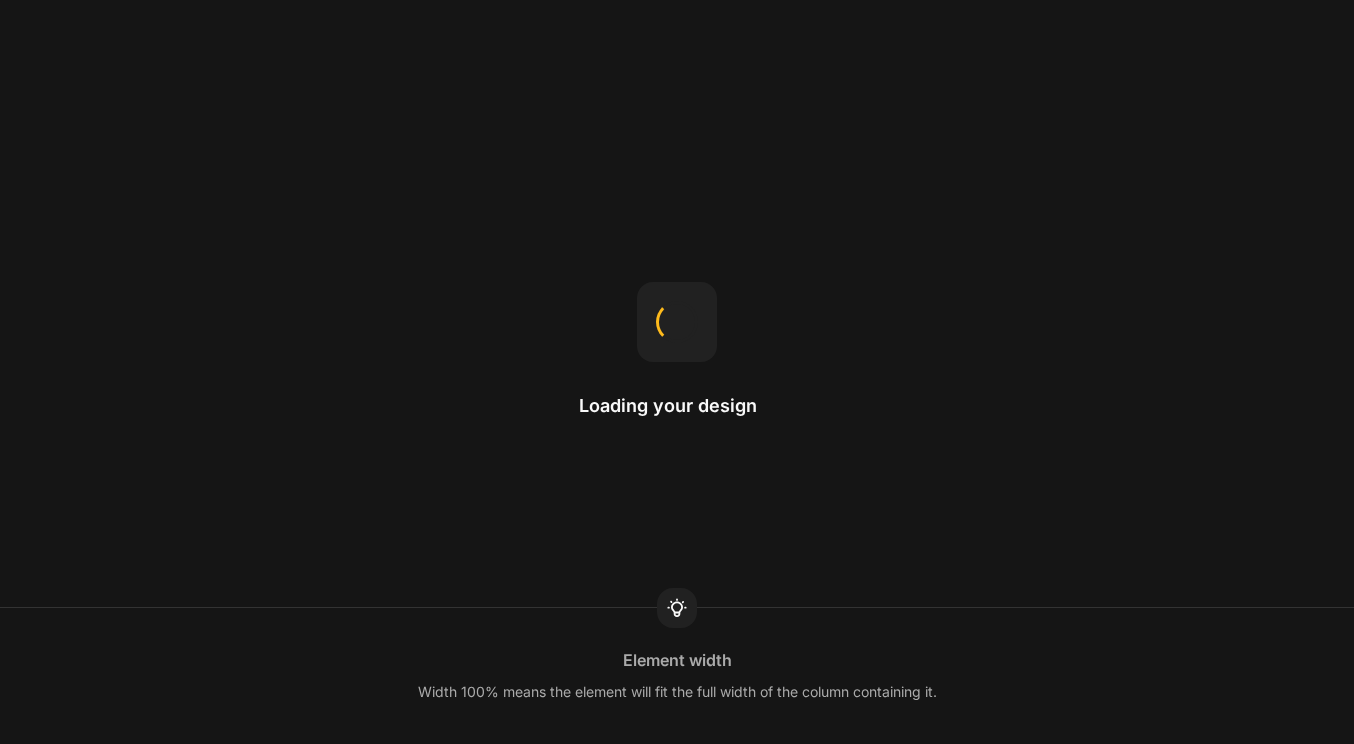 scroll, scrollTop: 0, scrollLeft: 0, axis: both 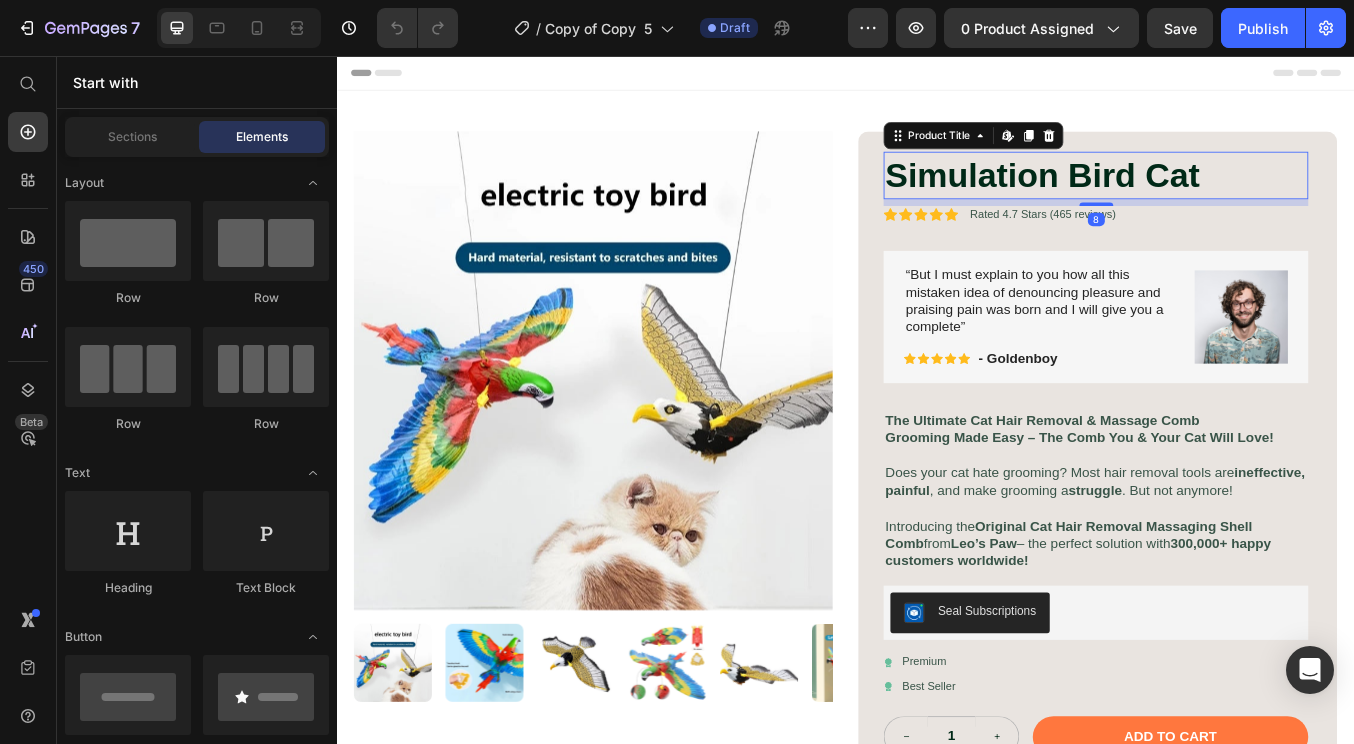 click on "Simulation Bird Cat" at bounding box center [1232, 197] 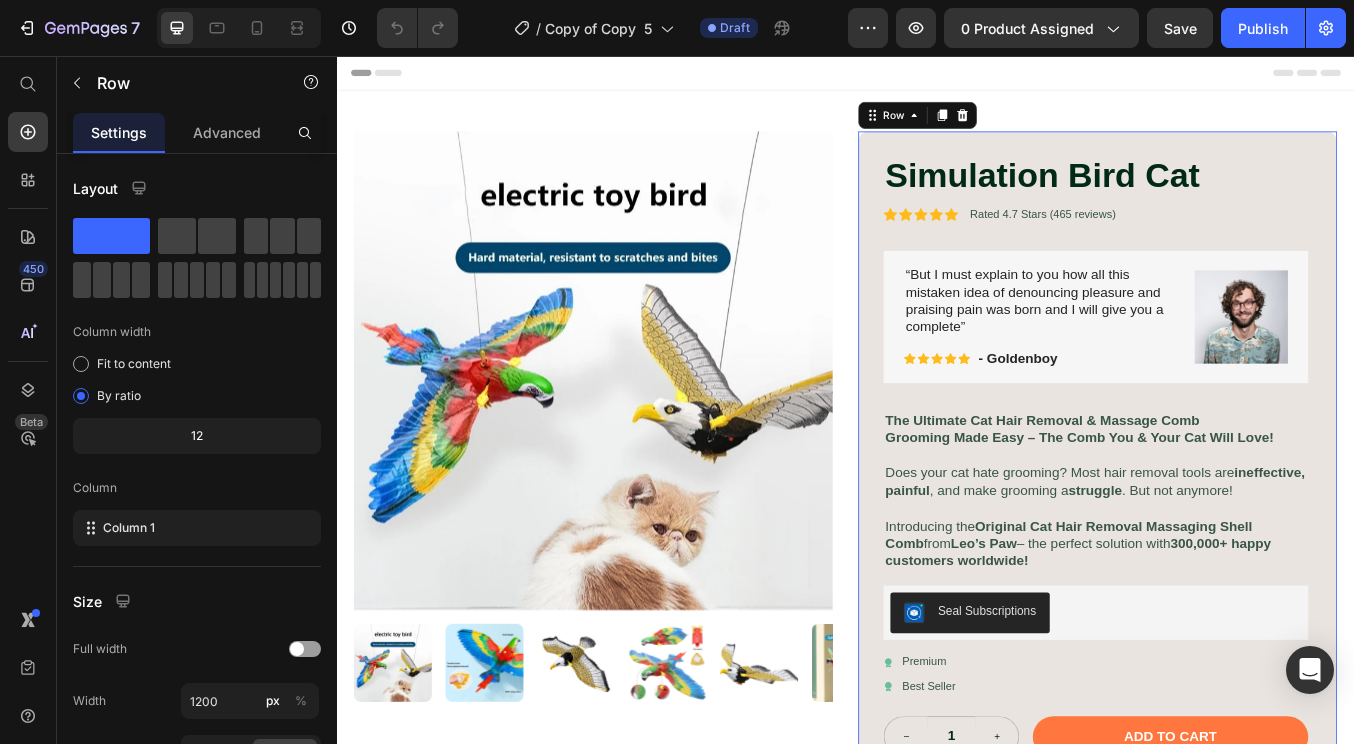 click on "Simulation Bird Cat Product Title Icon Icon Icon Icon Icon Icon List Rated 4.7 Stars (465 reviews) Text Block Row “But I must explain to you how all this mistaken idea of denouncing pleasure and praising pain was born and I will give you a complete” Text Block Icon Icon Icon Icon Icon Icon List - Goldenboy Text Block Row Image Row The Ultimate Cat Hair Removal & Massage Comb Grooming Made Easy – The Comb You & Your Cat Will Love!    Does your cat hate grooming? Most hair removal tools are  ineffective, painful , and make grooming a  struggle . But not anymore!   Introducing the  Original Cat Hair Removal Massaging Shell Comb  from  Leo’s Paw  – the perfect solution with  300,000+ happy customers worldwide! Text Block Seal Subscriptions Seal Subscriptions
Icon Premium  Text Block Row
Icon Best Seller Text Block Row 1 Product Quantity Add to cart Add to Cart Row Row   24" at bounding box center [1234, 526] 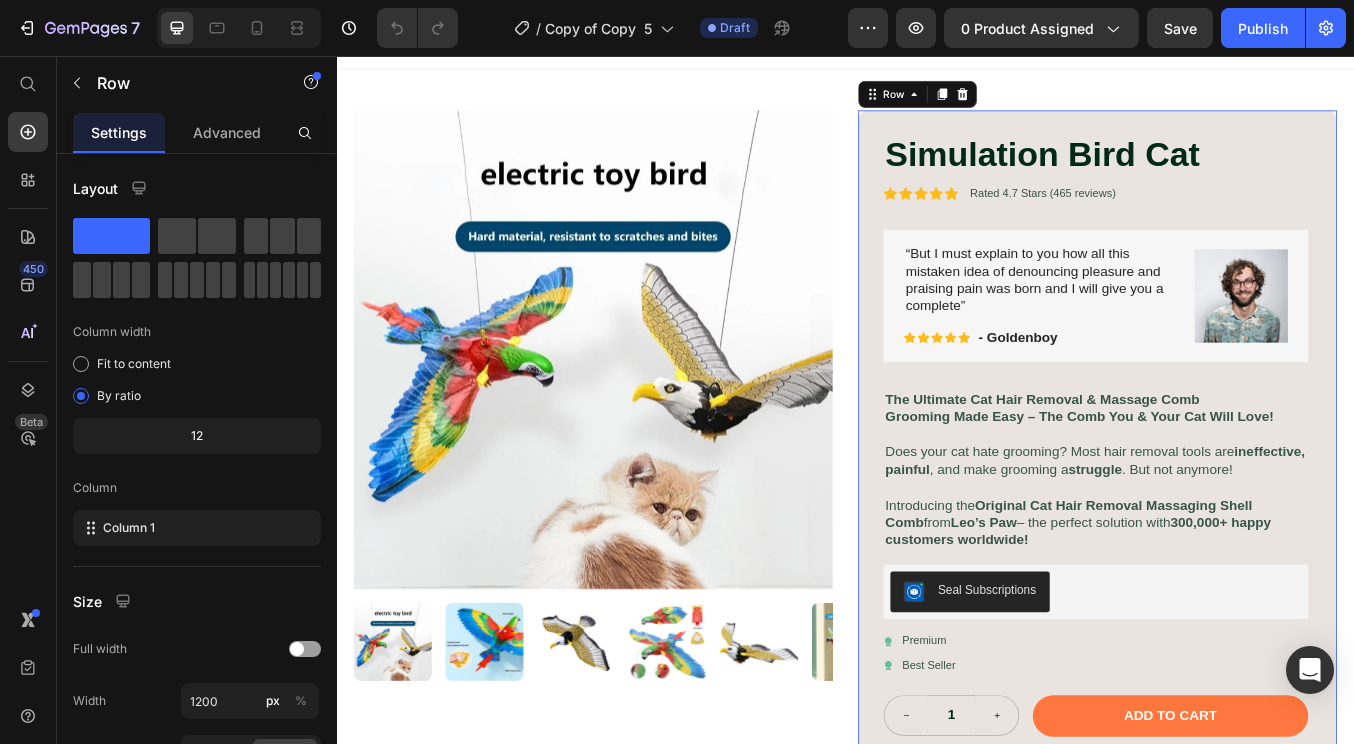 scroll, scrollTop: 0, scrollLeft: 0, axis: both 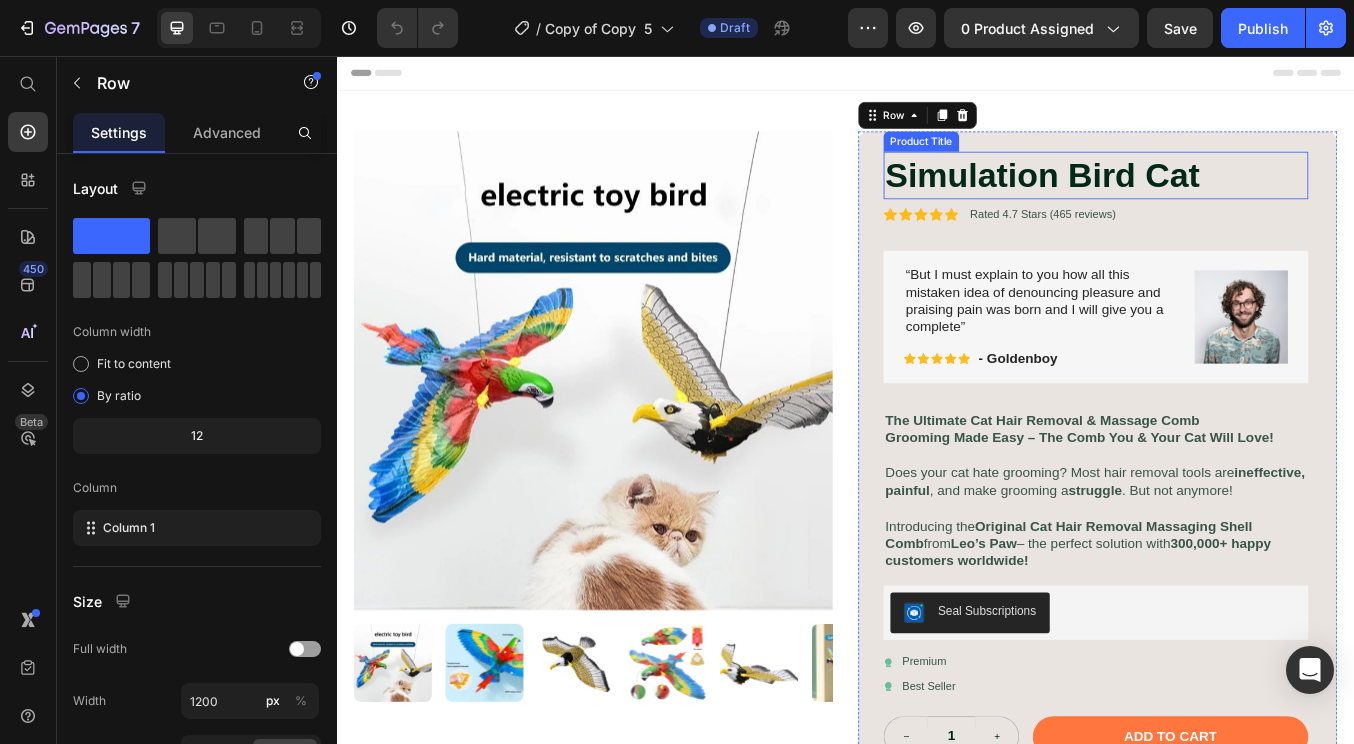 click on "Simulation Bird Cat" at bounding box center (1232, 197) 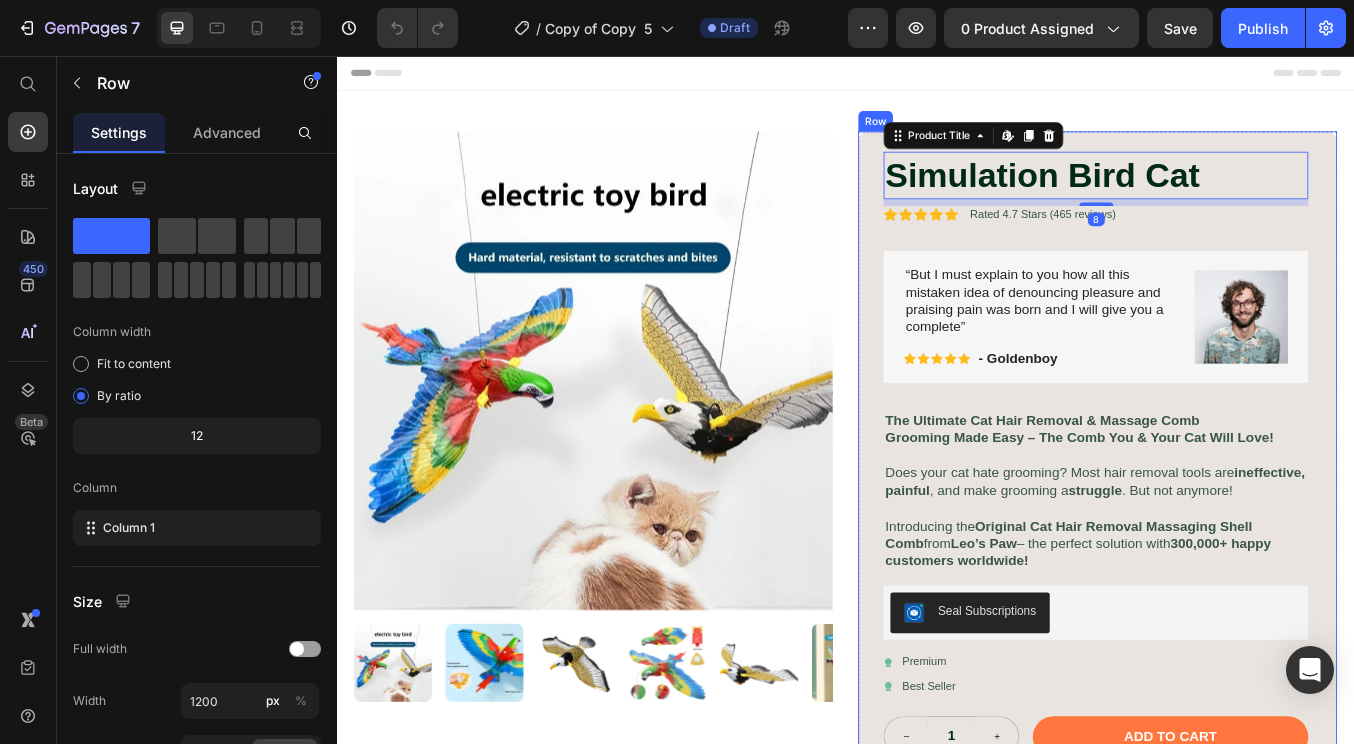 click on "Simulation Bird Cat Product Title   Edit content in Shopify 8 Icon Icon Icon Icon Icon Icon List Rated 4.7 Stars (465 reviews) Text Block Row “But I must explain to you how all this mistaken idea of denouncing pleasure and praising pain was born and I will give you a complete” Text Block Icon Icon Icon Icon Icon Icon List - Goldenboy Text Block Row Image Row The Ultimate Cat Hair Removal & Massage Comb Grooming Made Easy – The Comb You & Your Cat Will Love!    Does your cat hate grooming? Most hair removal tools are  ineffective, painful , and make grooming a  struggle . But not anymore!   Introducing the  Original Cat Hair Removal Massaging Shell Comb  from  Leo’s Paw  – the perfect solution with  300,000+ happy customers worldwide! Text Block Seal Subscriptions Seal Subscriptions
Icon Premium  Text Block Row
Icon Best Seller Text Block Row 1 Product Quantity Add to cart Add to Cart Row Row" at bounding box center (1234, 526) 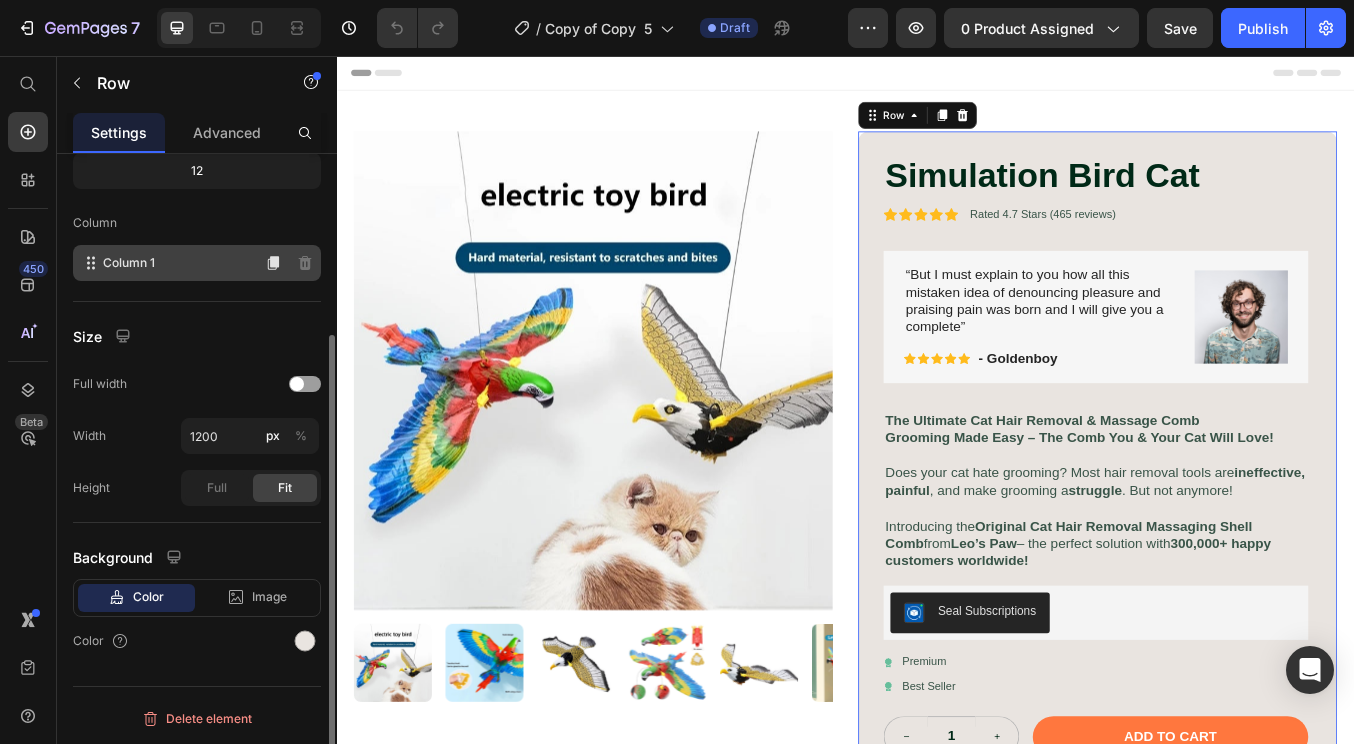 scroll, scrollTop: 0, scrollLeft: 0, axis: both 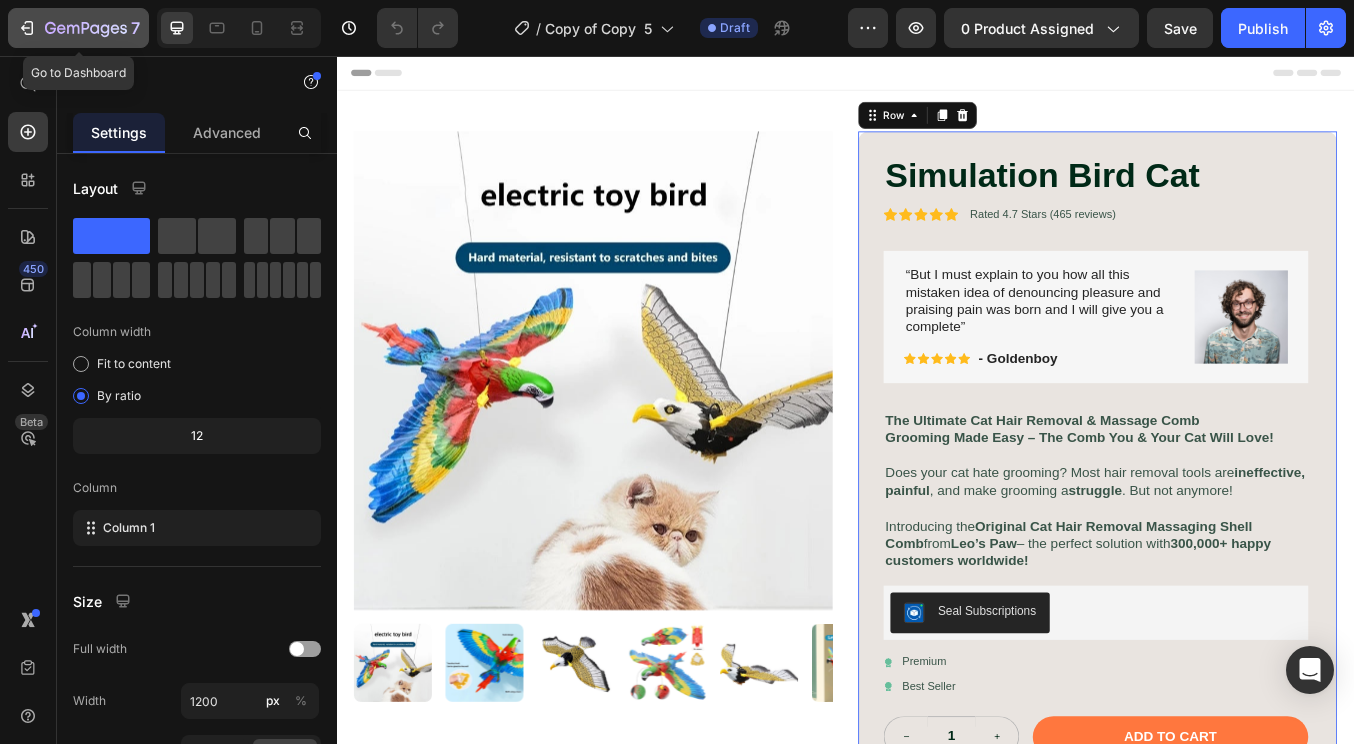 click on "7" at bounding box center [78, 28] 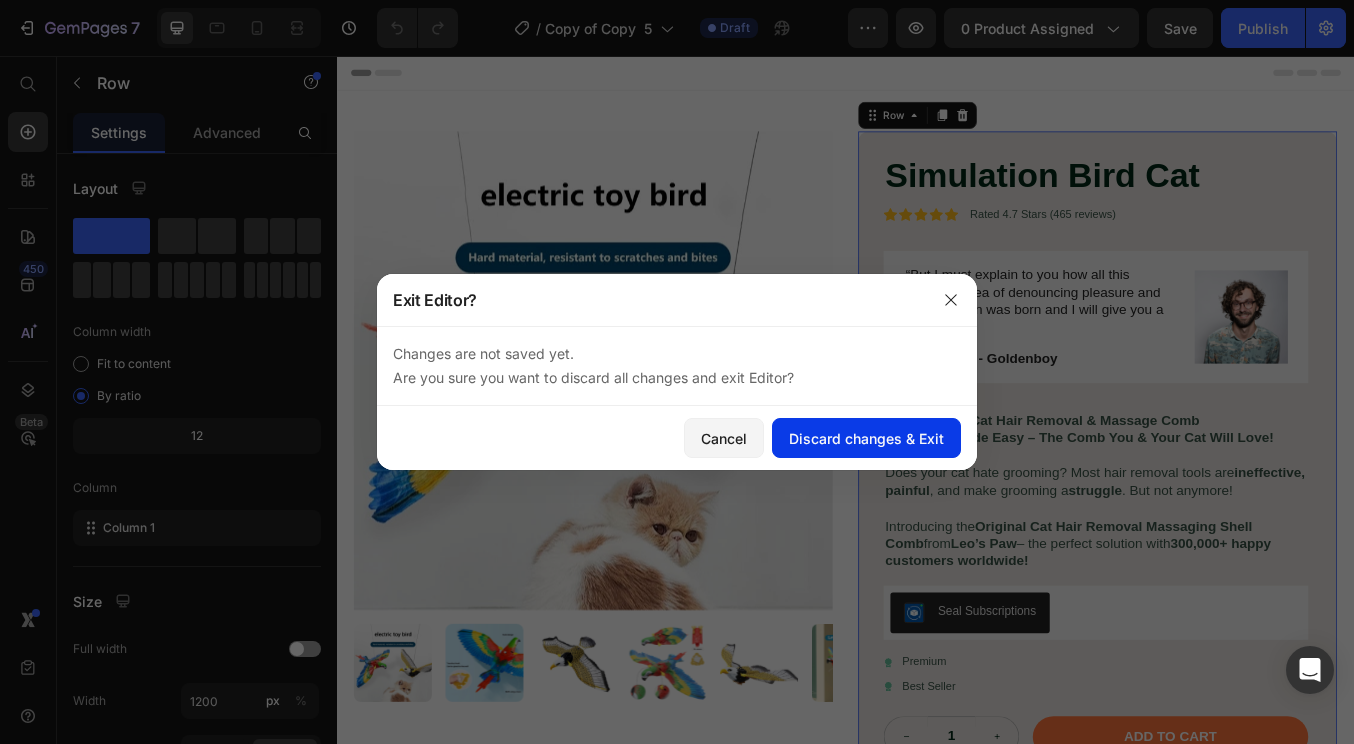click on "Discard changes & Exit" at bounding box center (866, 438) 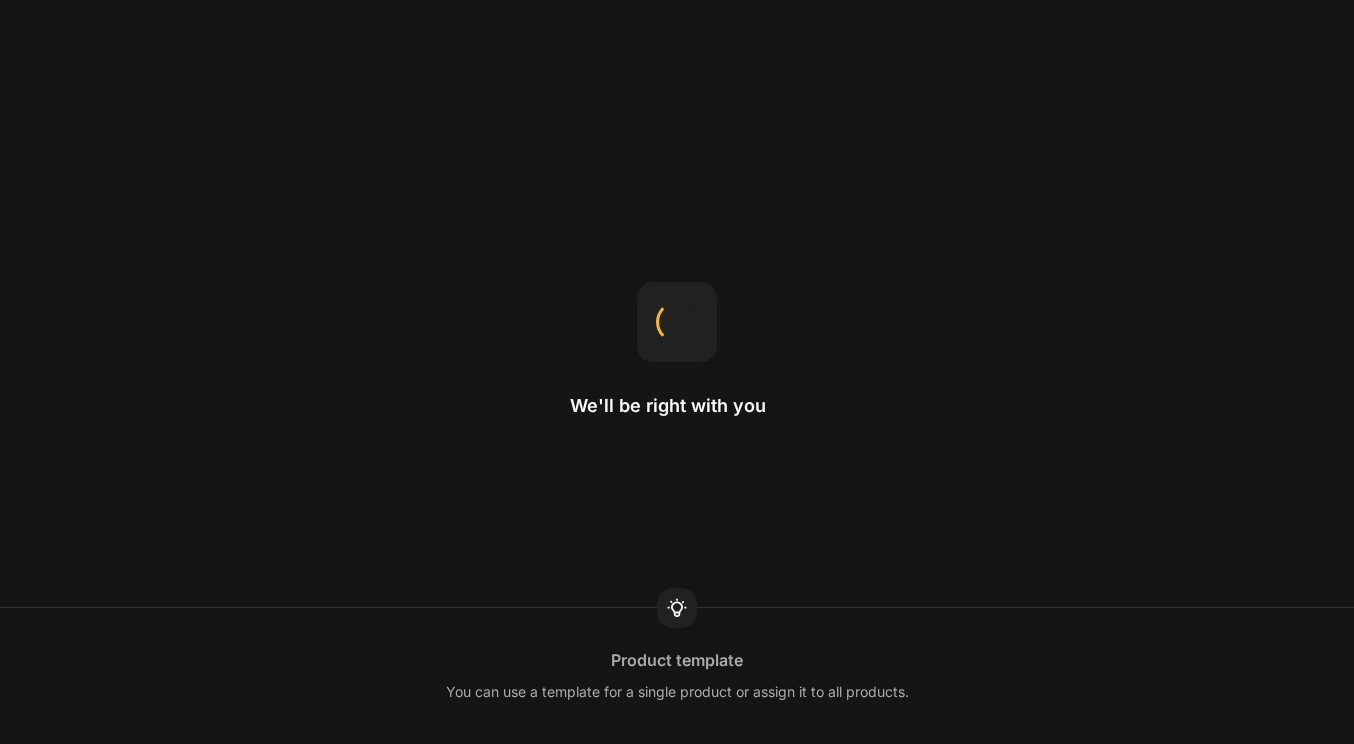 scroll, scrollTop: 0, scrollLeft: 0, axis: both 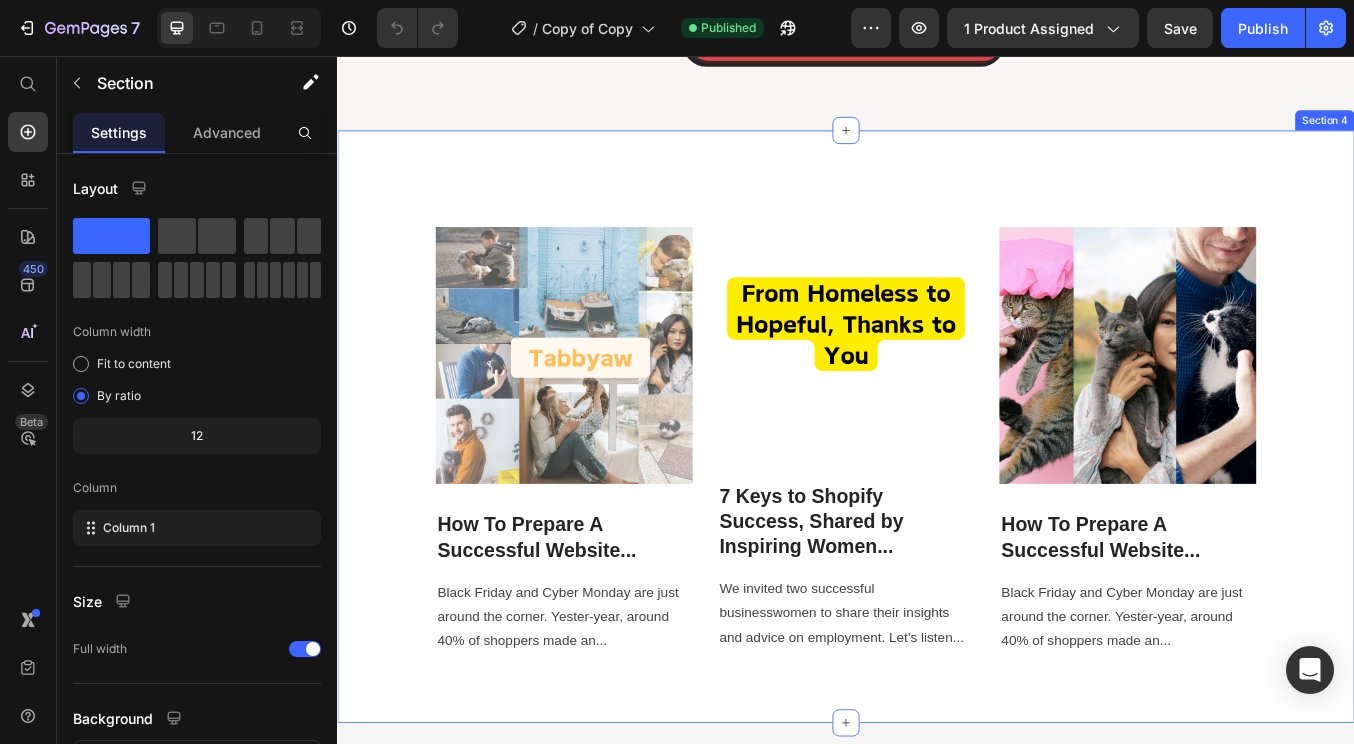 click on "Image How To Prepare A Successful Website... Heading Black Friday and Cyber Monday are just around the corner. Yester-year, around 40% of shoppers made an... Text block Row Image 7 Keys to Shopify Success, Shared by Inspiring Women... Heading We invited two successful businesswomen to share their insights and advice on employment. Let's listen... Text block Row Image How To Prepare A Successful Website... Heading Black Friday and Cyber Monday are just around the corner. Yester-year, around 40% of shoppers made an... Text block Row Row Row Section 4" at bounding box center [937, 493] 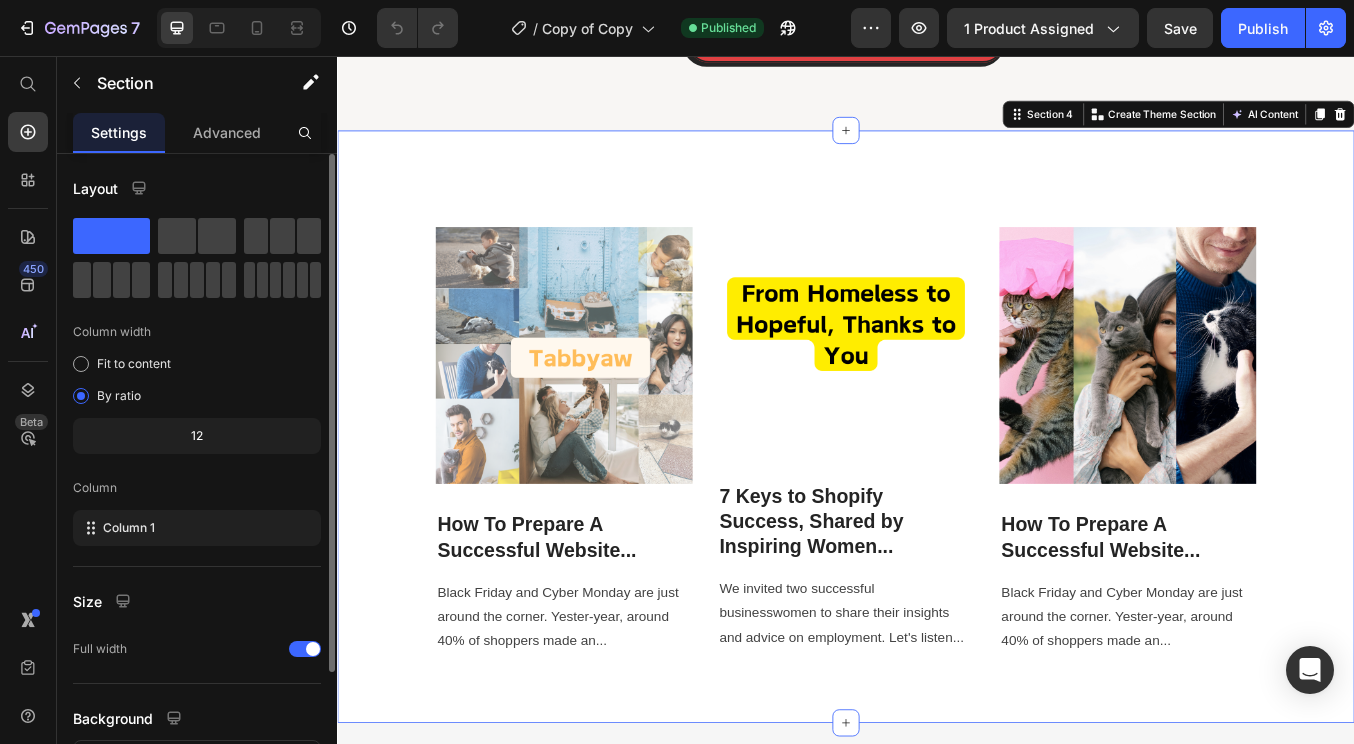 scroll, scrollTop: 161, scrollLeft: 0, axis: vertical 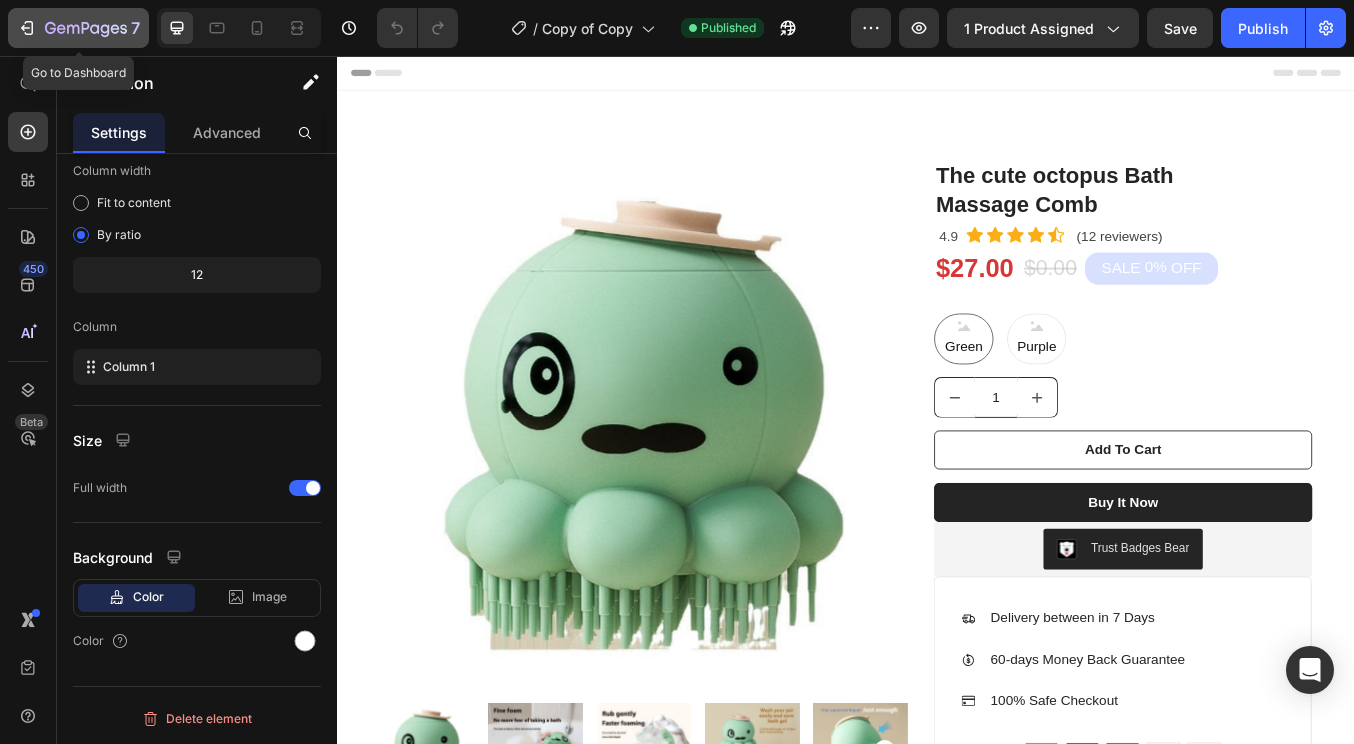 click on "7" at bounding box center [78, 28] 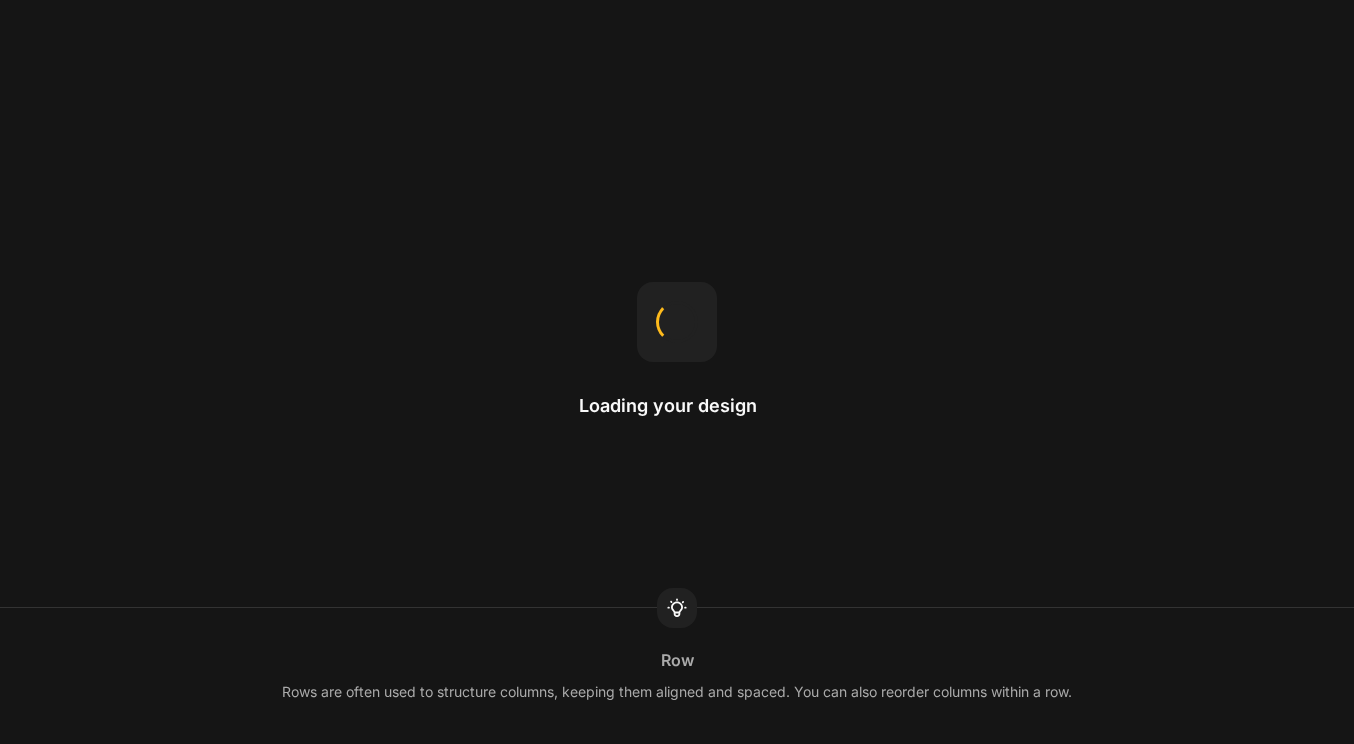 scroll, scrollTop: 0, scrollLeft: 0, axis: both 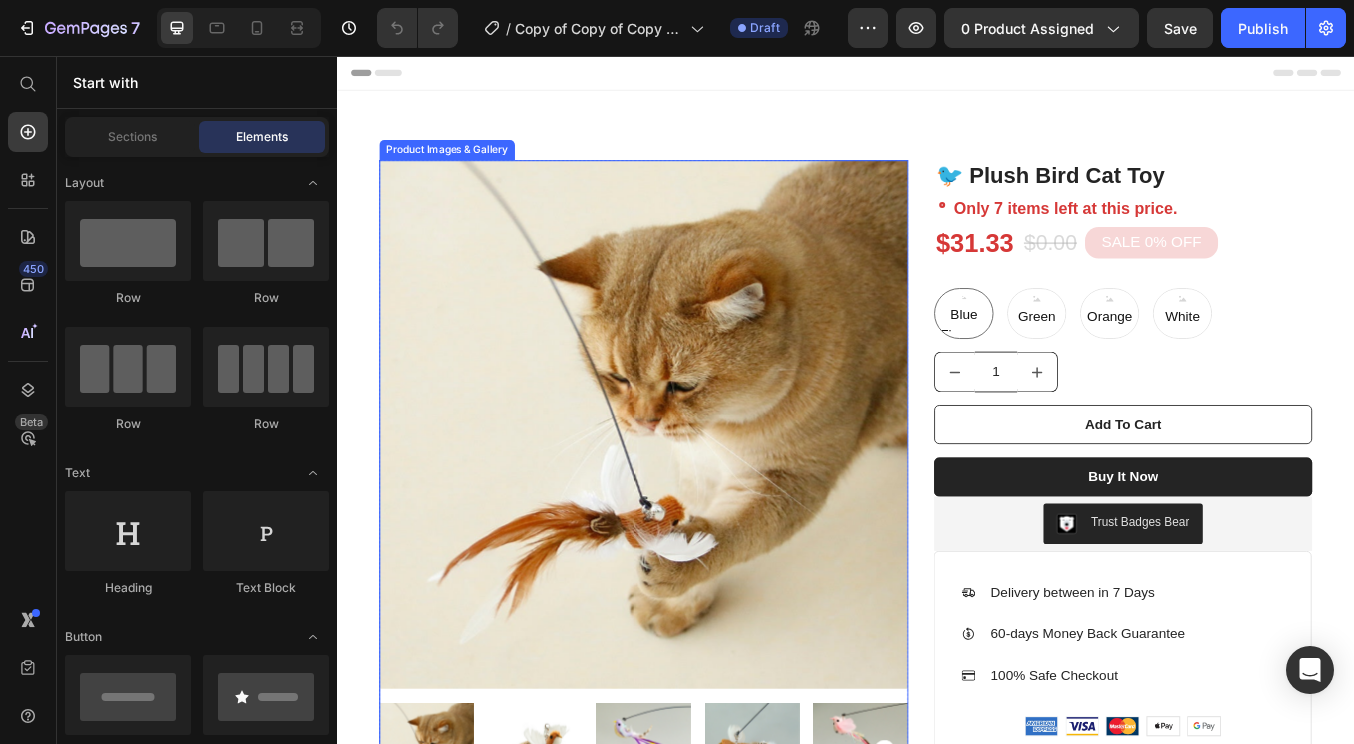 click at bounding box center (699, 491) 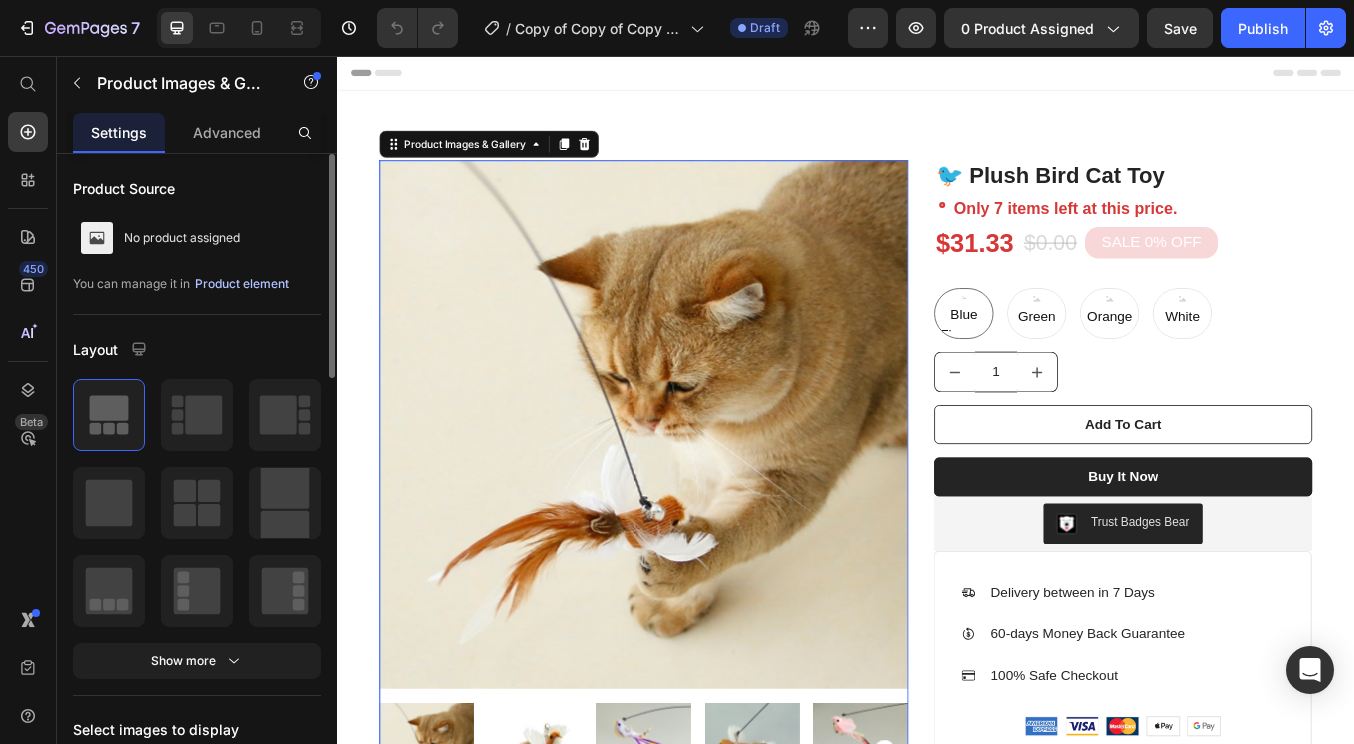 click on "Product element" at bounding box center (242, 284) 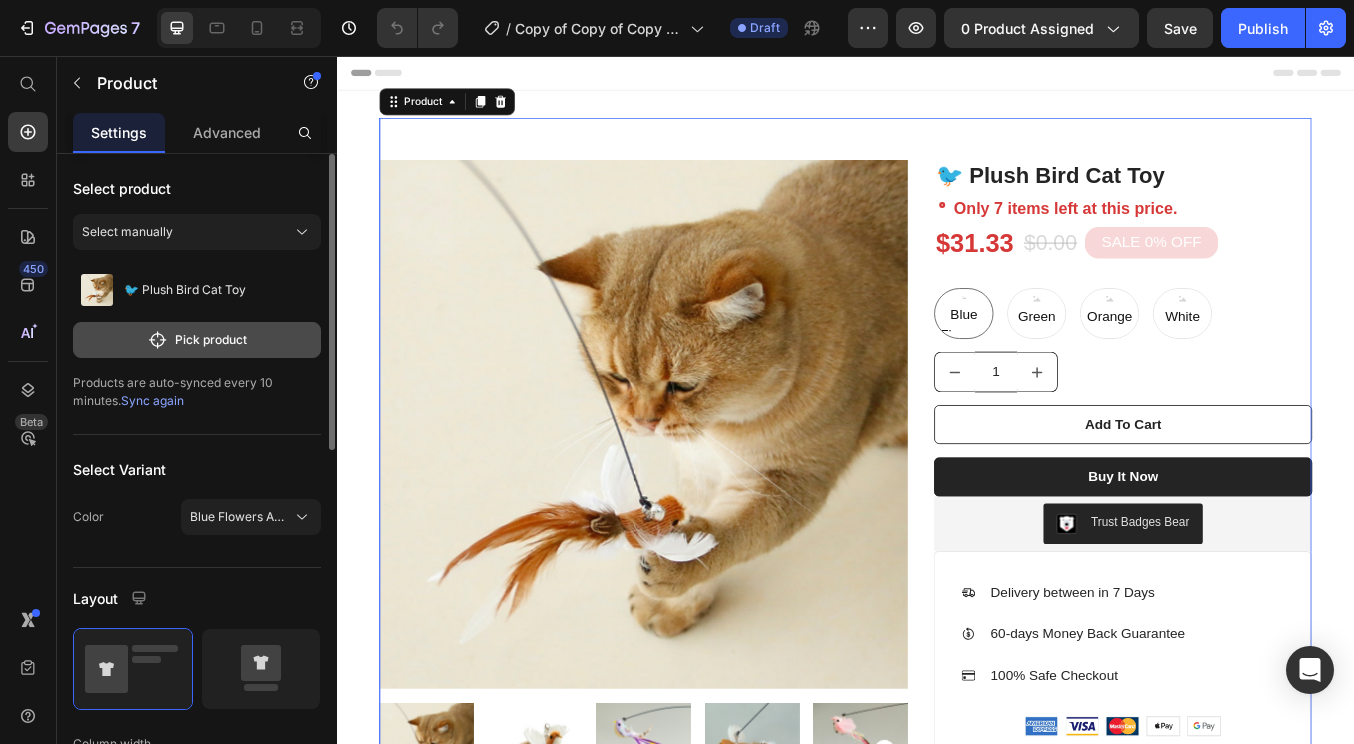 click on "Pick product" at bounding box center (197, 340) 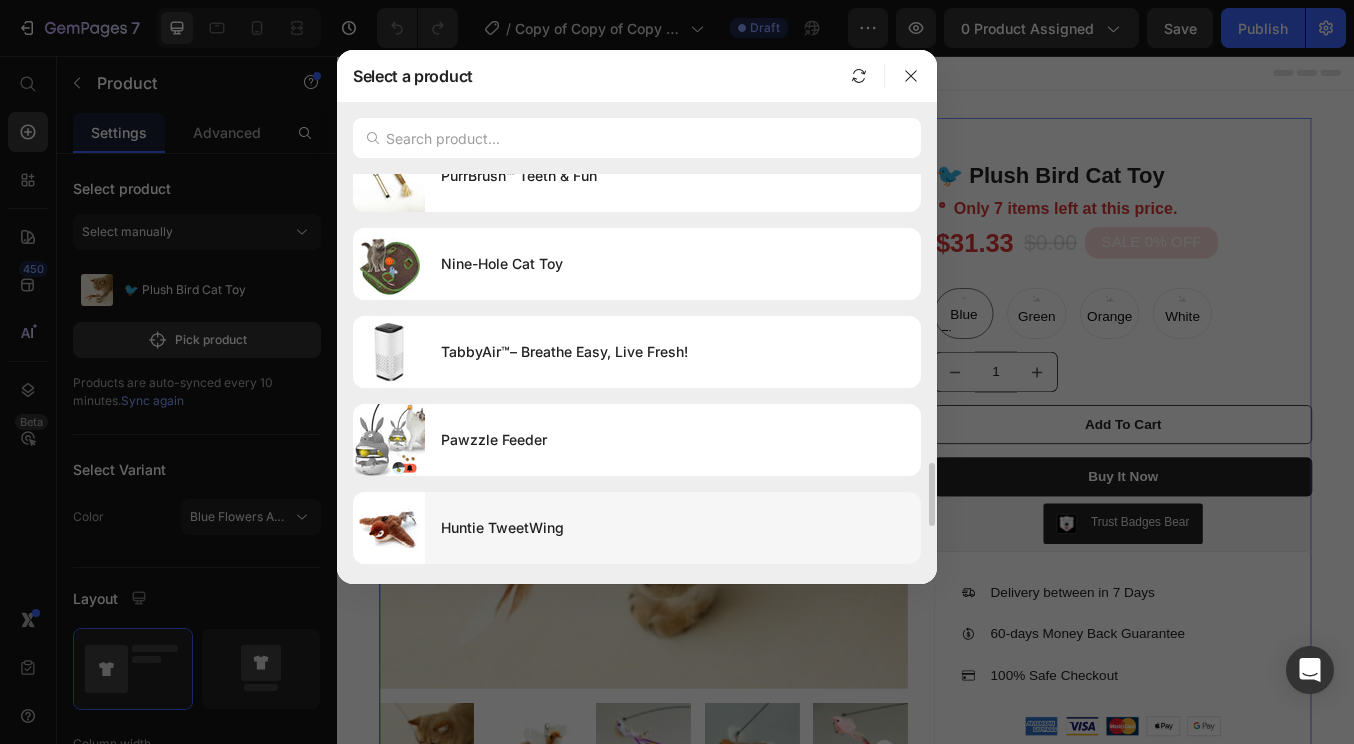 scroll, scrollTop: 2055, scrollLeft: 0, axis: vertical 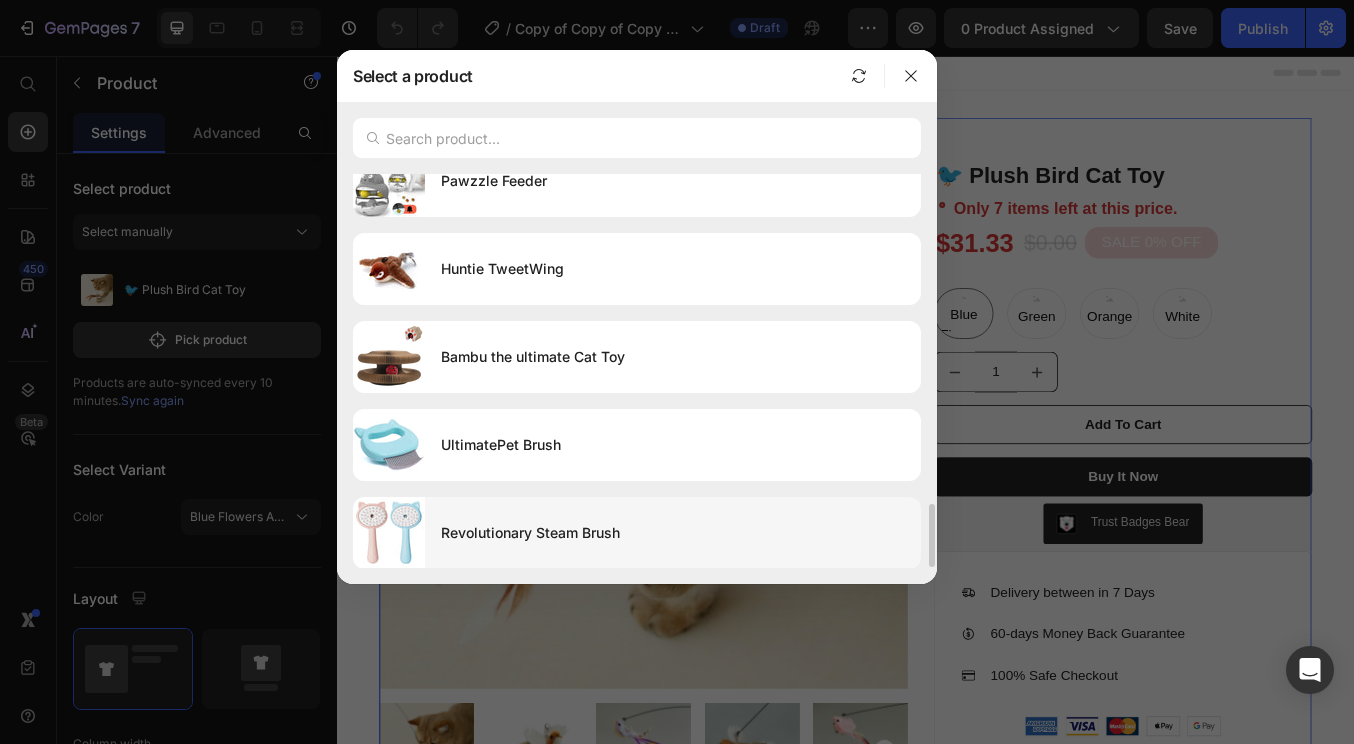 click on "Revolutionary Steam Brush" at bounding box center [673, 533] 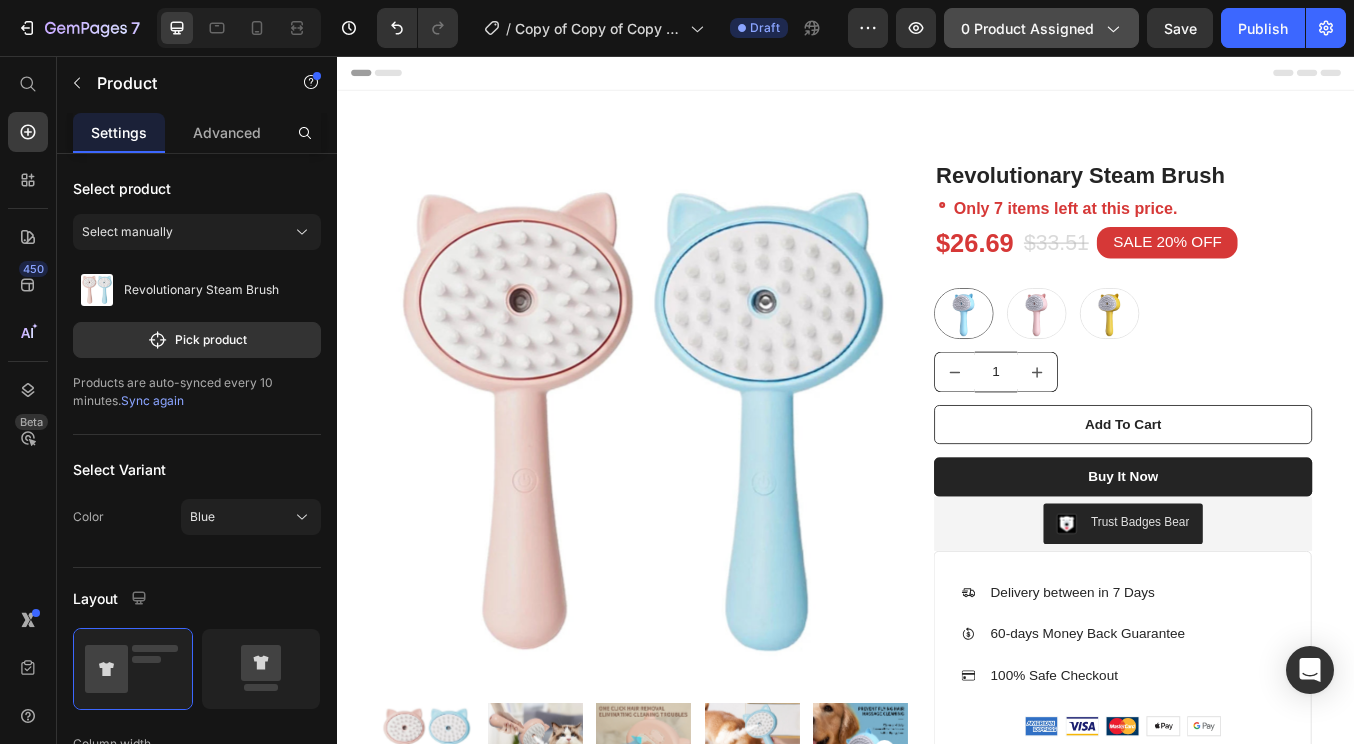click on "0 product assigned" 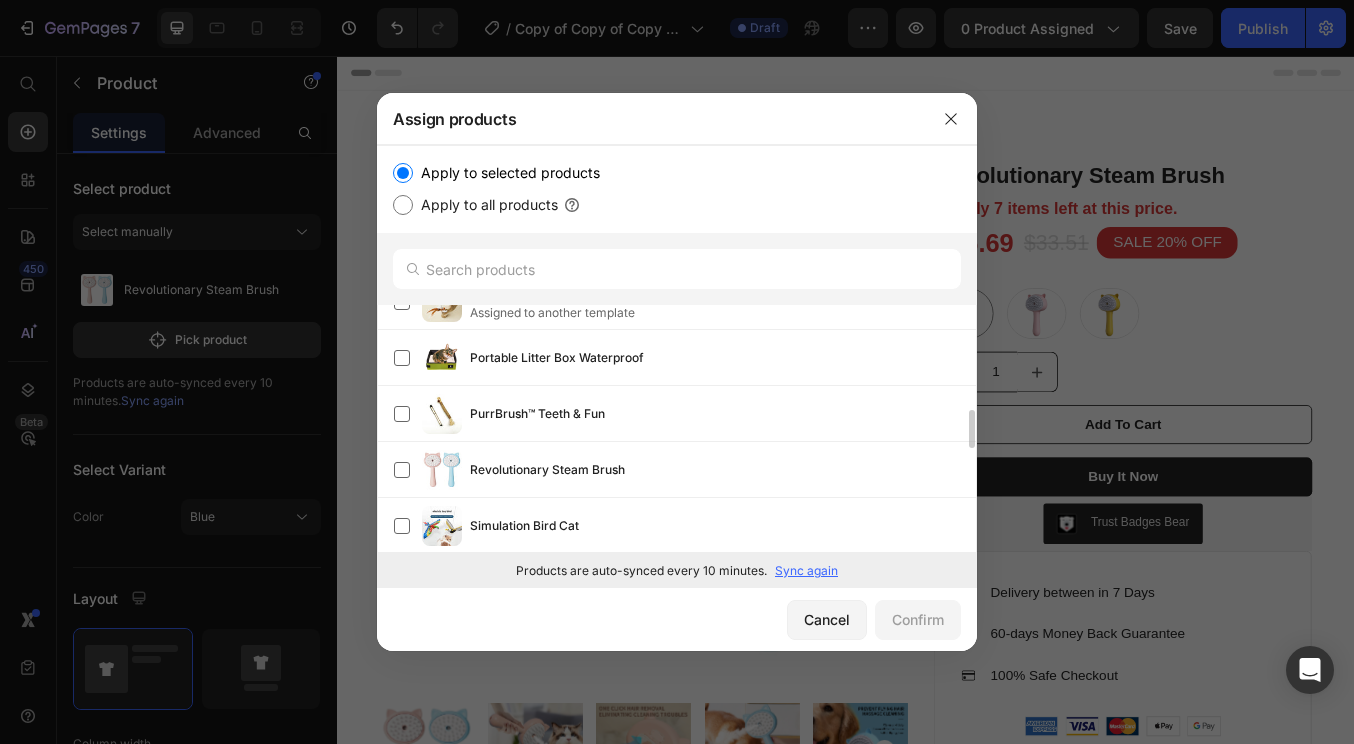 scroll, scrollTop: 1055, scrollLeft: 0, axis: vertical 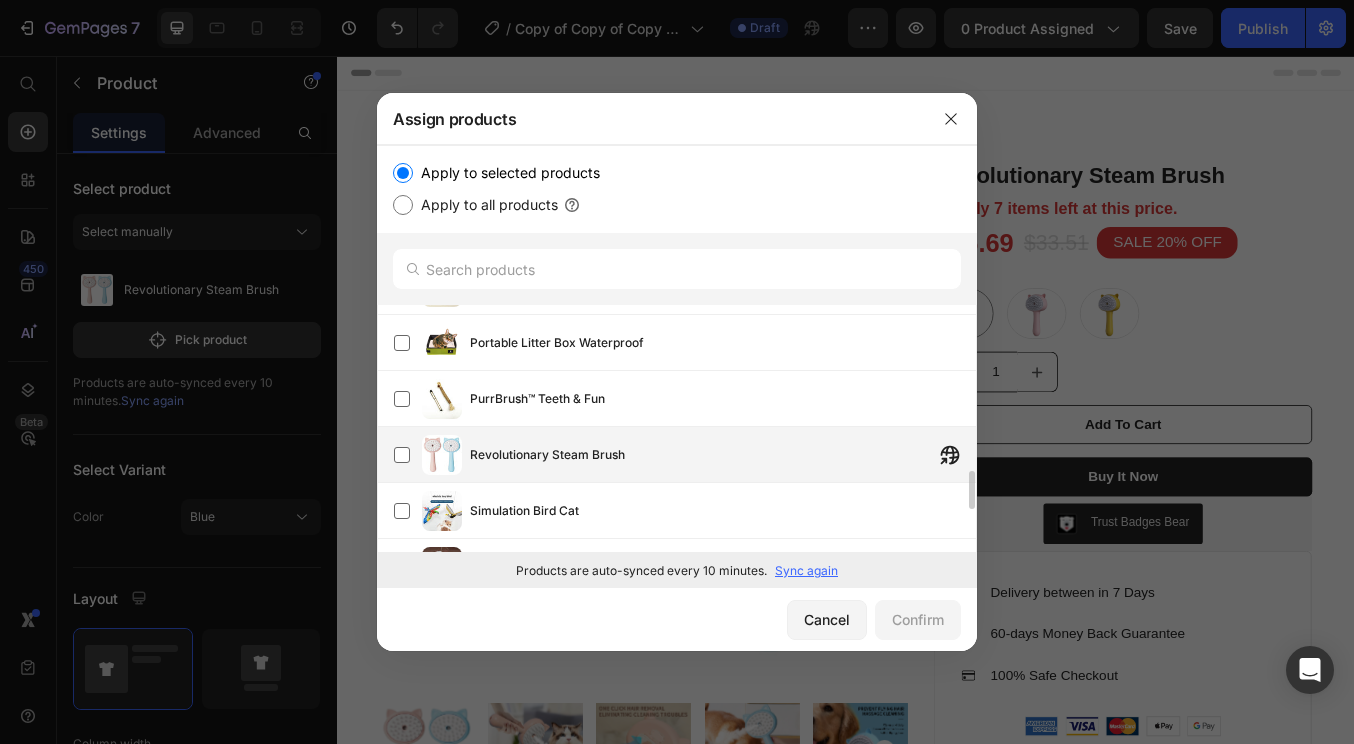 click on "Revolutionary Steam Brush" at bounding box center (723, 455) 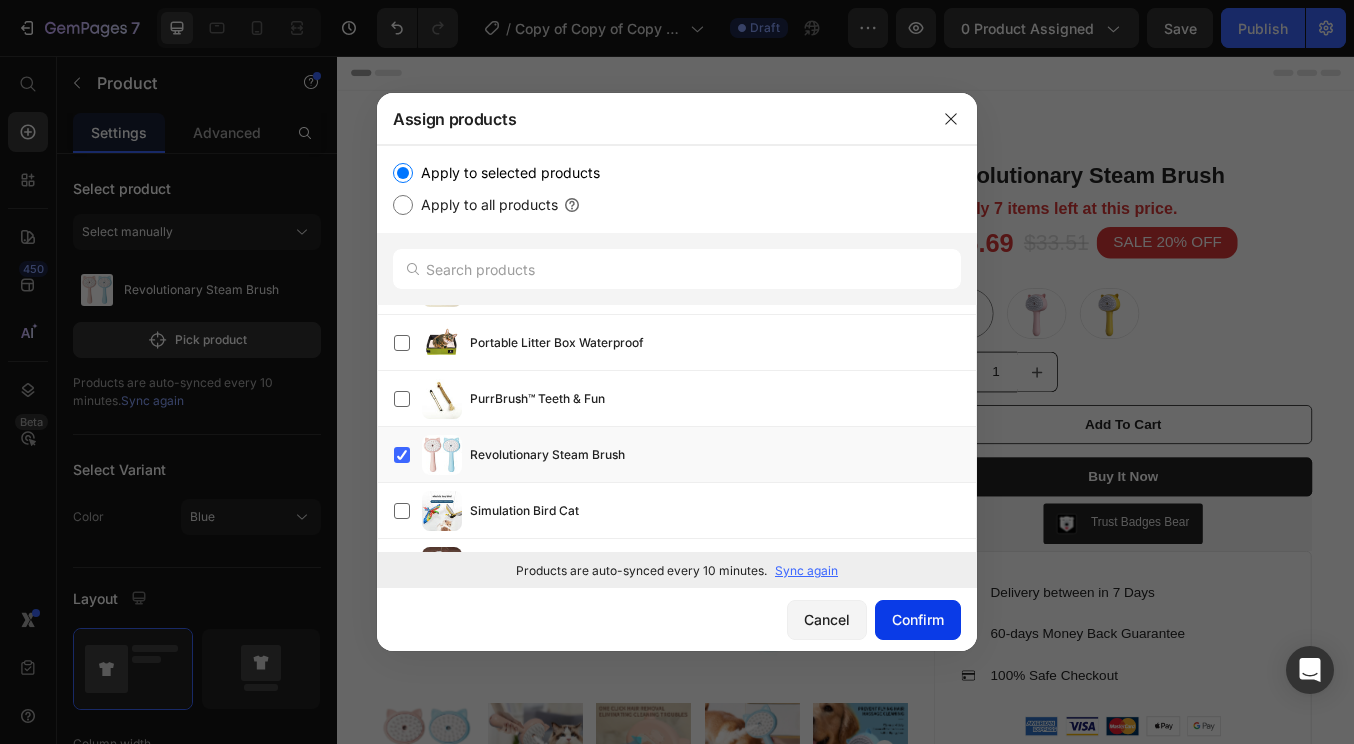 click on "Confirm" at bounding box center [918, 619] 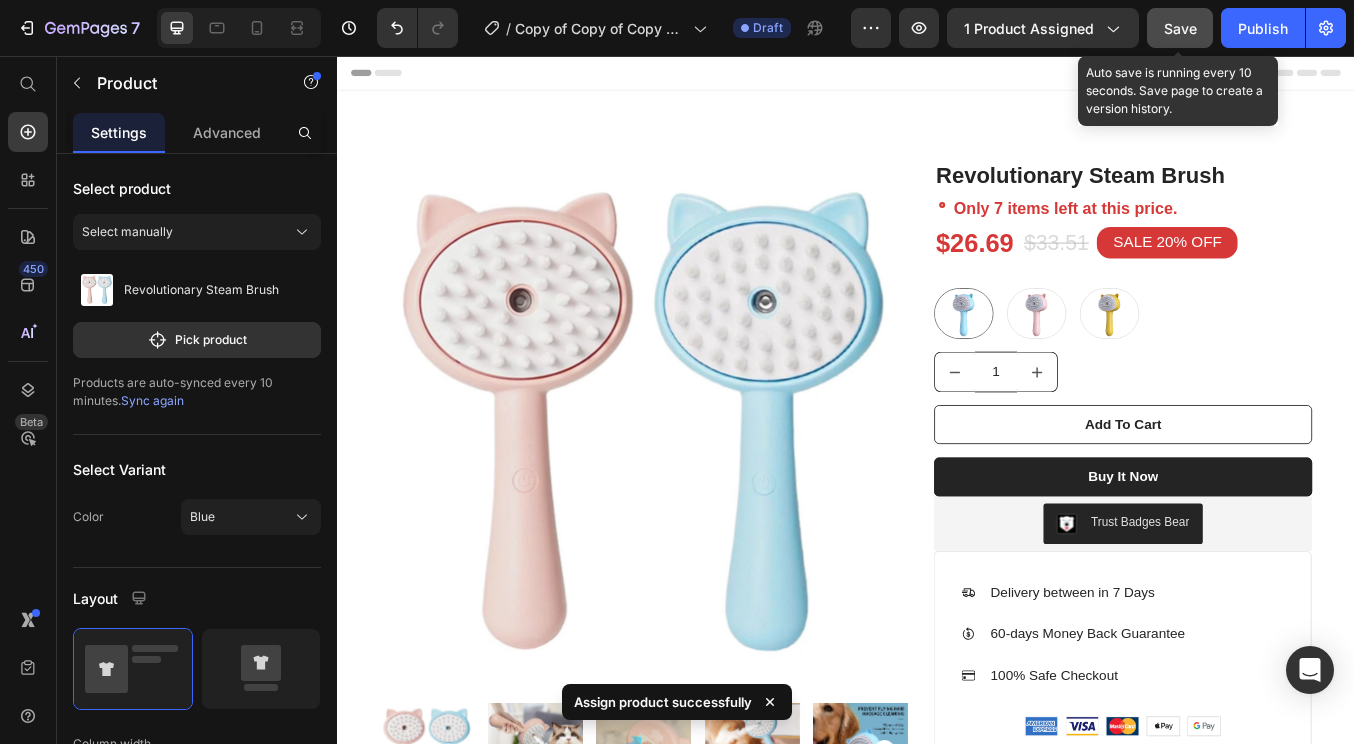 click on "Save" at bounding box center (1180, 28) 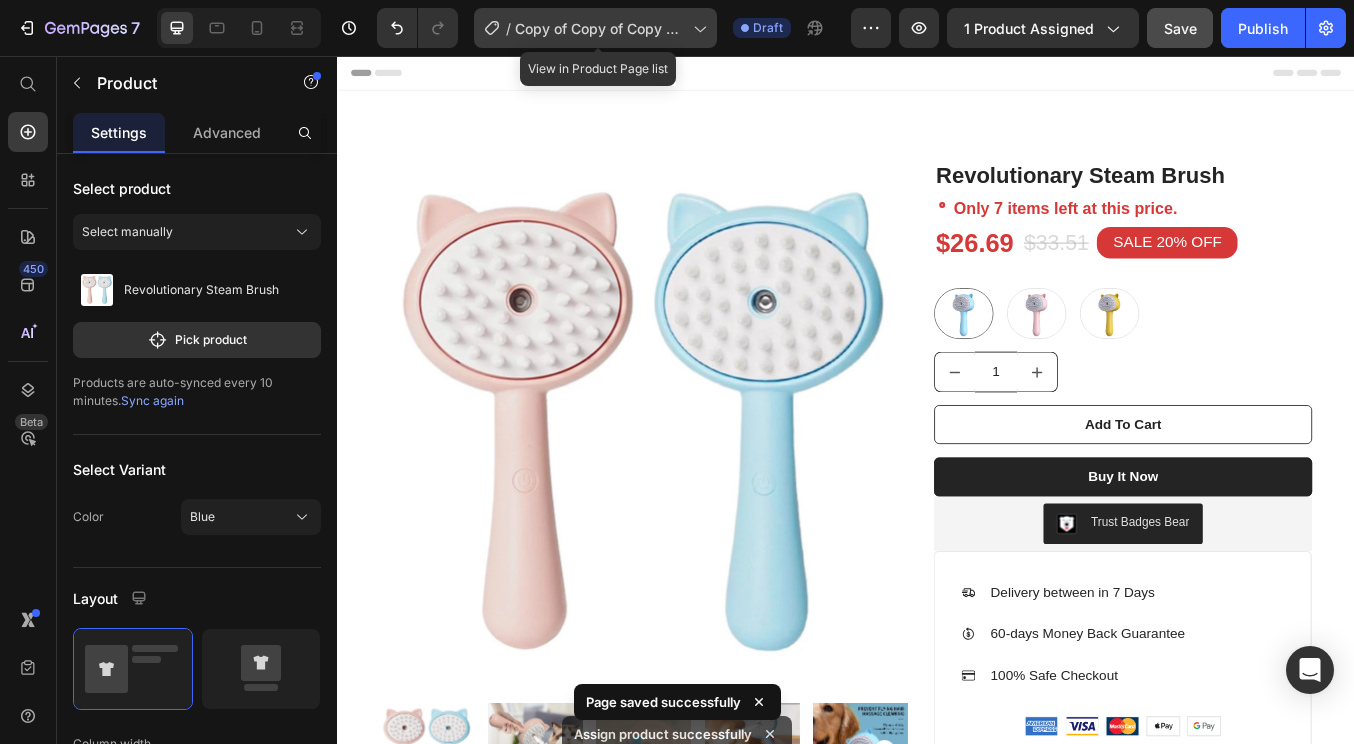 click on "Copy of Copy of Copy of Anti scratch2" at bounding box center [600, 28] 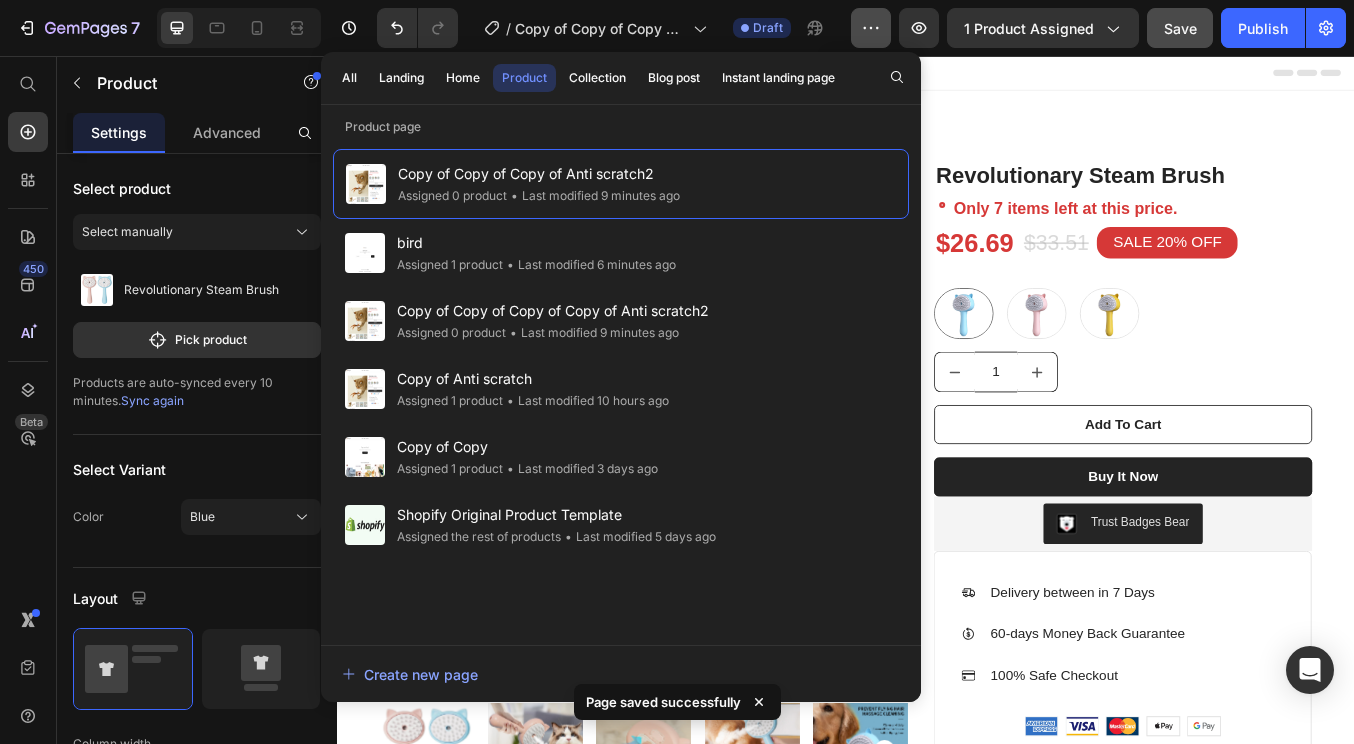 click 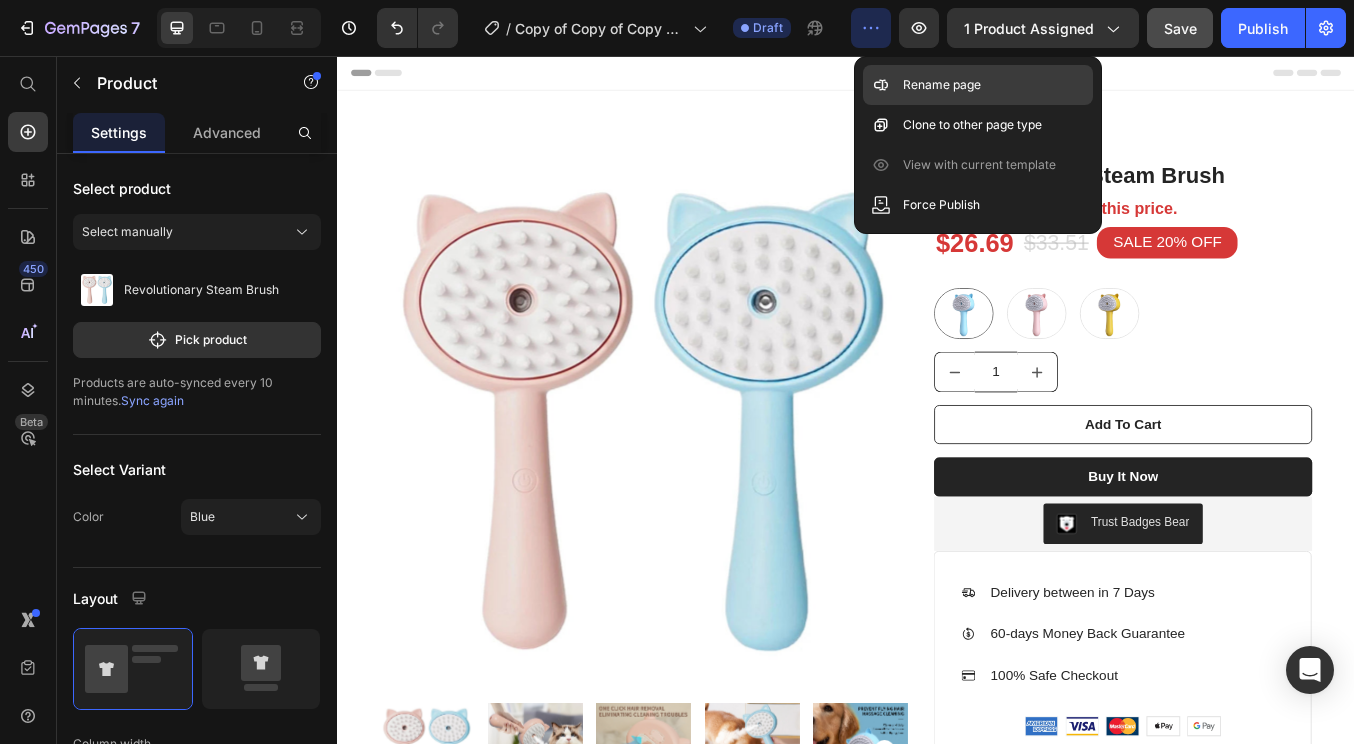 click on "Rename page" at bounding box center [942, 85] 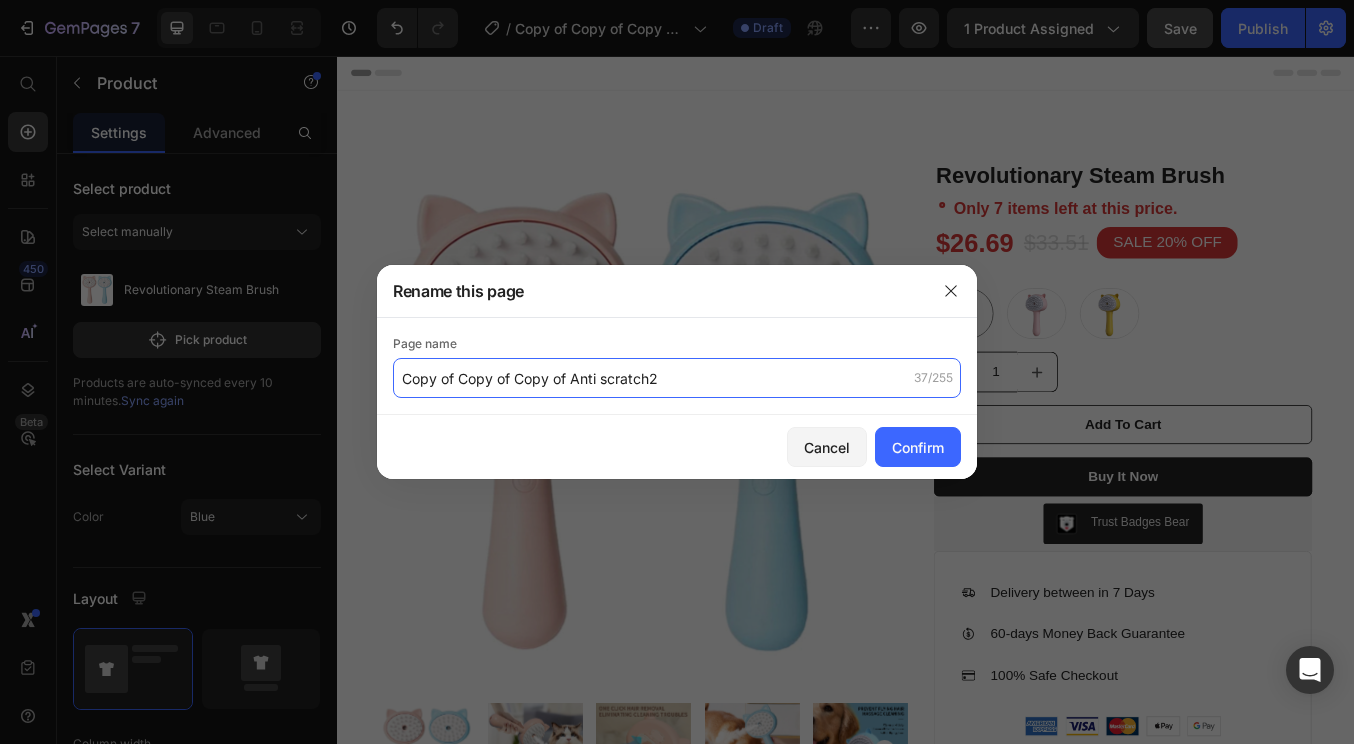 click on "Copy of Copy of Copy of Anti scratch2" 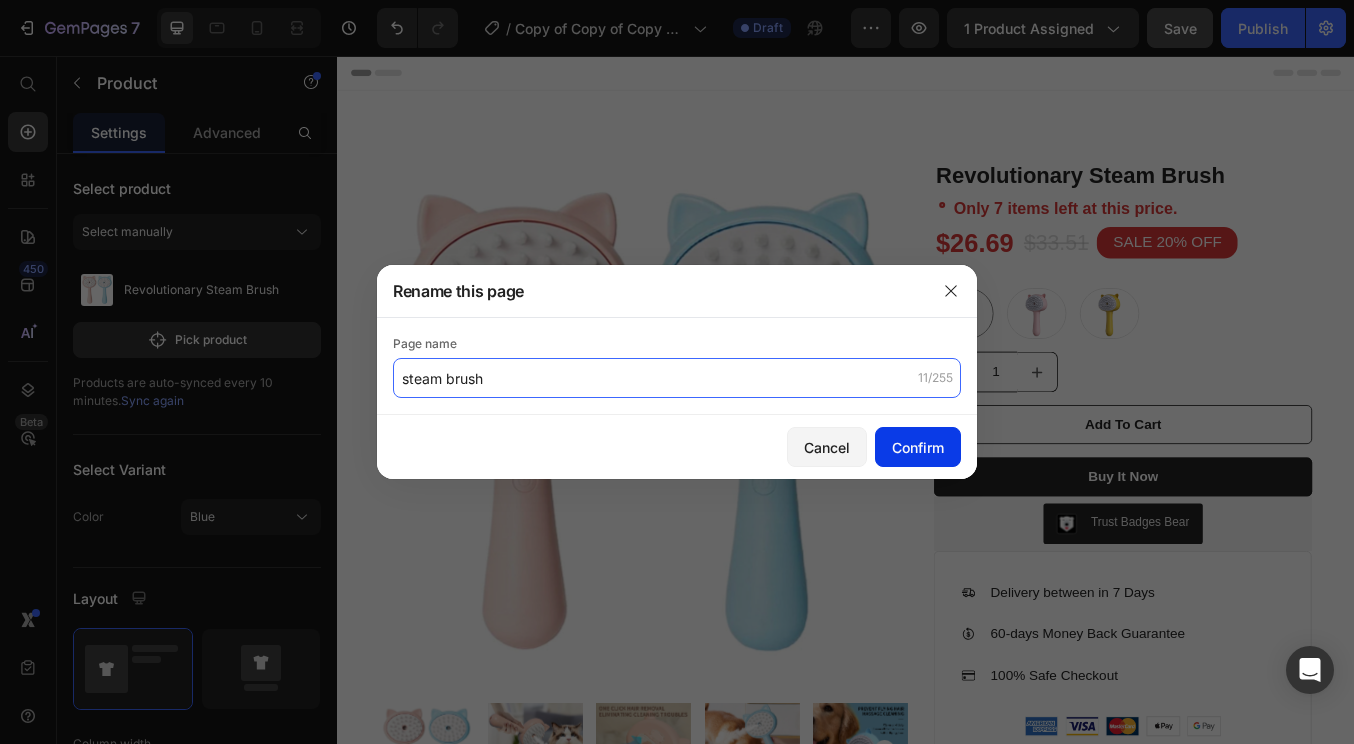 type on "steam brush" 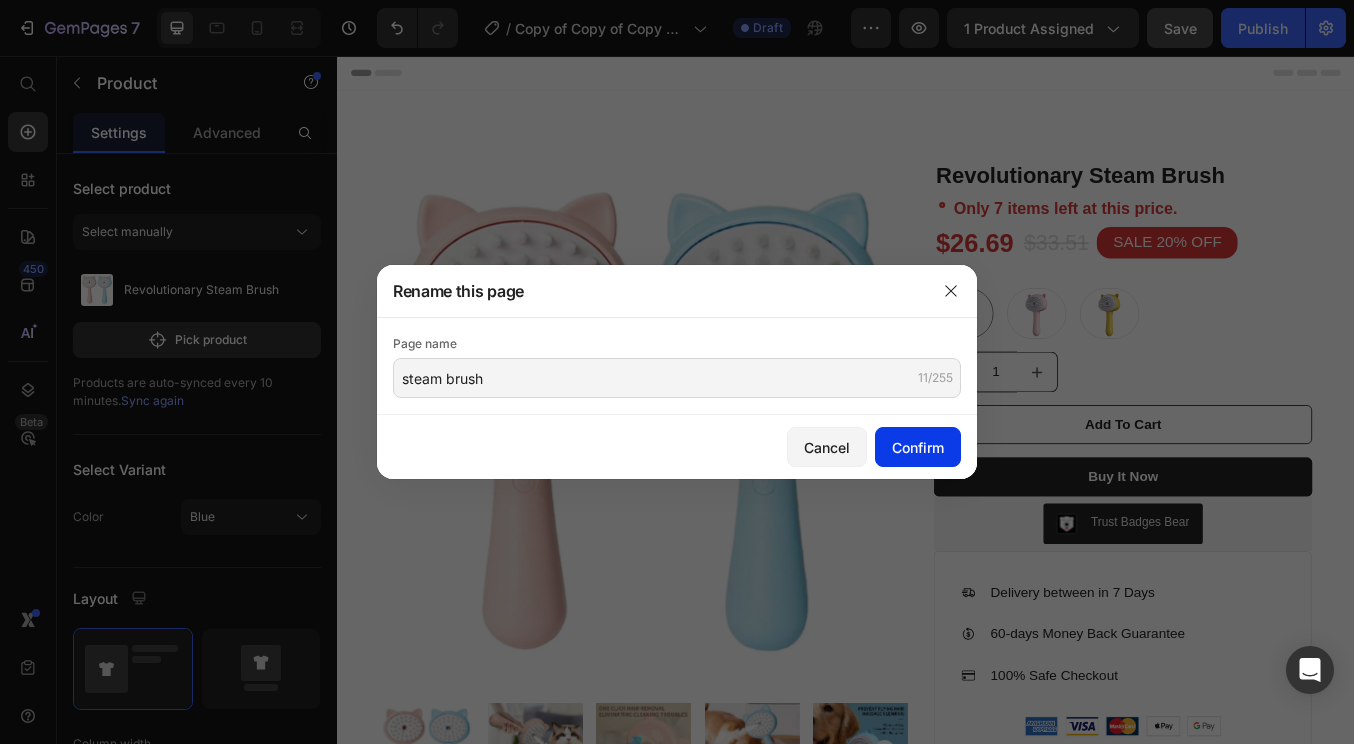 click on "Confirm" at bounding box center (918, 447) 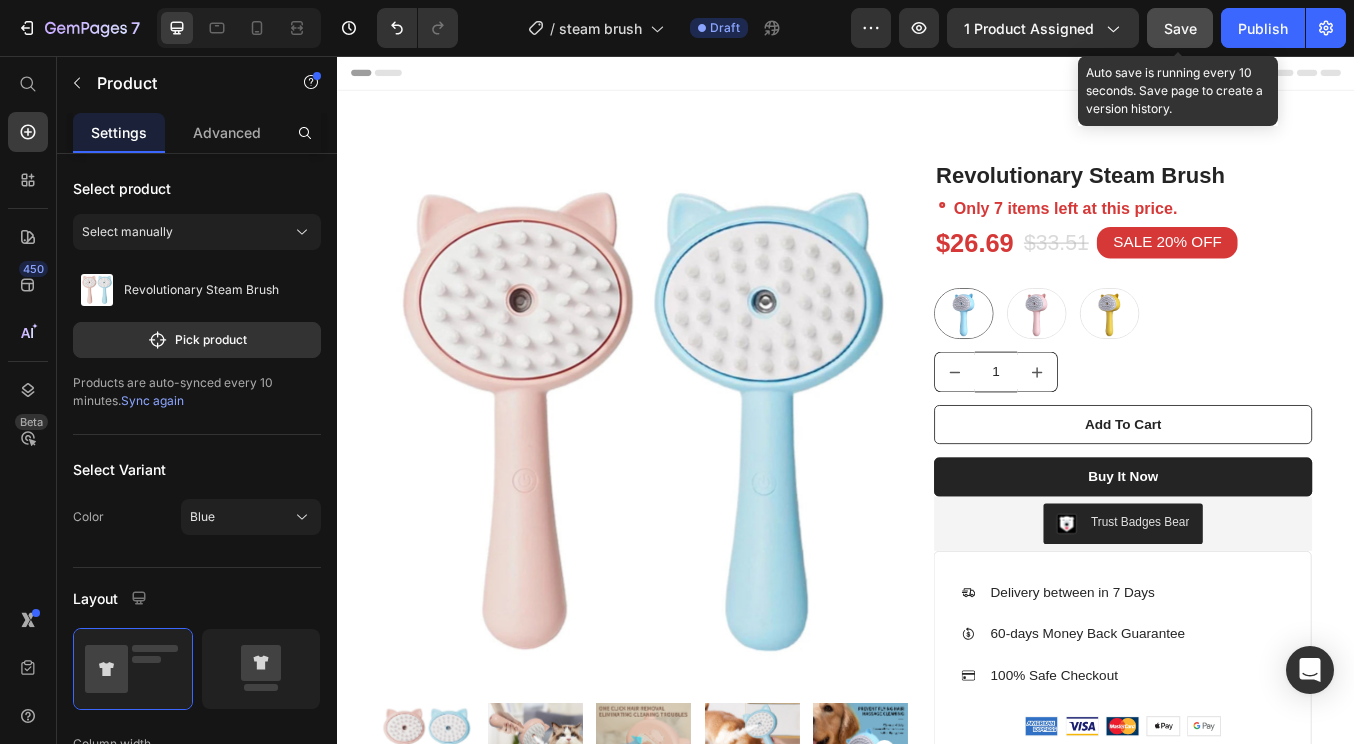 click on "Save" at bounding box center (1180, 28) 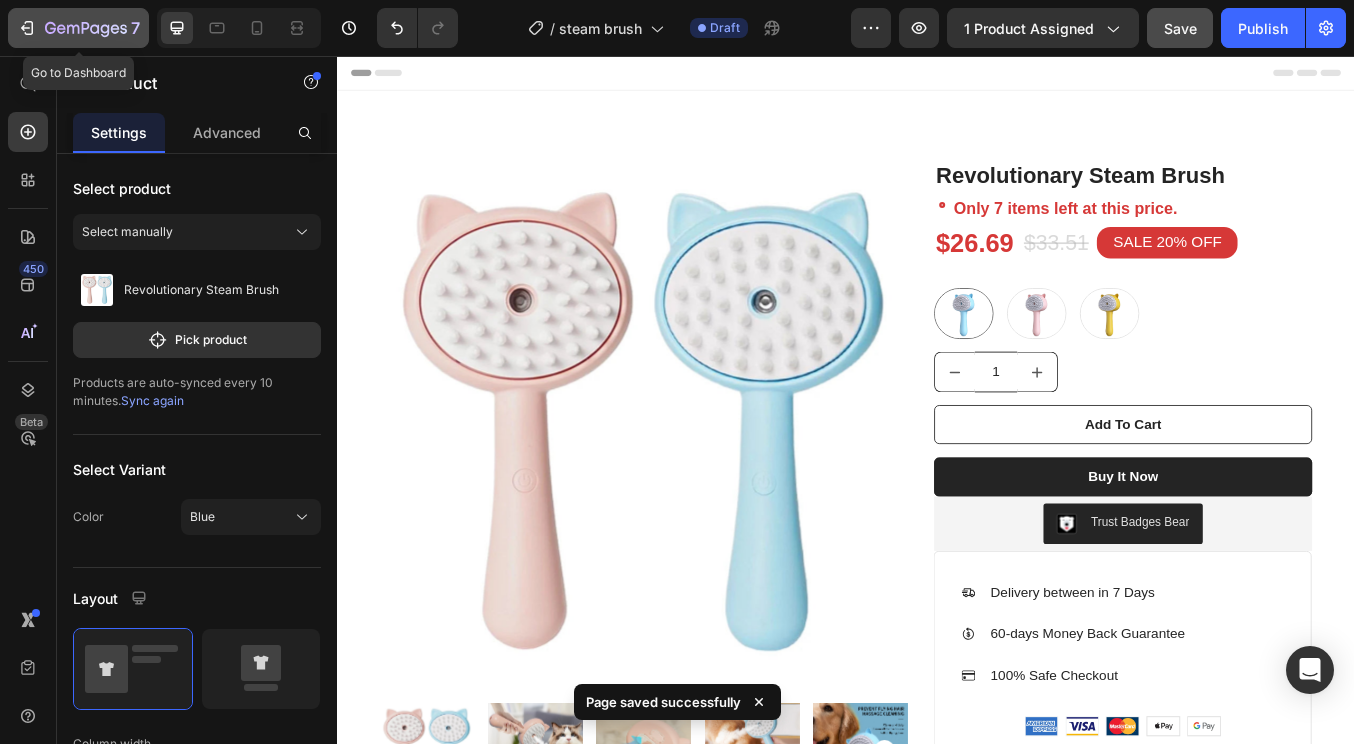 click 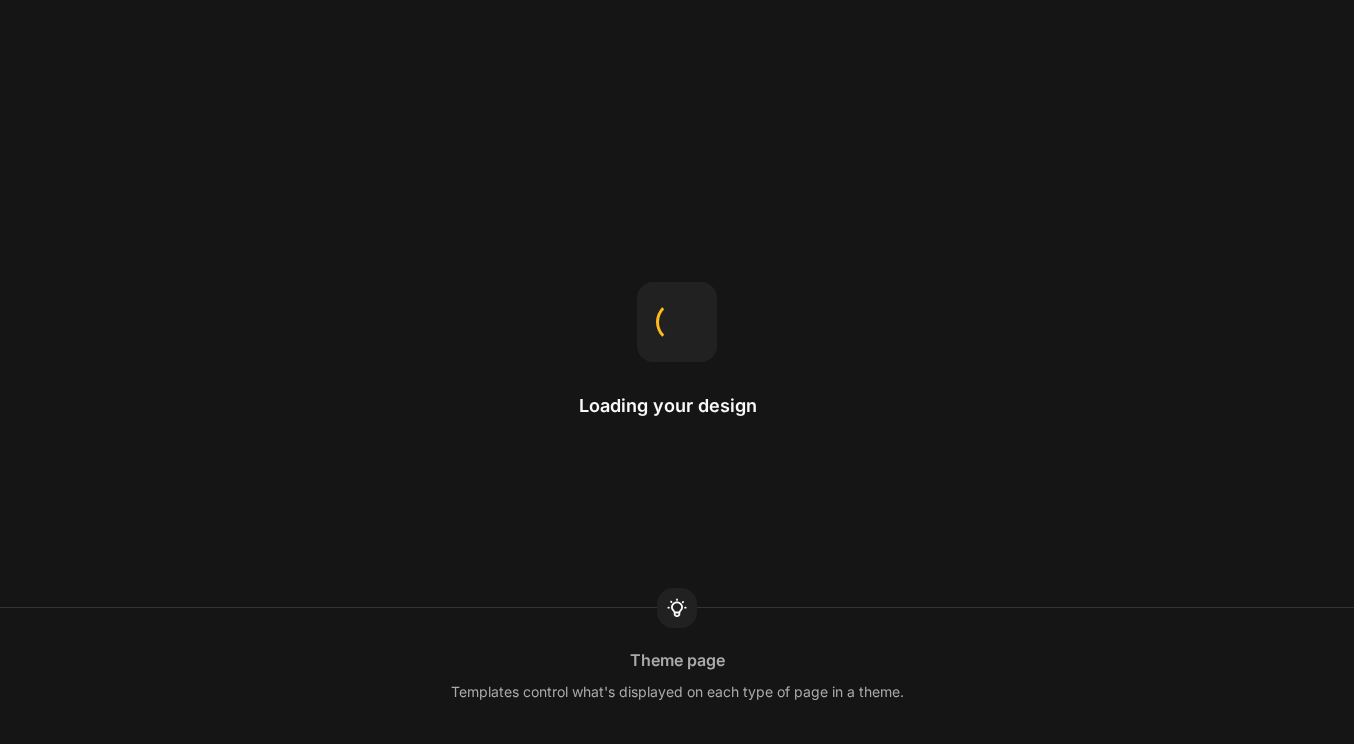 scroll, scrollTop: 0, scrollLeft: 0, axis: both 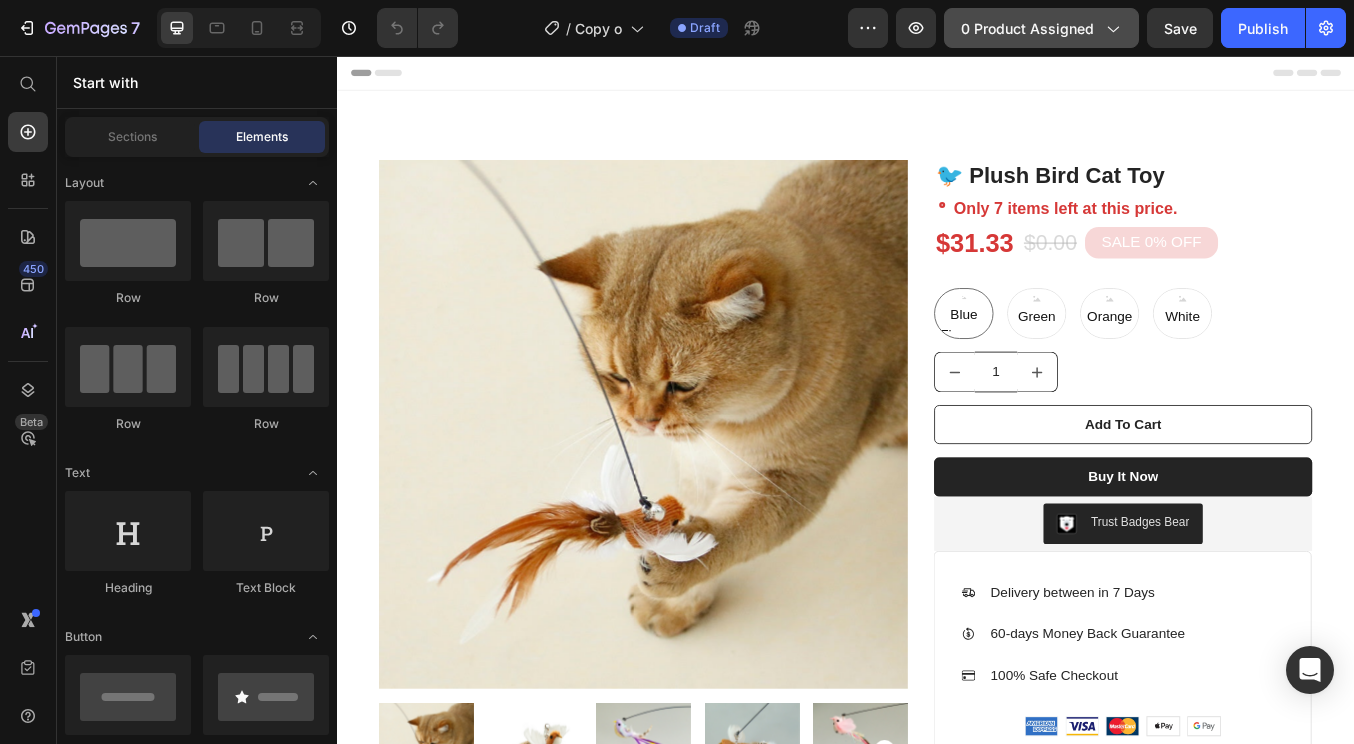 click on "0 product assigned" 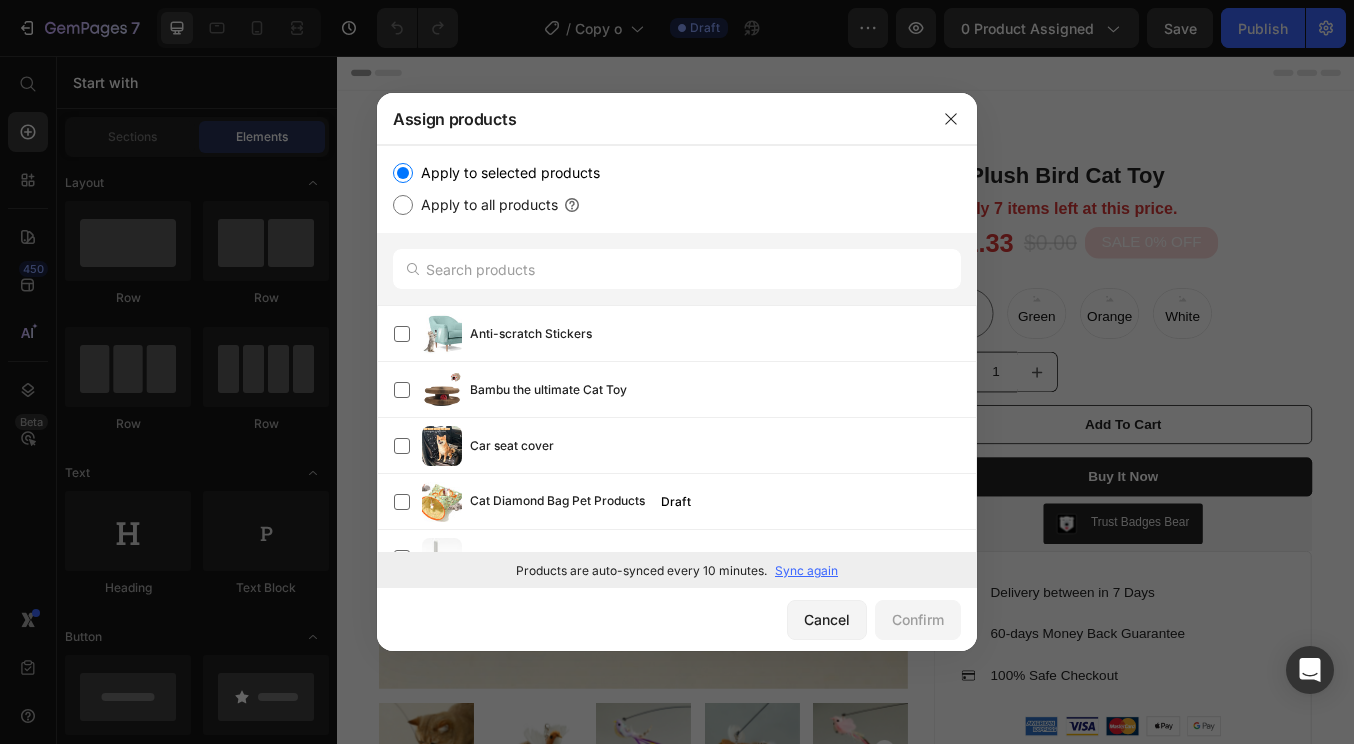 click at bounding box center [677, 372] 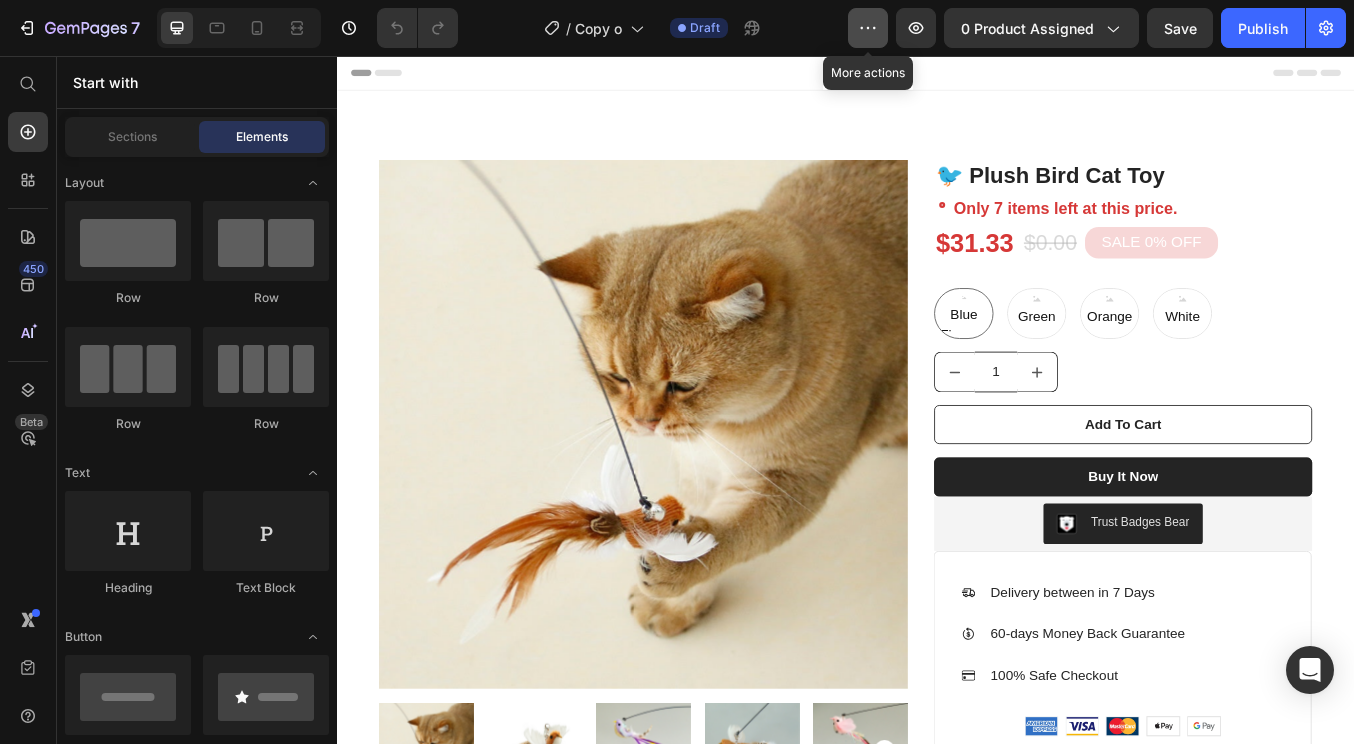 click 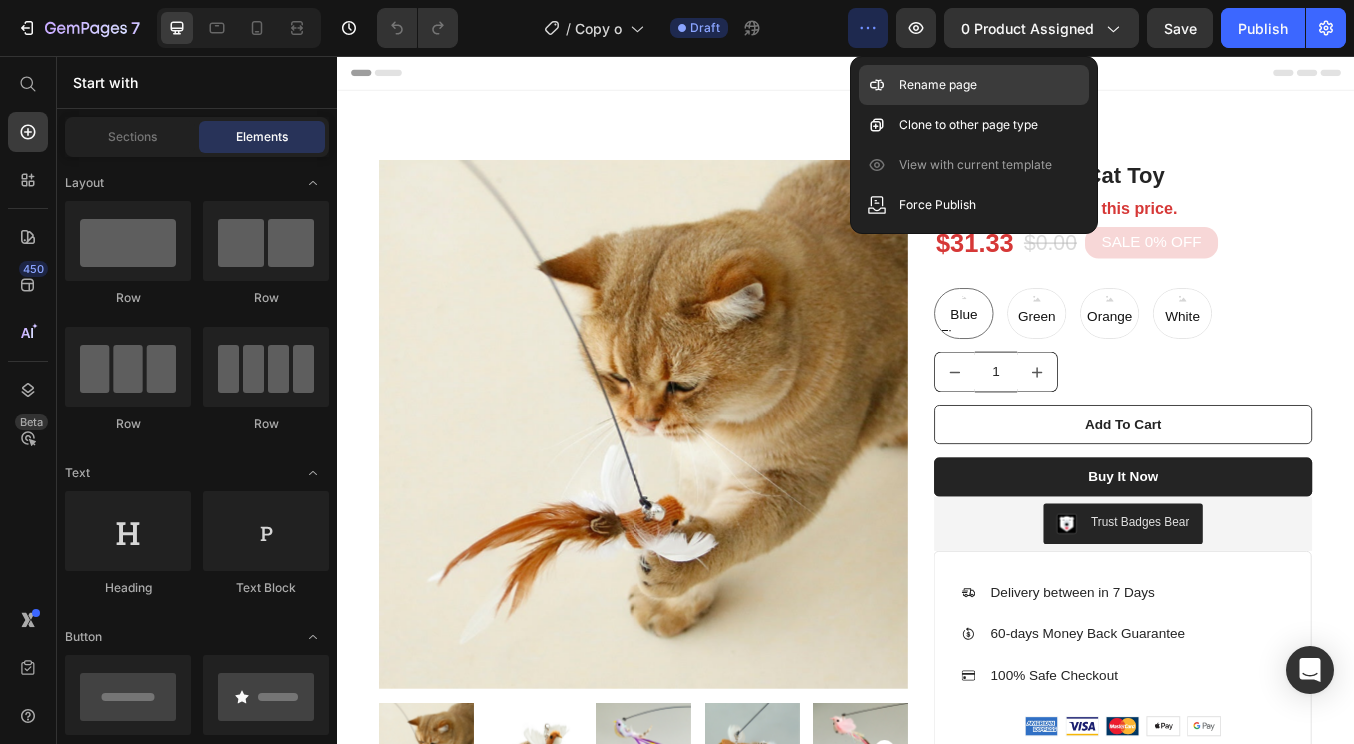 click on "Rename page" at bounding box center (938, 85) 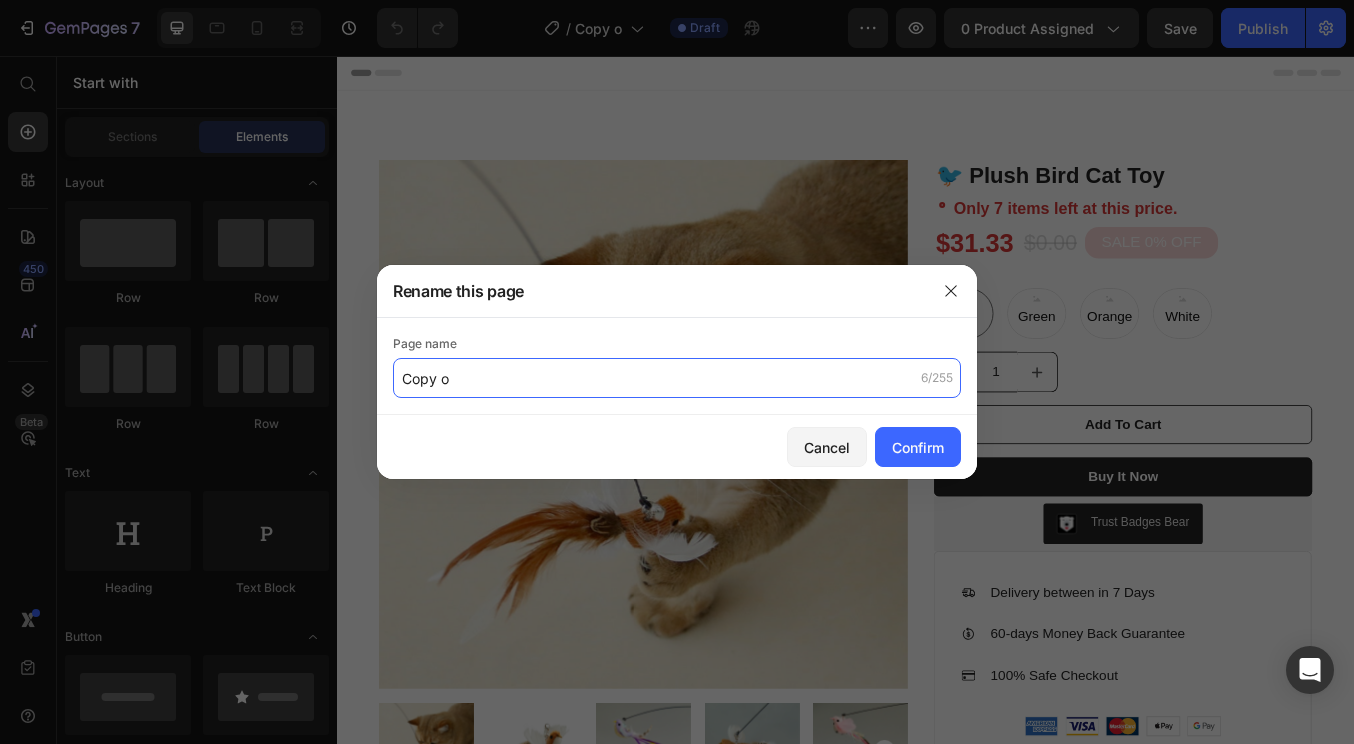 click on "Copy o" 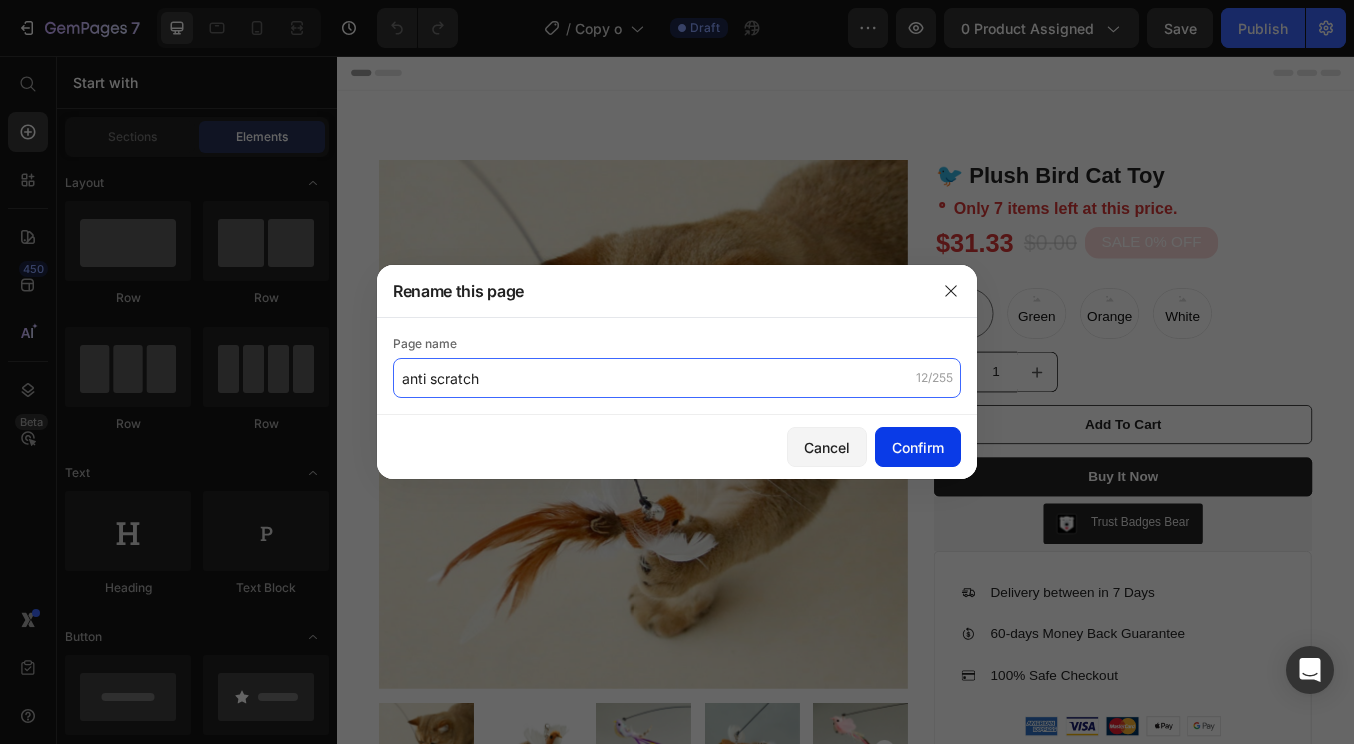 type on "anti scratch" 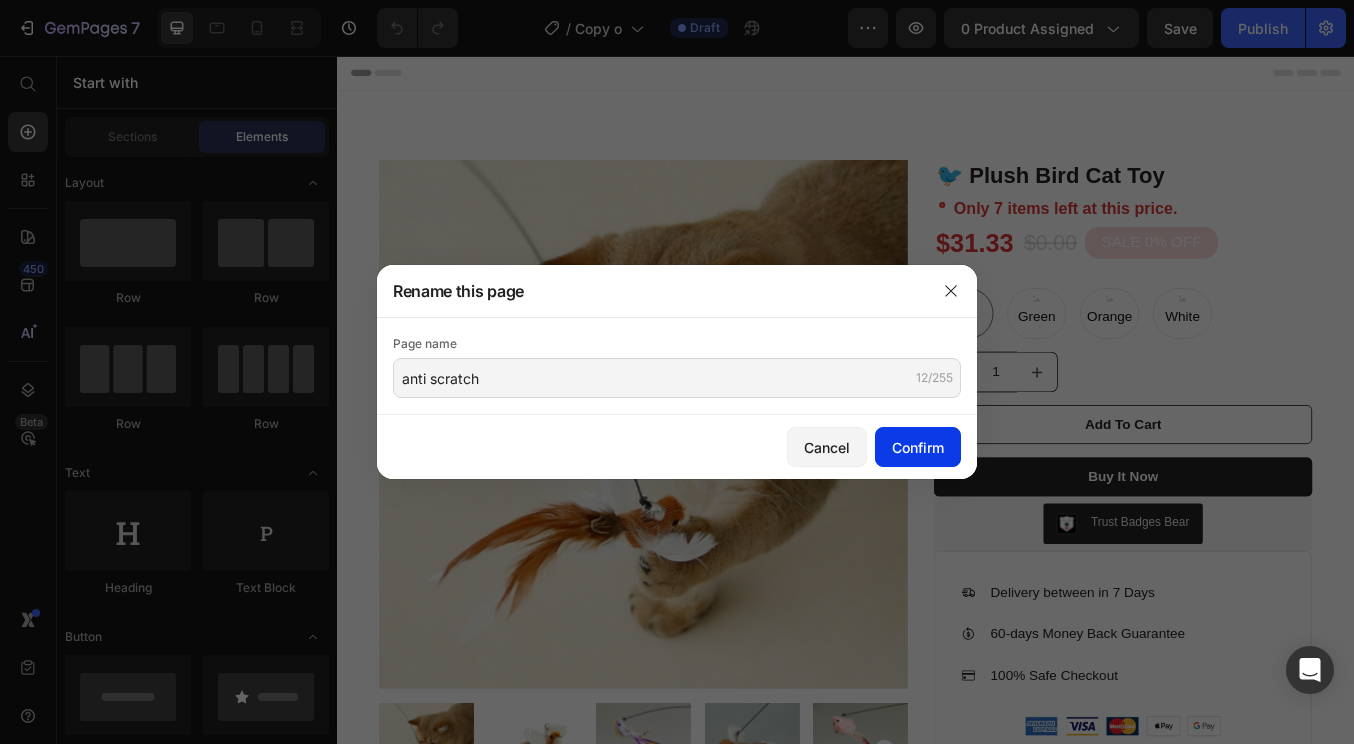 click on "Confirm" at bounding box center (918, 447) 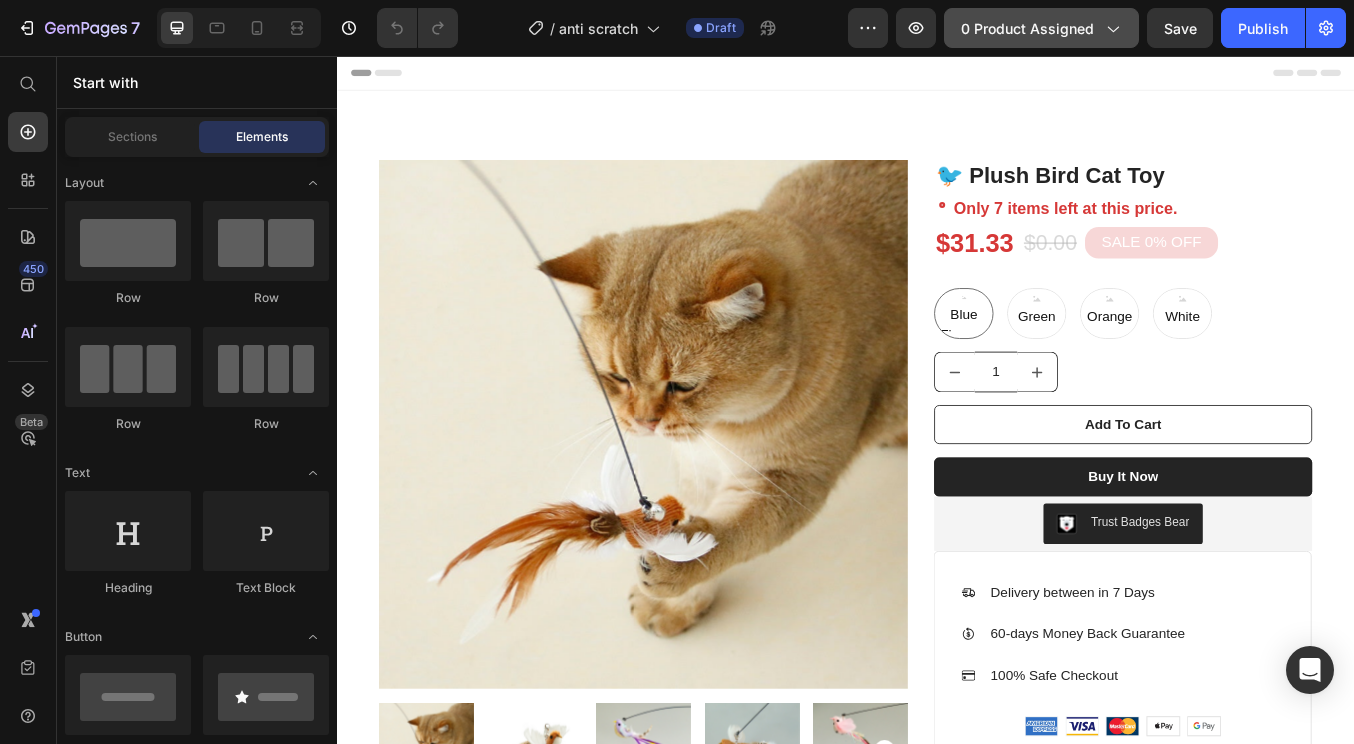 click on "0 product assigned" 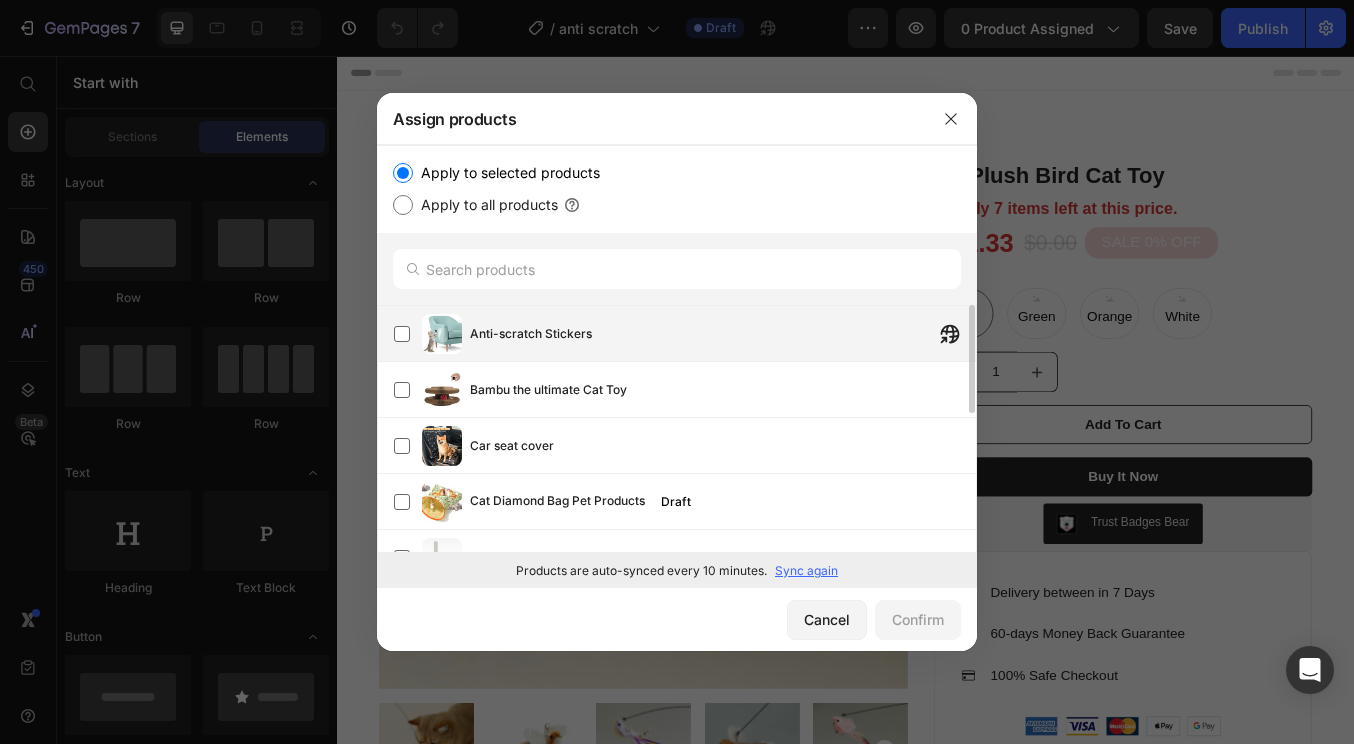 click on "Anti-scratch Stickers" at bounding box center [723, 334] 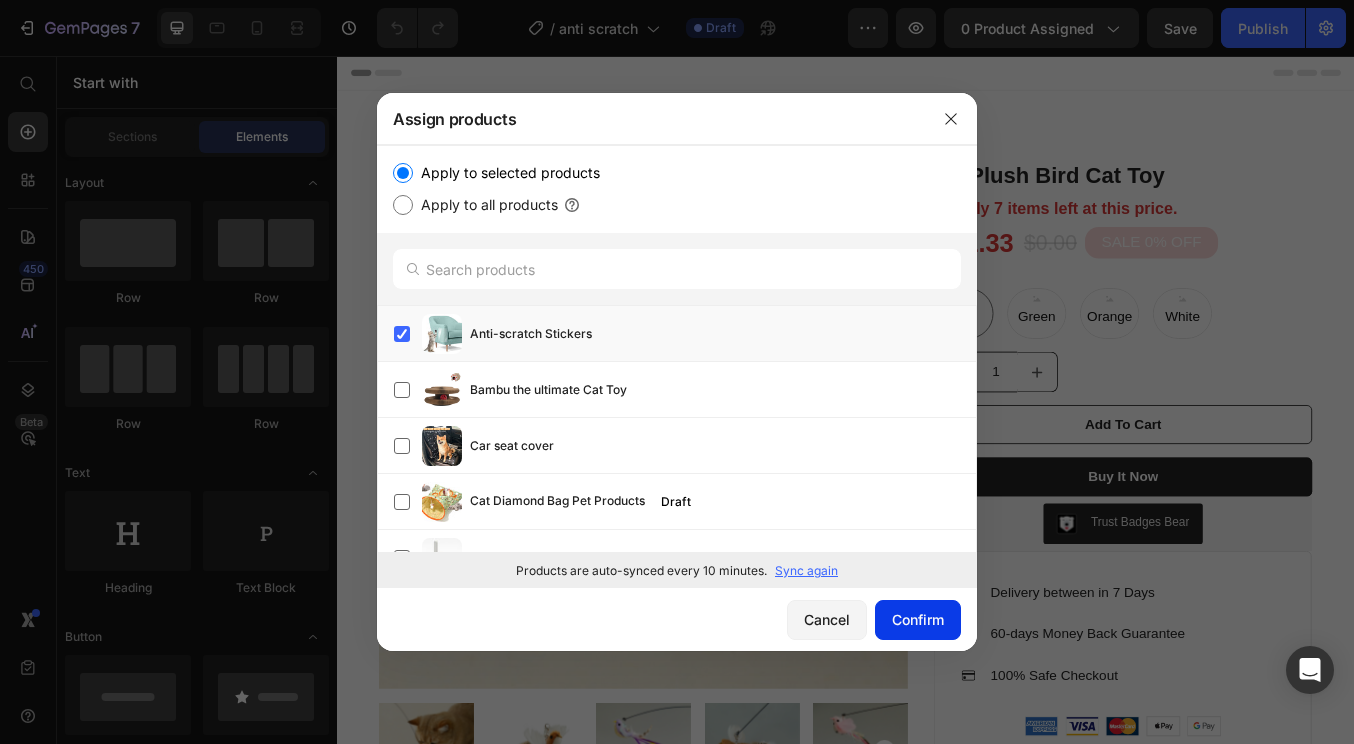 click on "Confirm" at bounding box center [918, 619] 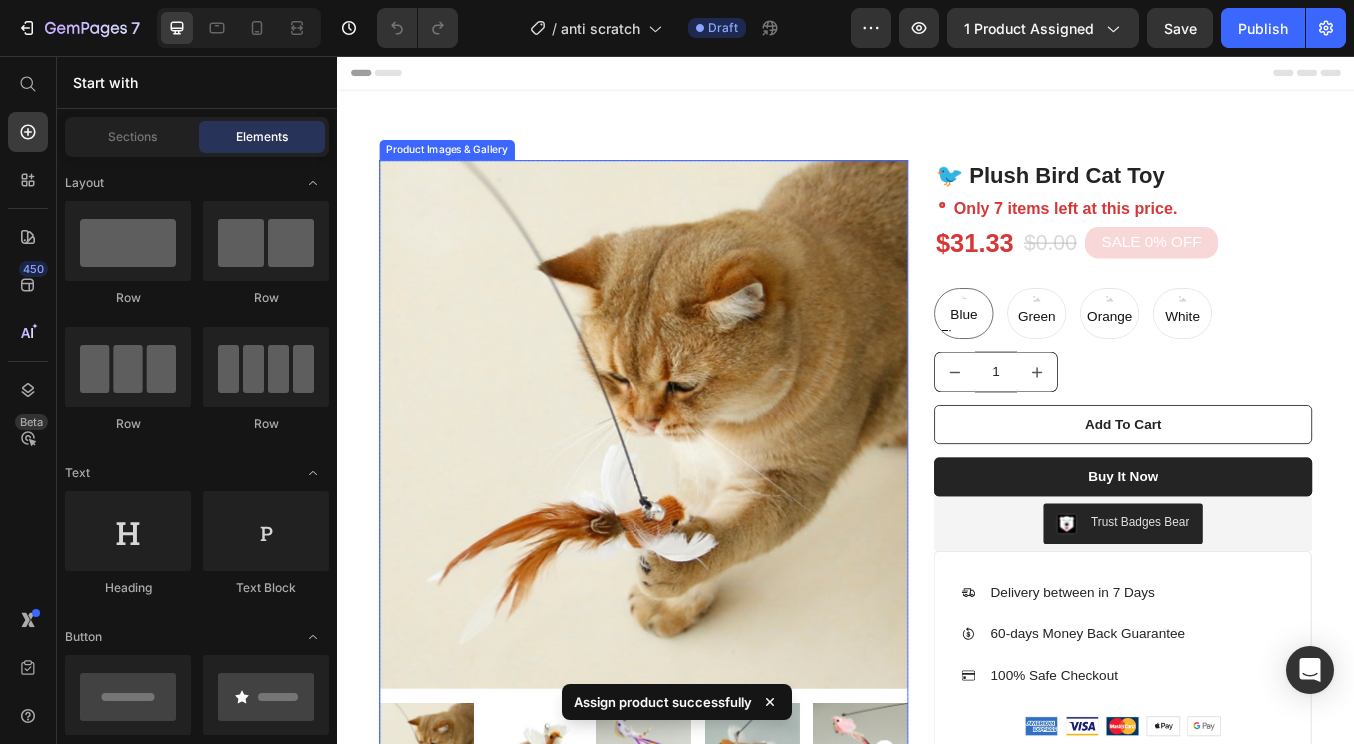 click at bounding box center (699, 491) 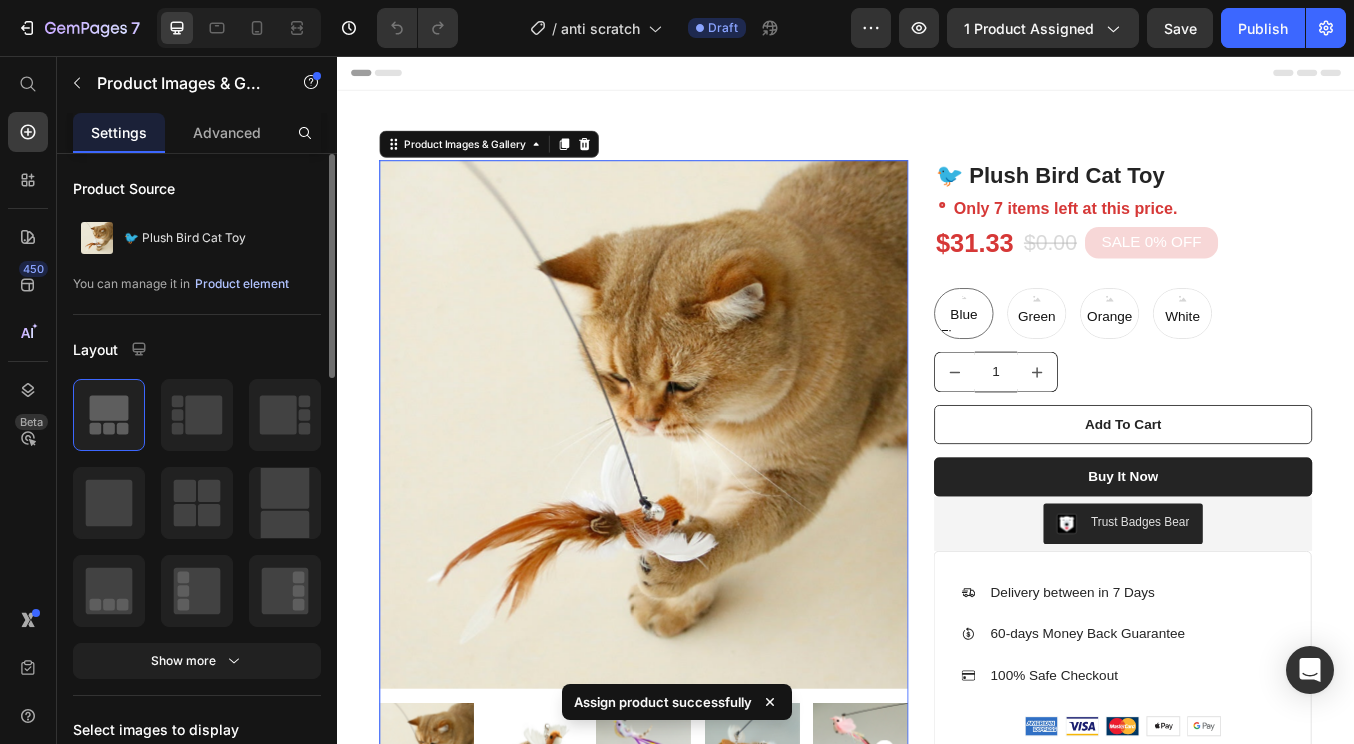 click on "Product element" at bounding box center [242, 284] 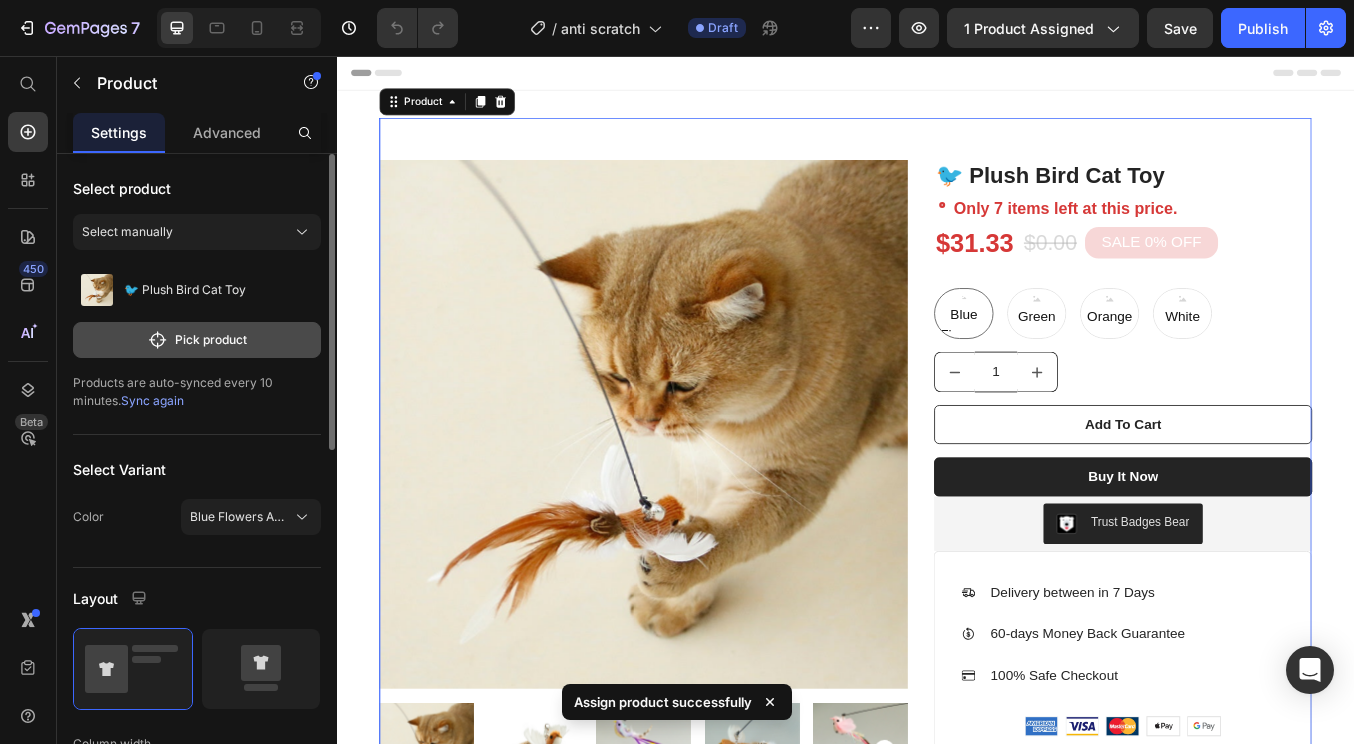 click on "Pick product" 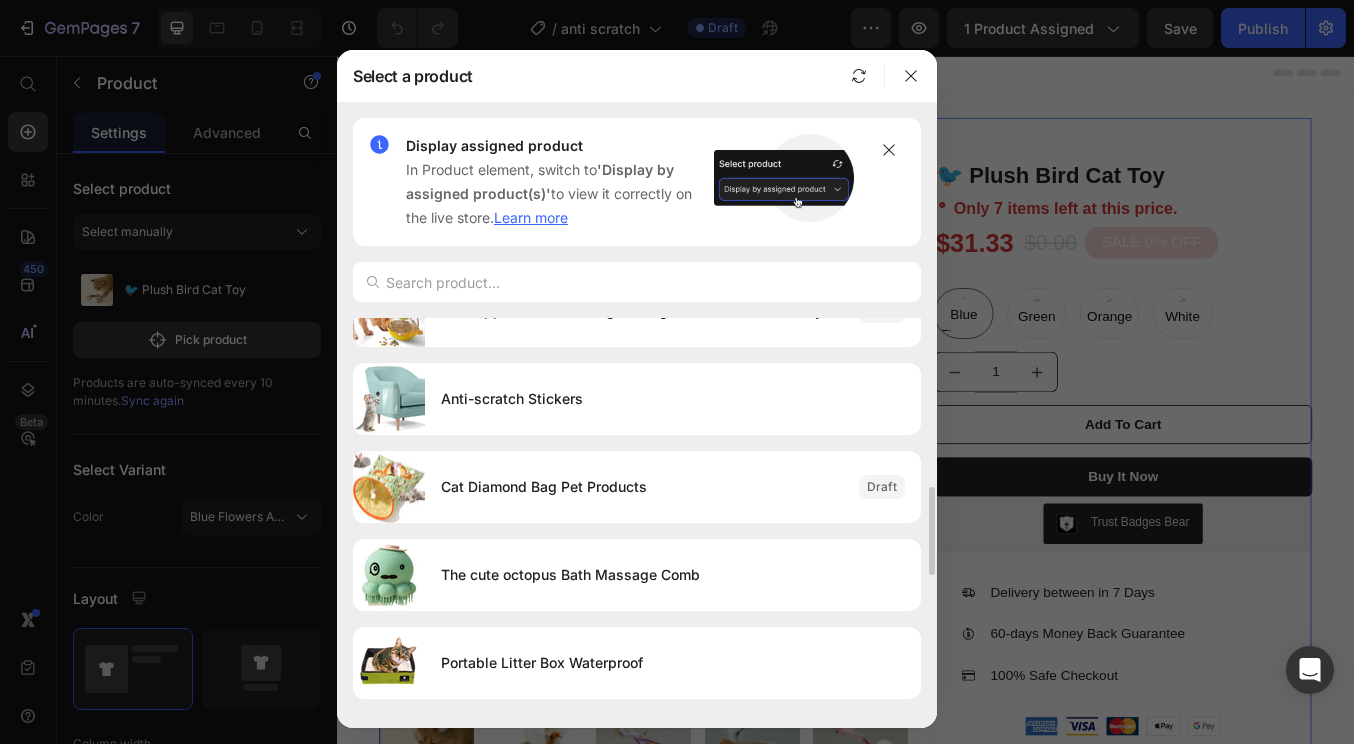 scroll, scrollTop: 755, scrollLeft: 0, axis: vertical 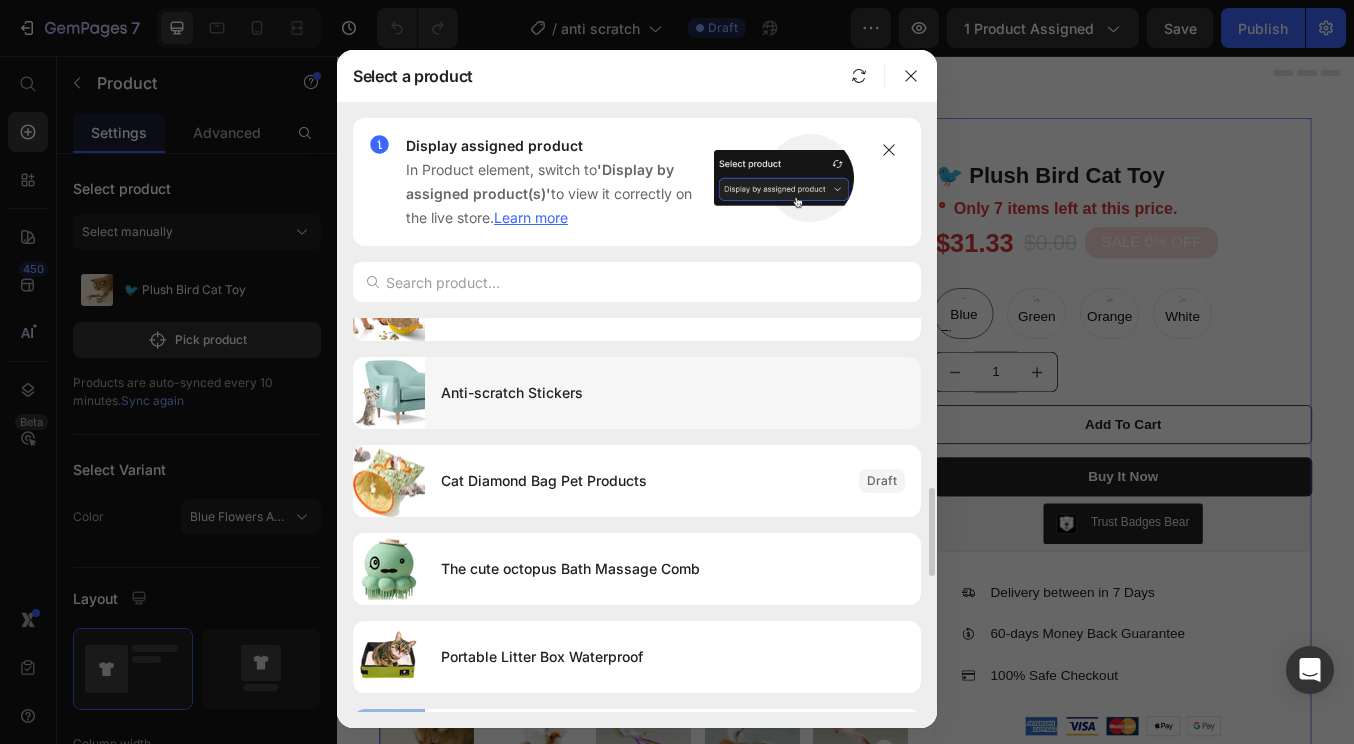 click on "Anti-scratch Stickers" at bounding box center [673, 393] 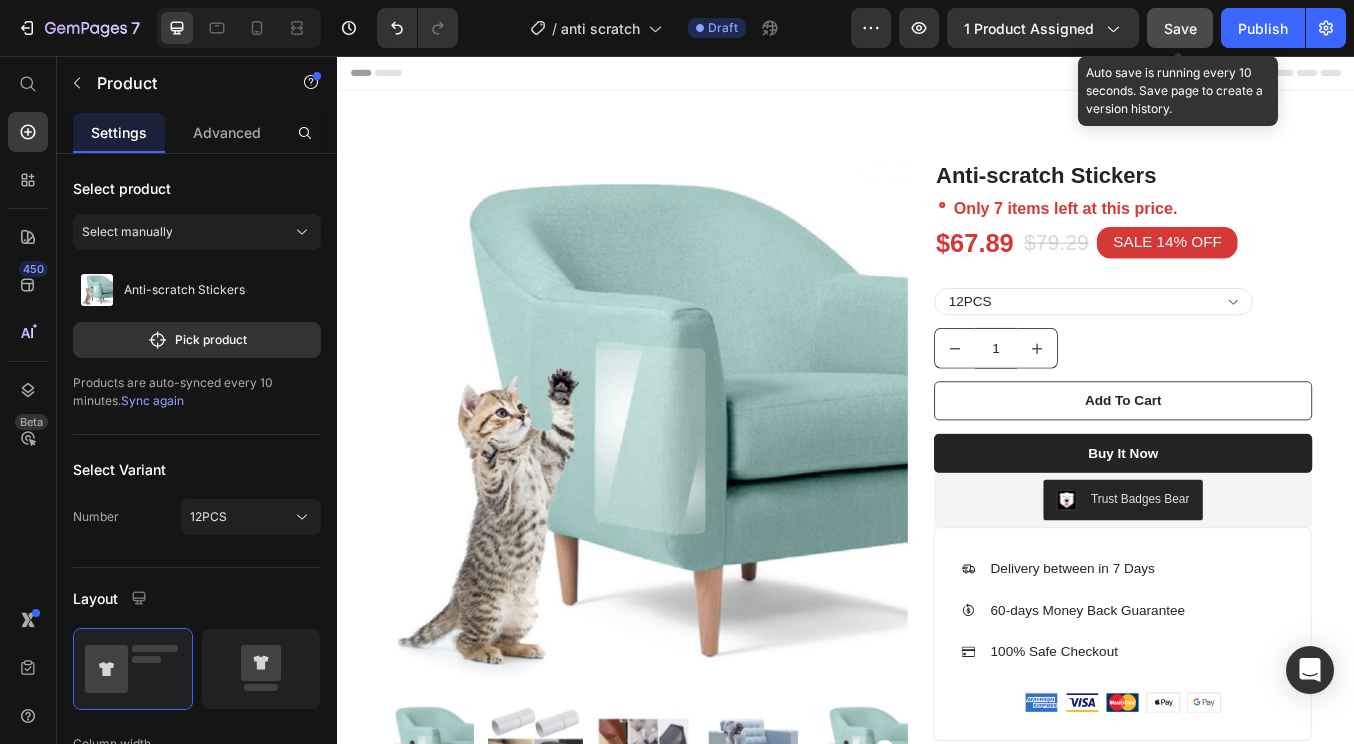 click on "Save" at bounding box center [1180, 28] 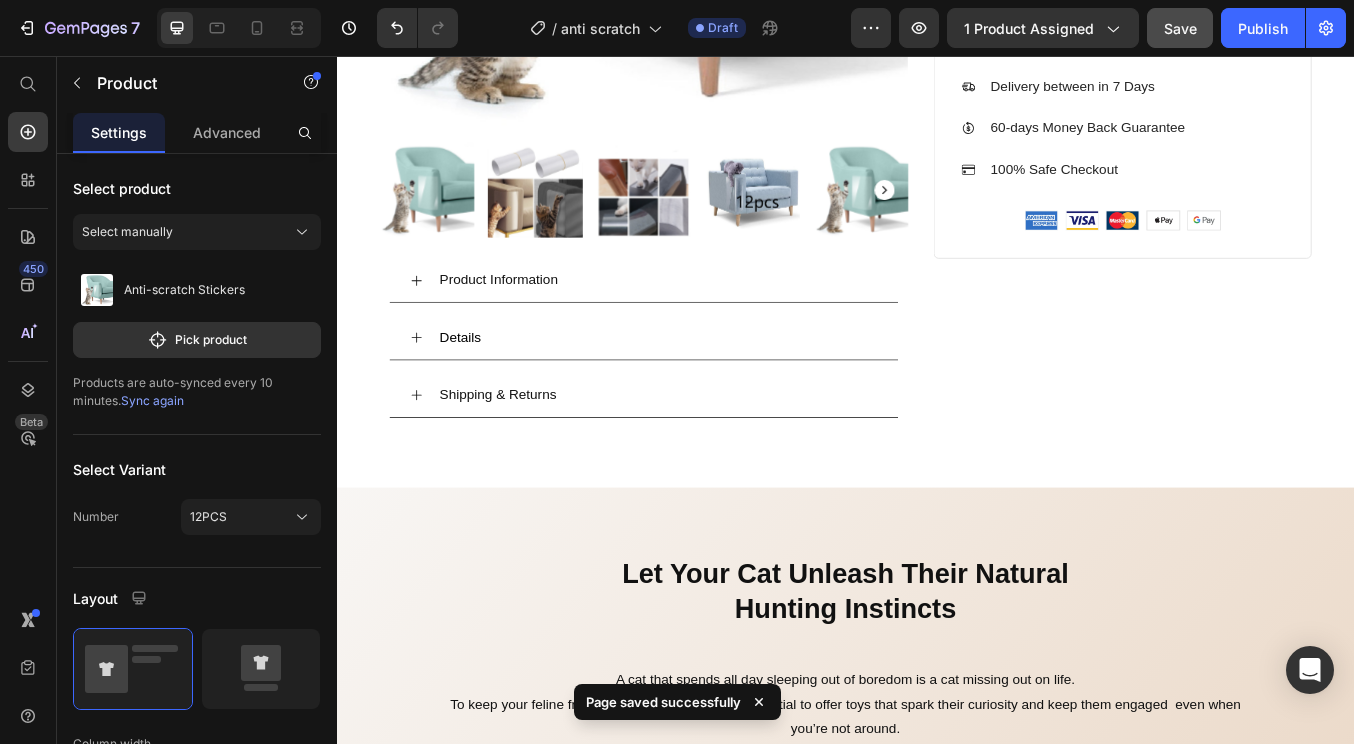 scroll, scrollTop: 0, scrollLeft: 0, axis: both 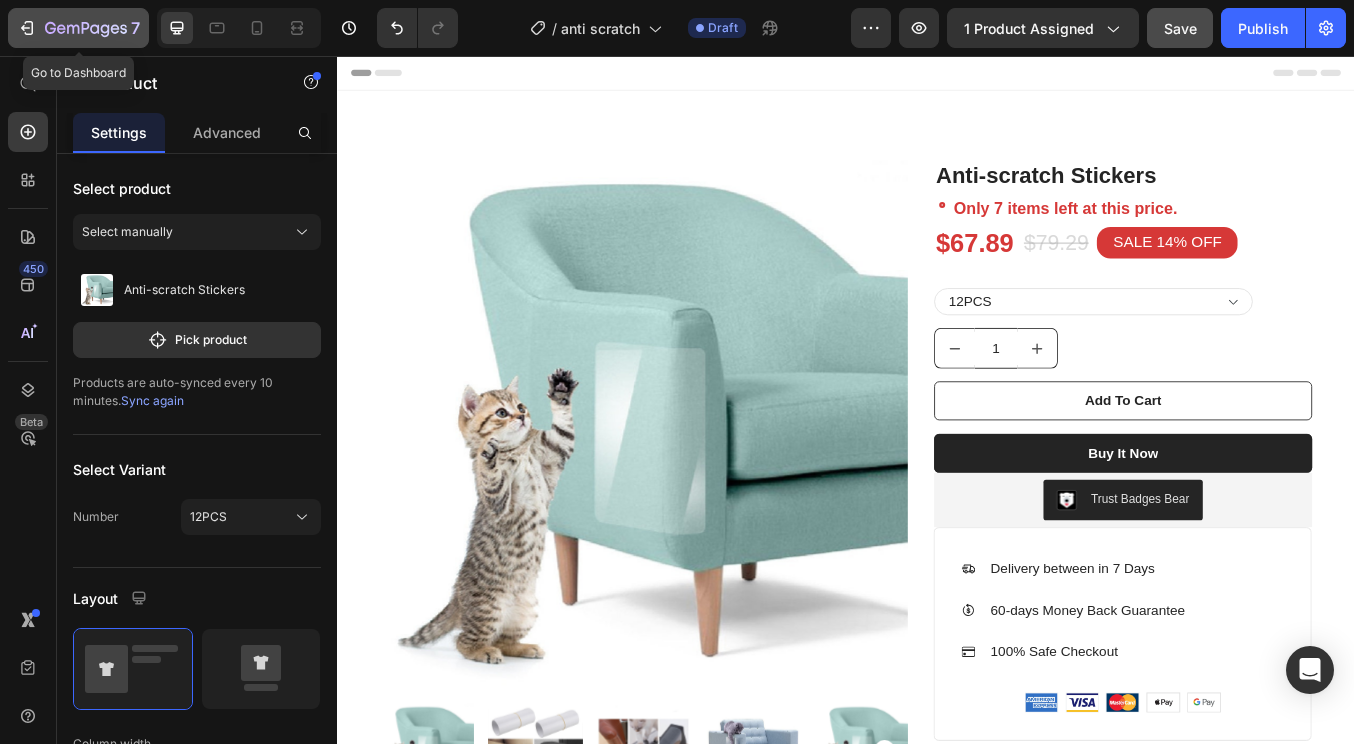 click 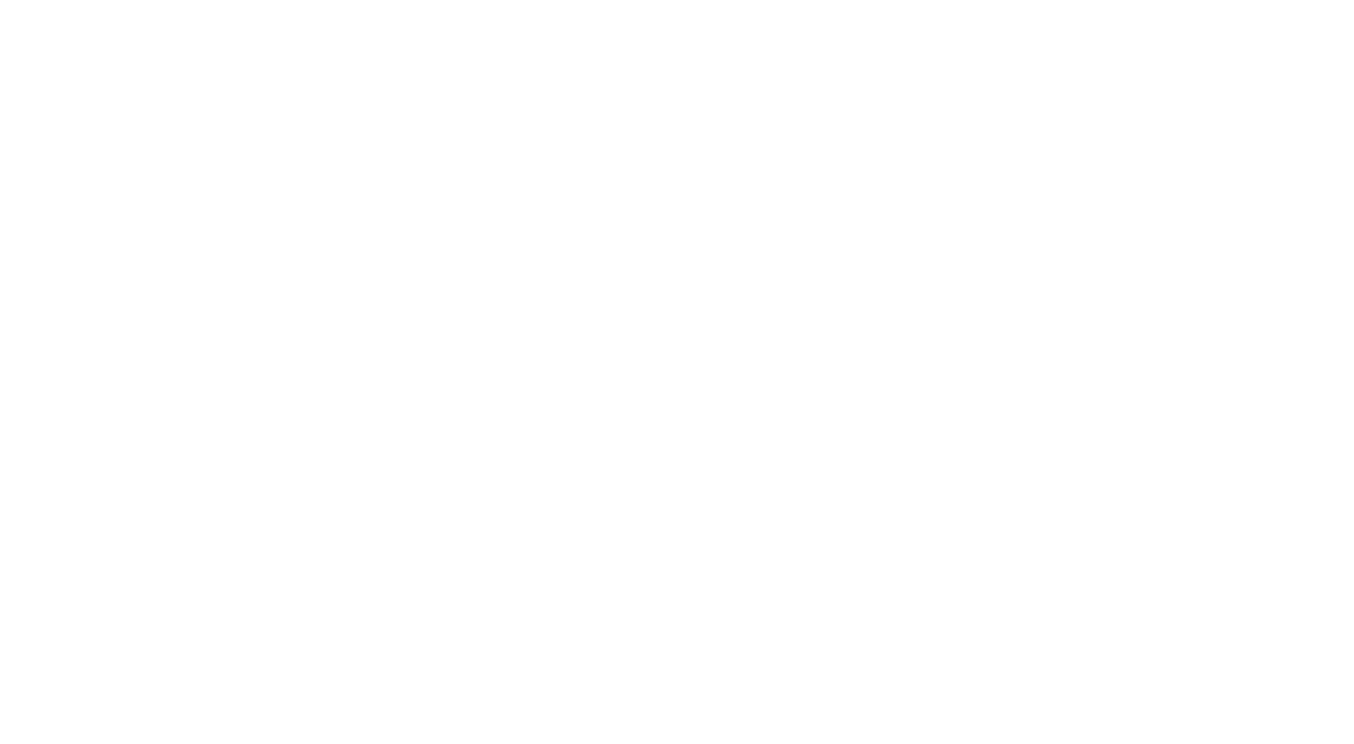 scroll, scrollTop: 0, scrollLeft: 0, axis: both 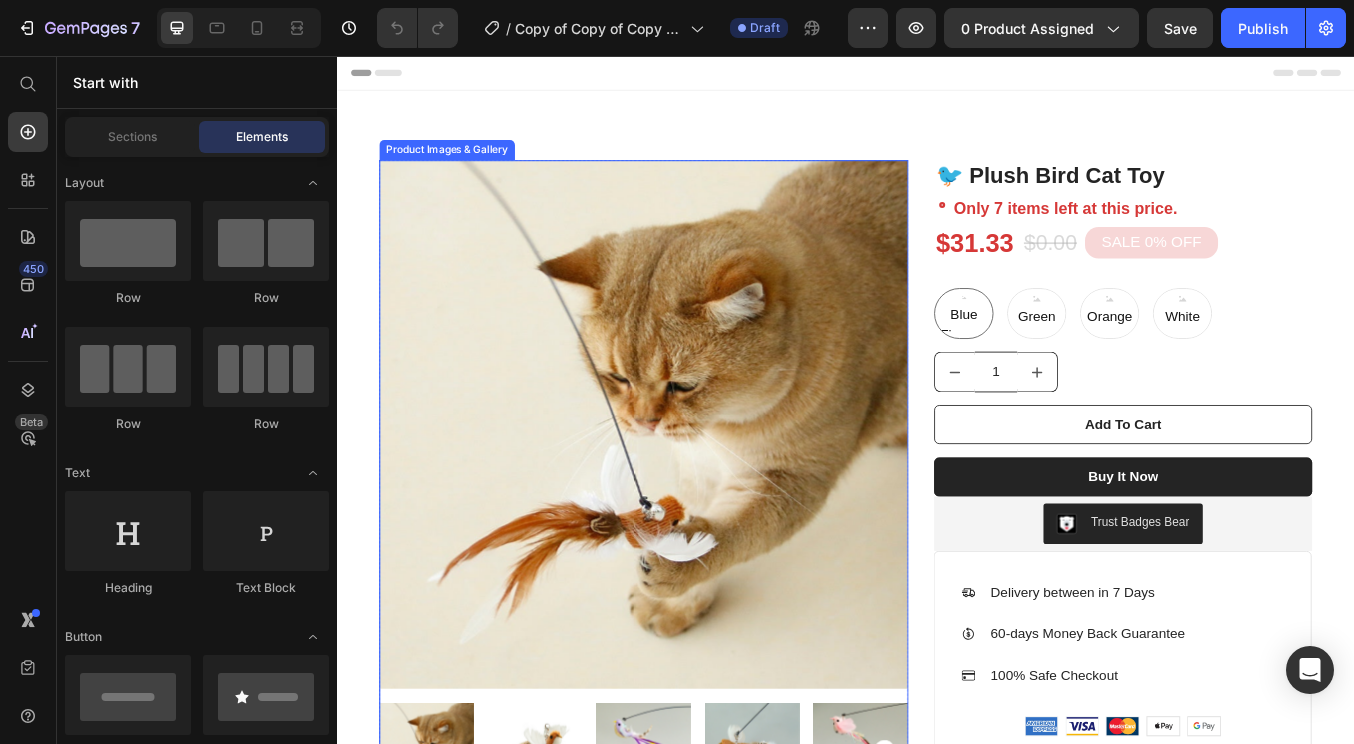 click at bounding box center [699, 491] 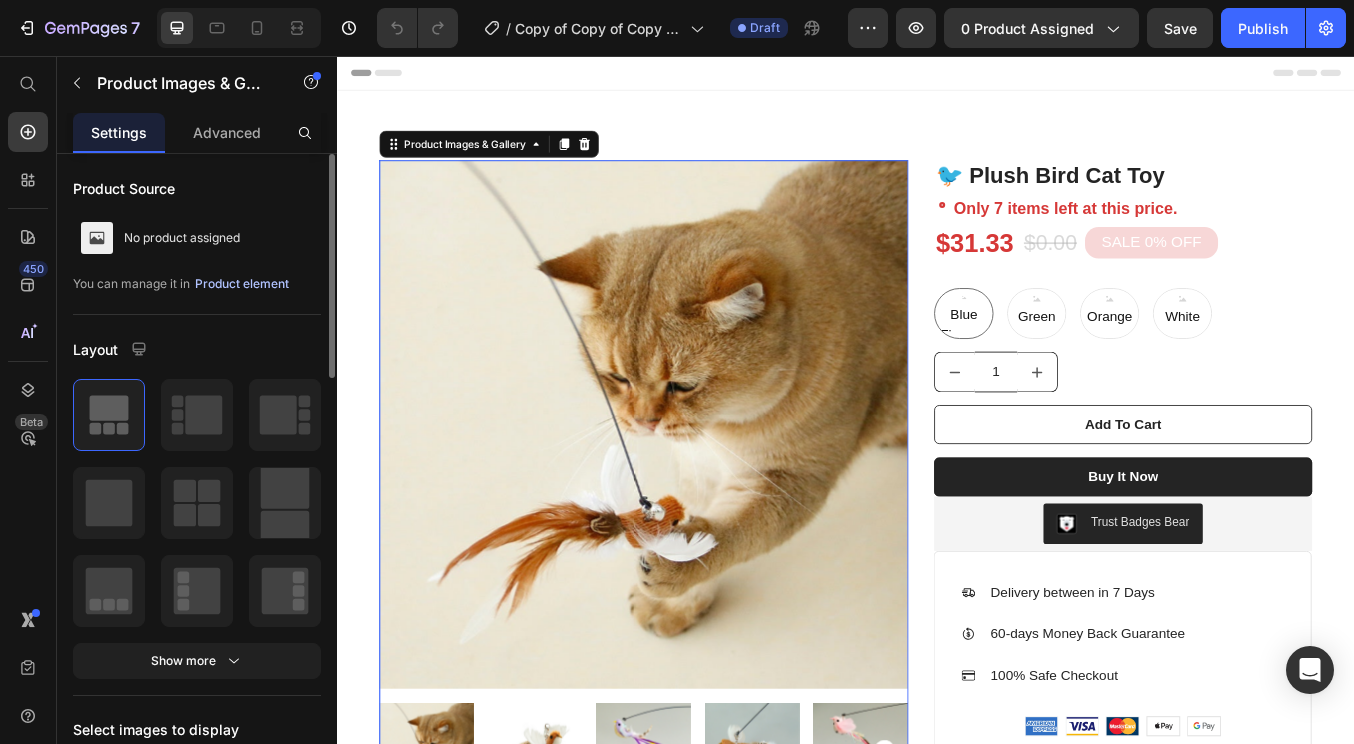 click on "Product element" at bounding box center (242, 284) 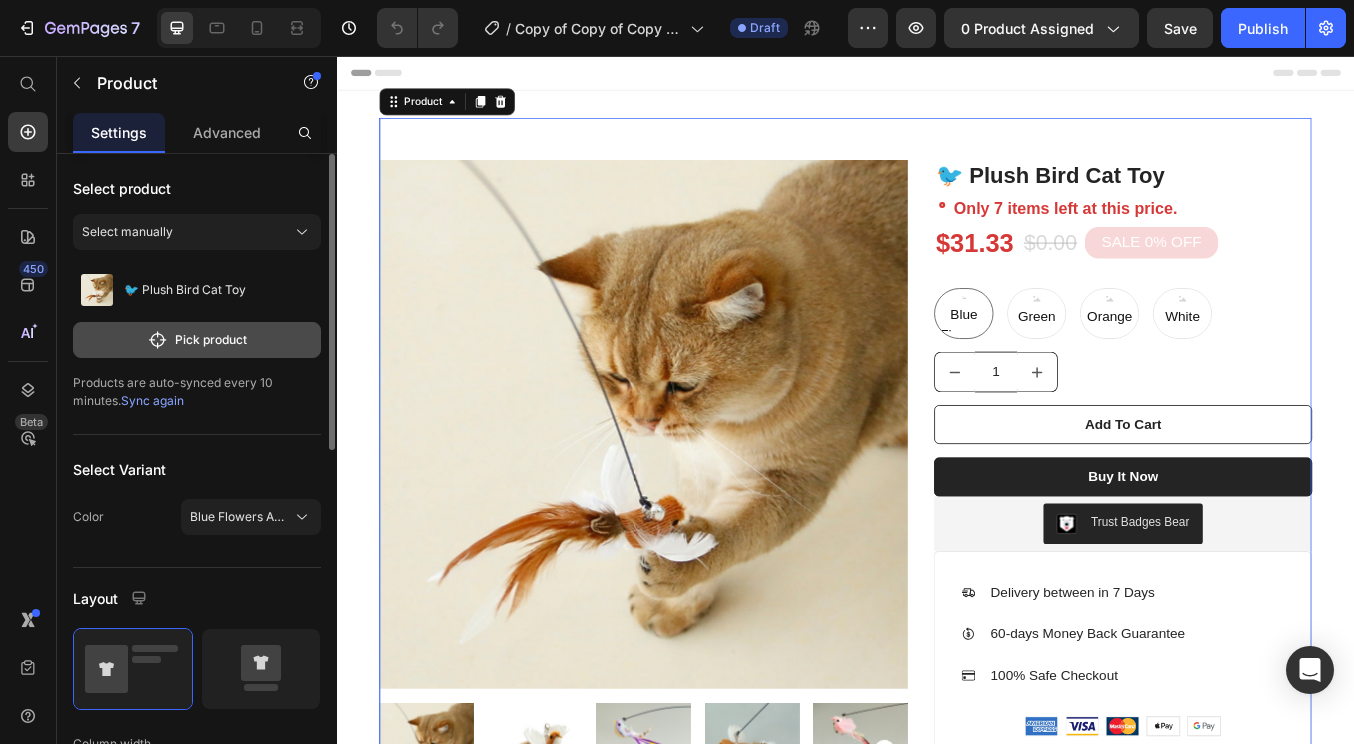click on "Pick product" at bounding box center (197, 340) 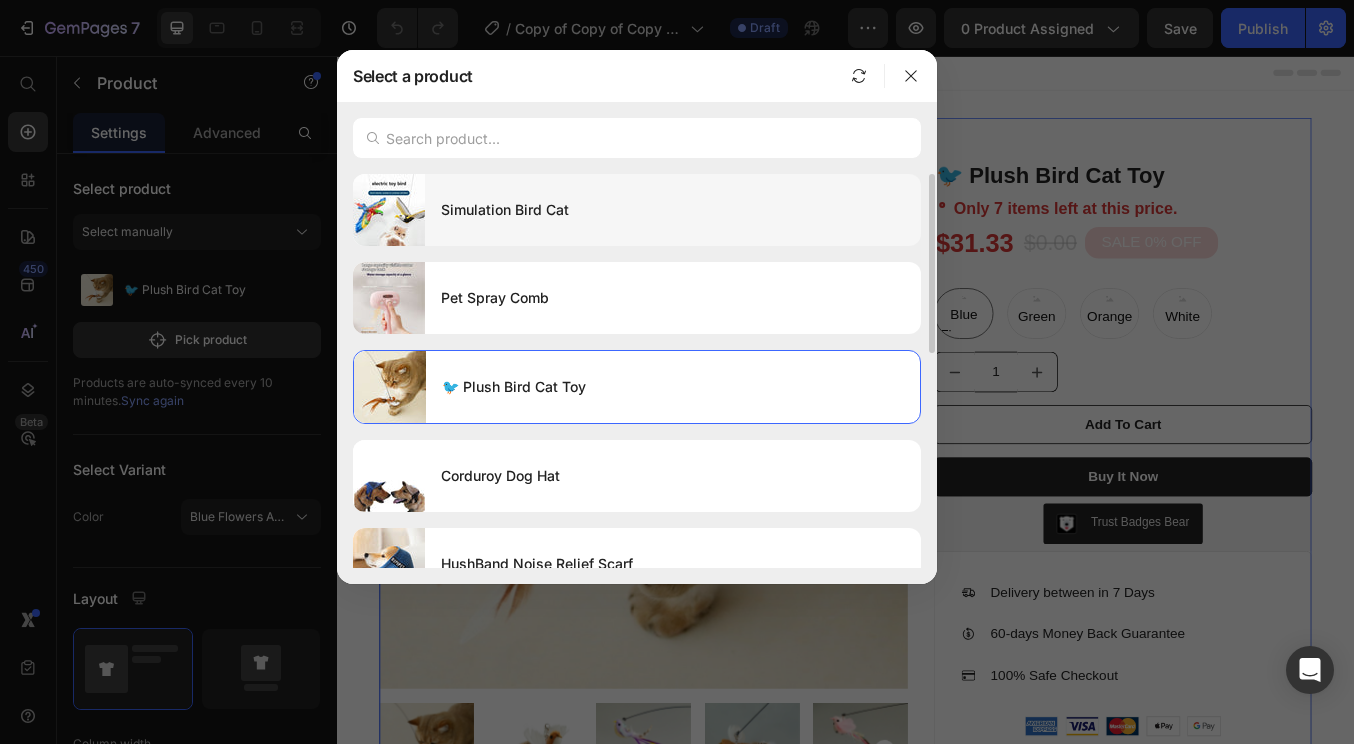 click on "Simulation Bird Cat" at bounding box center [673, 210] 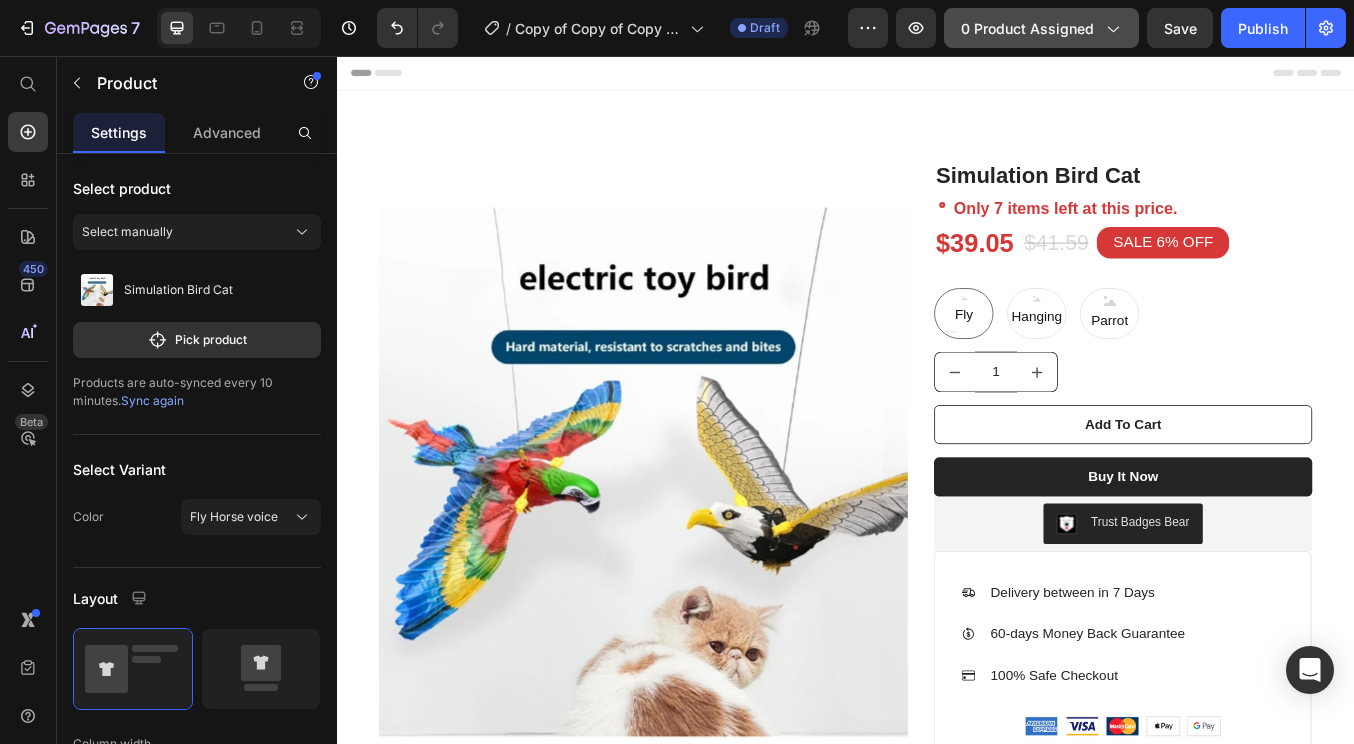 click on "0 product assigned" at bounding box center [1041, 28] 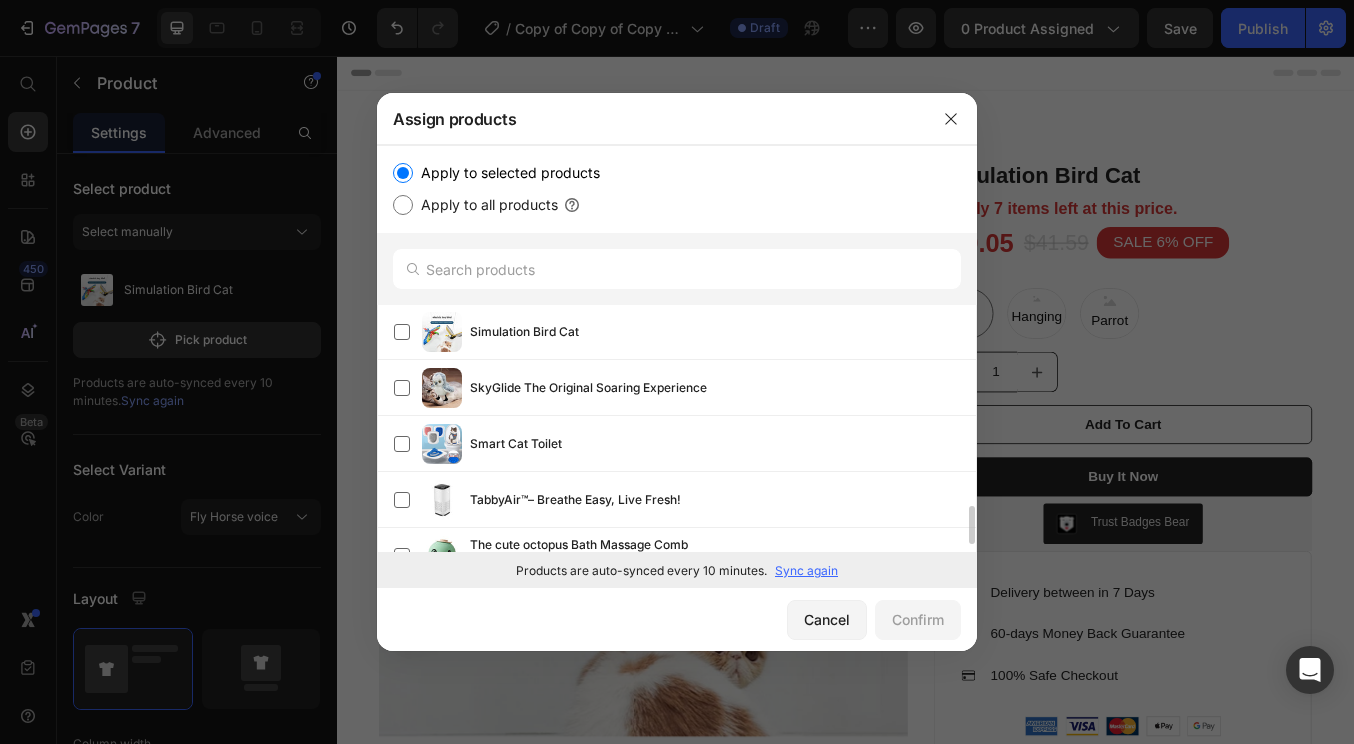 scroll, scrollTop: 1241, scrollLeft: 0, axis: vertical 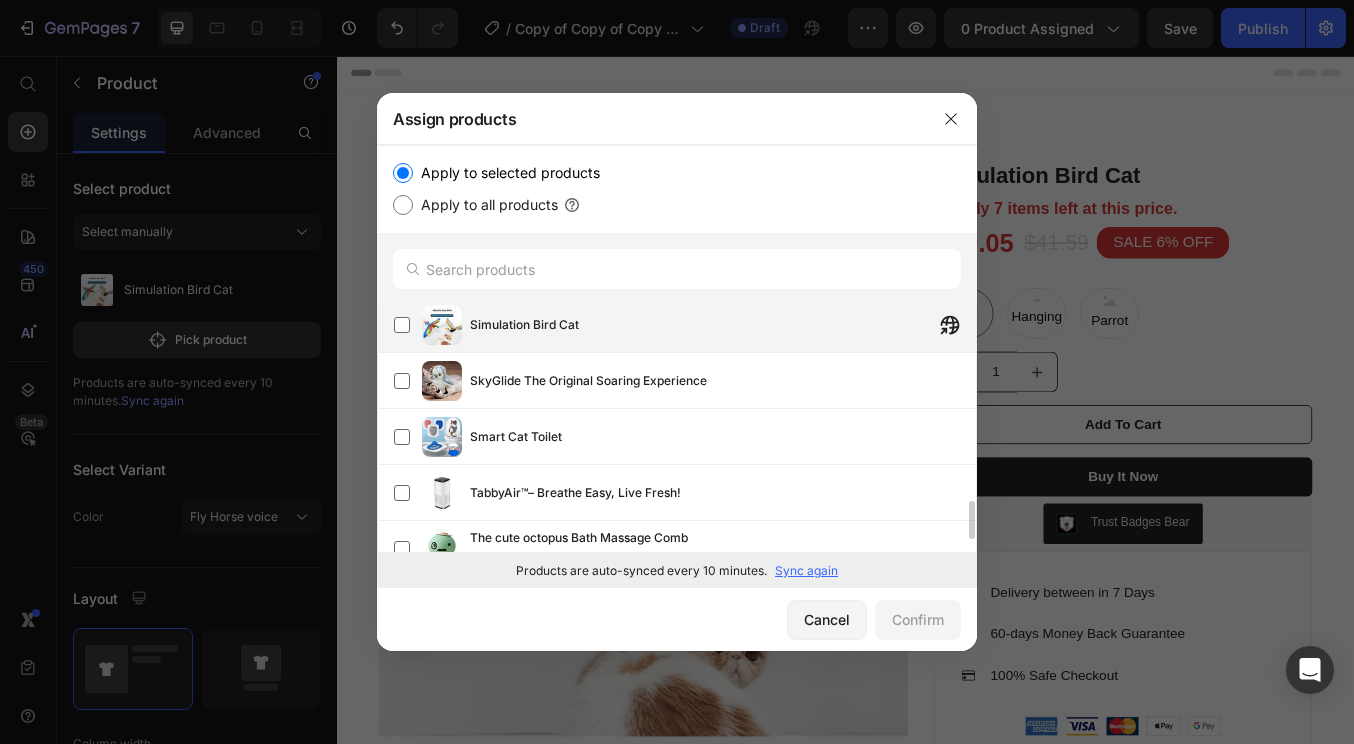 click on "Simulation Bird Cat" at bounding box center (524, 325) 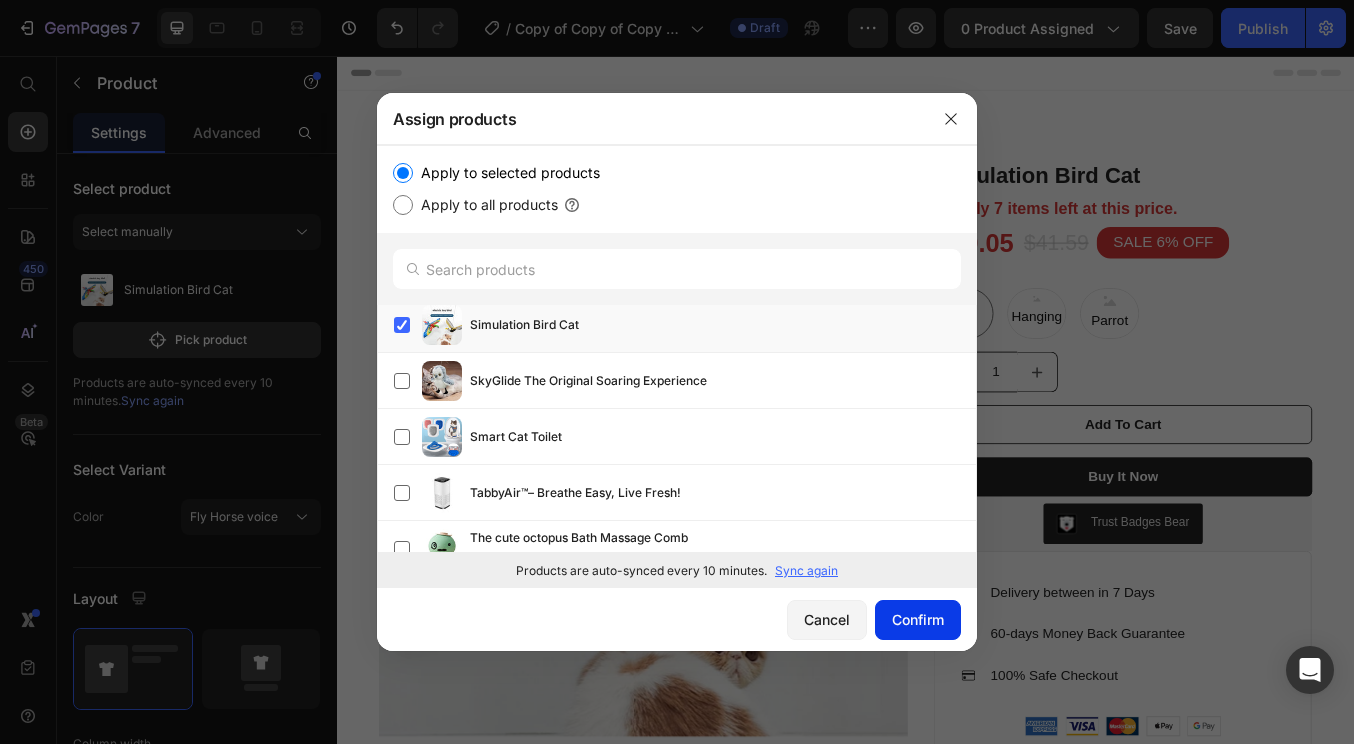 click on "Confirm" at bounding box center [918, 619] 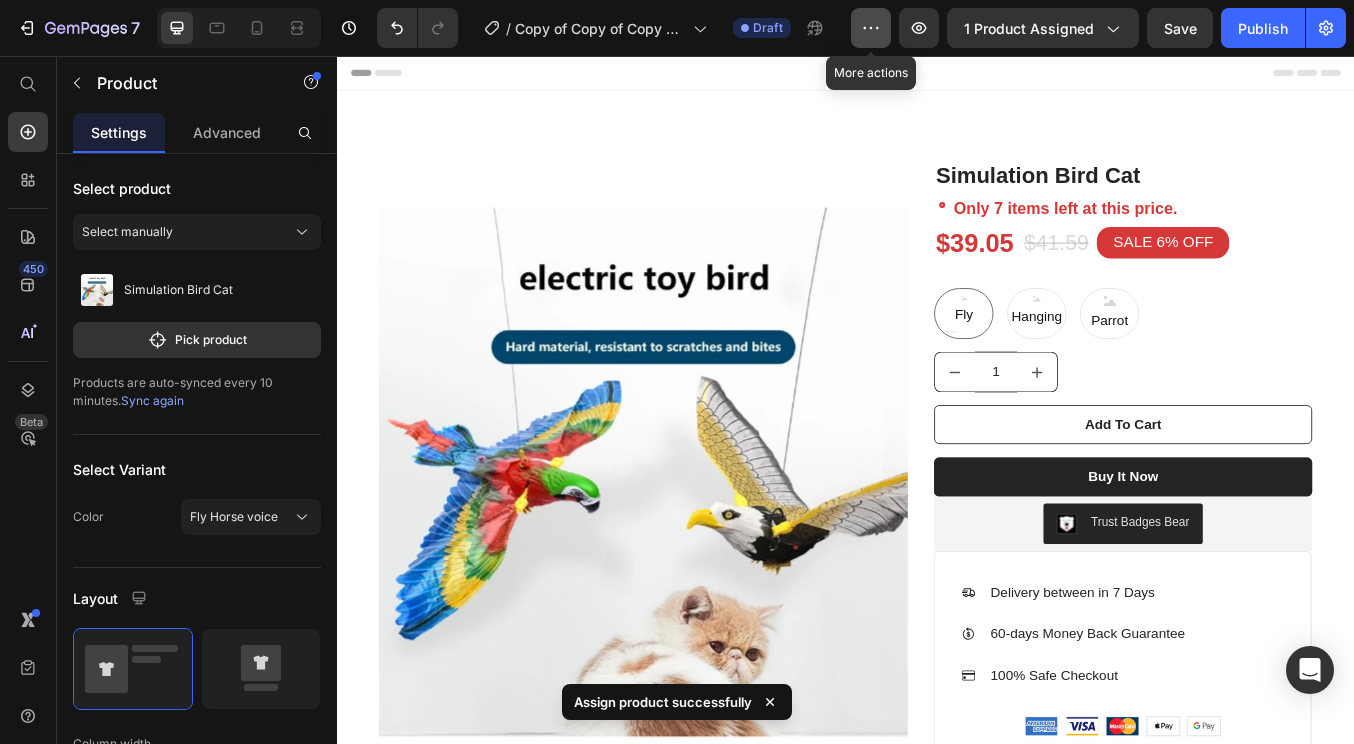 click 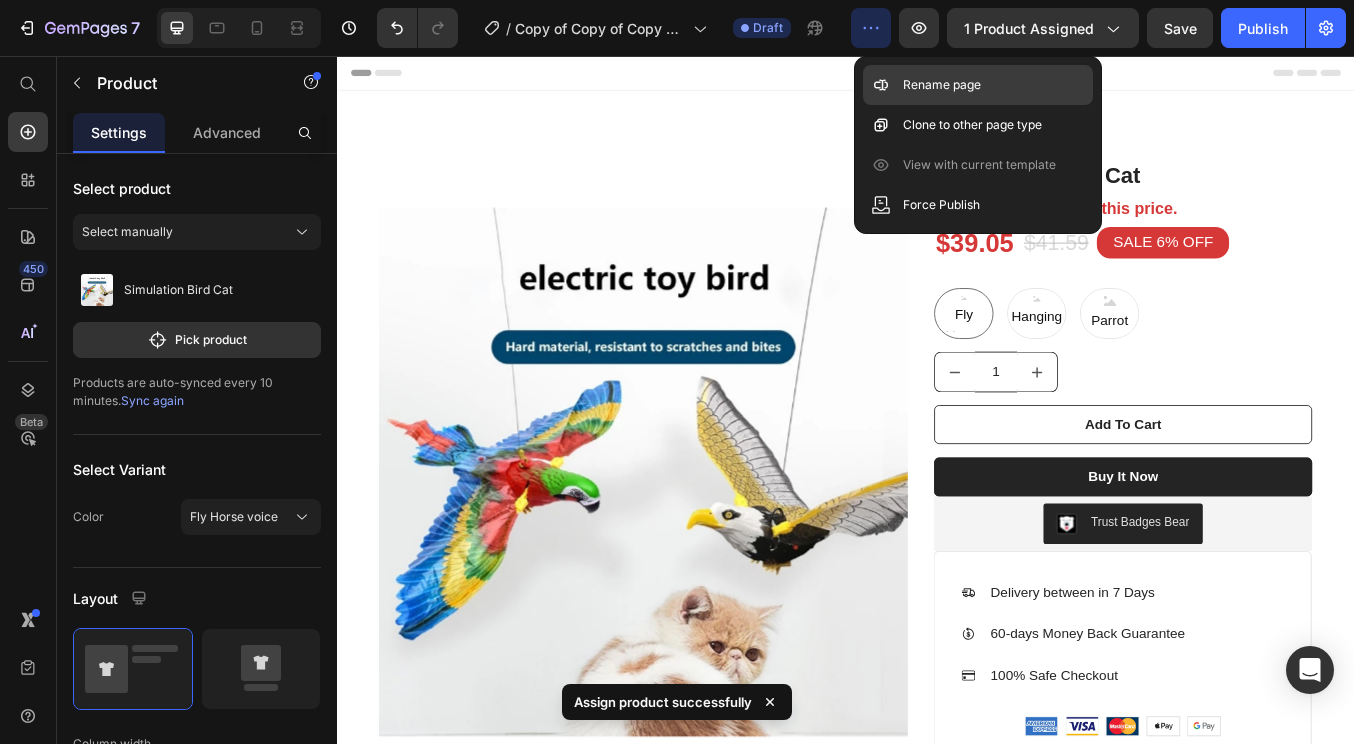 click on "Rename page" at bounding box center (942, 85) 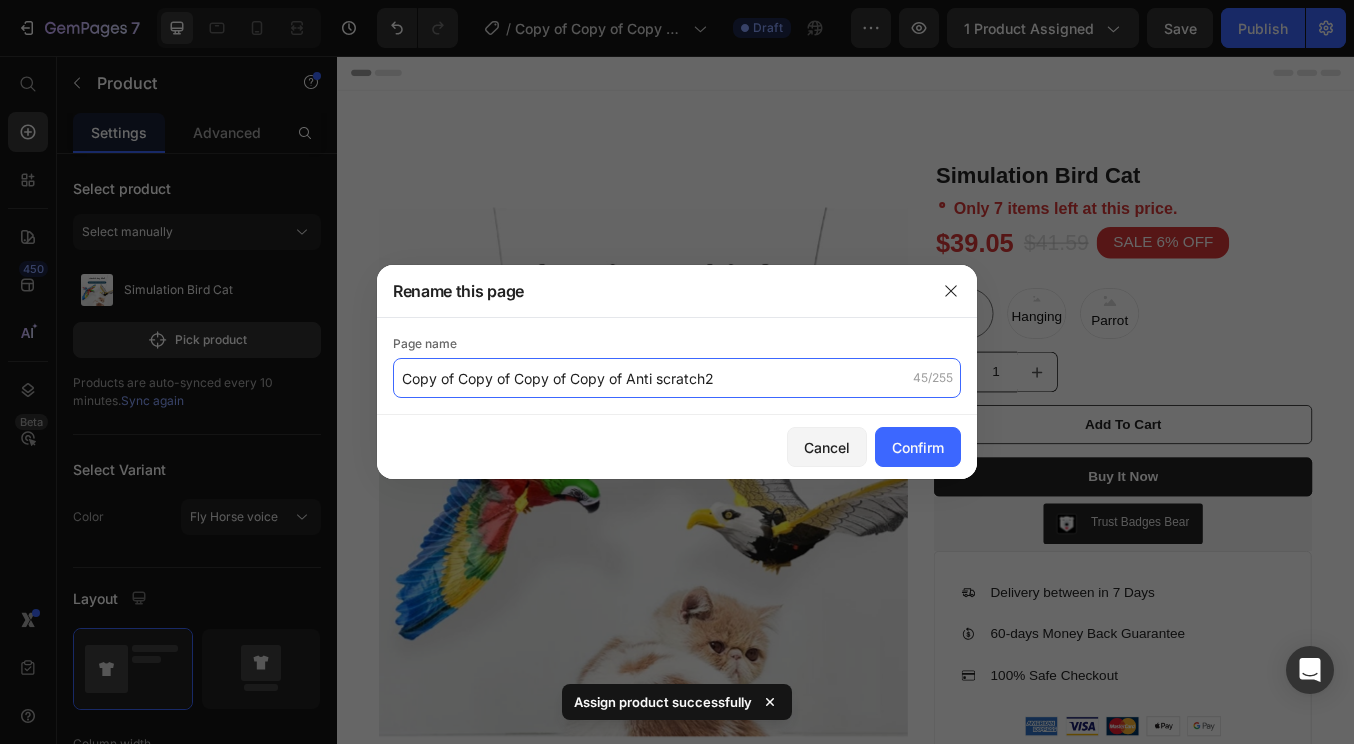 click on "Copy of Copy of Copy of Copy of Anti scratch2" 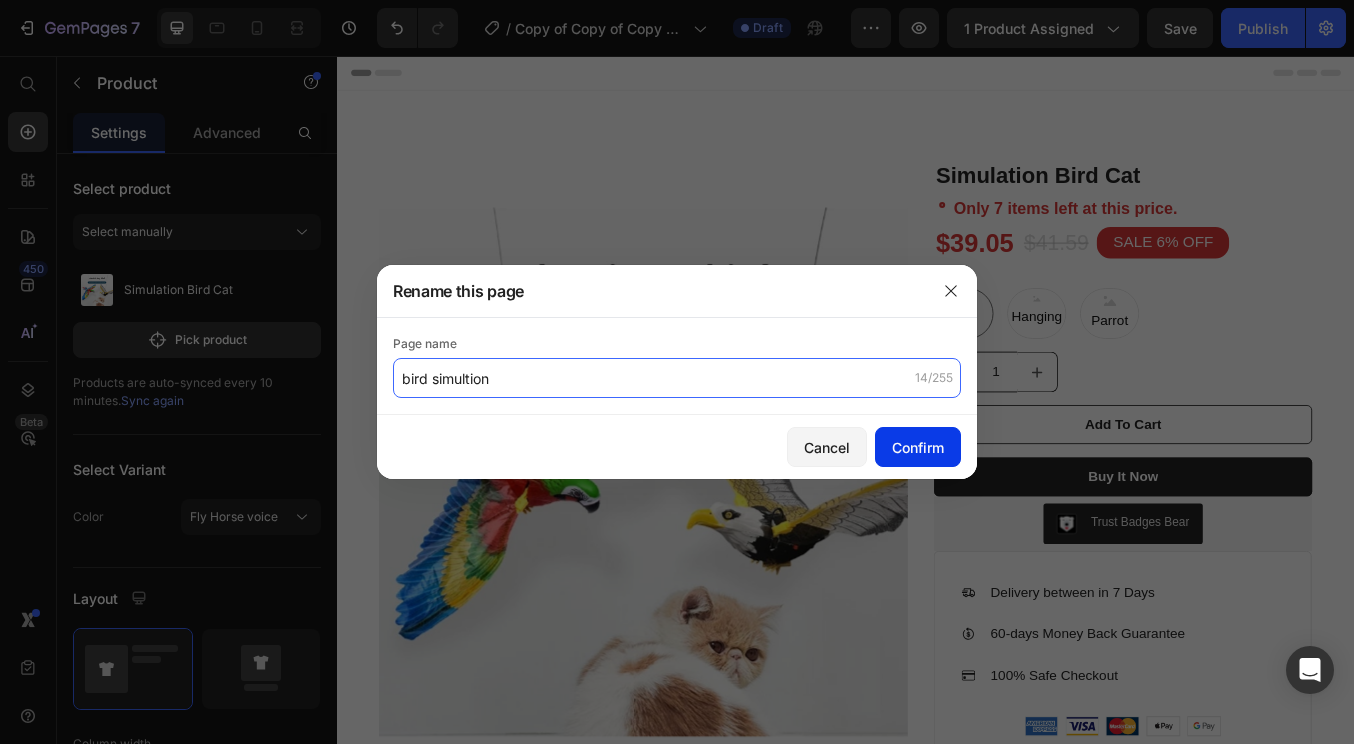 type on "bird simultion" 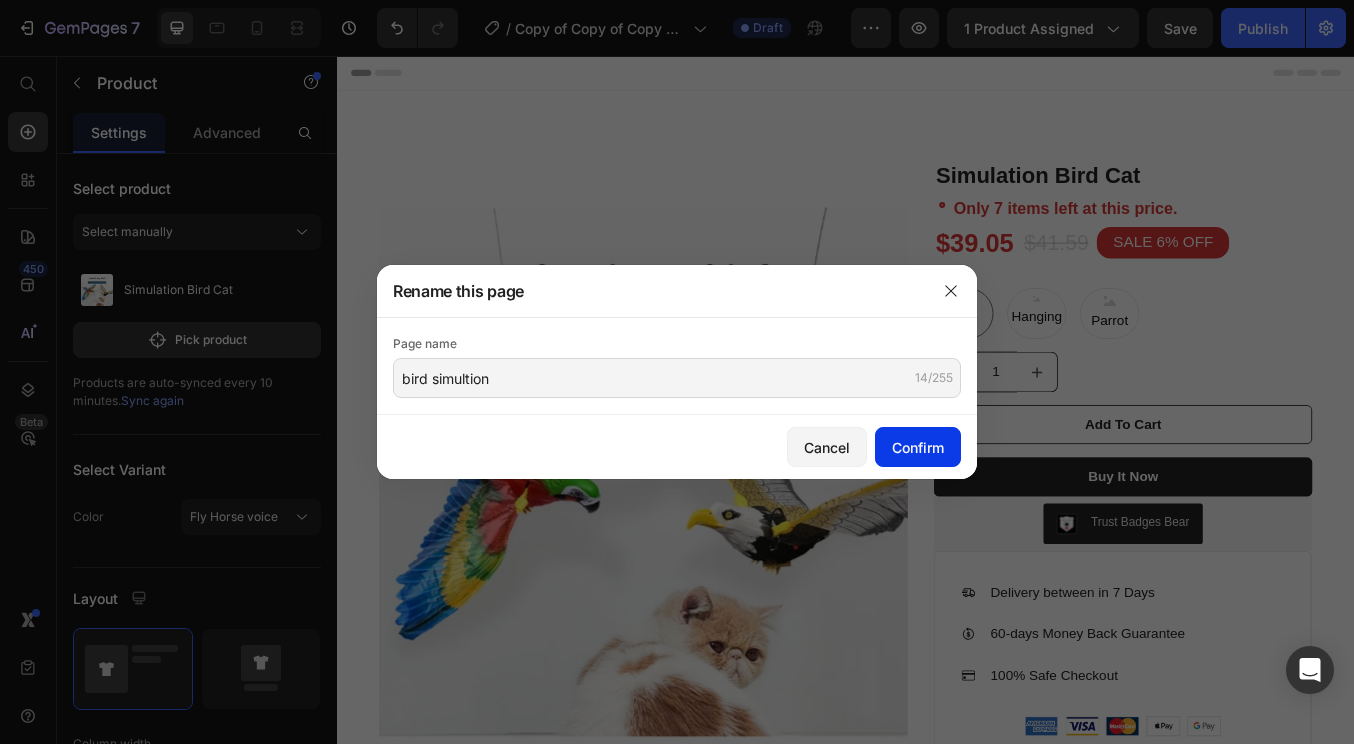 click on "Confirm" at bounding box center [918, 447] 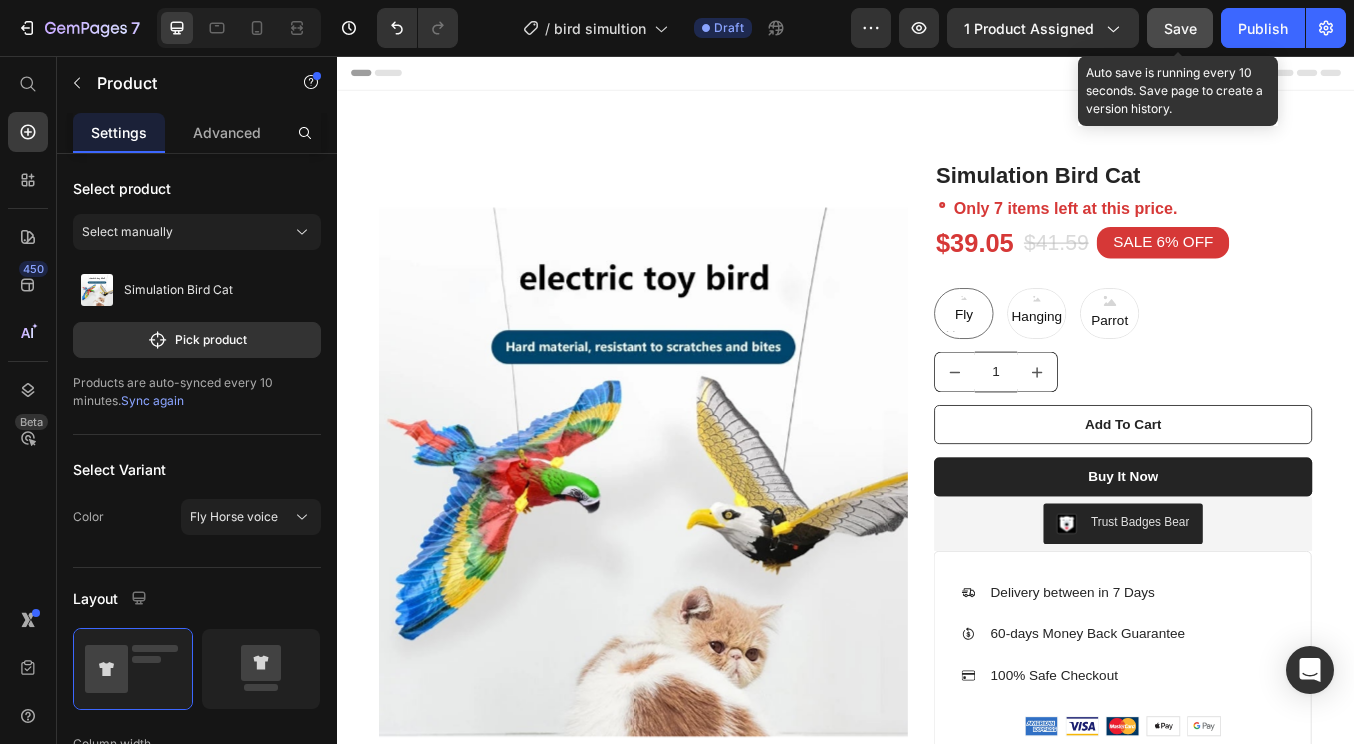 click on "Save" 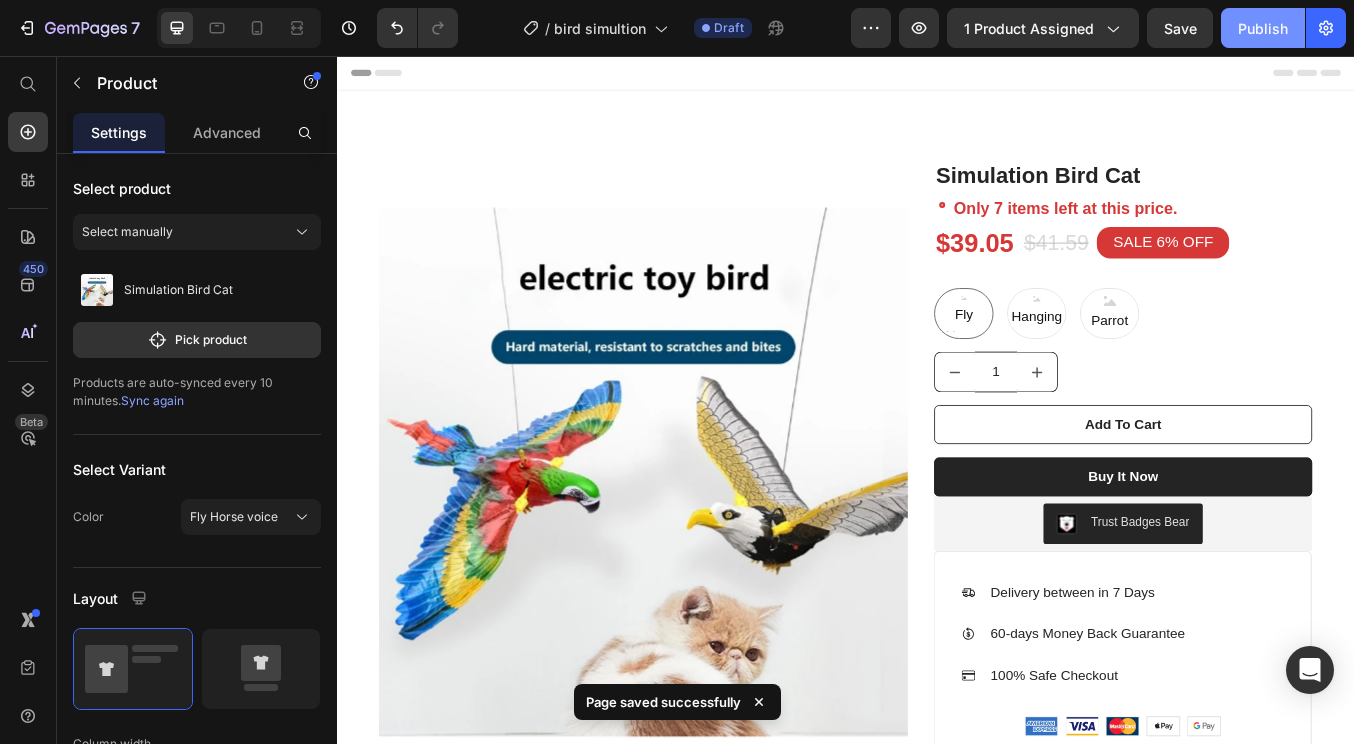 click on "Publish" at bounding box center (1263, 28) 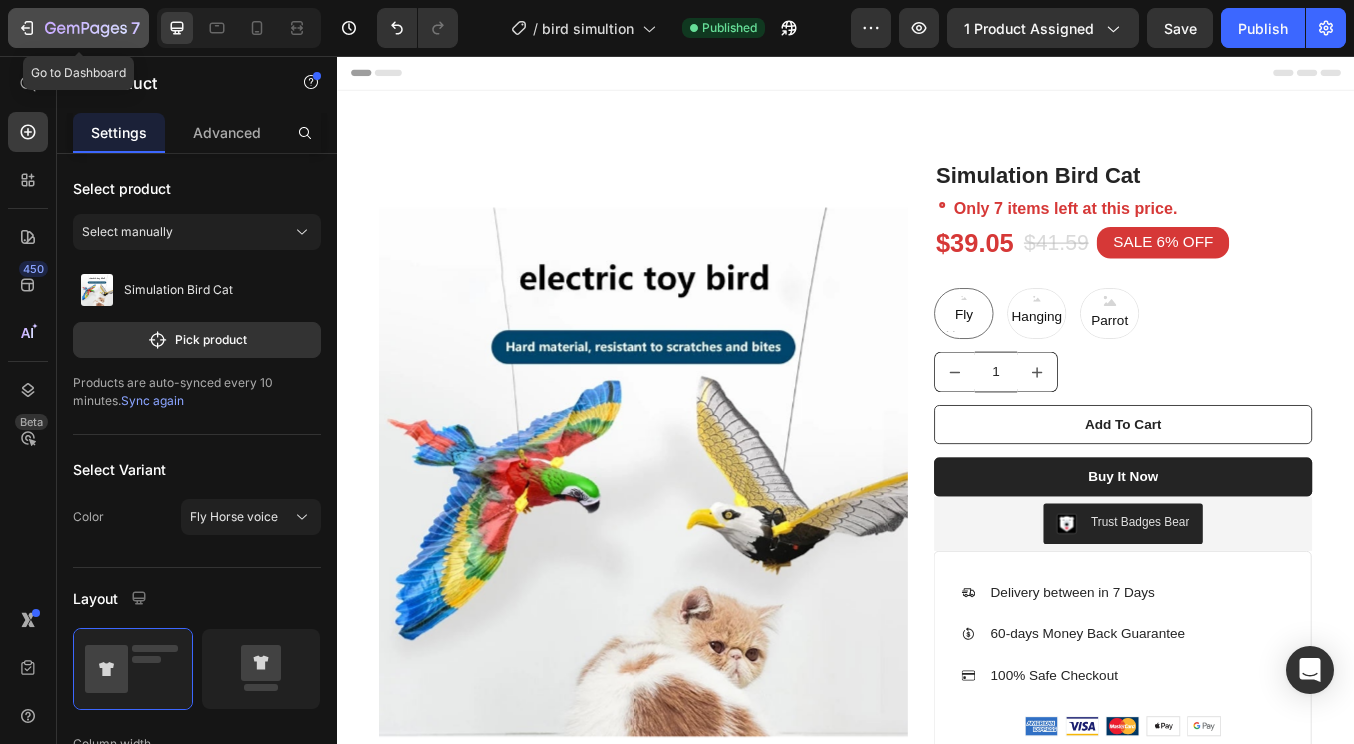 click 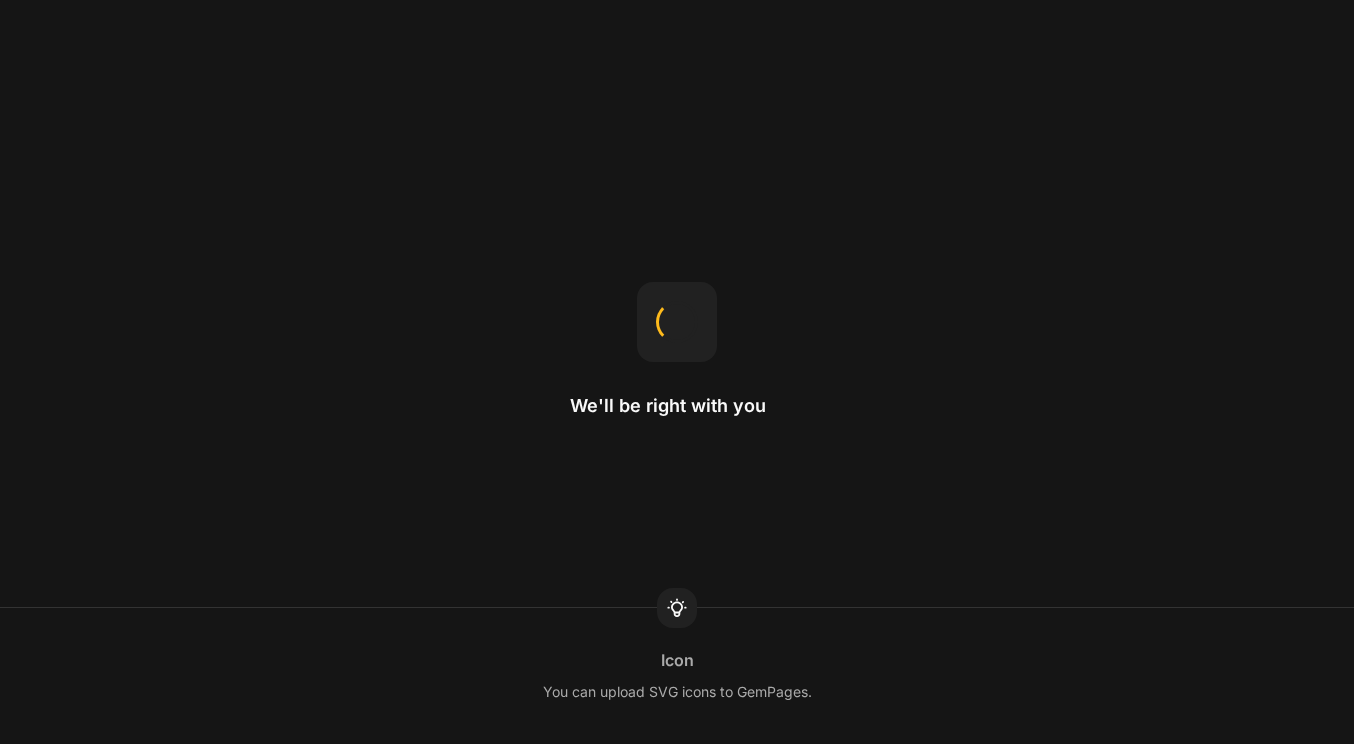 scroll, scrollTop: 0, scrollLeft: 0, axis: both 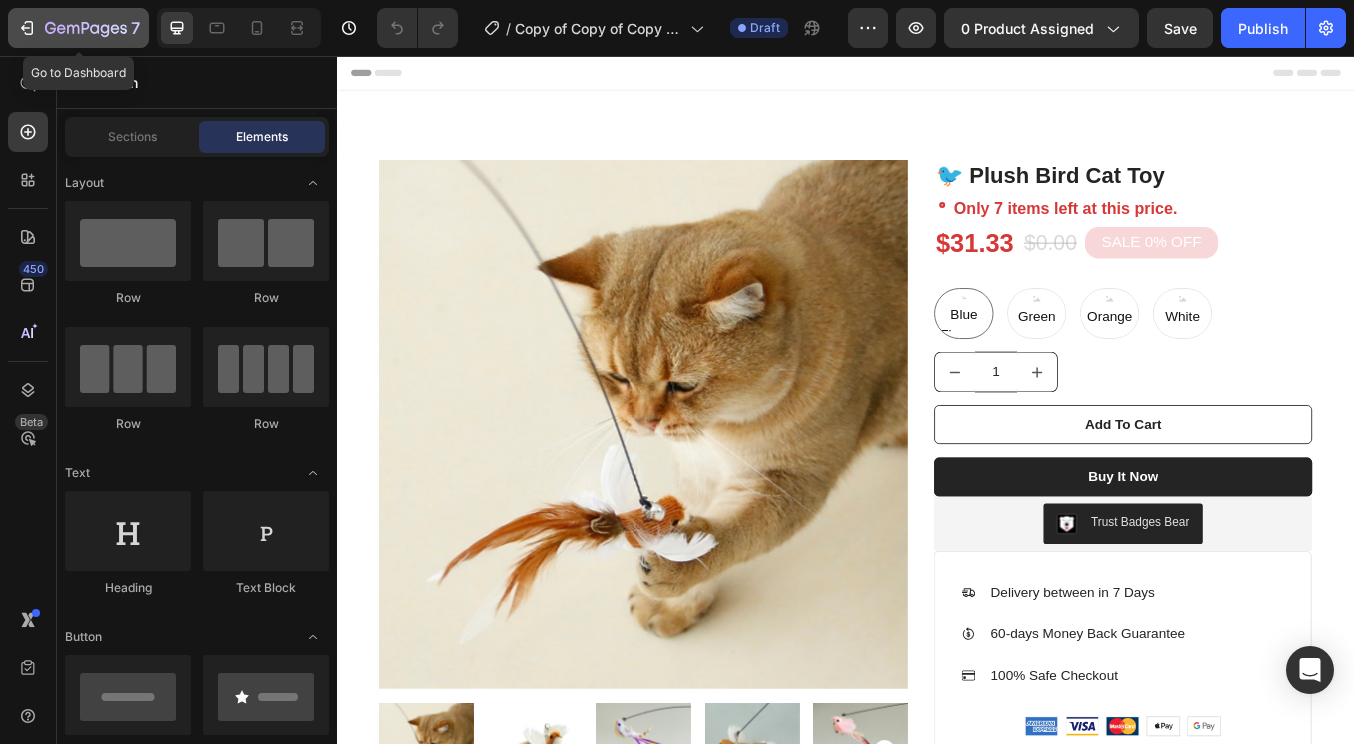 click 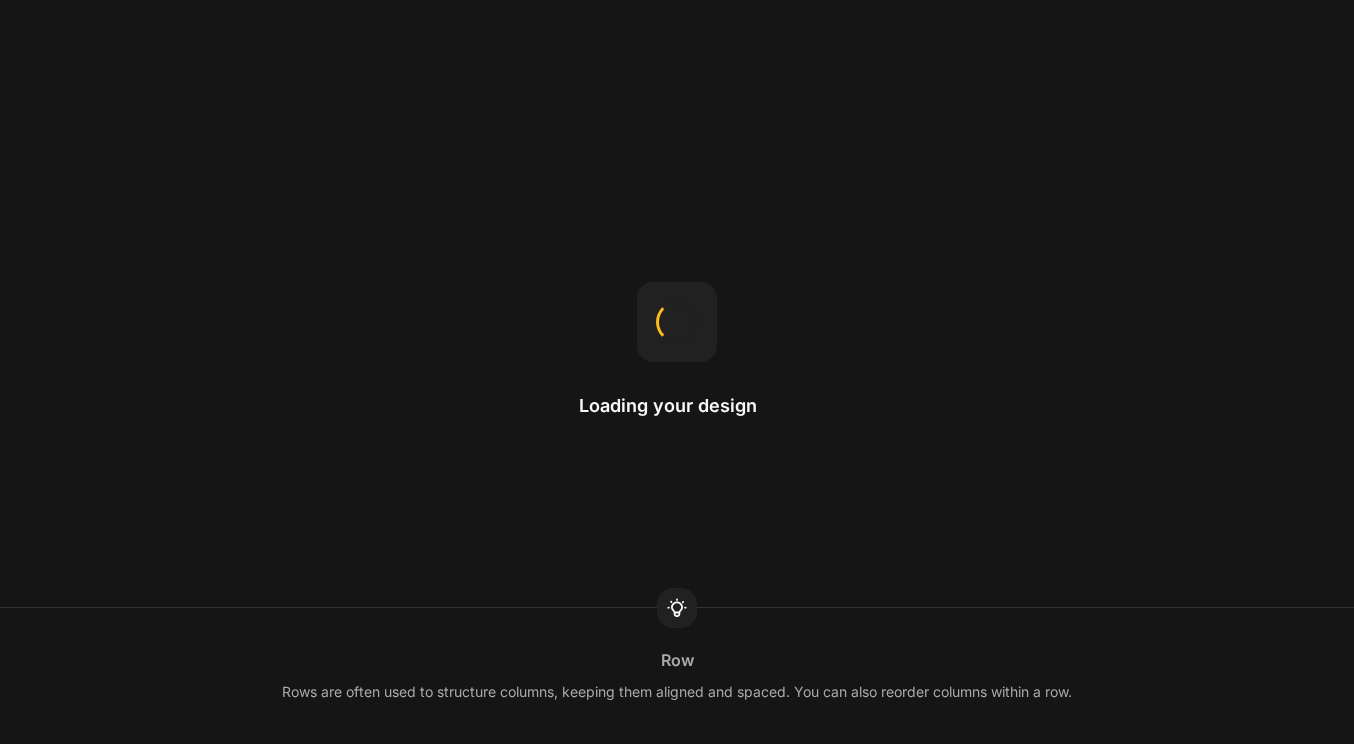 scroll, scrollTop: 0, scrollLeft: 0, axis: both 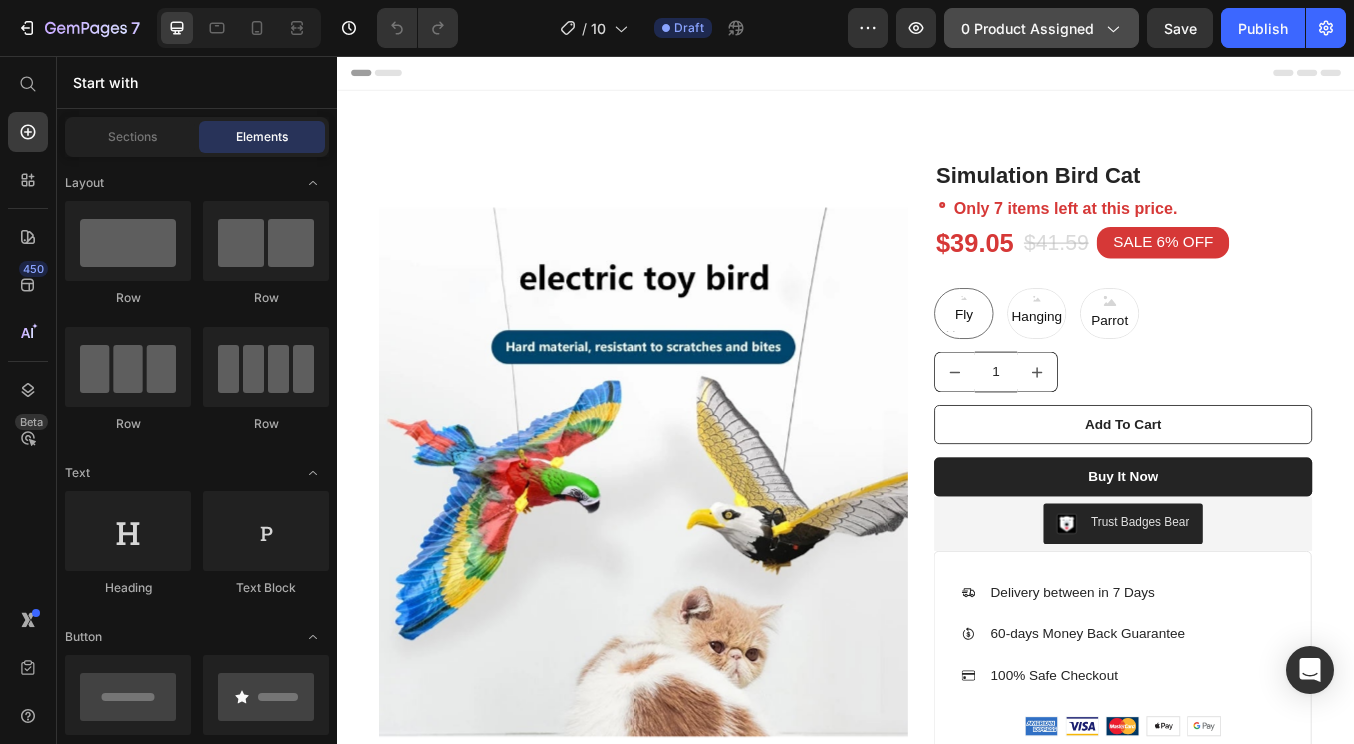 click on "0 product assigned" 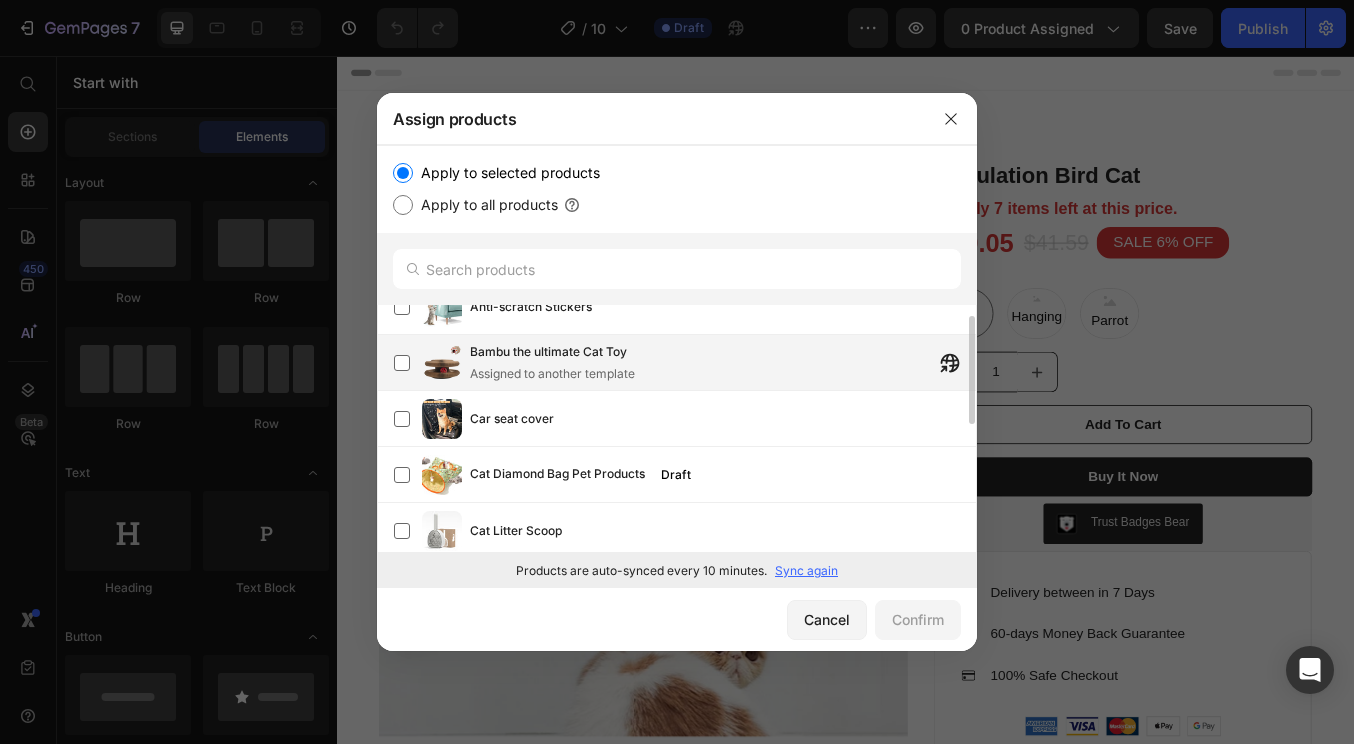scroll, scrollTop: 0, scrollLeft: 0, axis: both 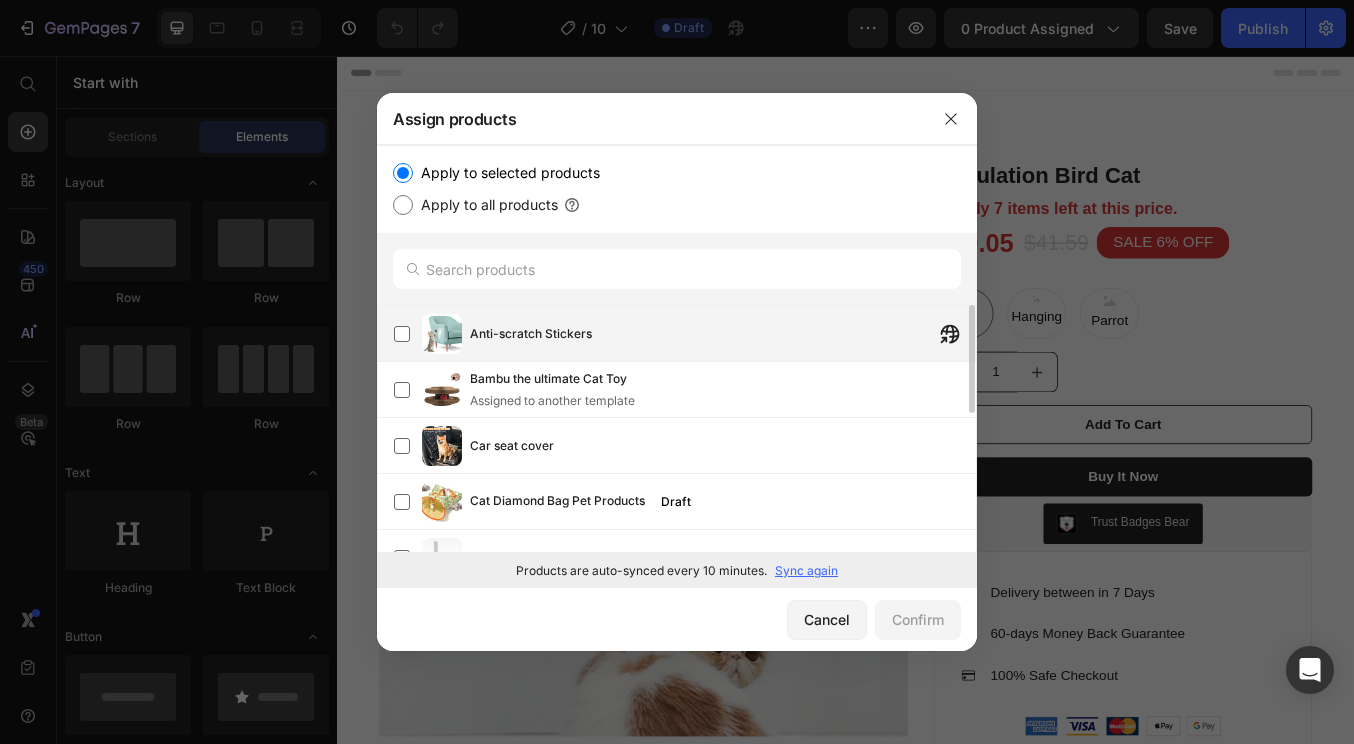 click on "Anti-scratch Stickers" at bounding box center [723, 334] 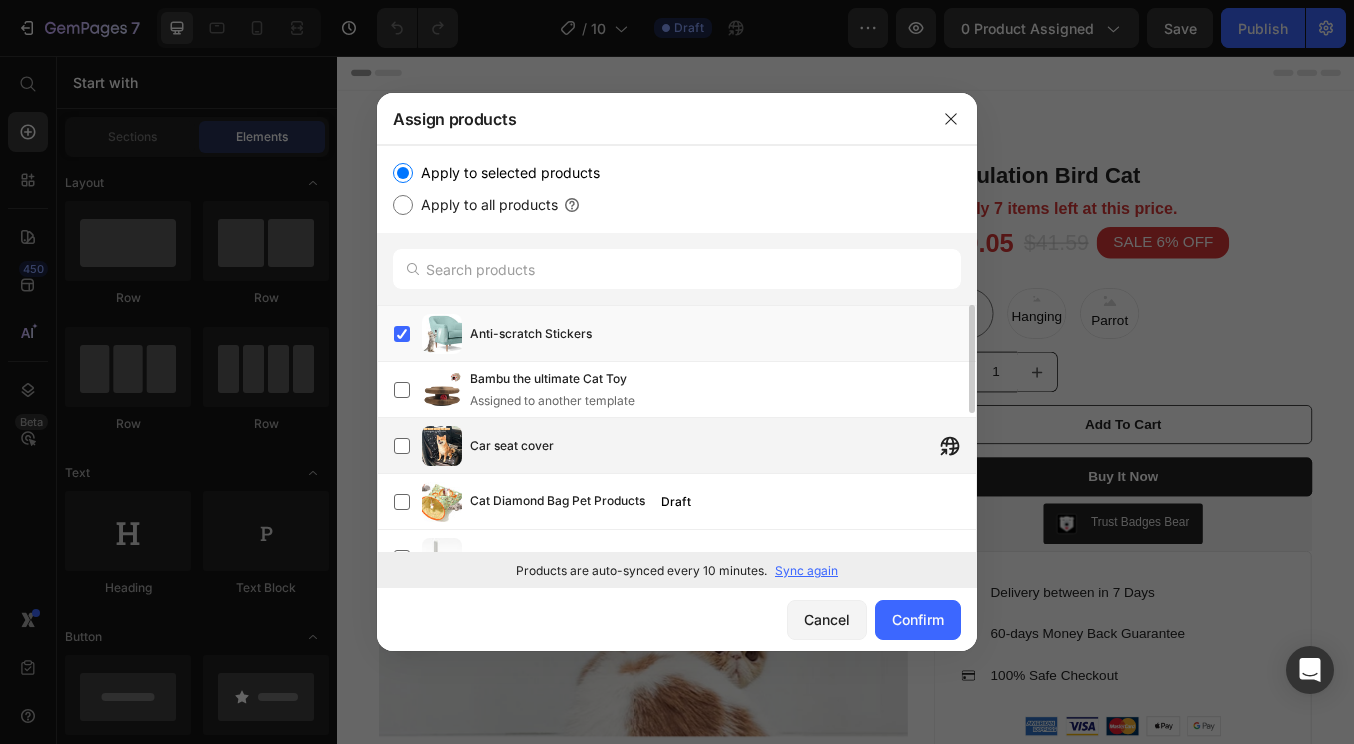 click on "Car seat cover" at bounding box center [723, 446] 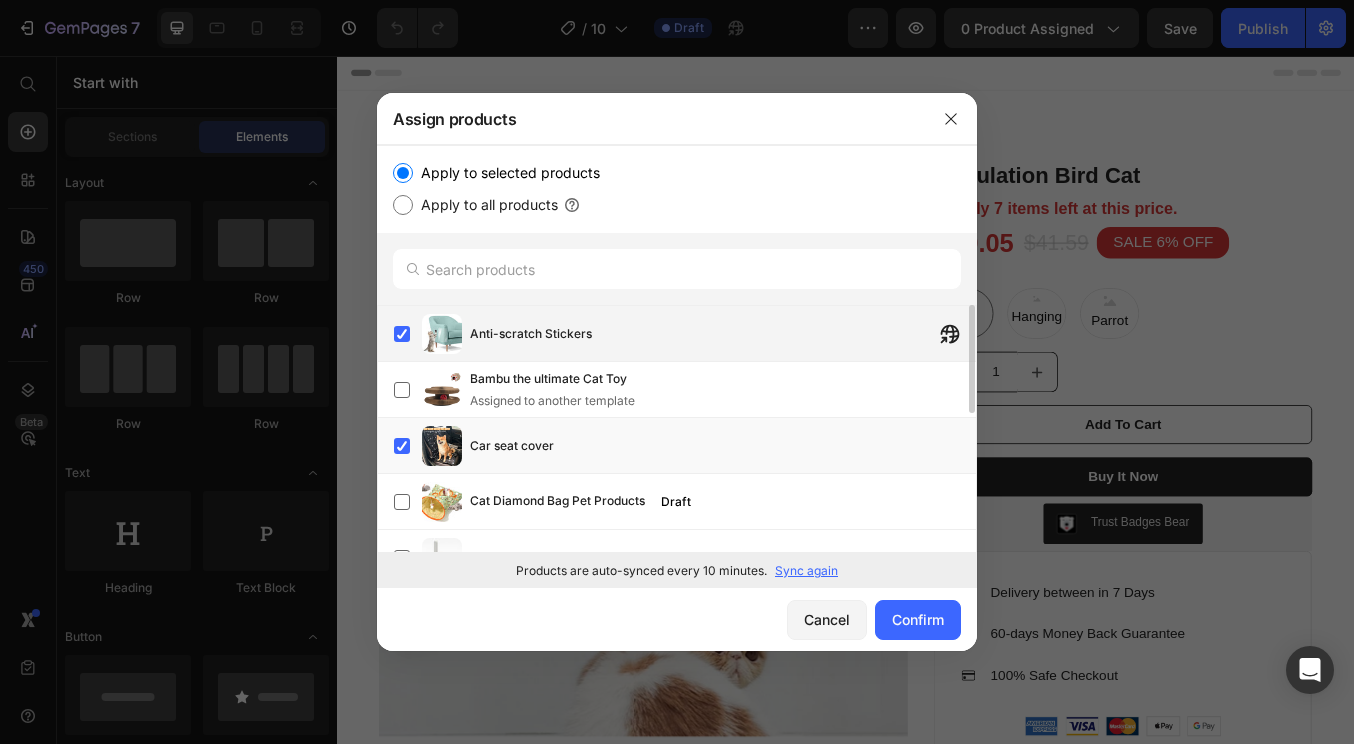 click on "Anti-scratch Stickers" at bounding box center [723, 334] 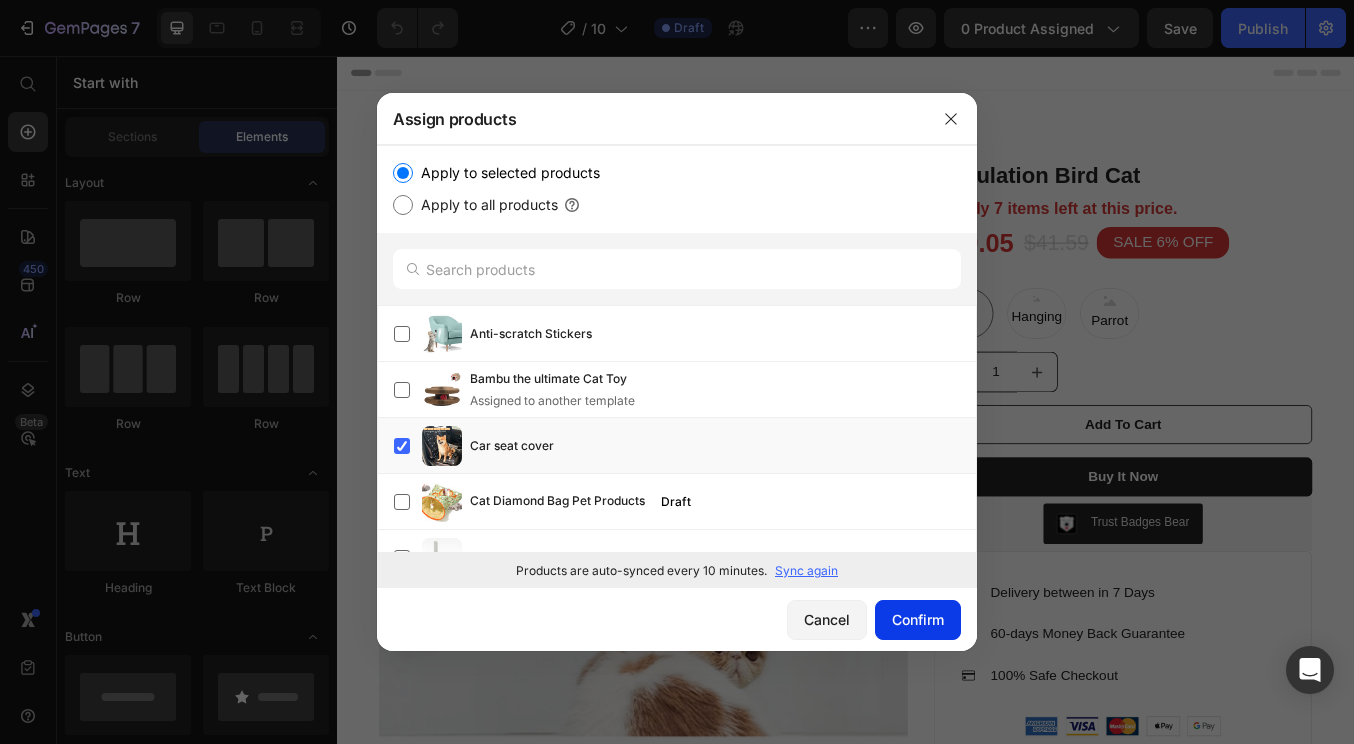 click on "Confirm" at bounding box center [918, 619] 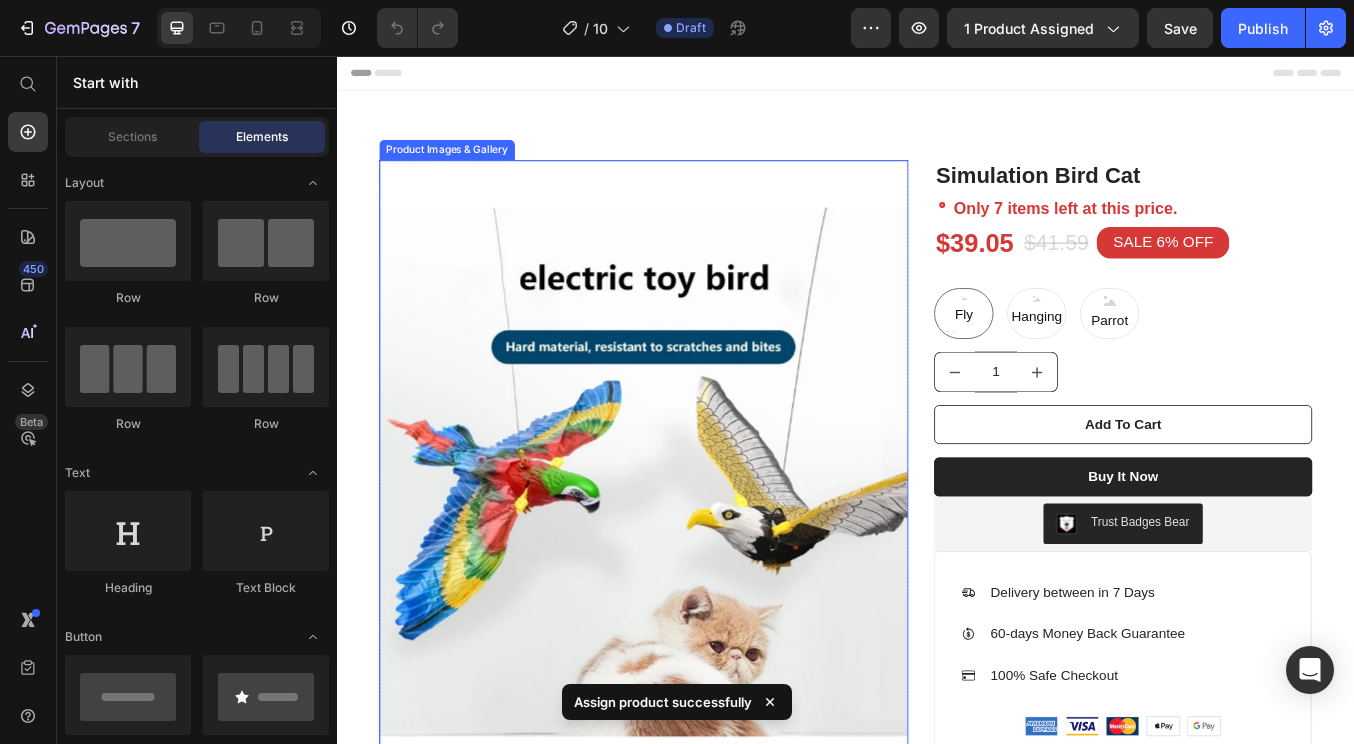click at bounding box center [699, 547] 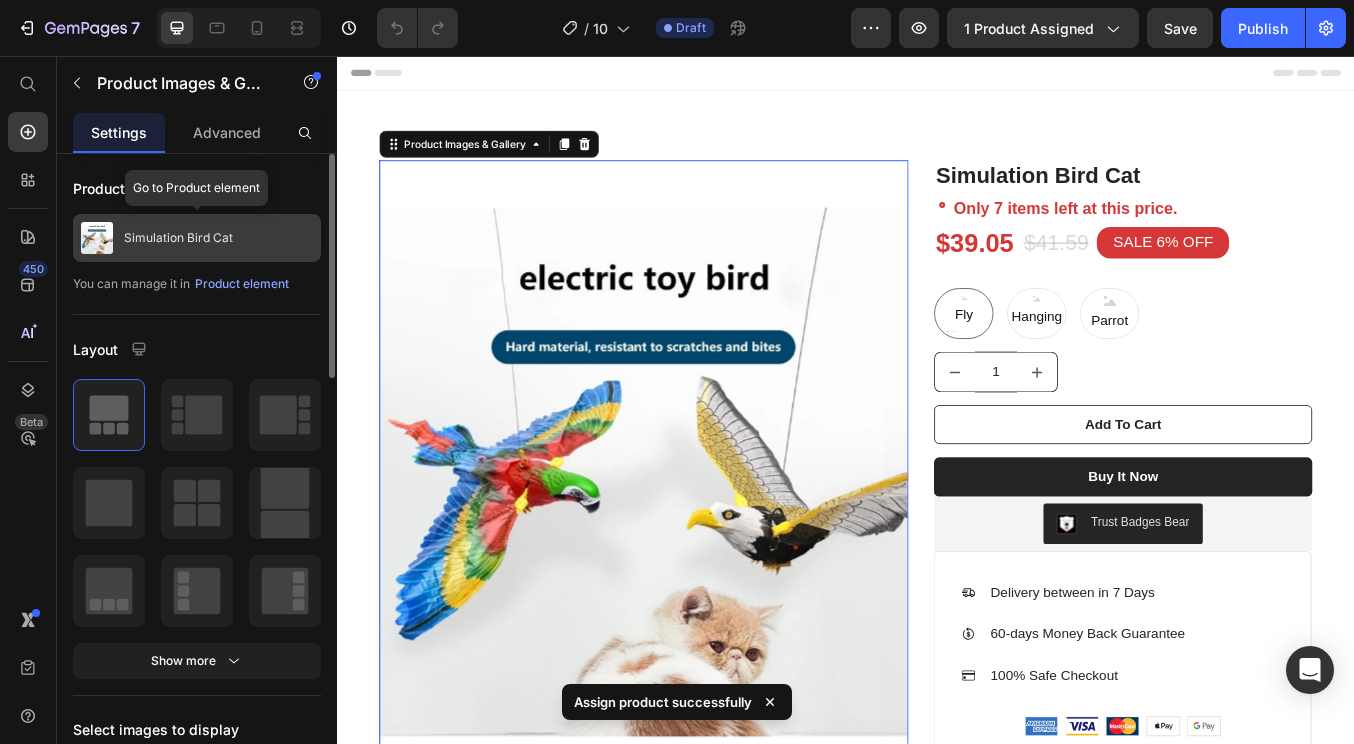 click on "Simulation Bird Cat" at bounding box center [178, 238] 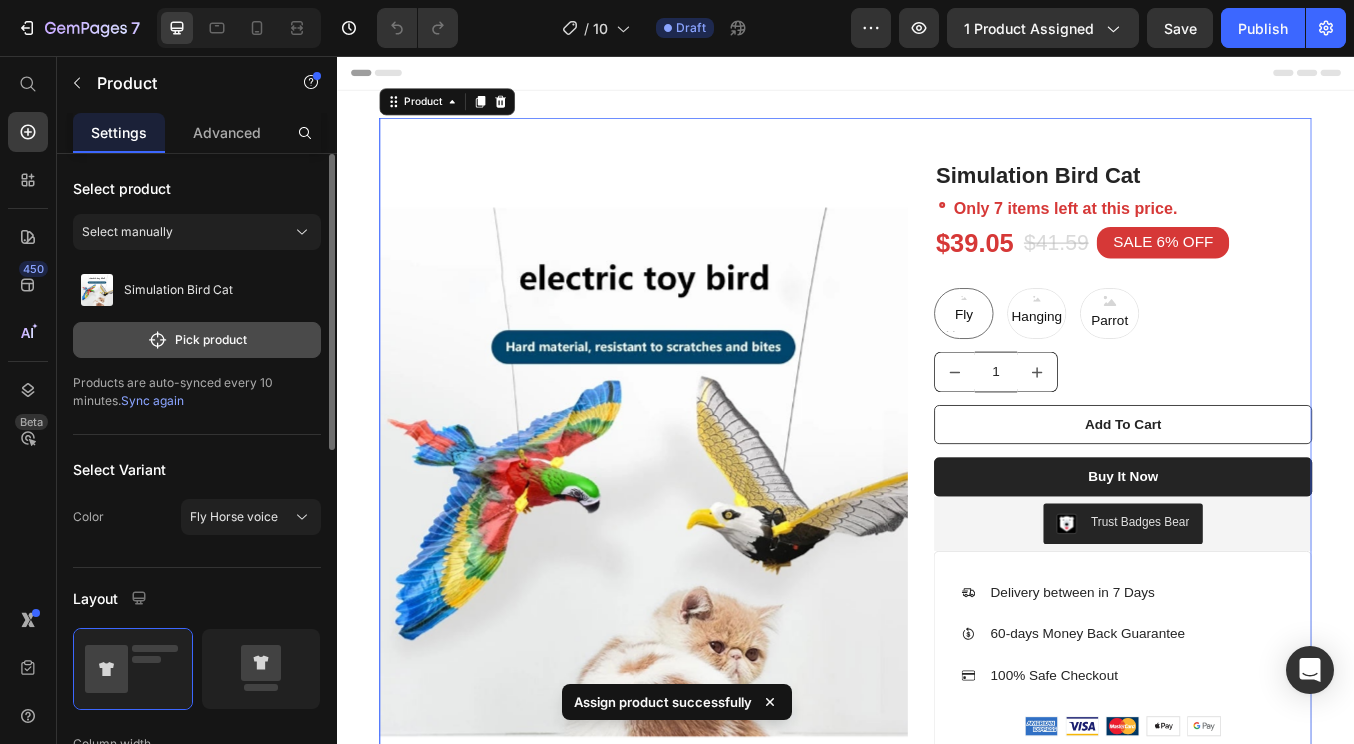click on "Pick product" 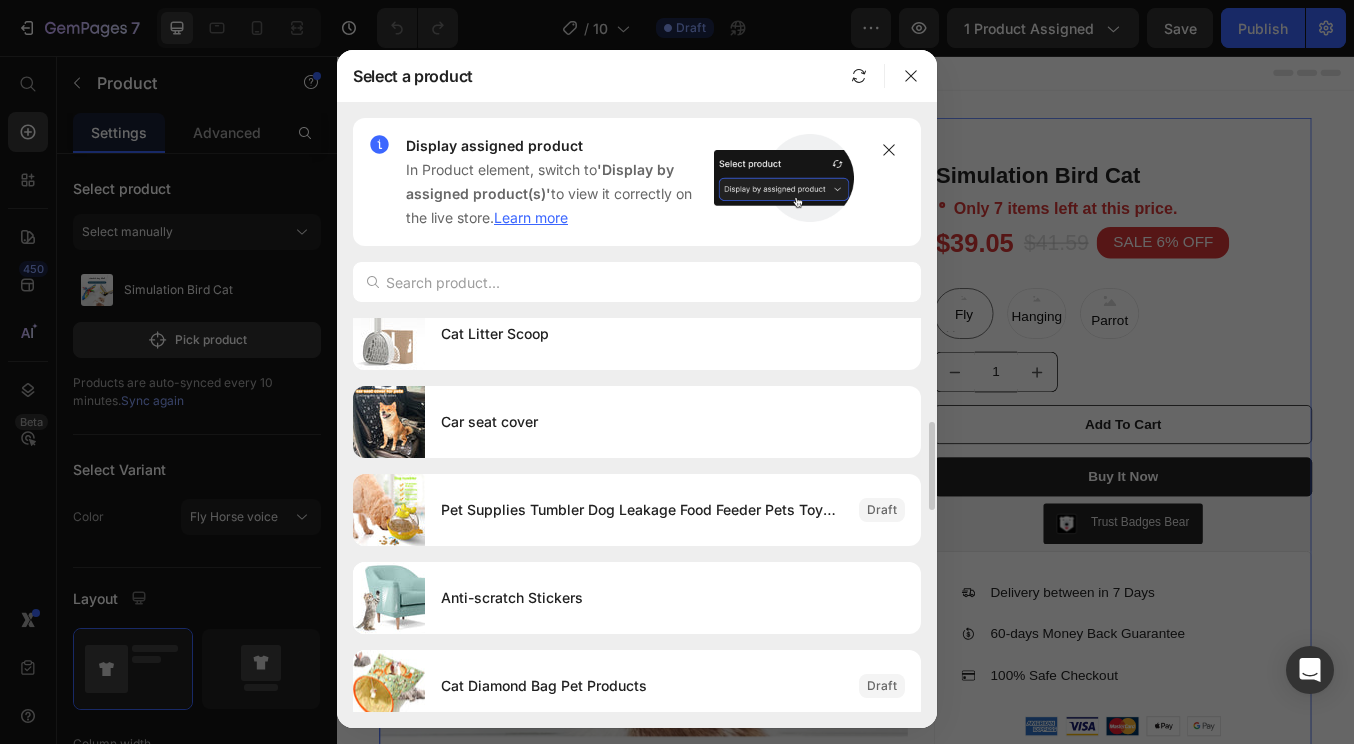 scroll, scrollTop: 563, scrollLeft: 0, axis: vertical 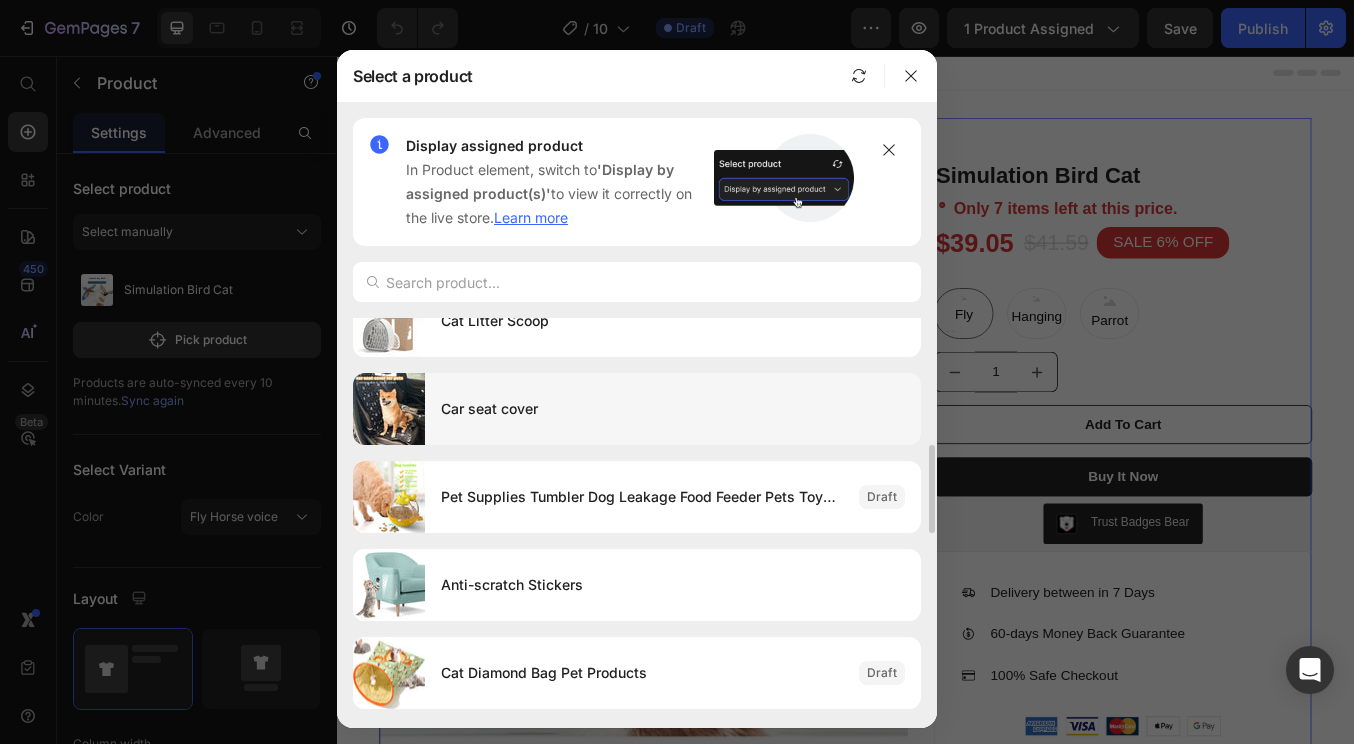 click on "Car seat cover" at bounding box center (673, 409) 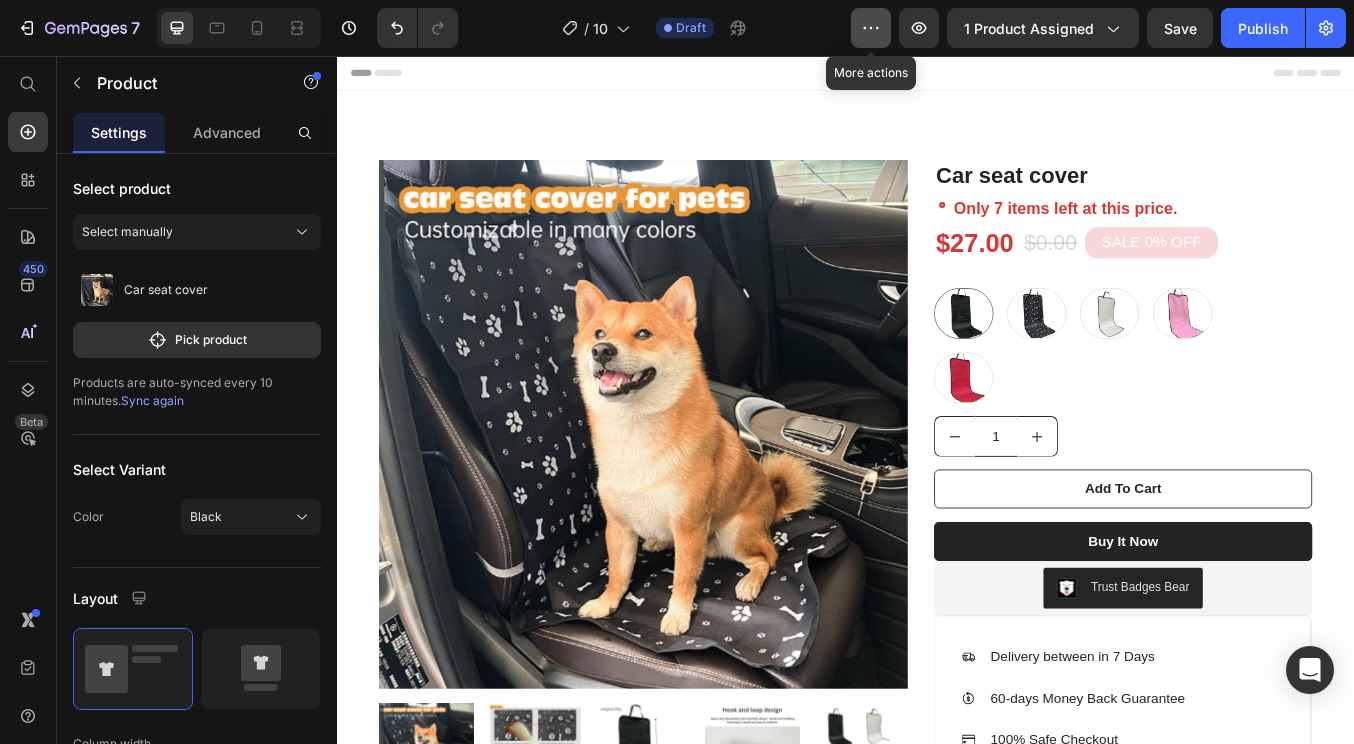 click 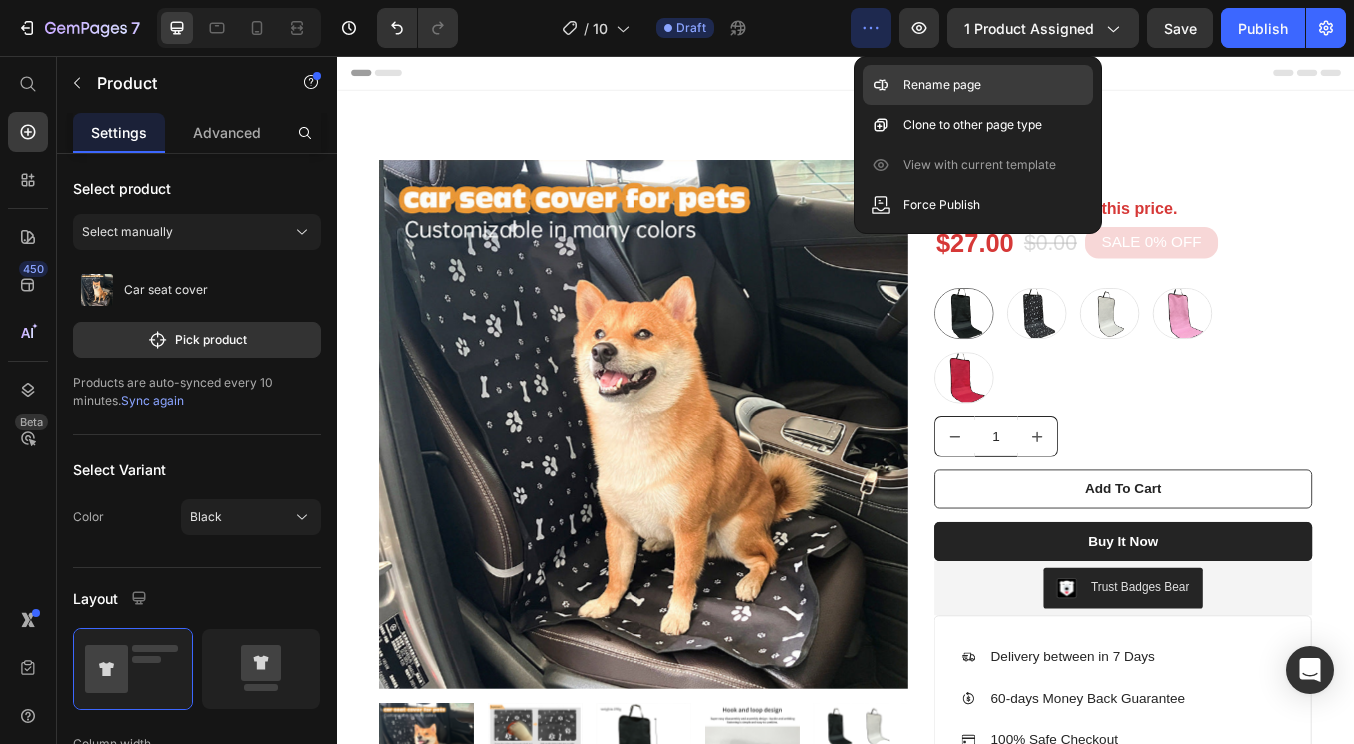 click on "Rename page" at bounding box center [942, 85] 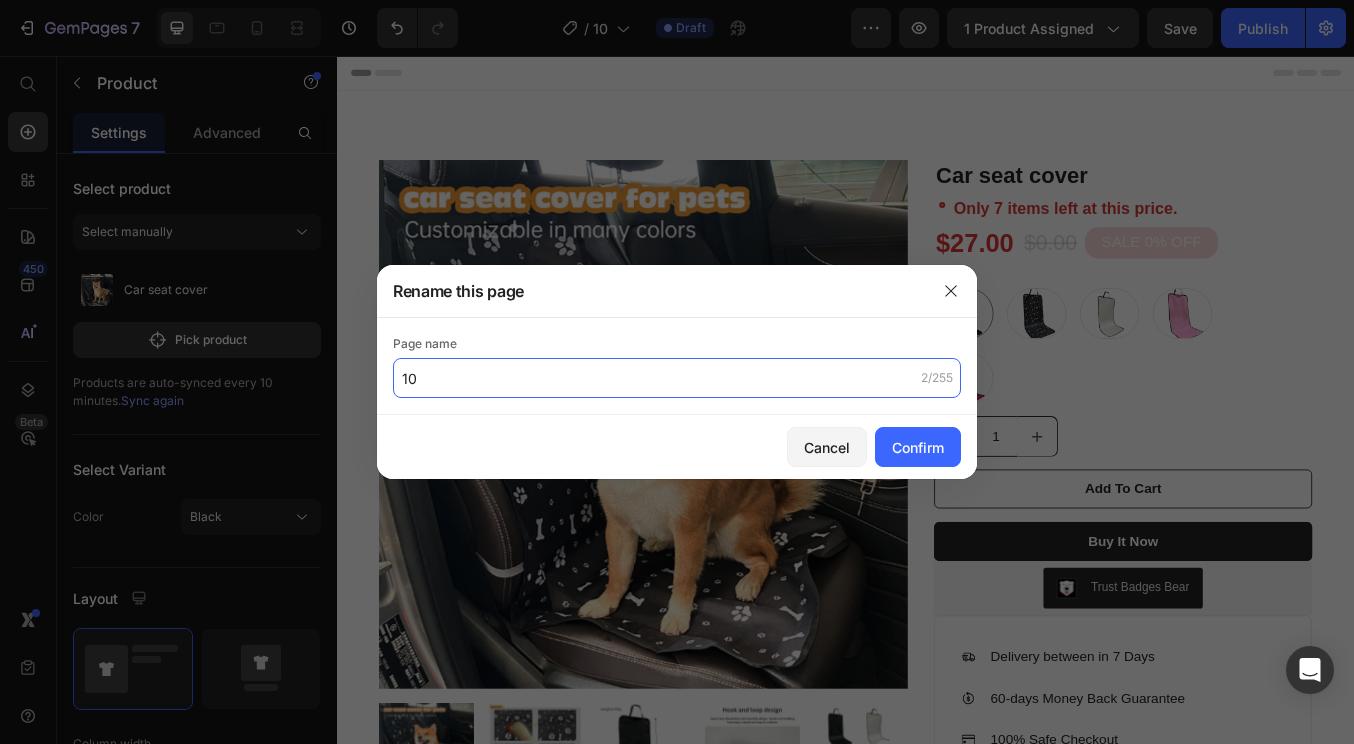 drag, startPoint x: 472, startPoint y: 378, endPoint x: 394, endPoint y: 378, distance: 78 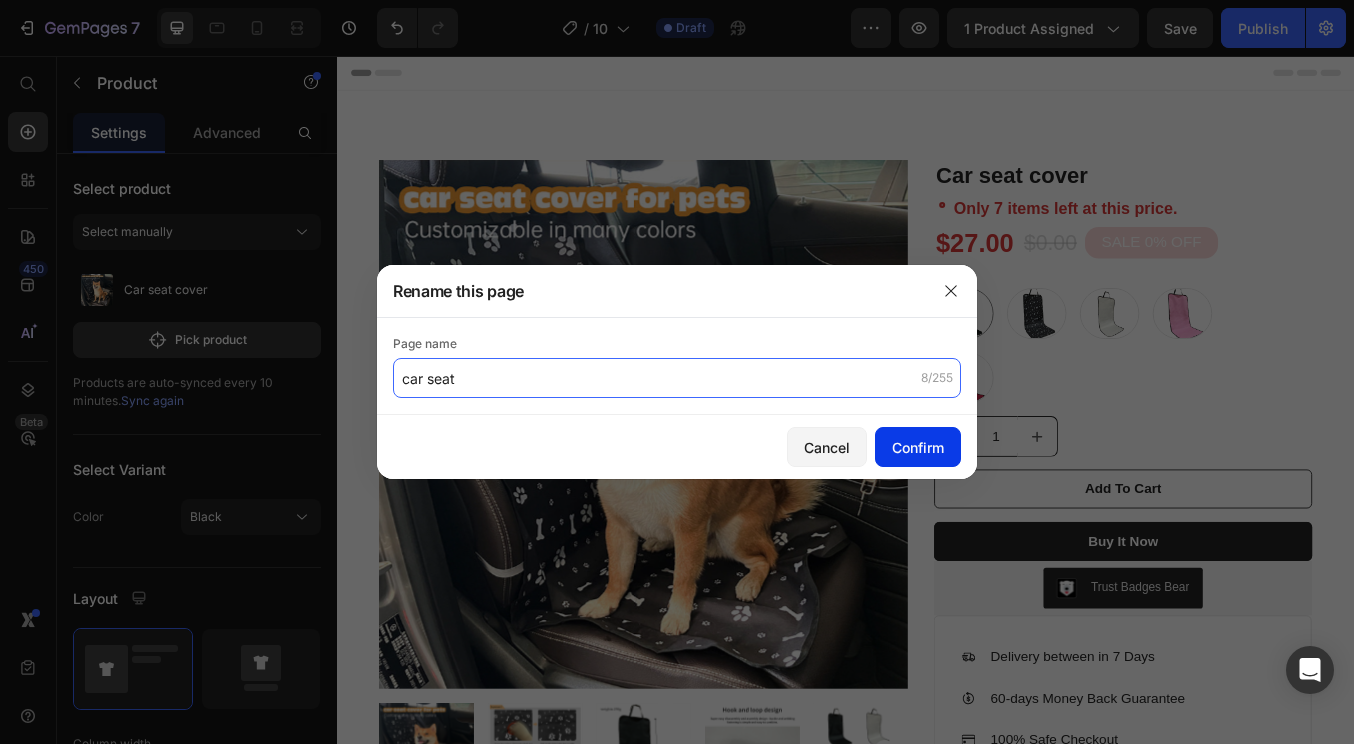 type on "car seat" 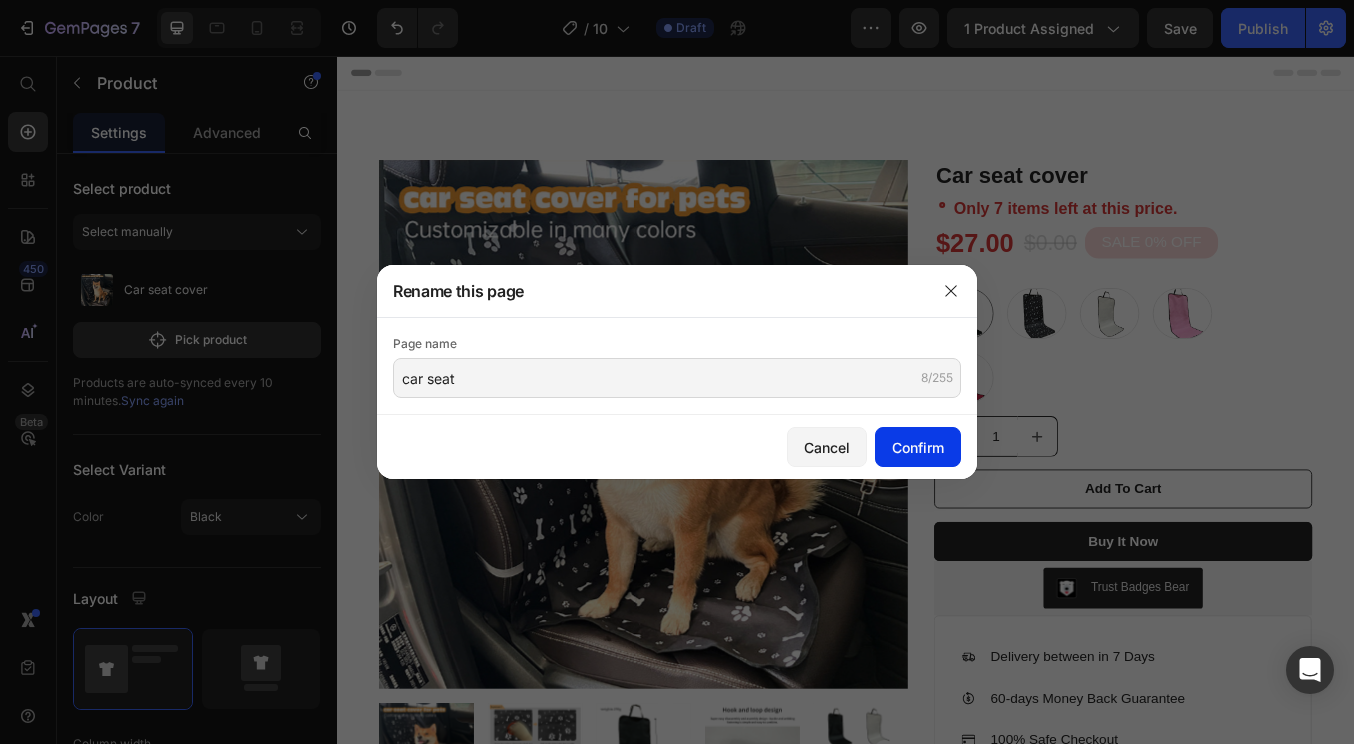 click on "Confirm" at bounding box center (918, 447) 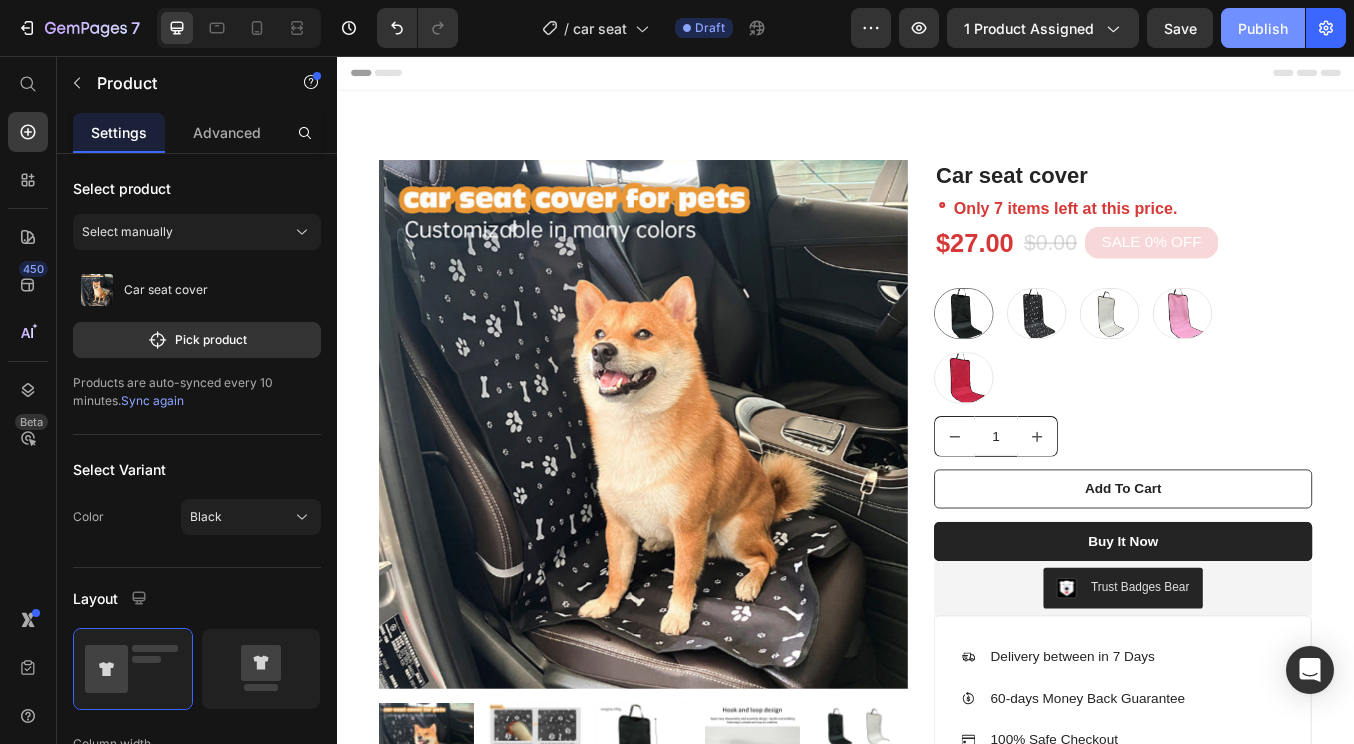 click on "Publish" at bounding box center (1263, 28) 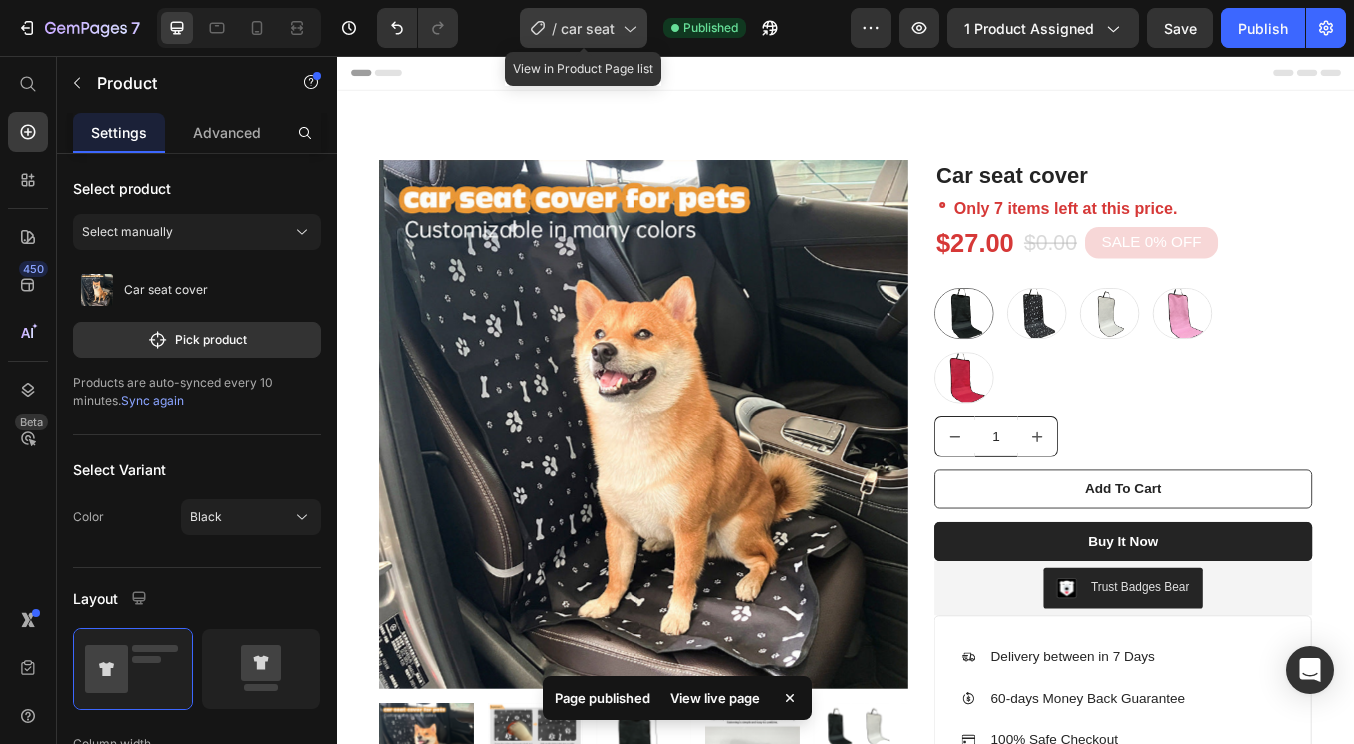 click on "car seat" at bounding box center [588, 28] 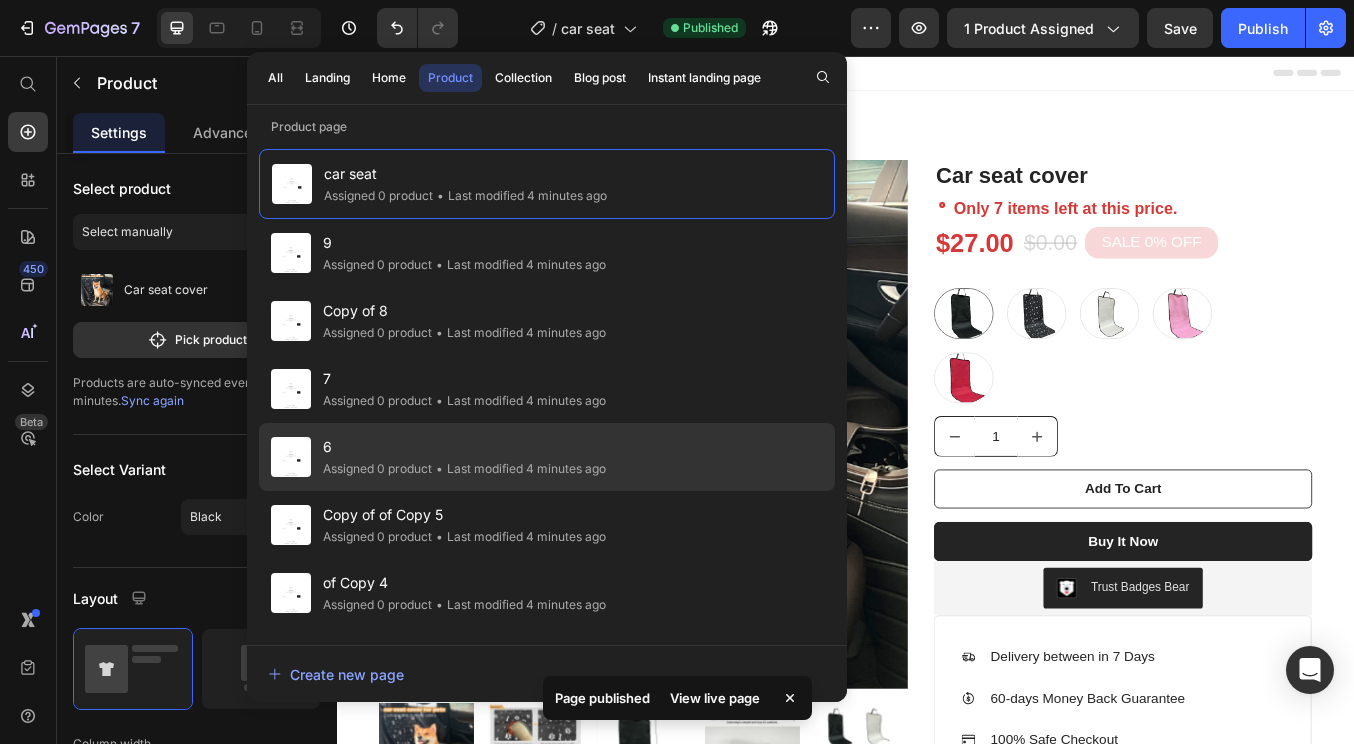 click on "Assigned 0 product" 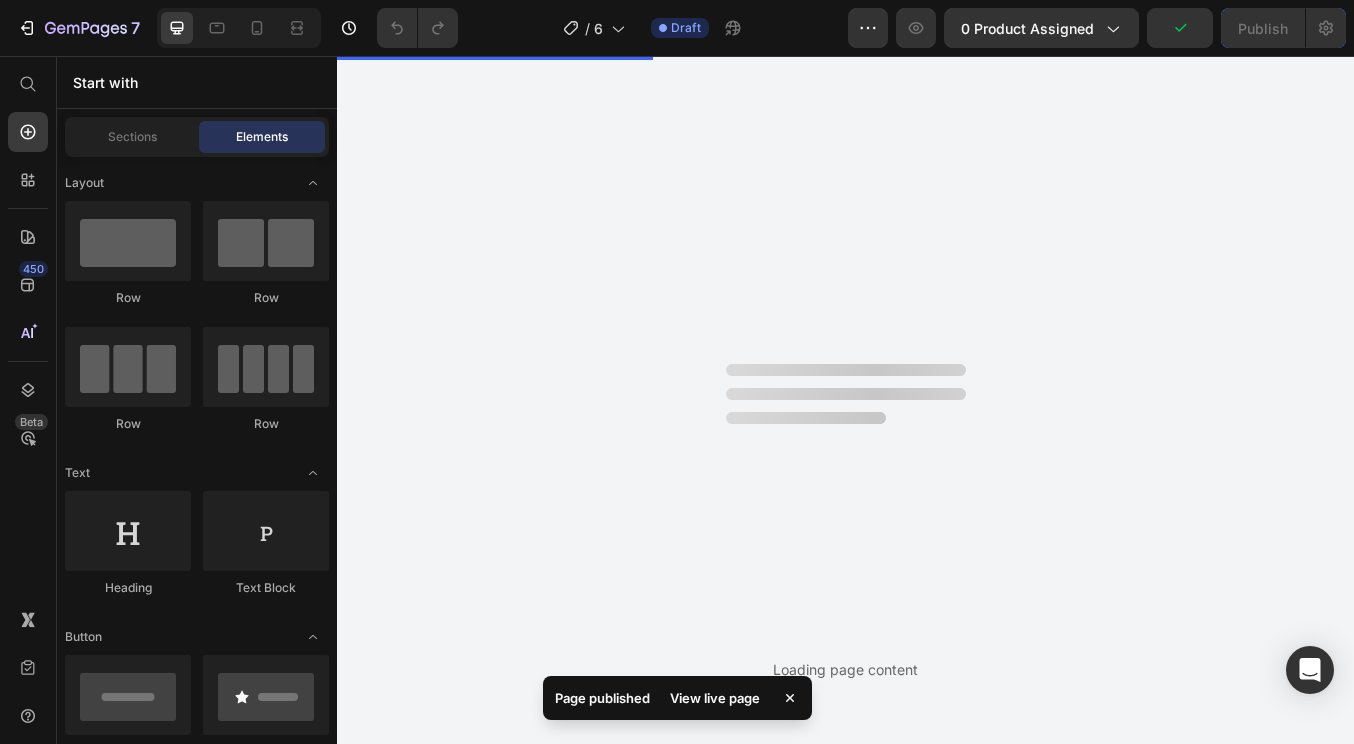 scroll, scrollTop: 0, scrollLeft: 0, axis: both 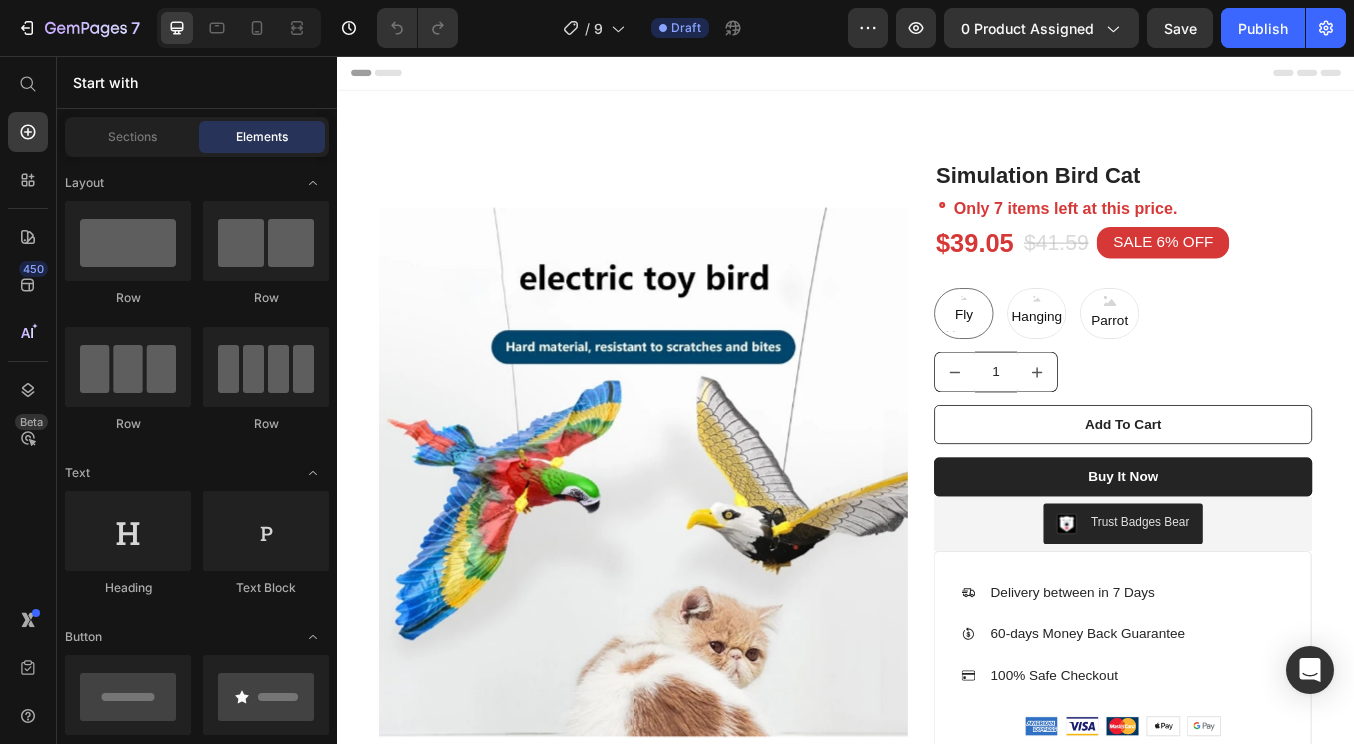 click on "7  Version history  /  9 Draft Preview 0 product assigned  Save   Publish" 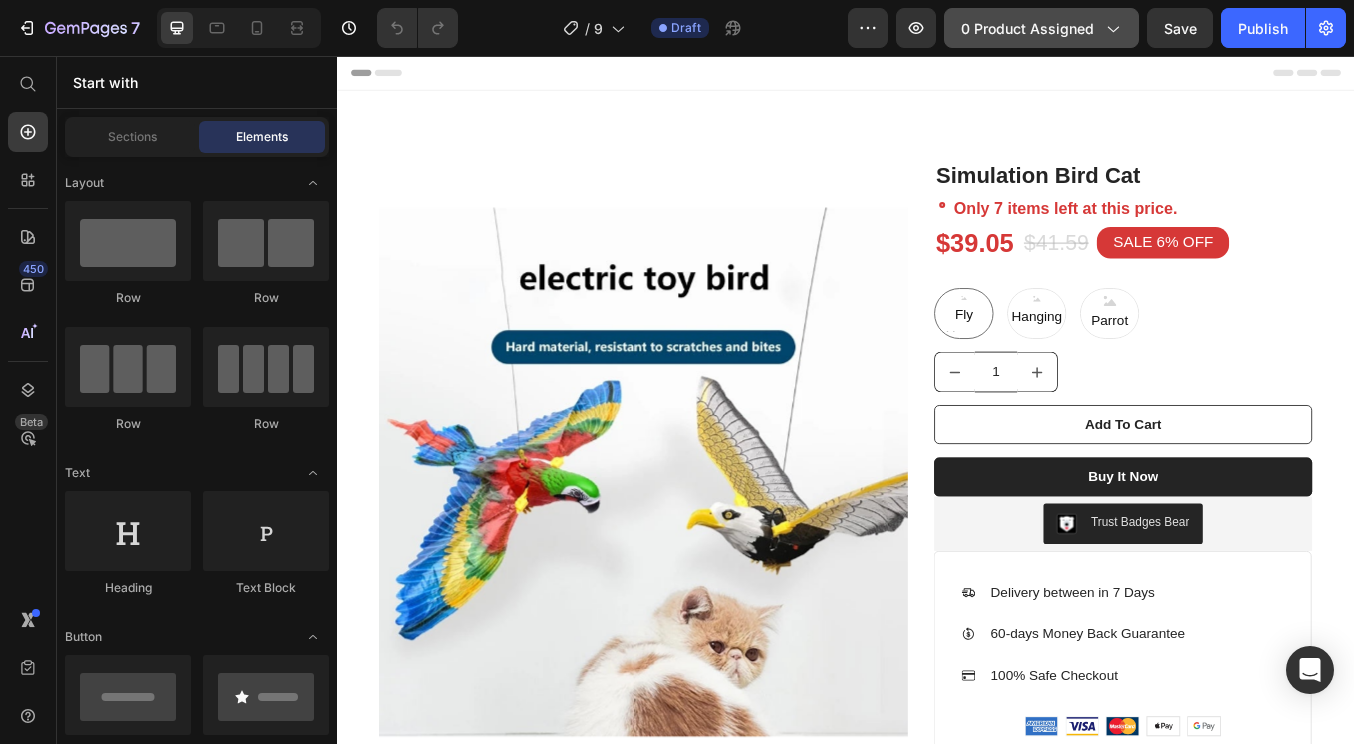 click on "0 product assigned" at bounding box center (1041, 28) 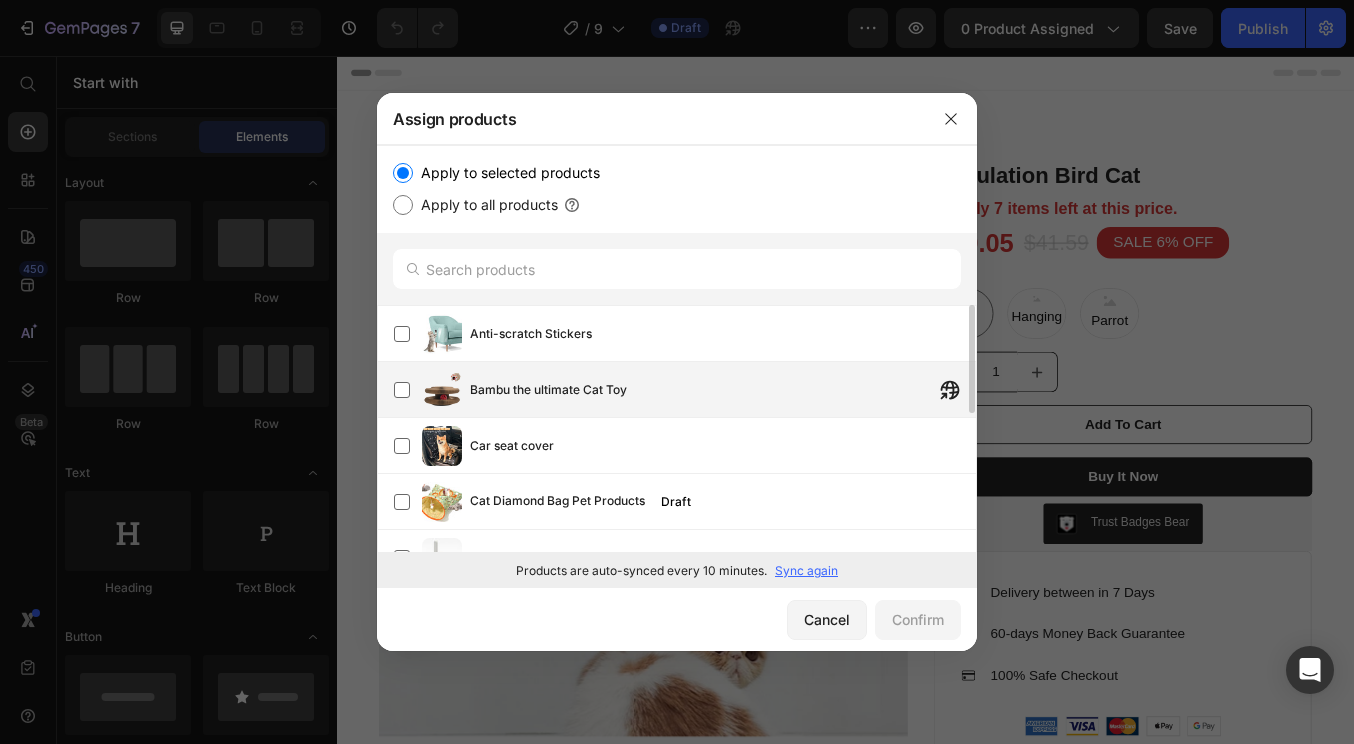click on "Bambu the ultimate Cat Toy" at bounding box center (548, 390) 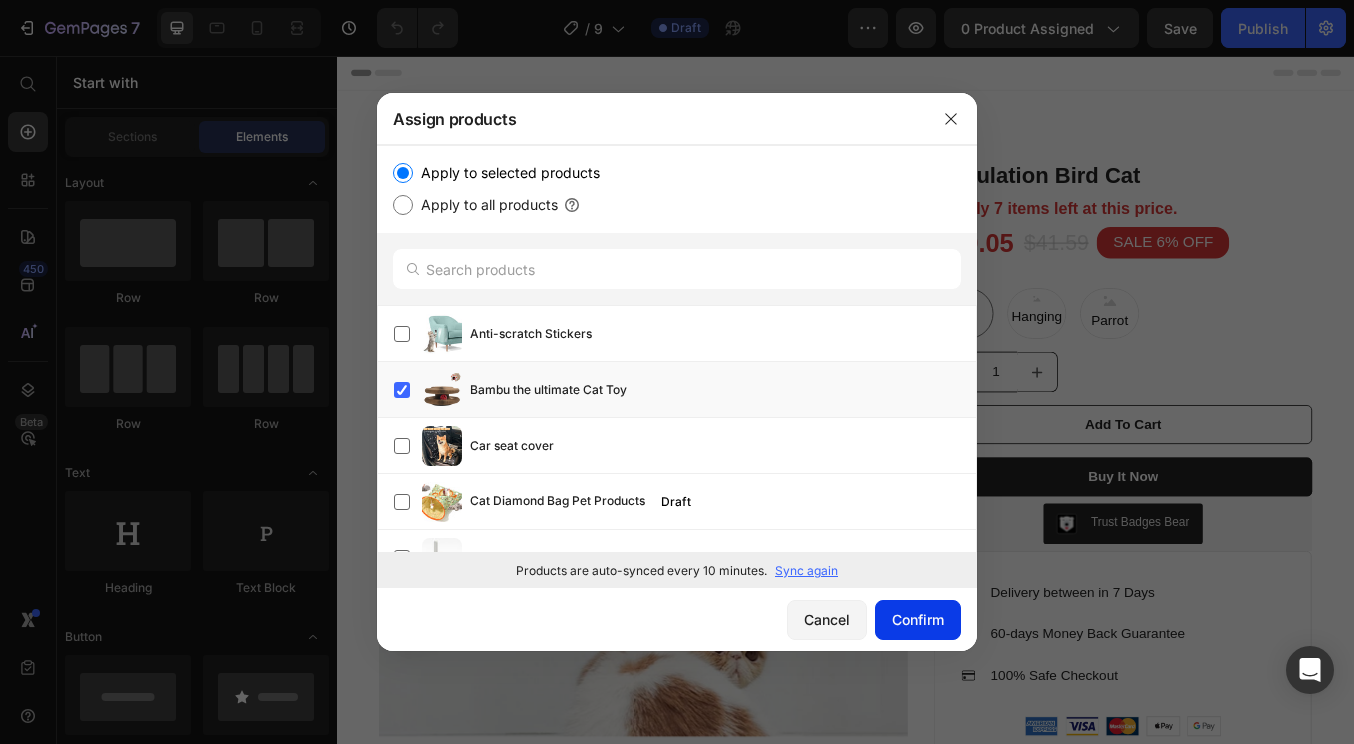 click on "Confirm" at bounding box center [918, 619] 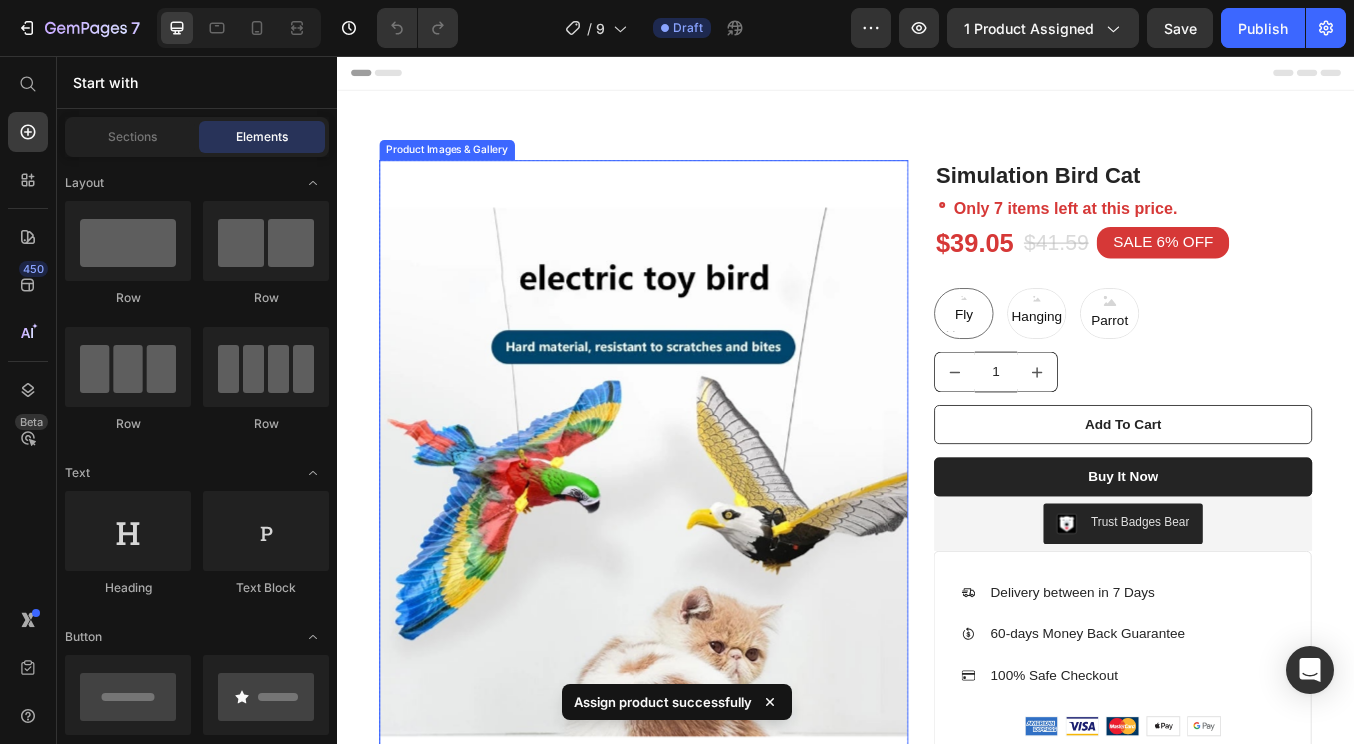 click at bounding box center (699, 547) 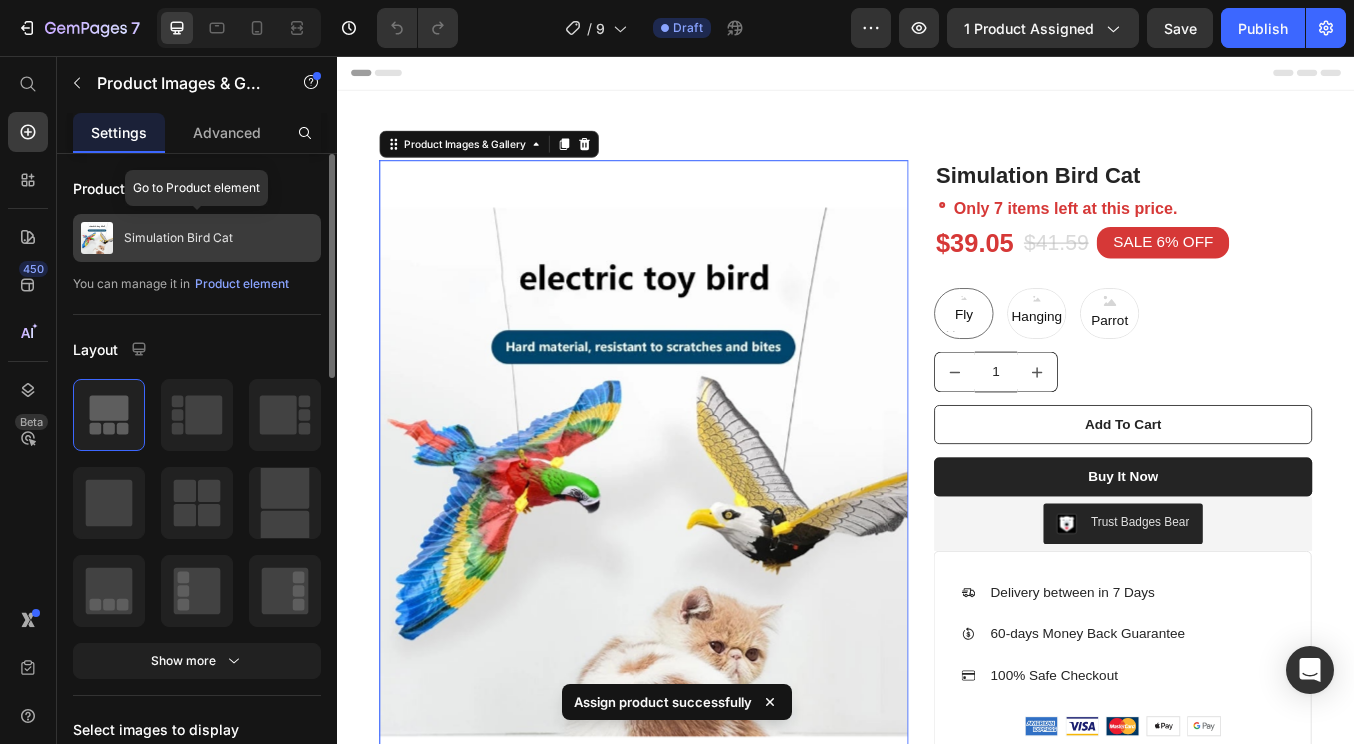click on "Simulation Bird Cat" at bounding box center [178, 238] 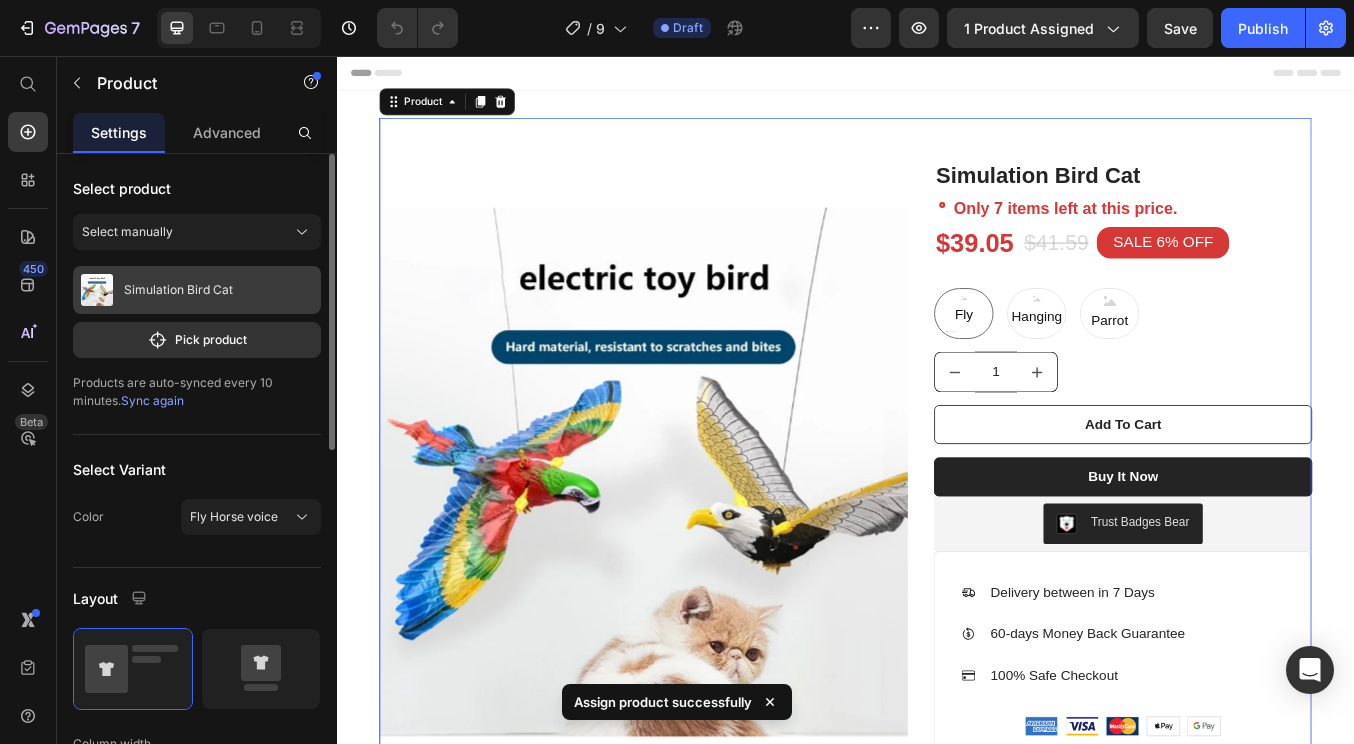 click on "Simulation Bird Cat" at bounding box center (197, 290) 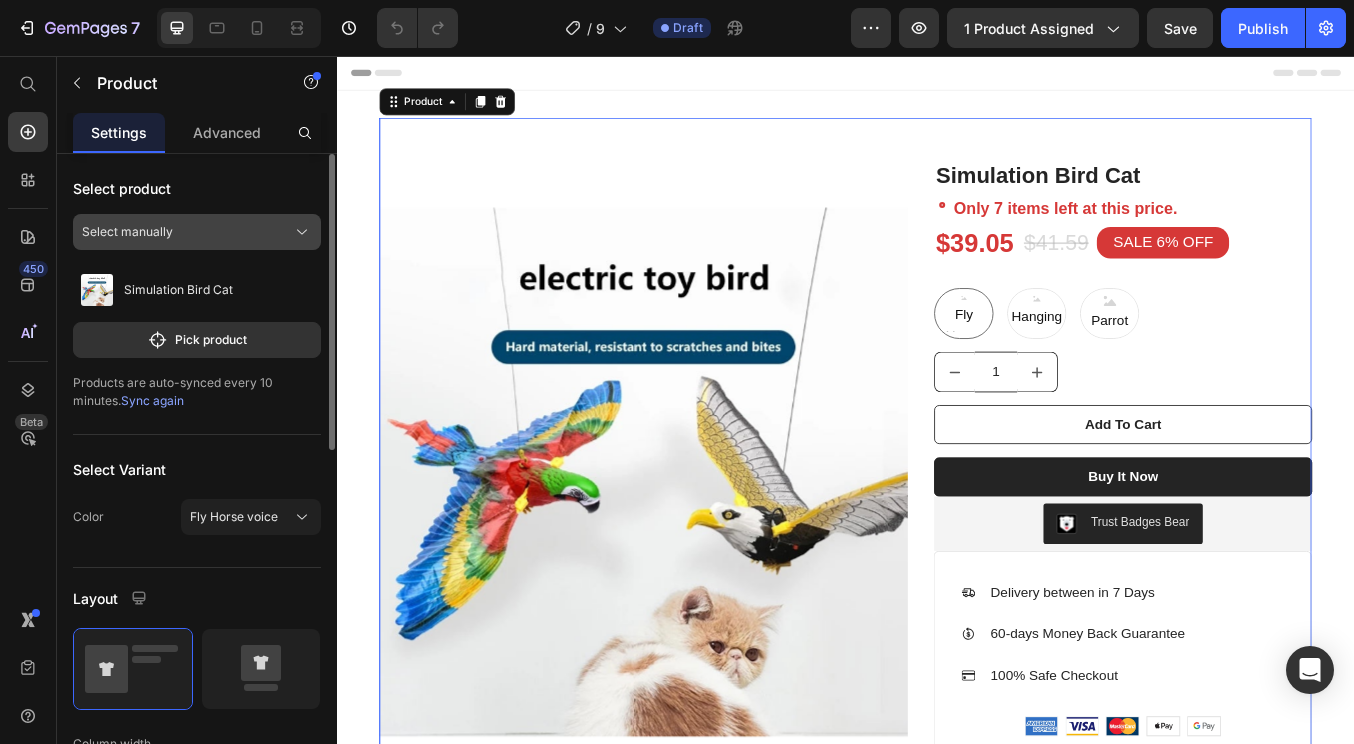 click on "Select manually" at bounding box center [197, 232] 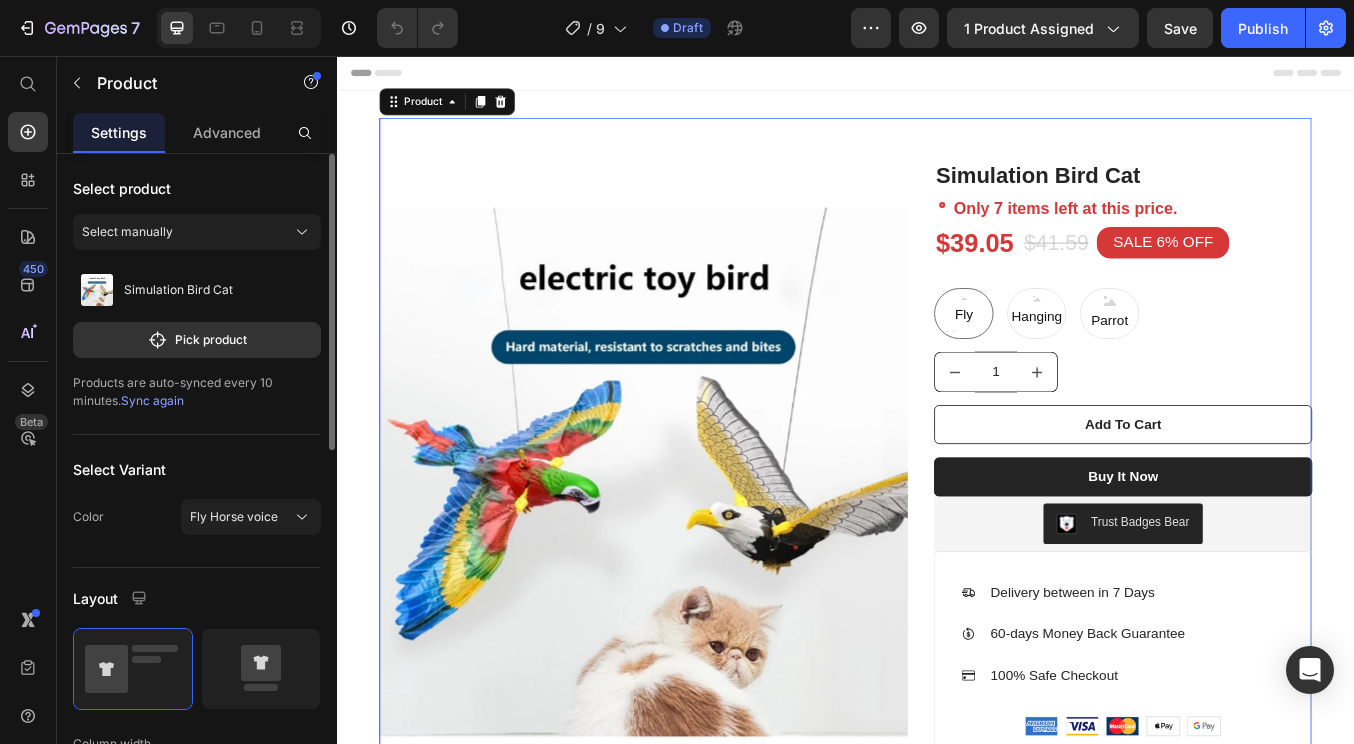 click on "Select product" at bounding box center [197, 188] 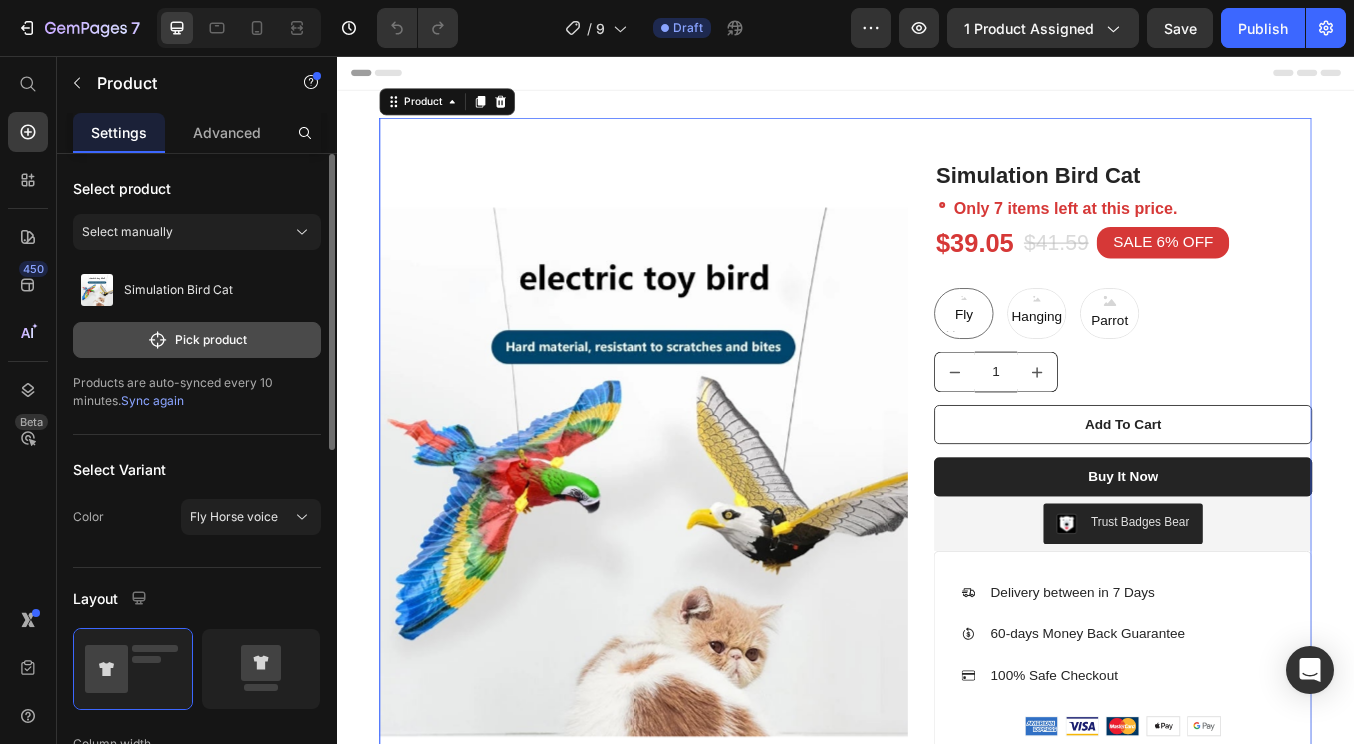 click on "Pick product" at bounding box center [197, 340] 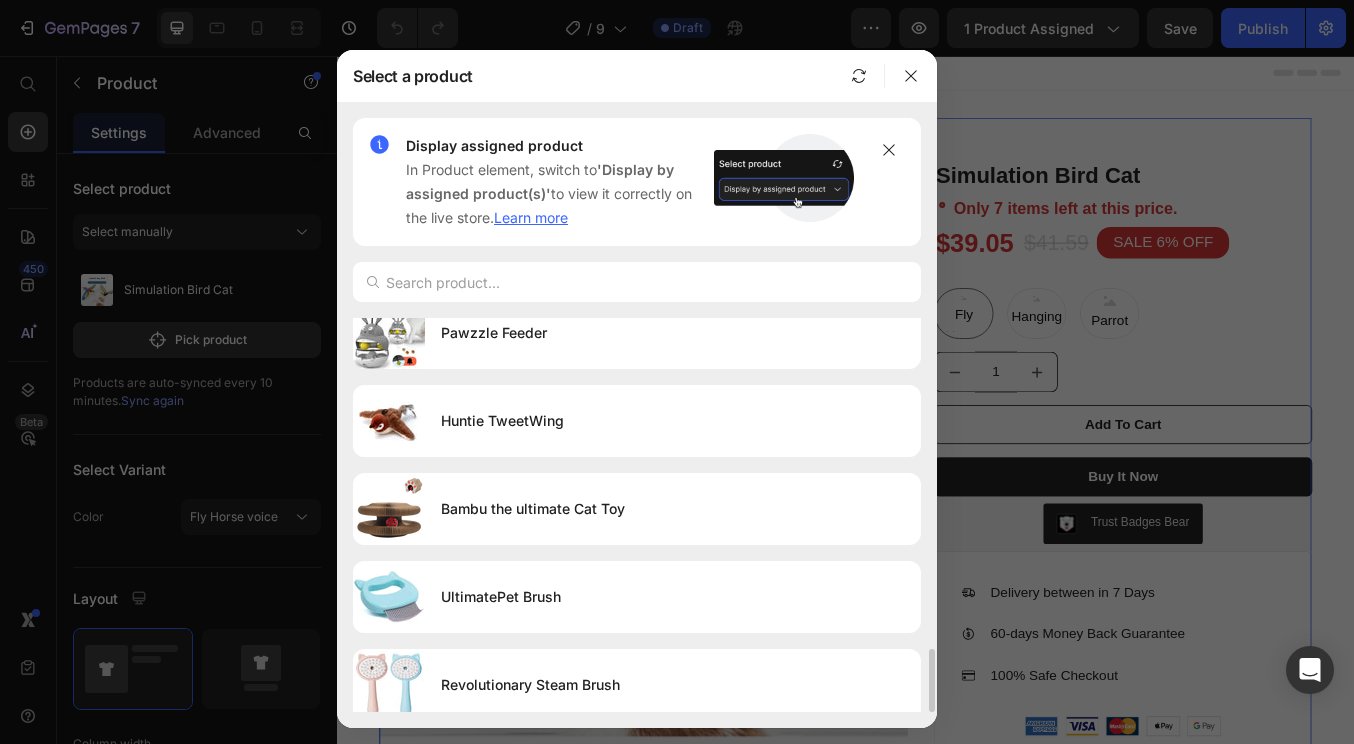 scroll, scrollTop: 2049, scrollLeft: 0, axis: vertical 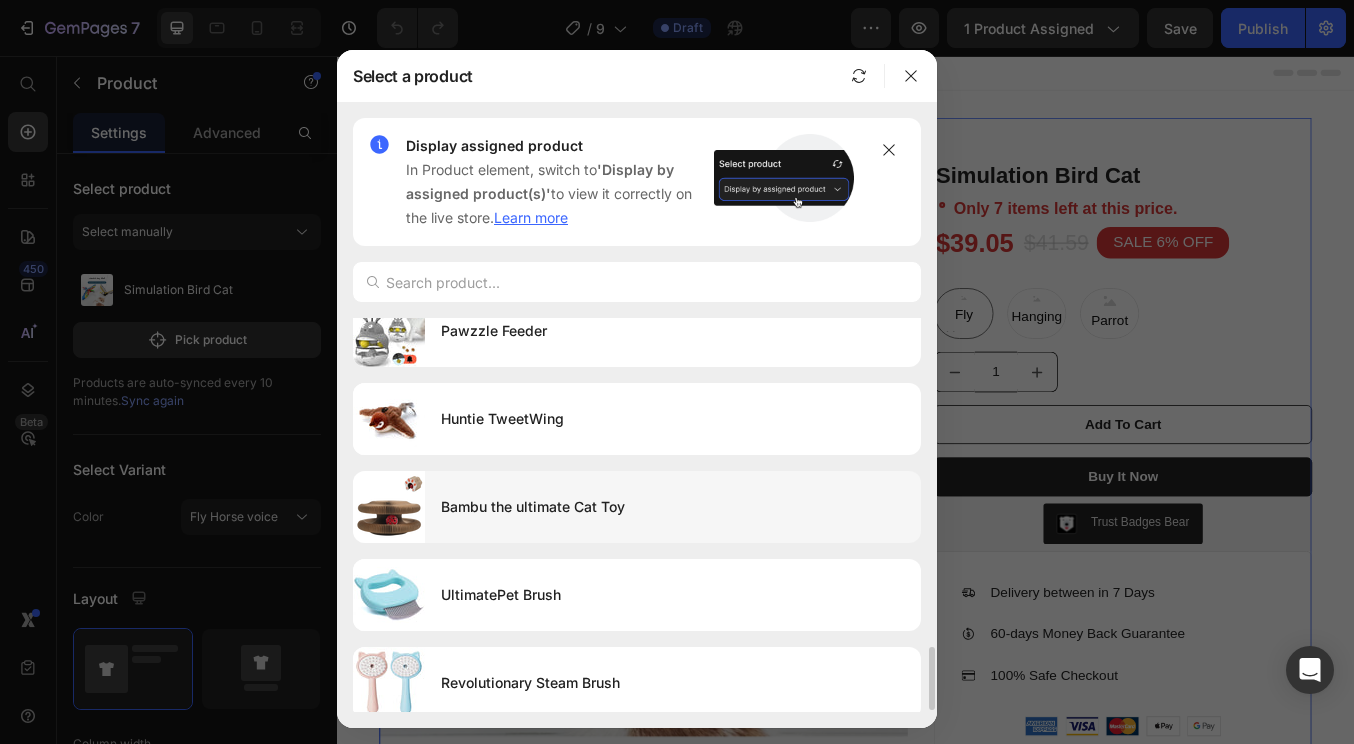 click on "Bambu the ultimate Cat Toy" at bounding box center (673, 507) 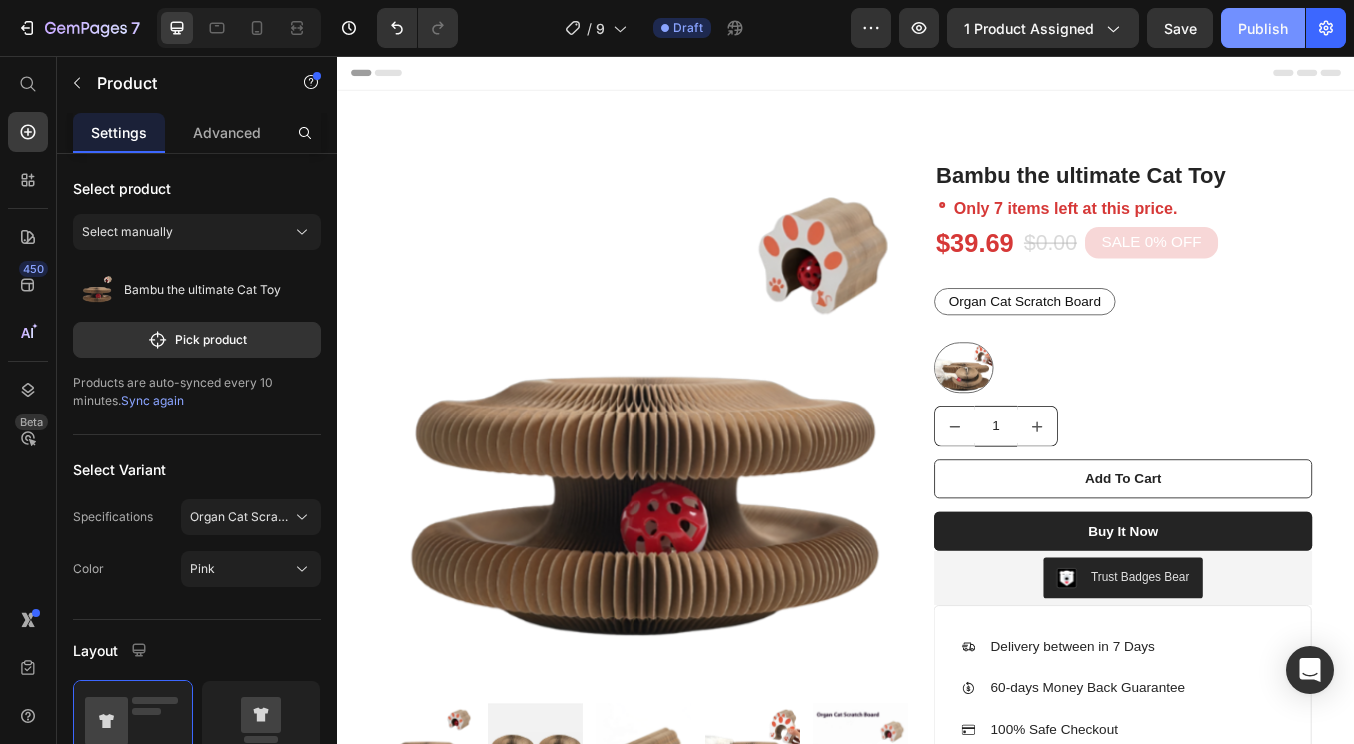click on "Publish" at bounding box center [1263, 28] 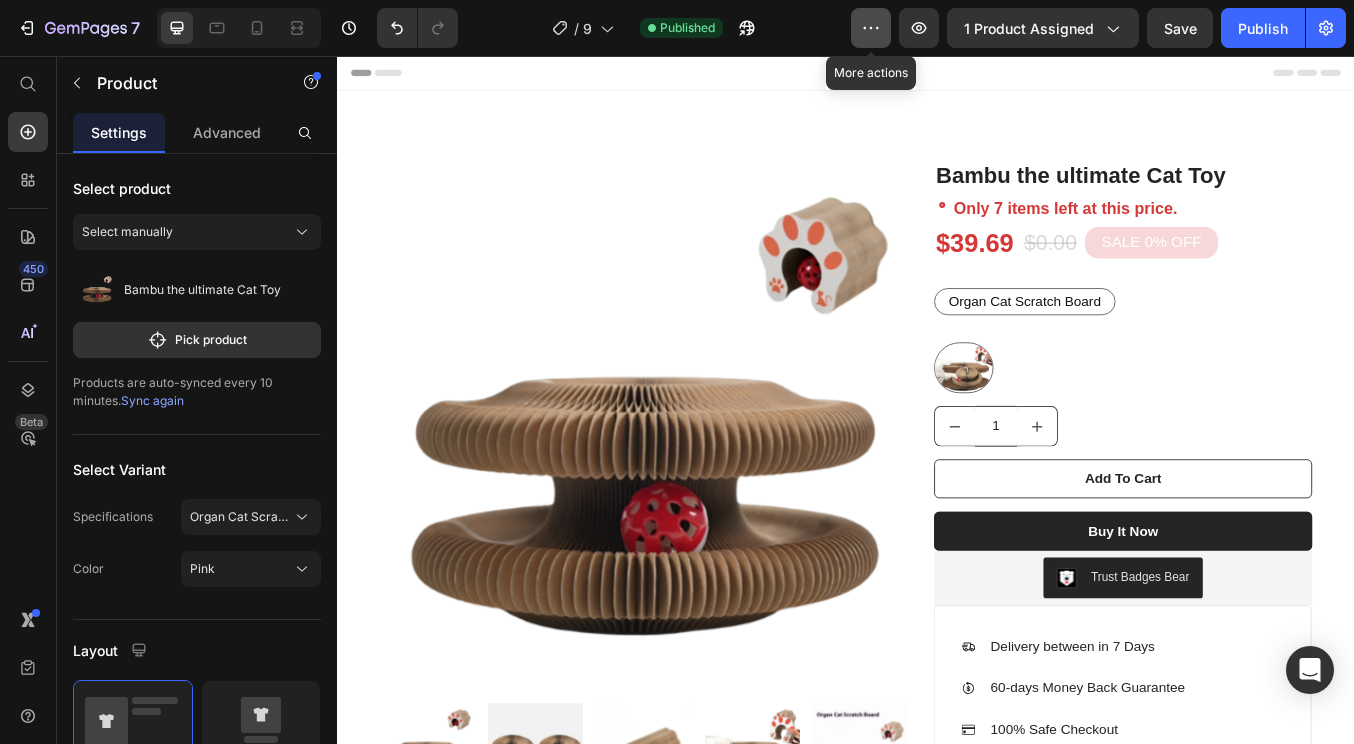 click 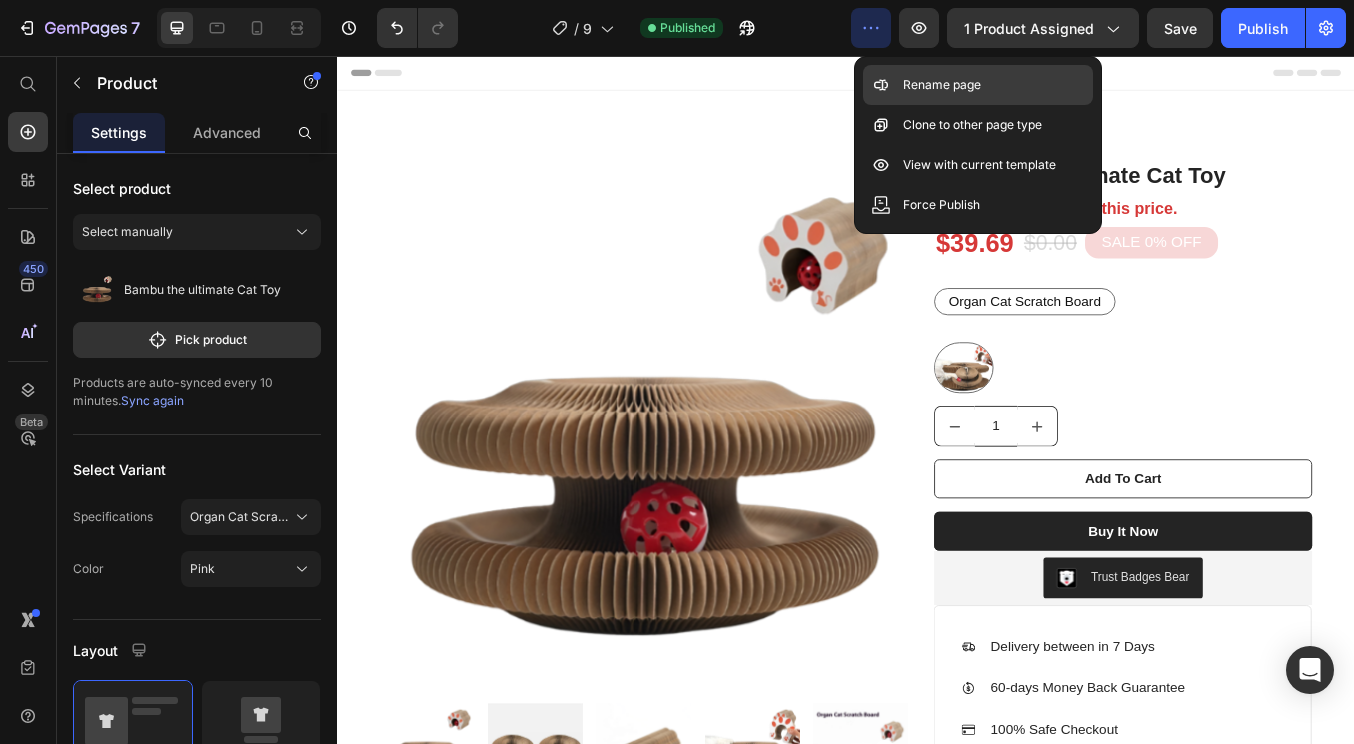 click on "Rename page" at bounding box center (942, 85) 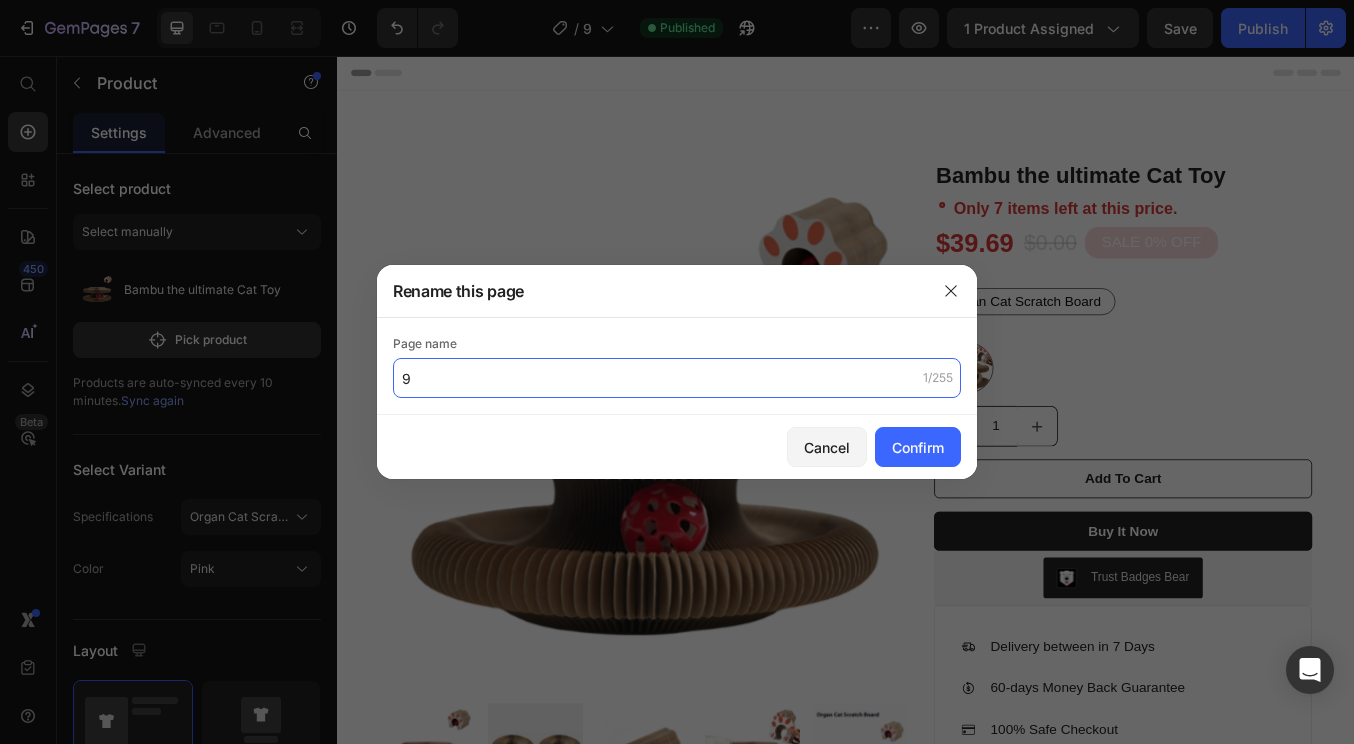 drag, startPoint x: 434, startPoint y: 372, endPoint x: 367, endPoint y: 372, distance: 67 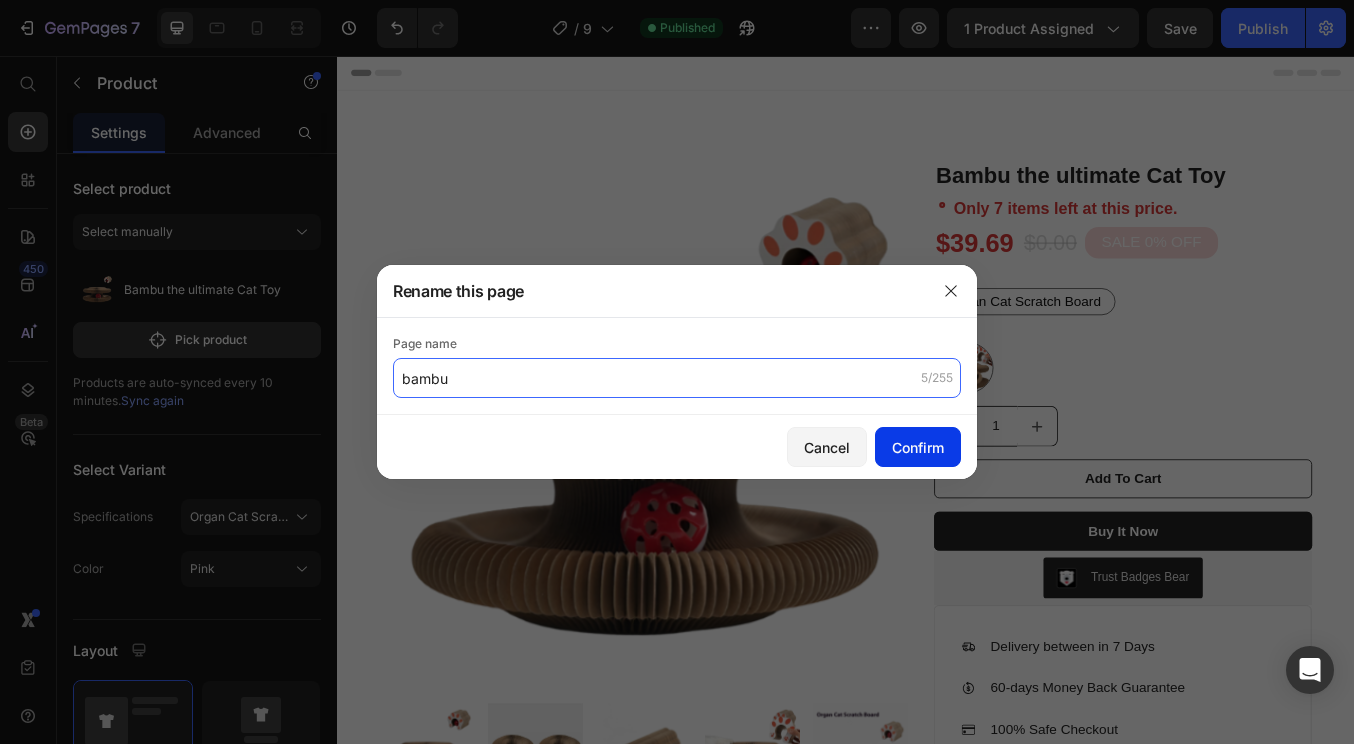 type on "bambu" 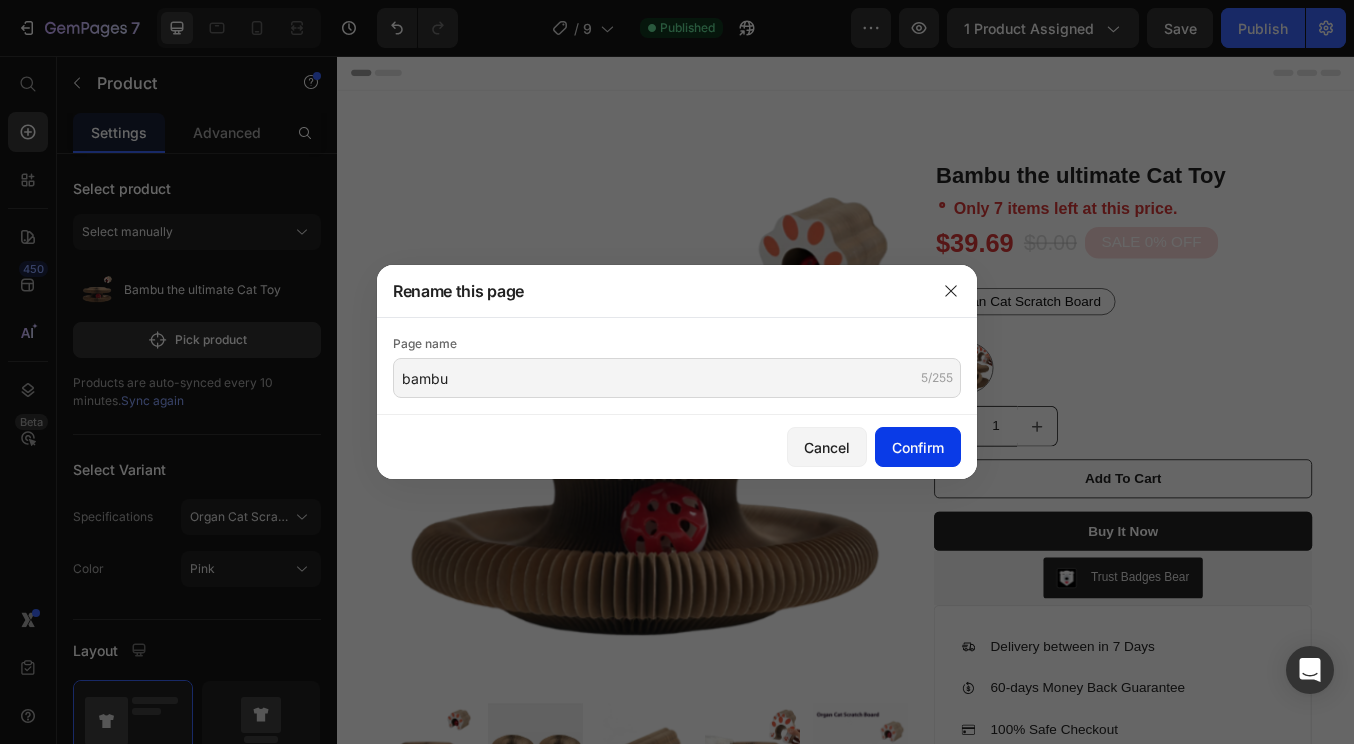 click on "Confirm" at bounding box center (918, 447) 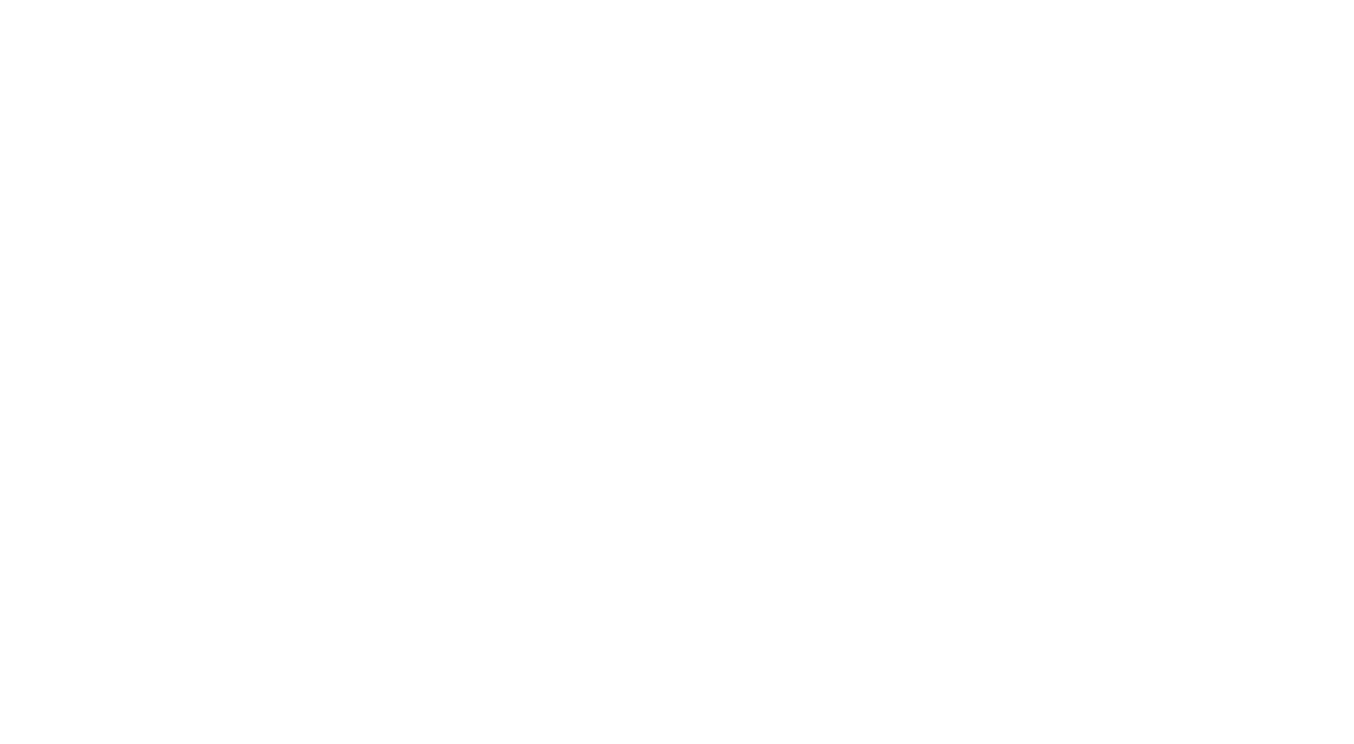 scroll, scrollTop: 0, scrollLeft: 0, axis: both 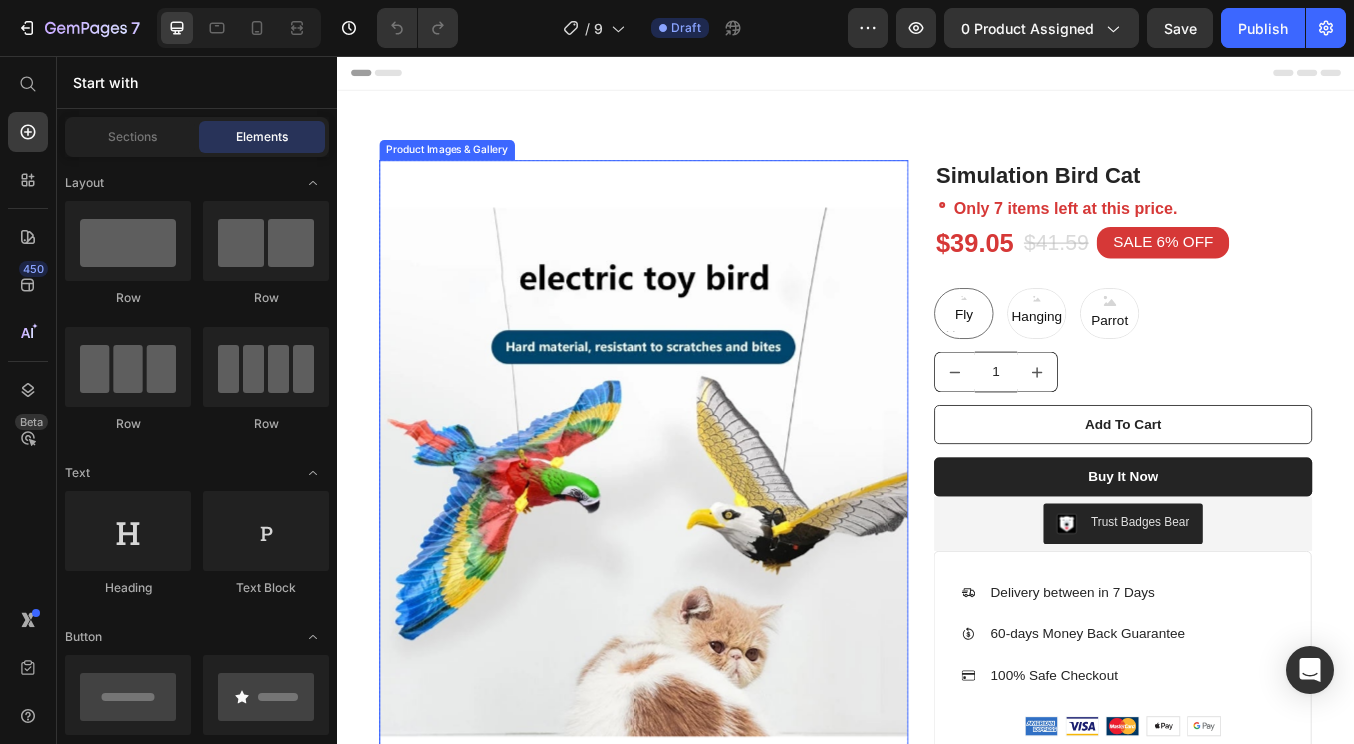 click at bounding box center (699, 547) 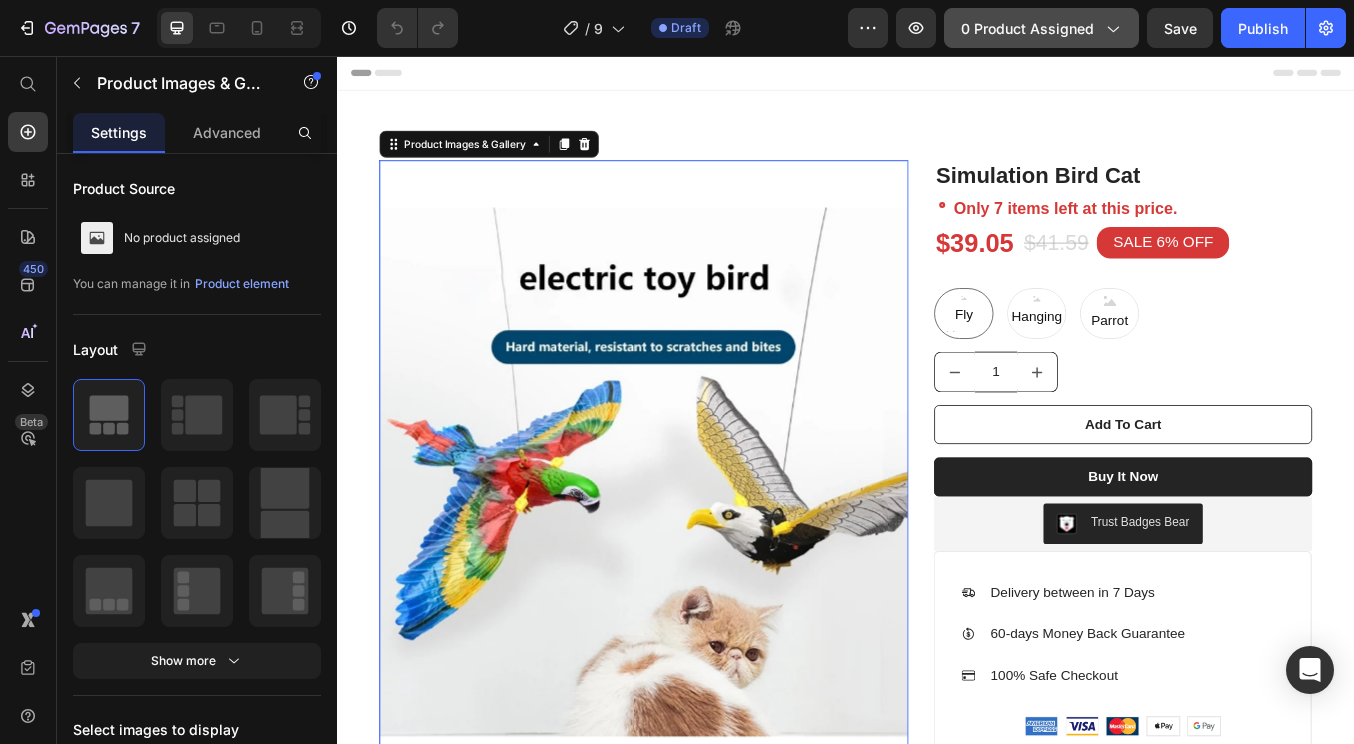 click on "0 product assigned" at bounding box center (1041, 28) 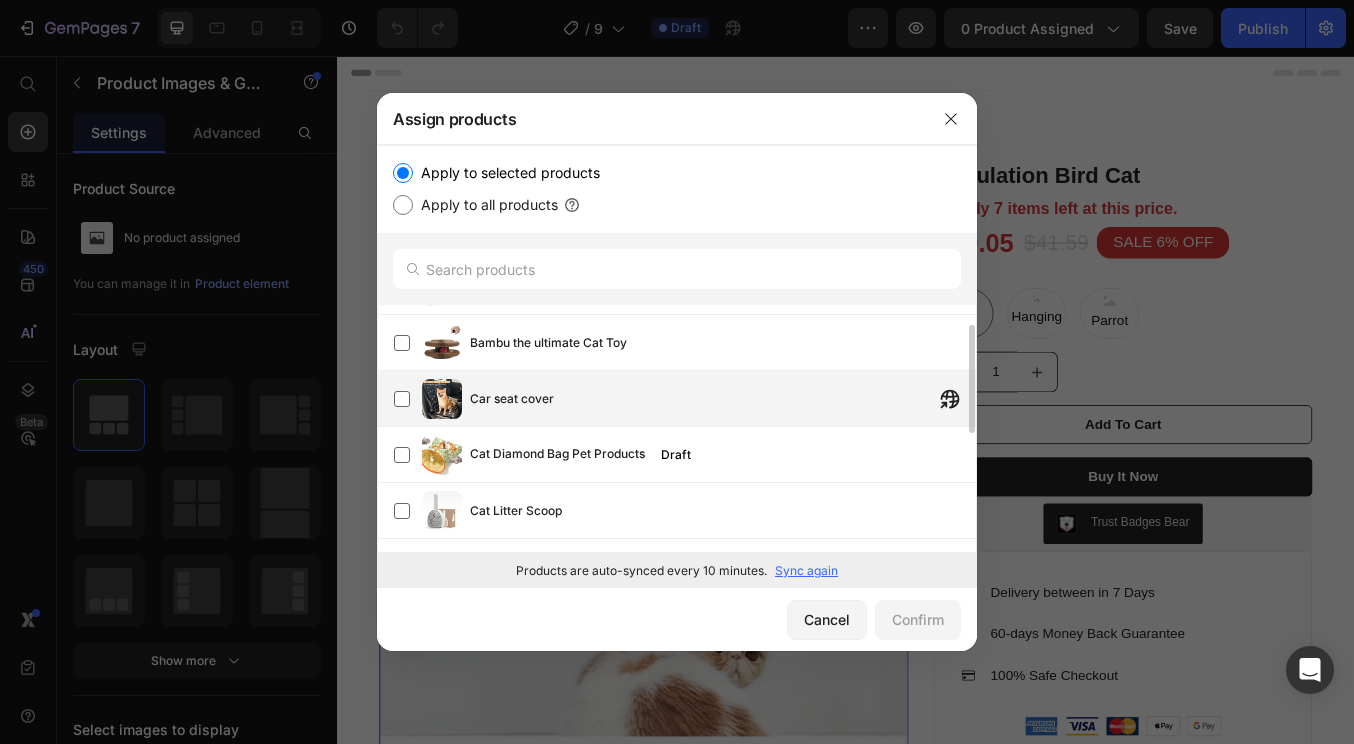 scroll, scrollTop: 51, scrollLeft: 0, axis: vertical 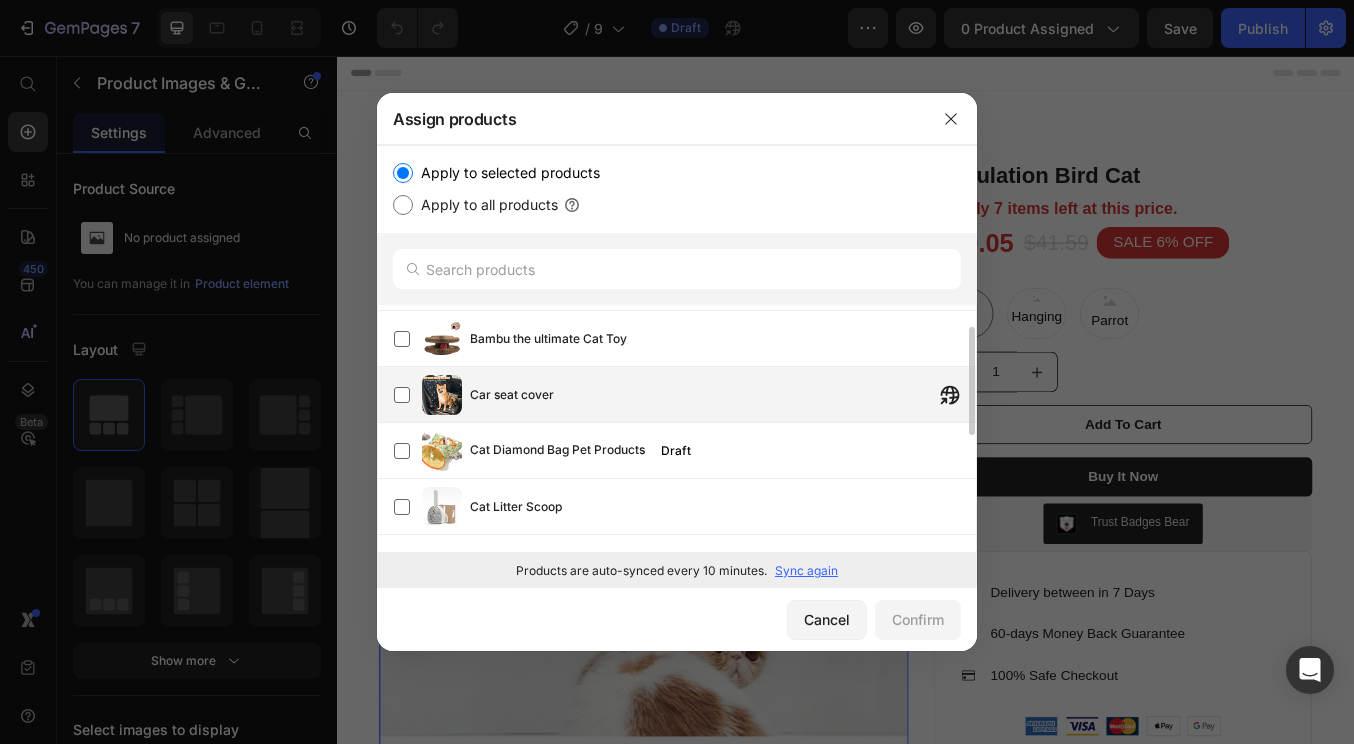 click on "Car seat cover" at bounding box center (723, 395) 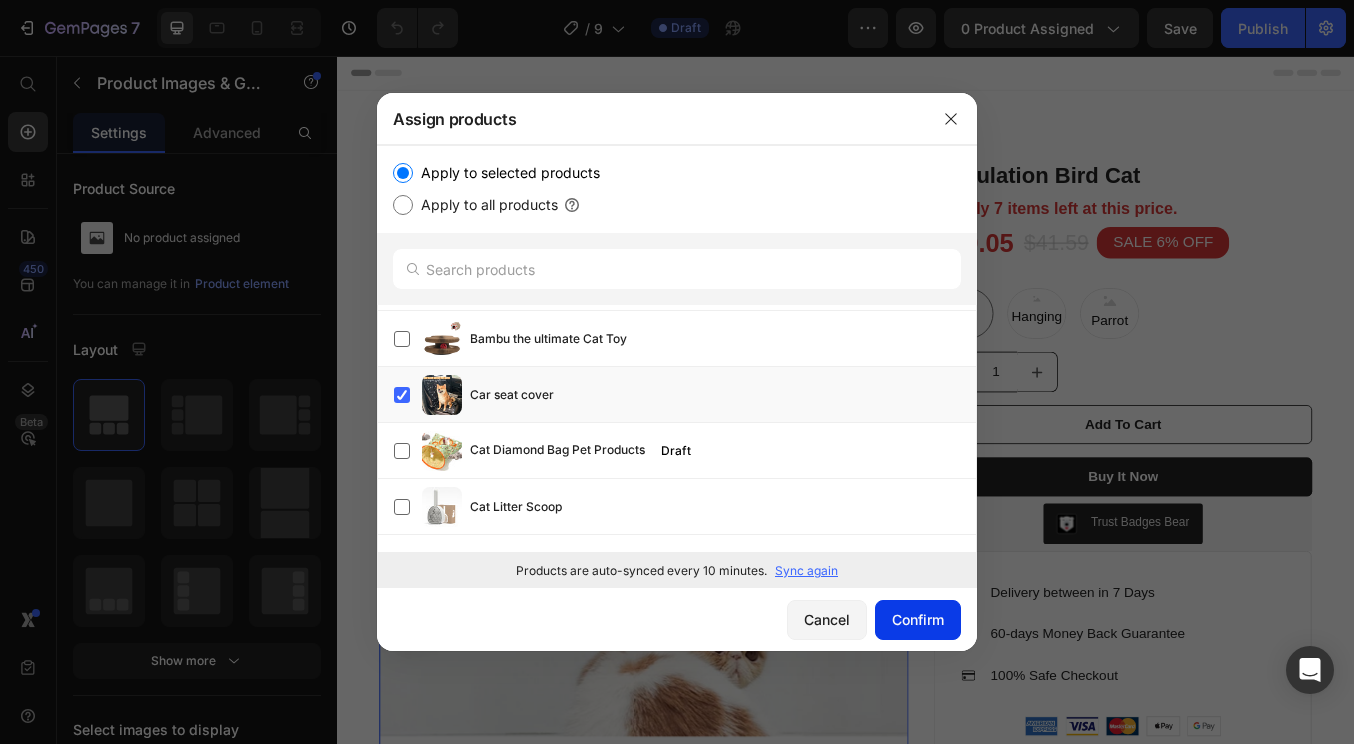 click on "Confirm" at bounding box center (918, 619) 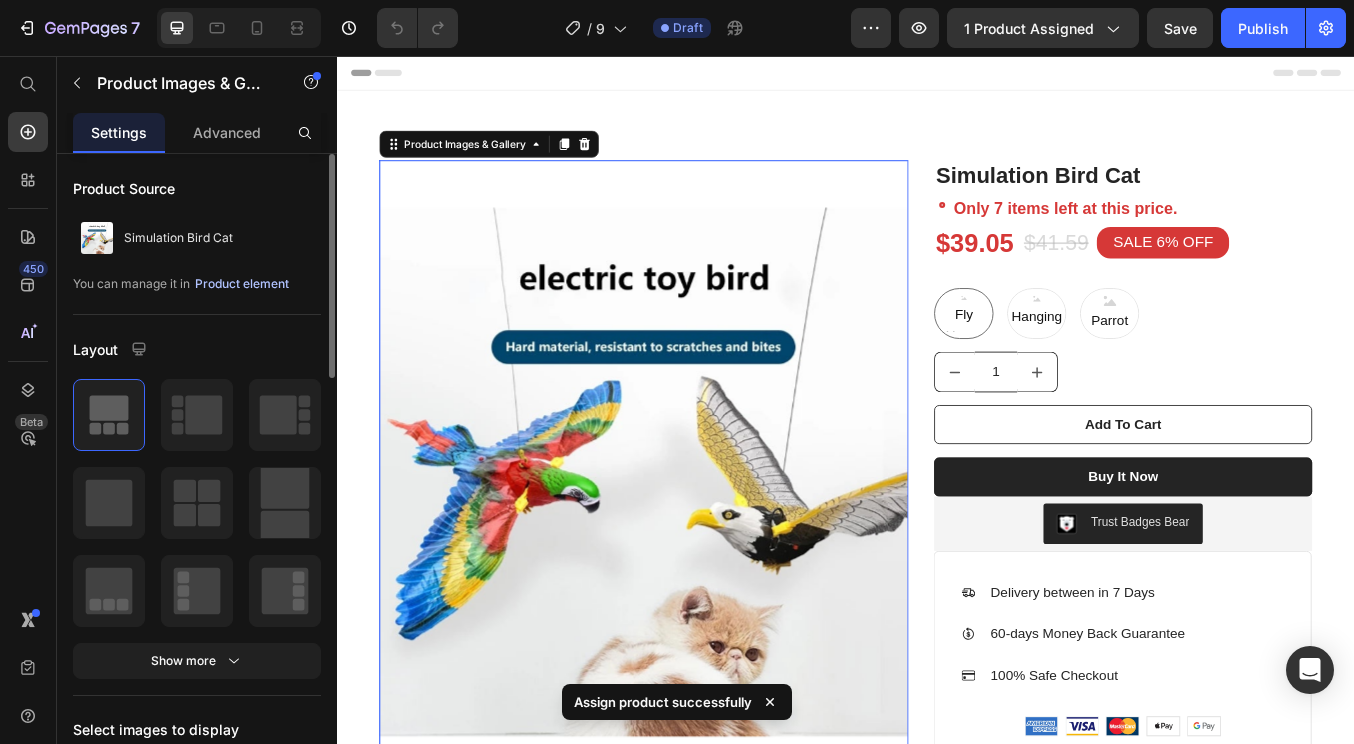 click on "Product element" at bounding box center (242, 284) 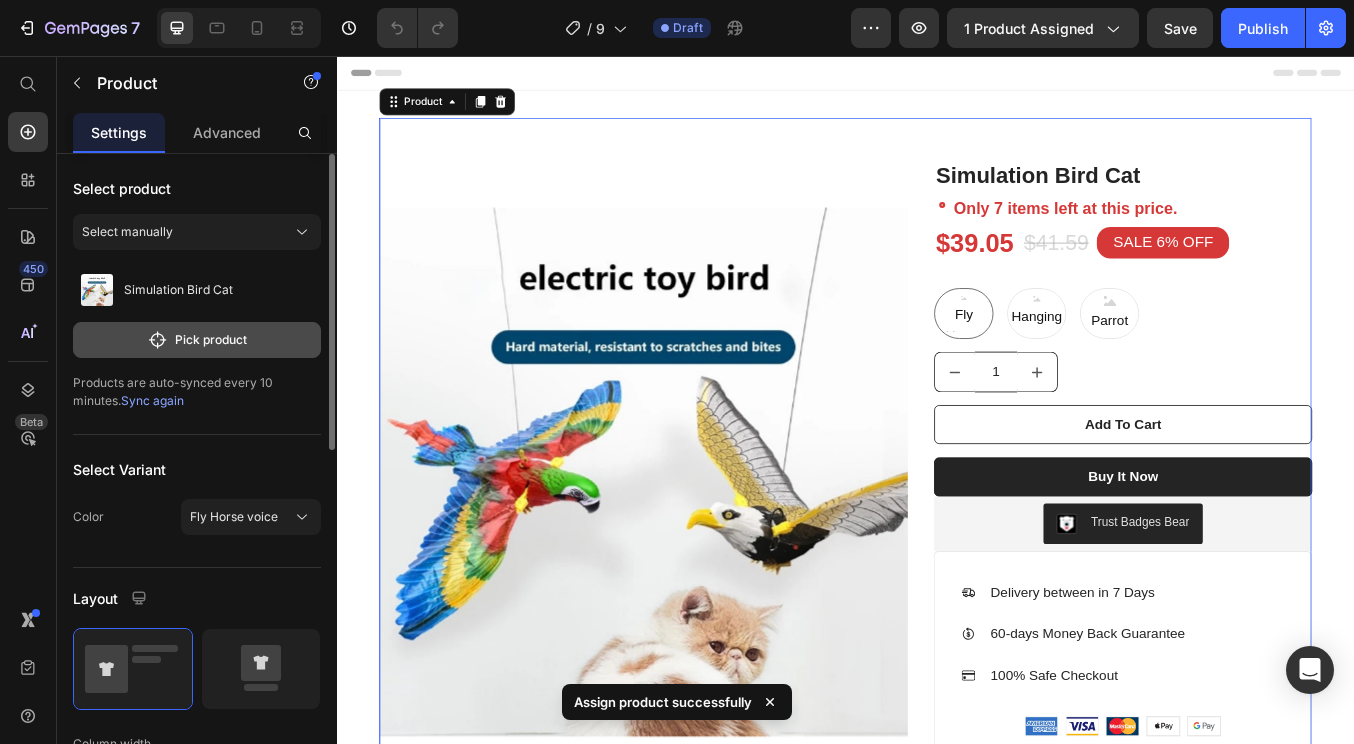click on "Pick product" at bounding box center (197, 340) 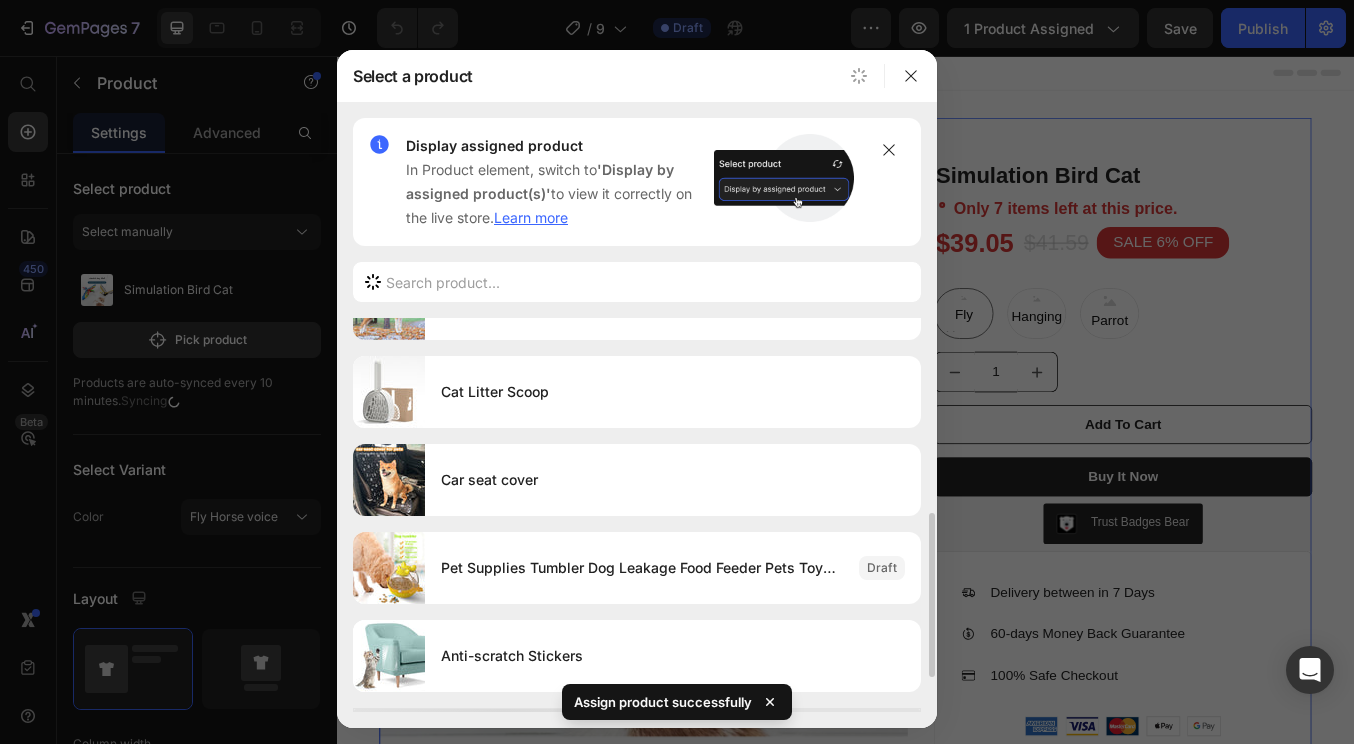 scroll, scrollTop: 523, scrollLeft: 0, axis: vertical 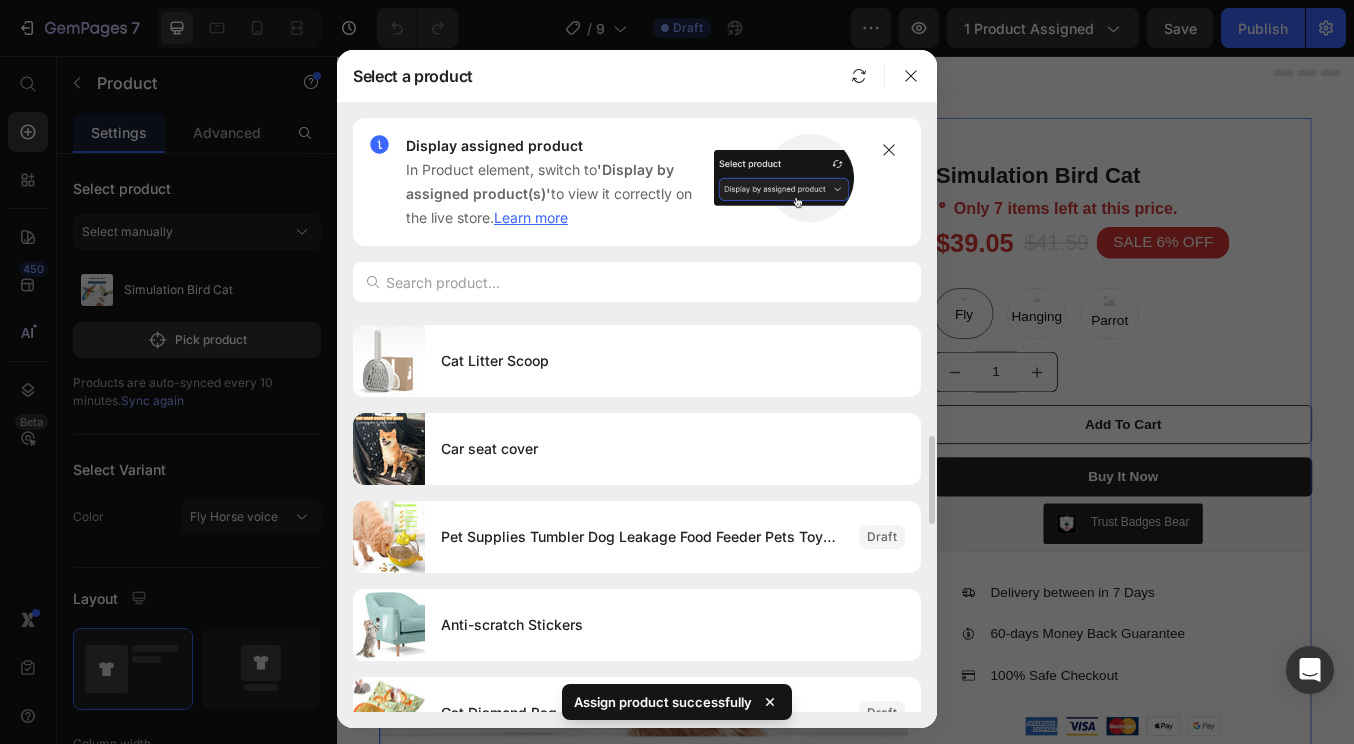 click on "Car seat cover" at bounding box center [673, 449] 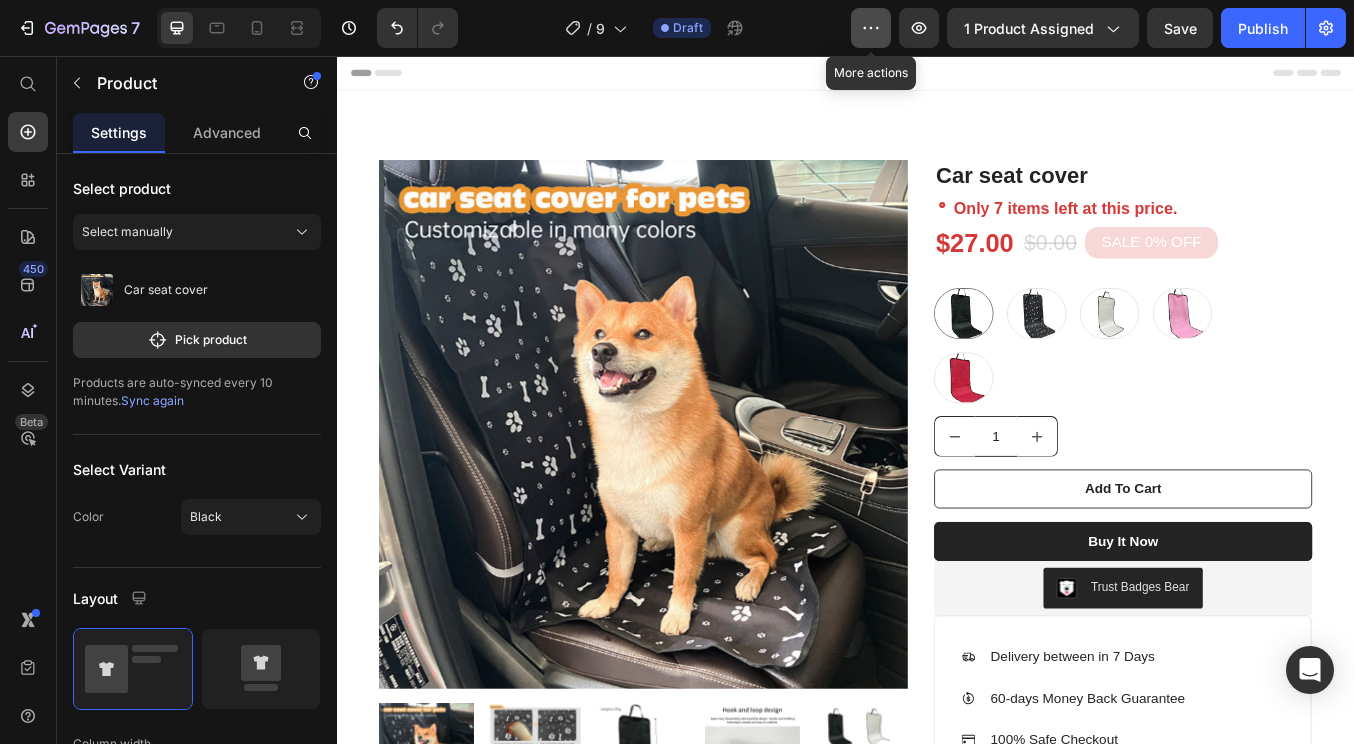 click 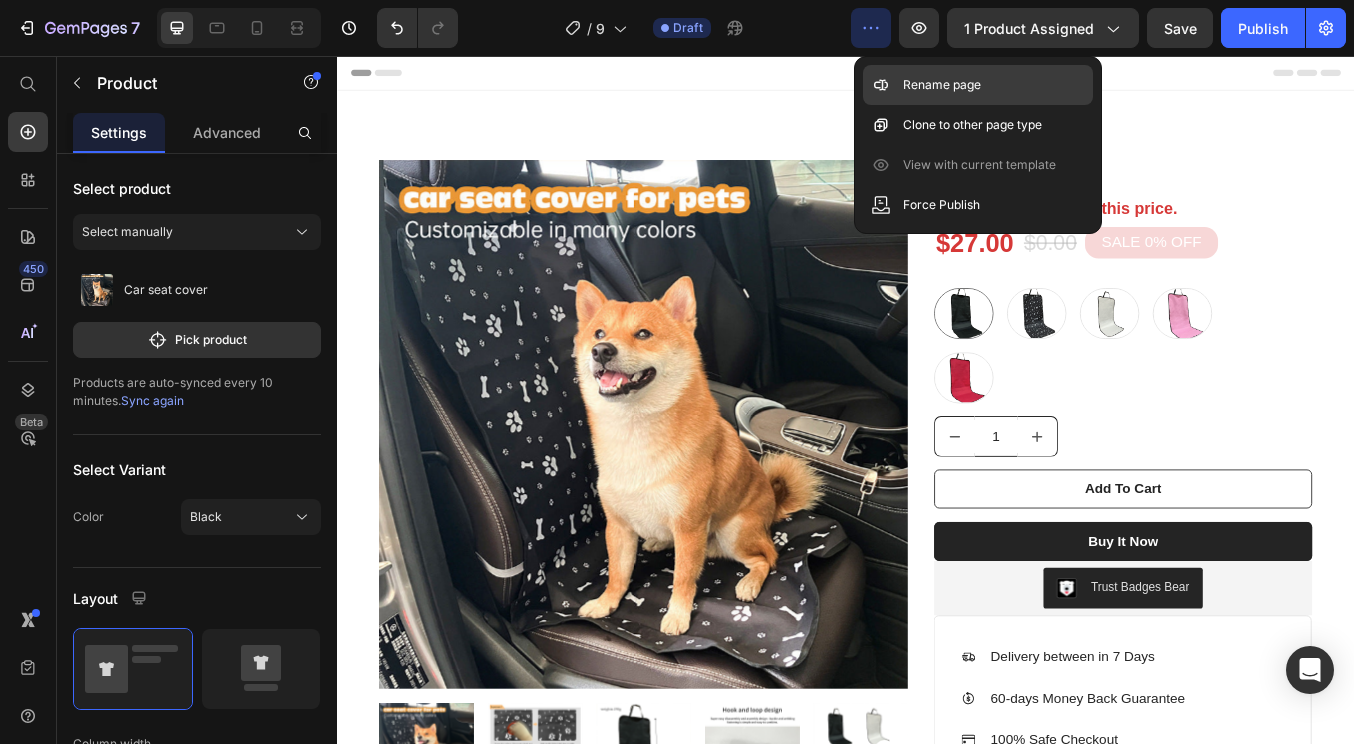 click on "Rename page" 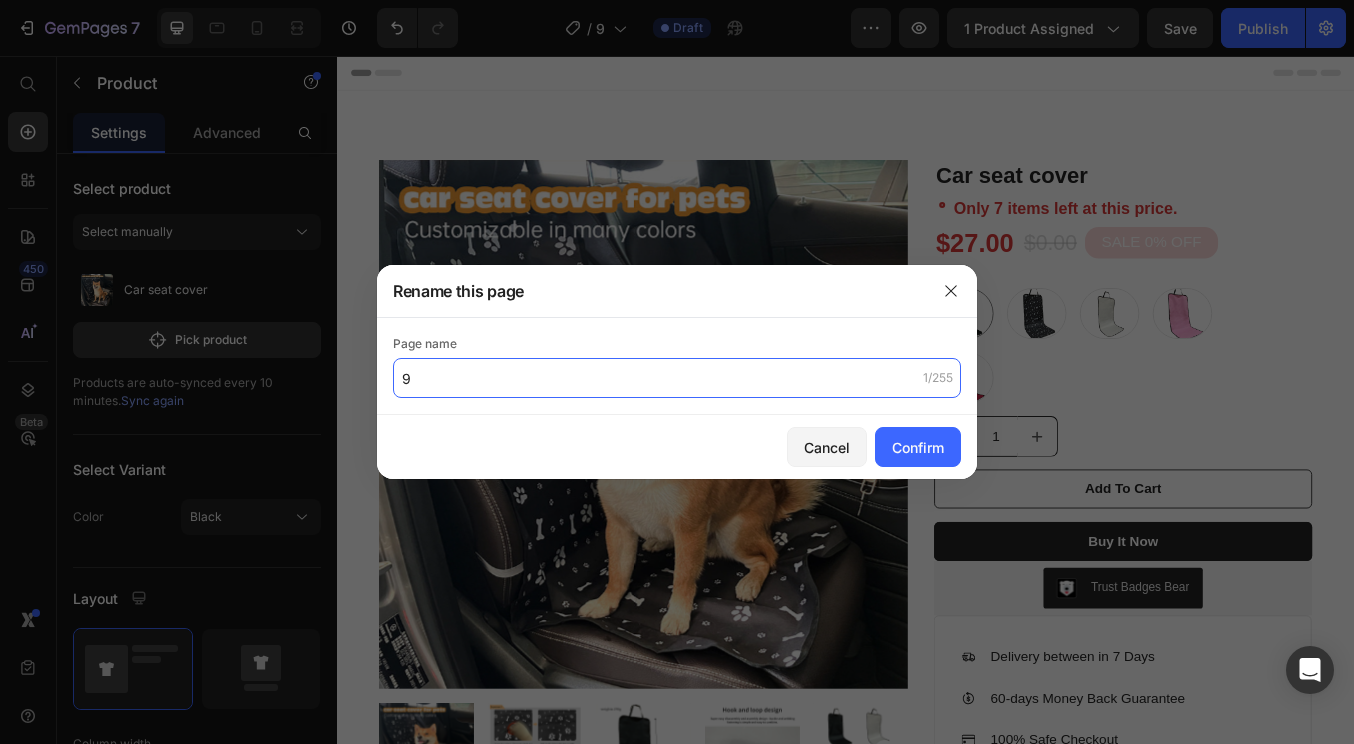 drag, startPoint x: 460, startPoint y: 378, endPoint x: 381, endPoint y: 375, distance: 79.05694 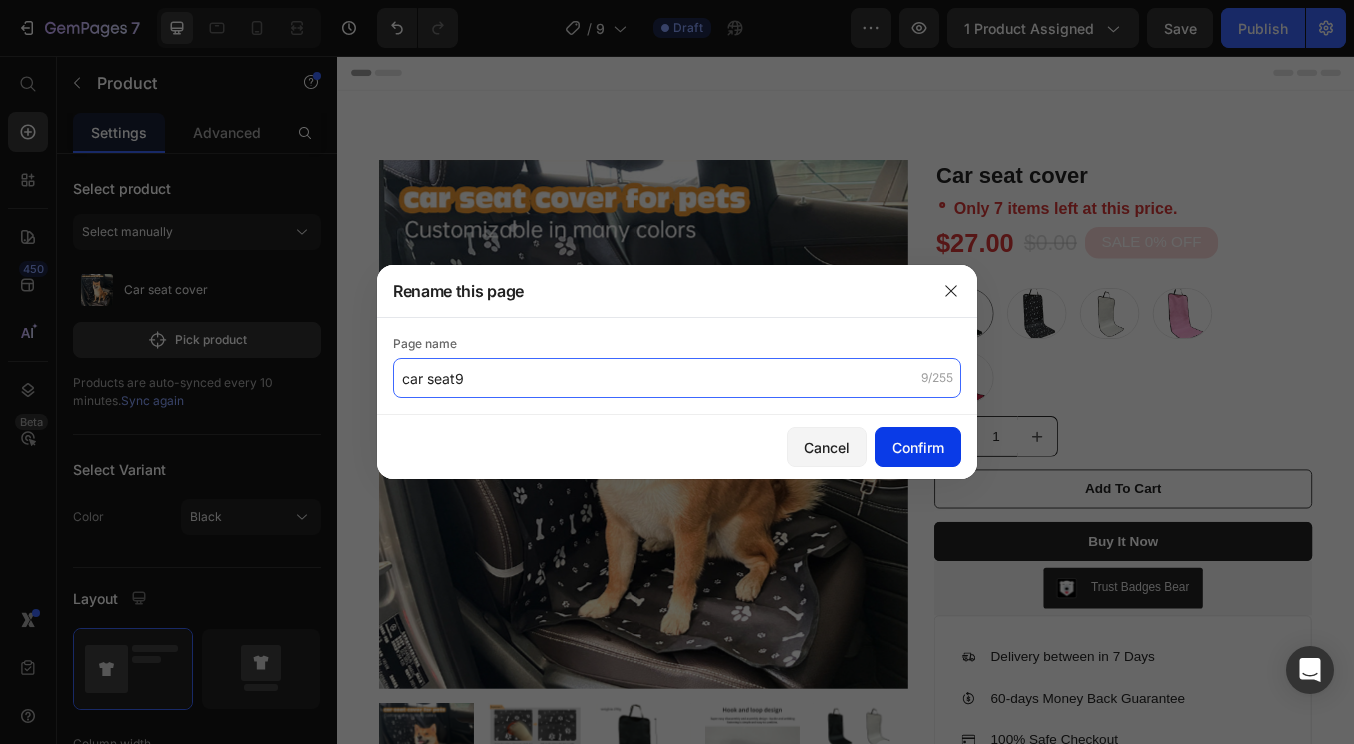 type on "car seat9" 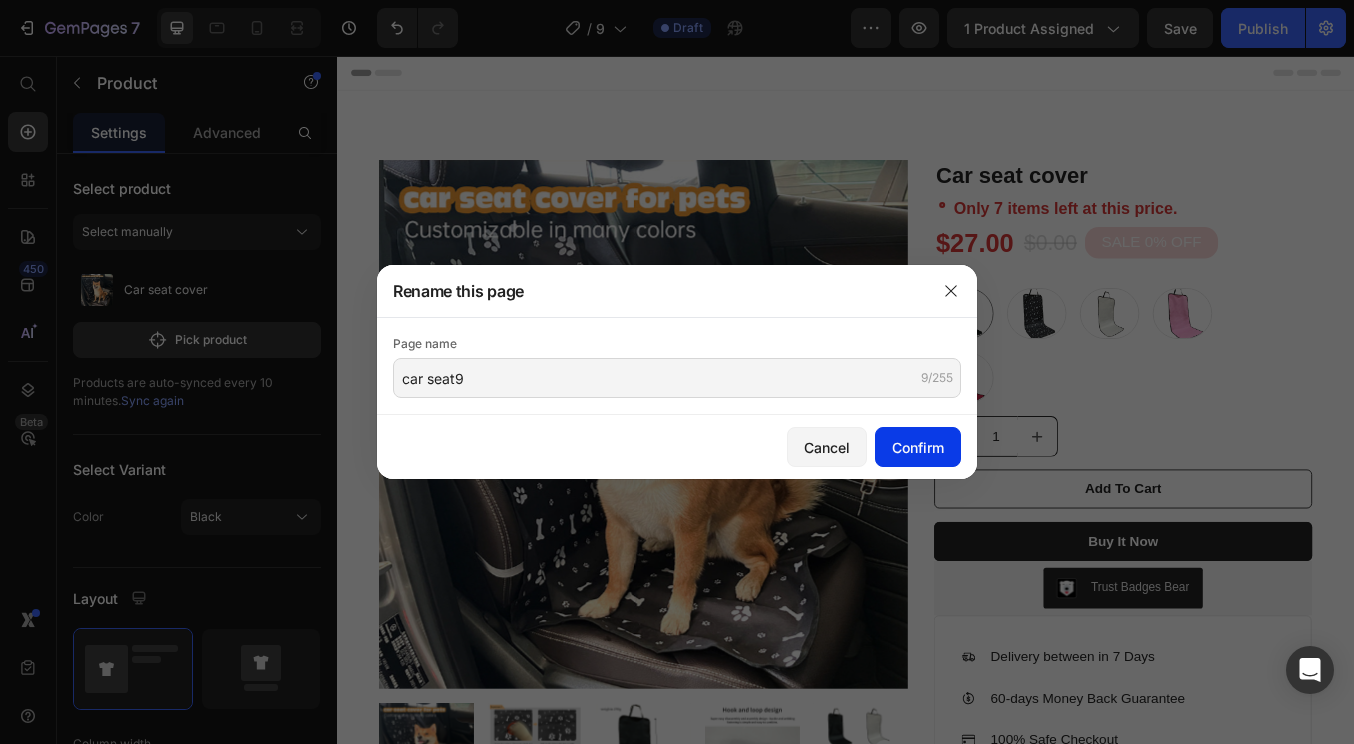 click on "Confirm" at bounding box center (918, 447) 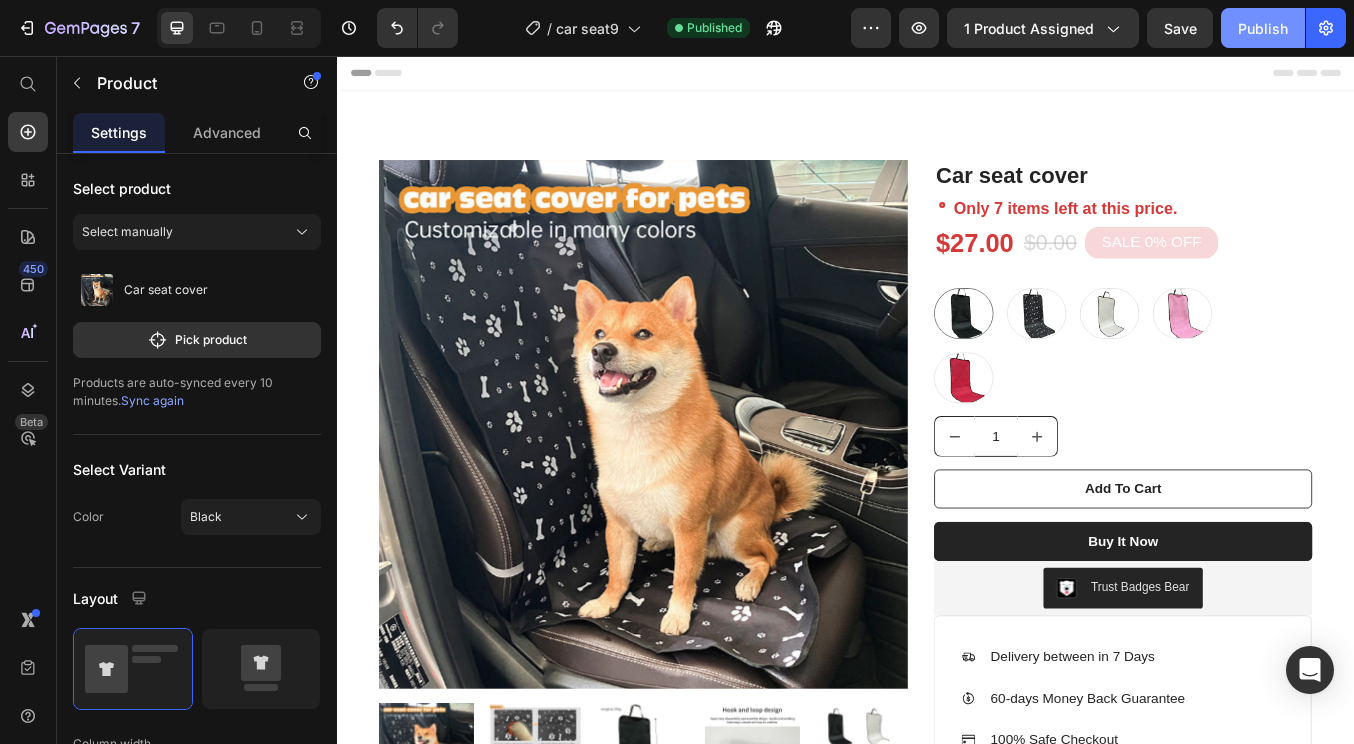 click on "Publish" at bounding box center [1263, 28] 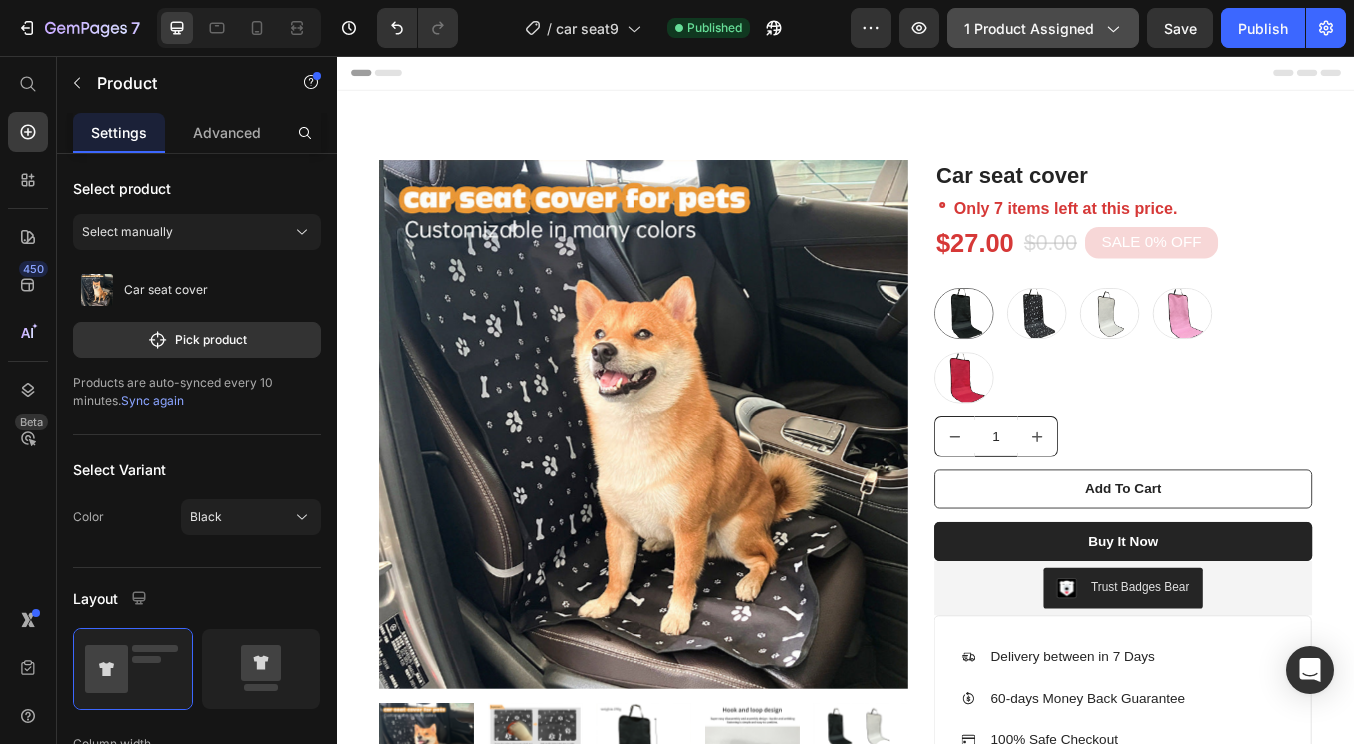 click on "1 product assigned" 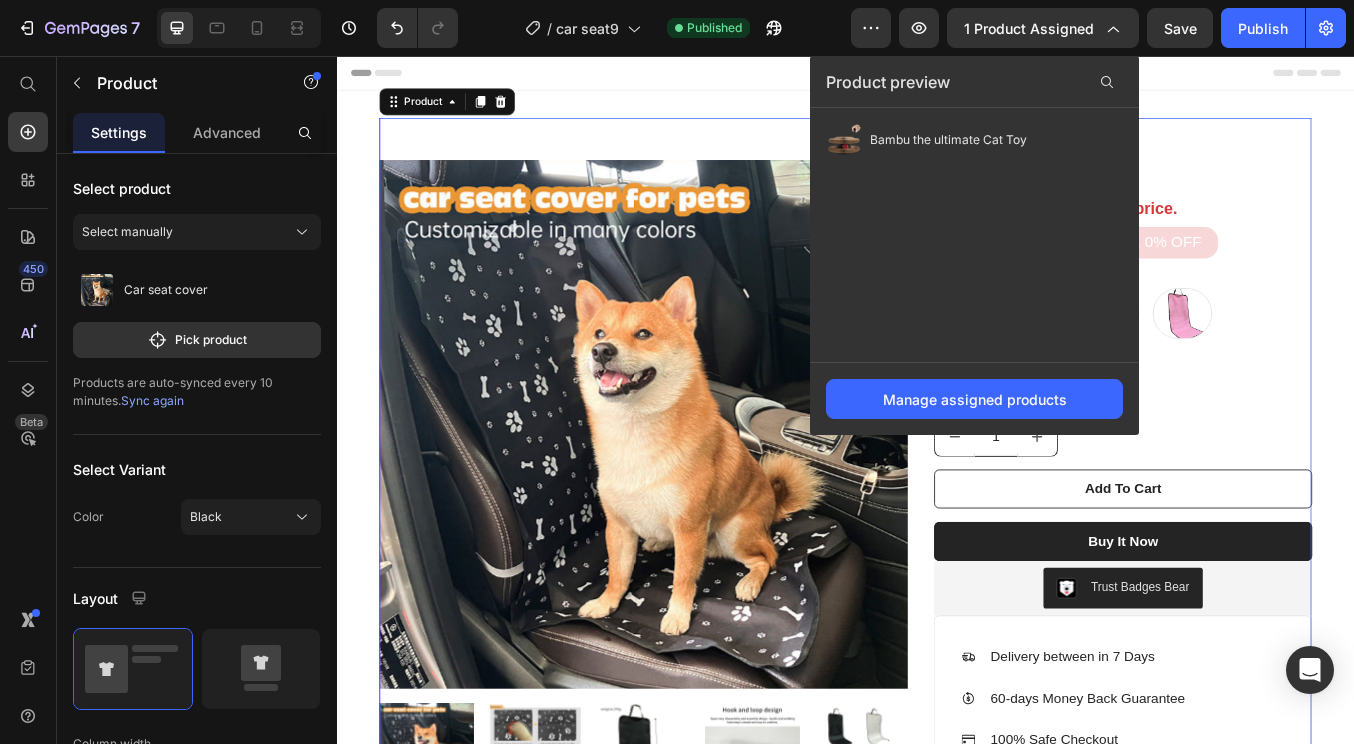 click on "Product Images & Gallery Row Car seat cover (P) Title
Only 7 items left at this price. Stock Counter $27.00 (P) Price $0.00 (P) Price SALE 0% OFF Discount Tag Row Black Black Bone Dog Footprints Bone Dog Footprints Gray Gray Pink Pink Red Red (P) Variants & Swatches 1 (P) Quantity Row Add To Cart (P) Cart Button Buy it now (P) Dynamic Trust Badges Bear Trust Badges Bear                   Icon Delivery between in 7 Days Text block       Icon 60-days Money Back Guarantee Text block         Icon 100% Safe Checkout Text block Icon List Image Image Image Image Image Icon List Hoz Row
Product Information
Details
Shipping & Returns Accordion Product   0" at bounding box center (937, 667) 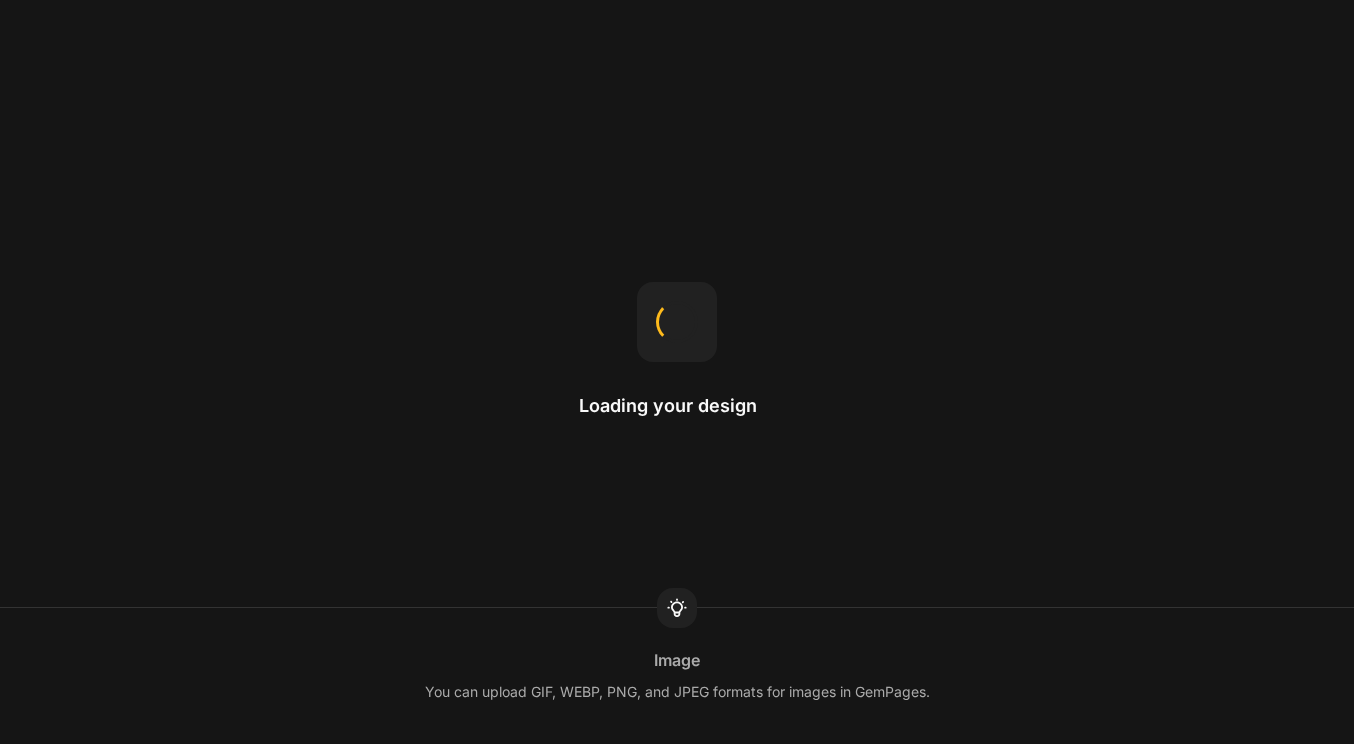 scroll, scrollTop: 0, scrollLeft: 0, axis: both 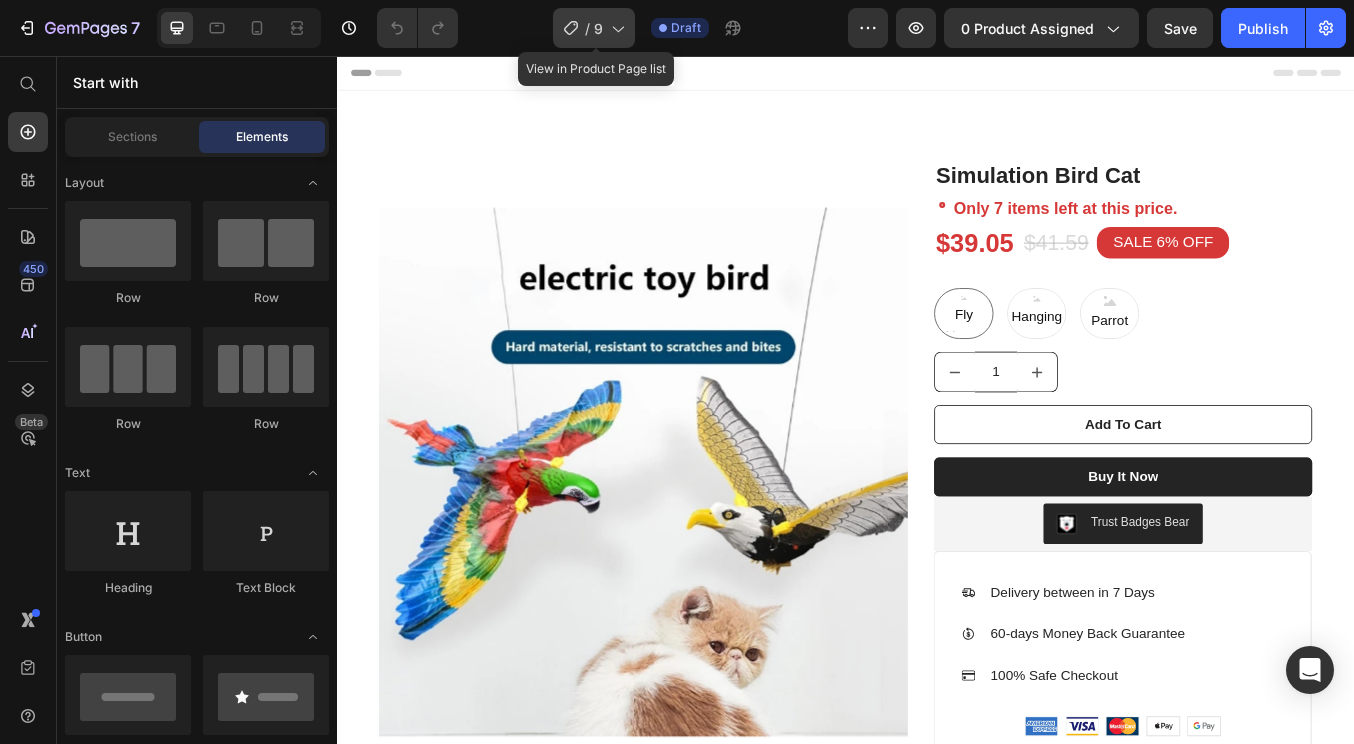 click 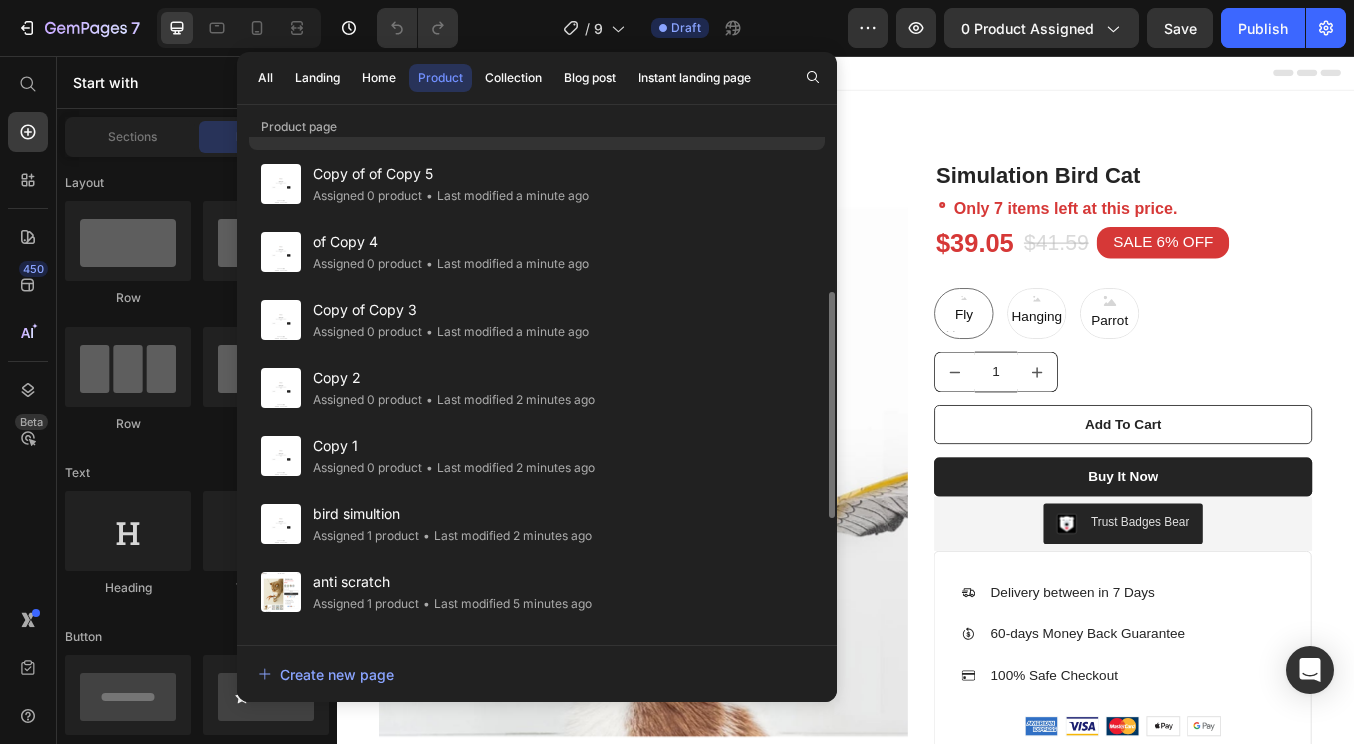 scroll, scrollTop: 344, scrollLeft: 0, axis: vertical 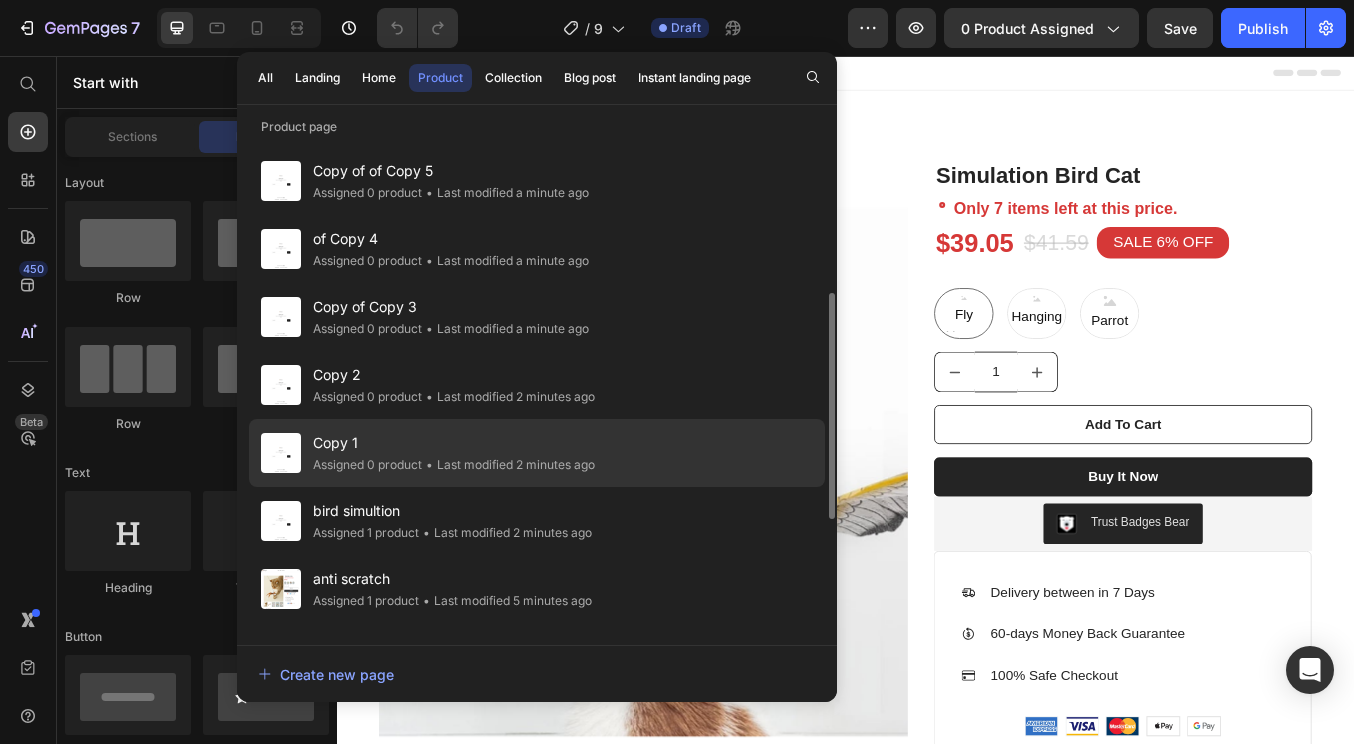 click on "• Last modified 2 minutes ago" 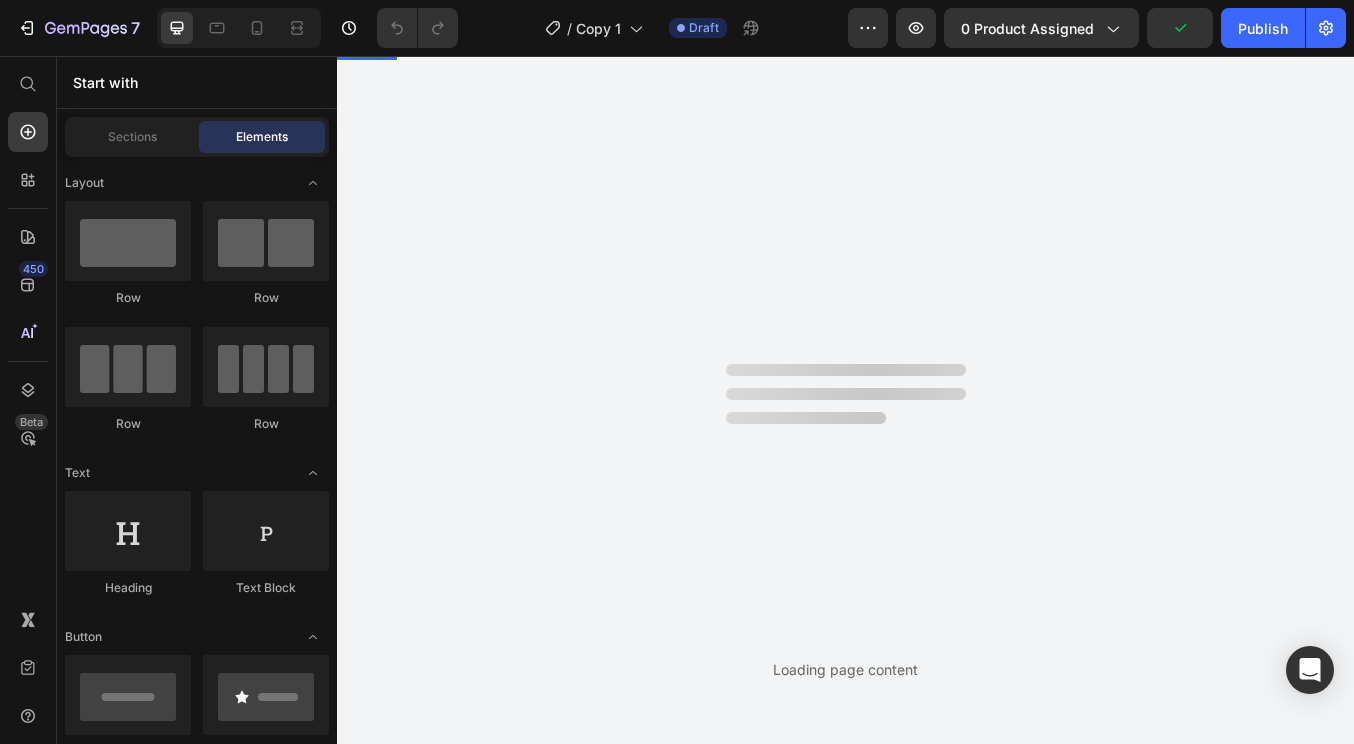 scroll, scrollTop: 0, scrollLeft: 0, axis: both 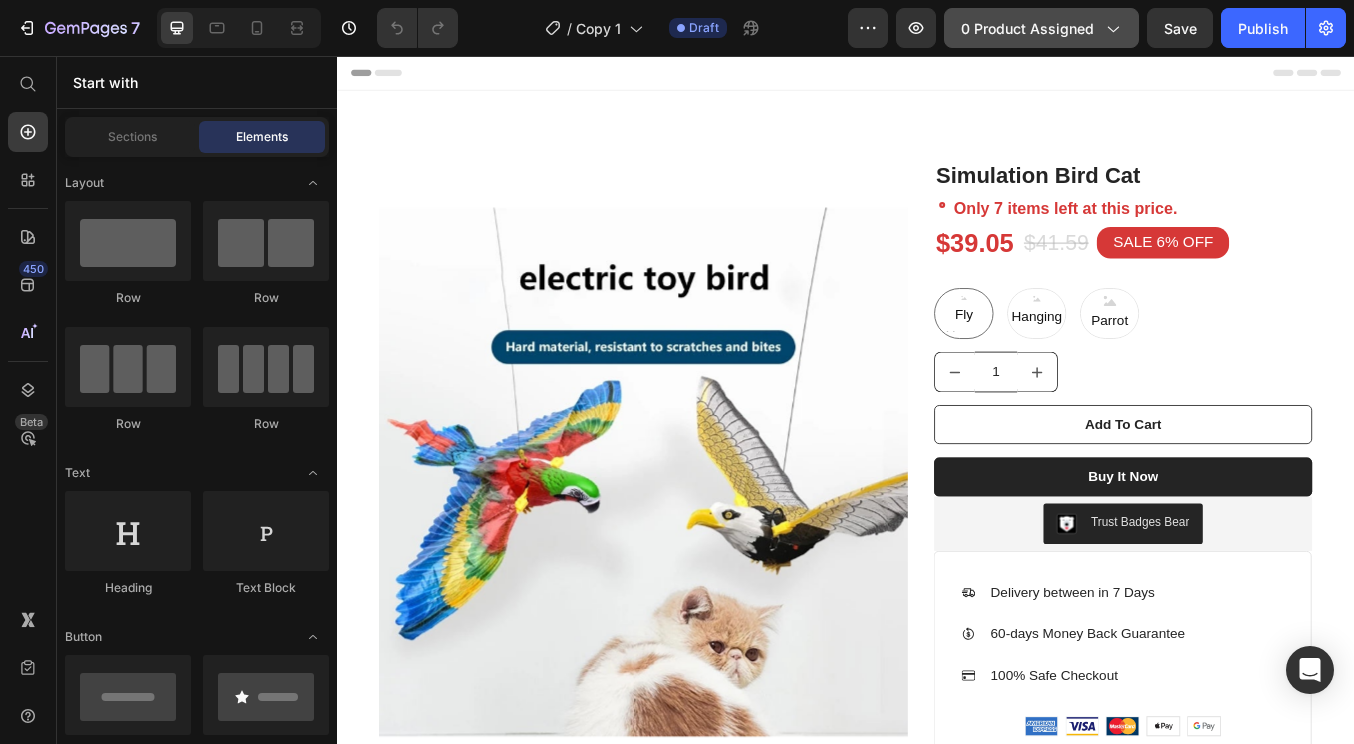 click on "0 product assigned" 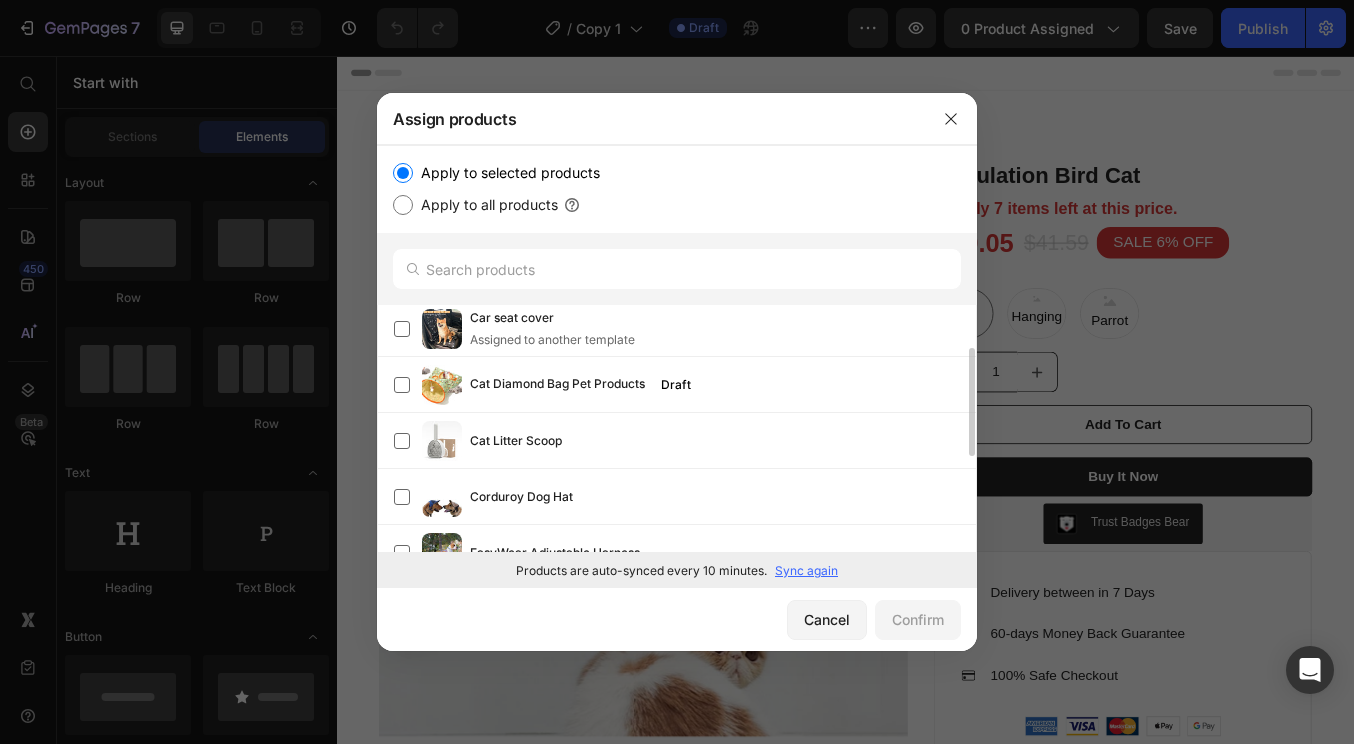 scroll, scrollTop: 122, scrollLeft: 0, axis: vertical 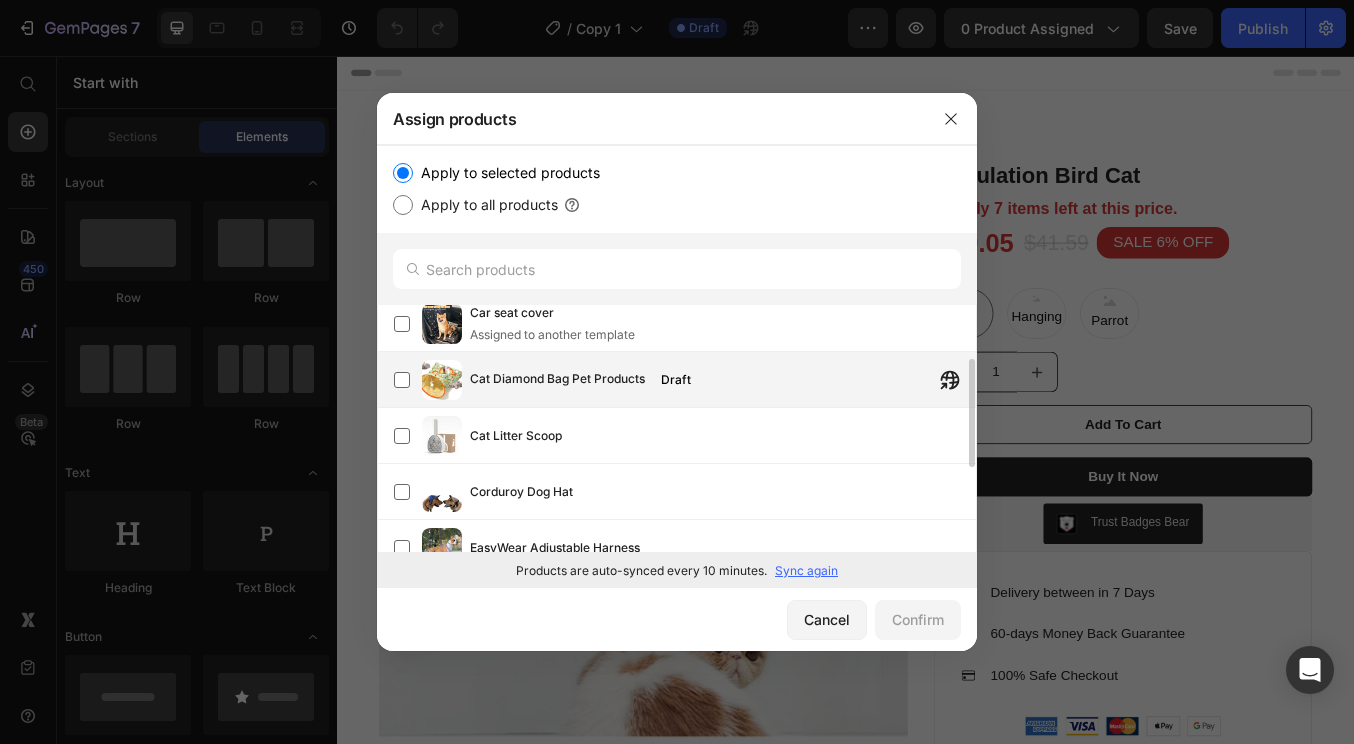 click on "Cat Diamond Bag Pet Products Draft" at bounding box center (723, 380) 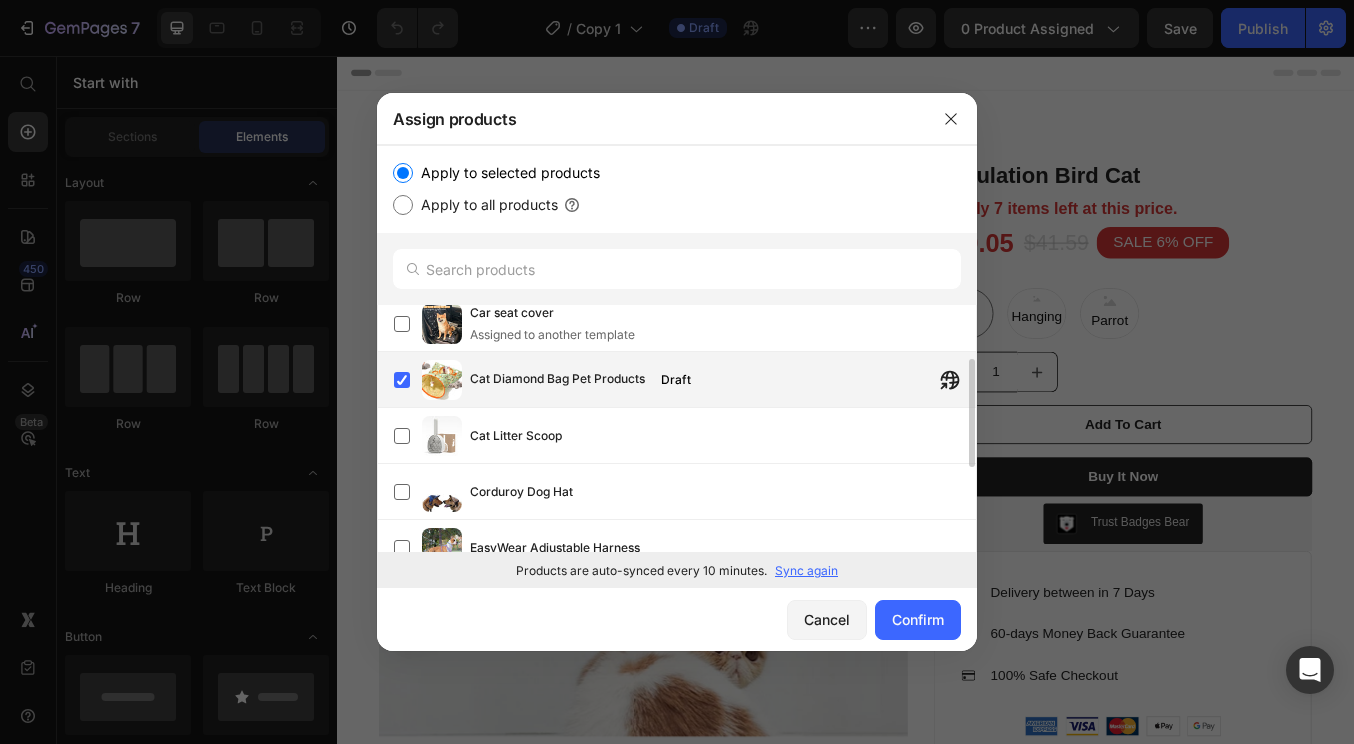 click on "Cat Diamond Bag Pet Products" at bounding box center (557, 380) 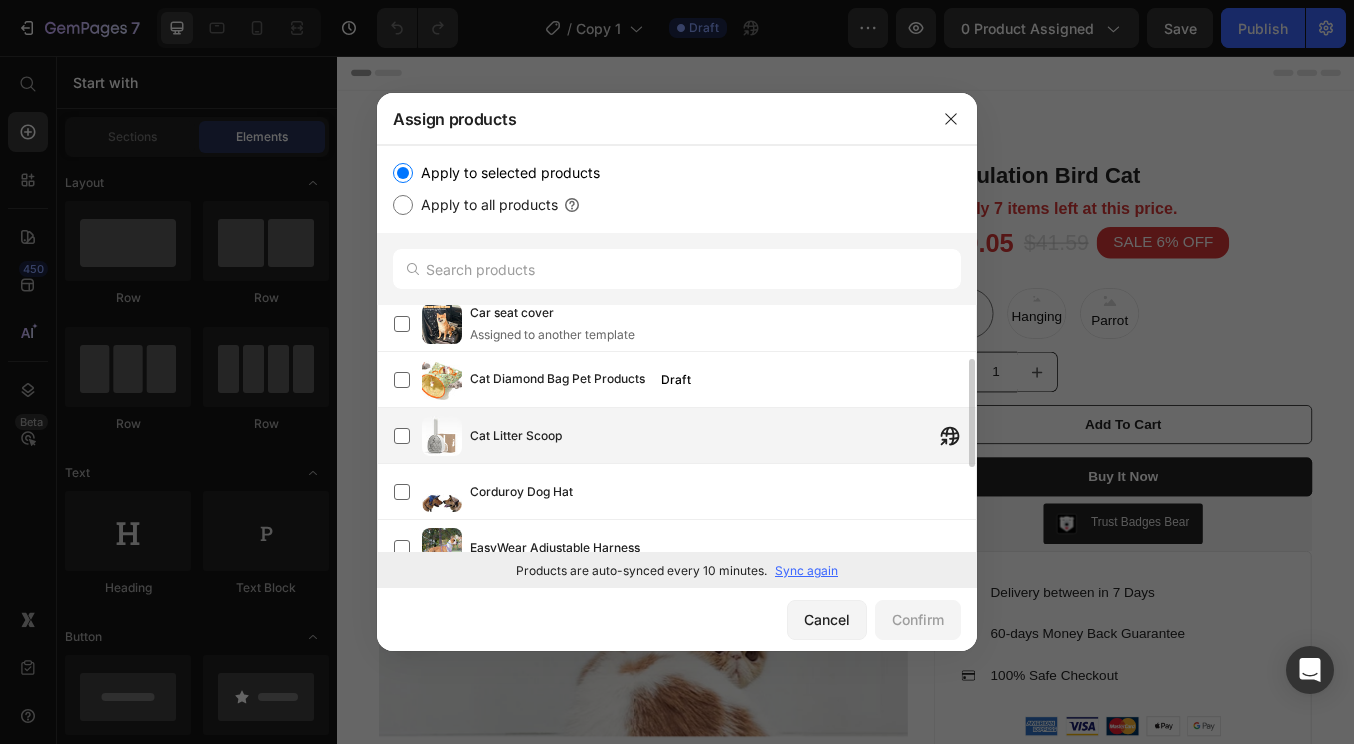 click on "Cat Litter Scoop" at bounding box center [723, 436] 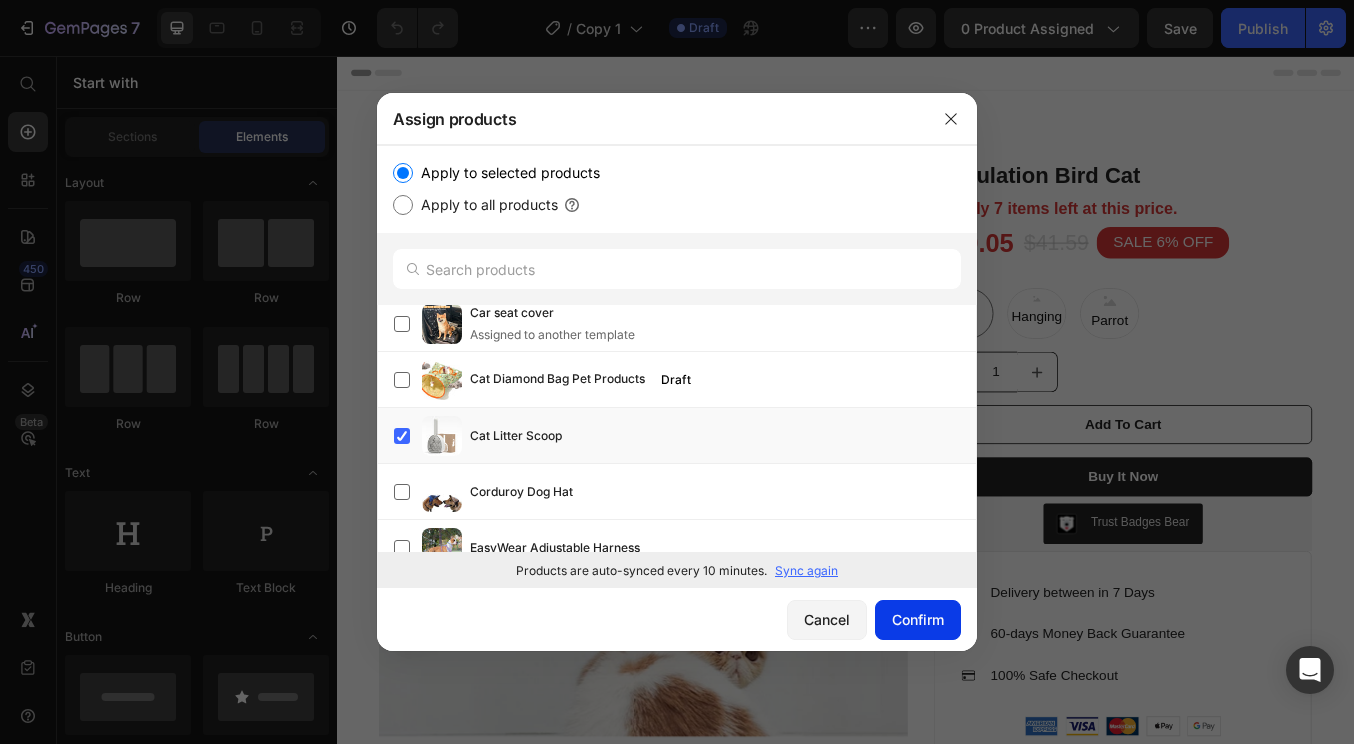 click on "Confirm" 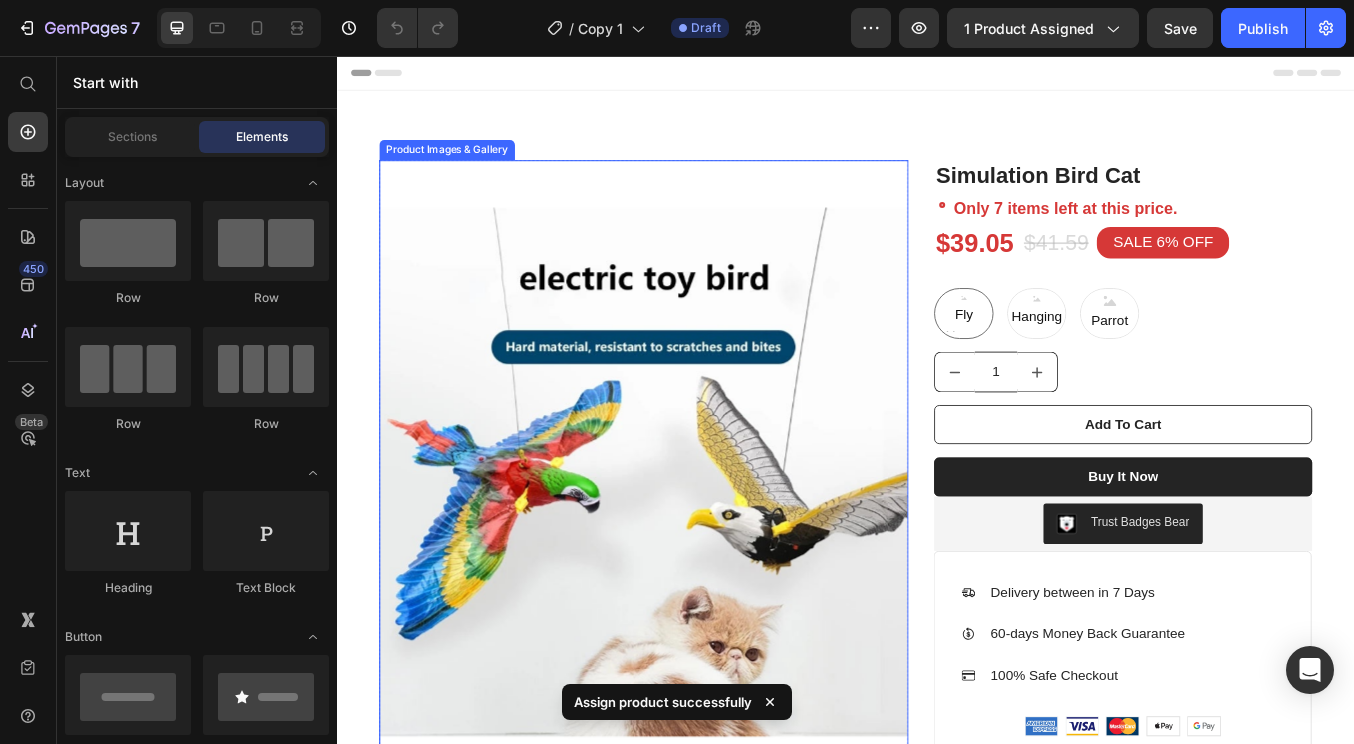 click at bounding box center [699, 547] 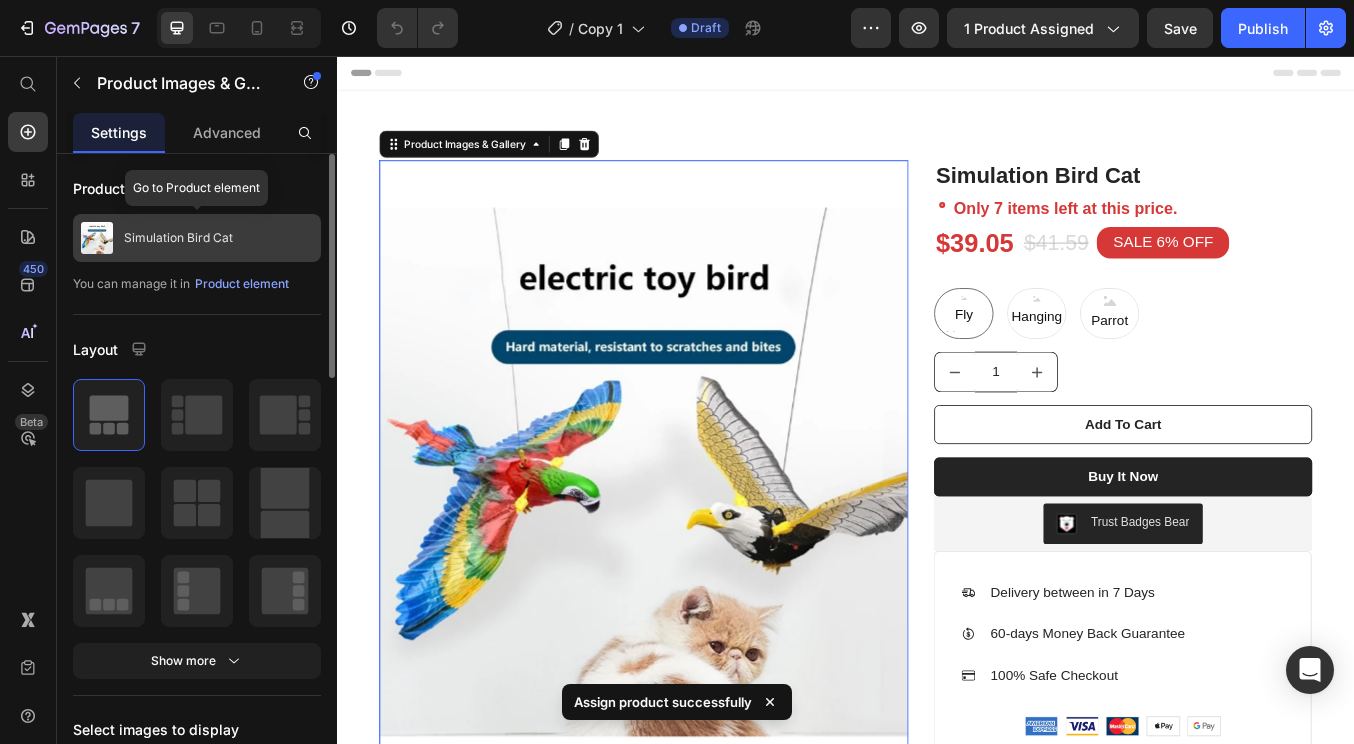click on "Simulation Bird Cat" at bounding box center [178, 238] 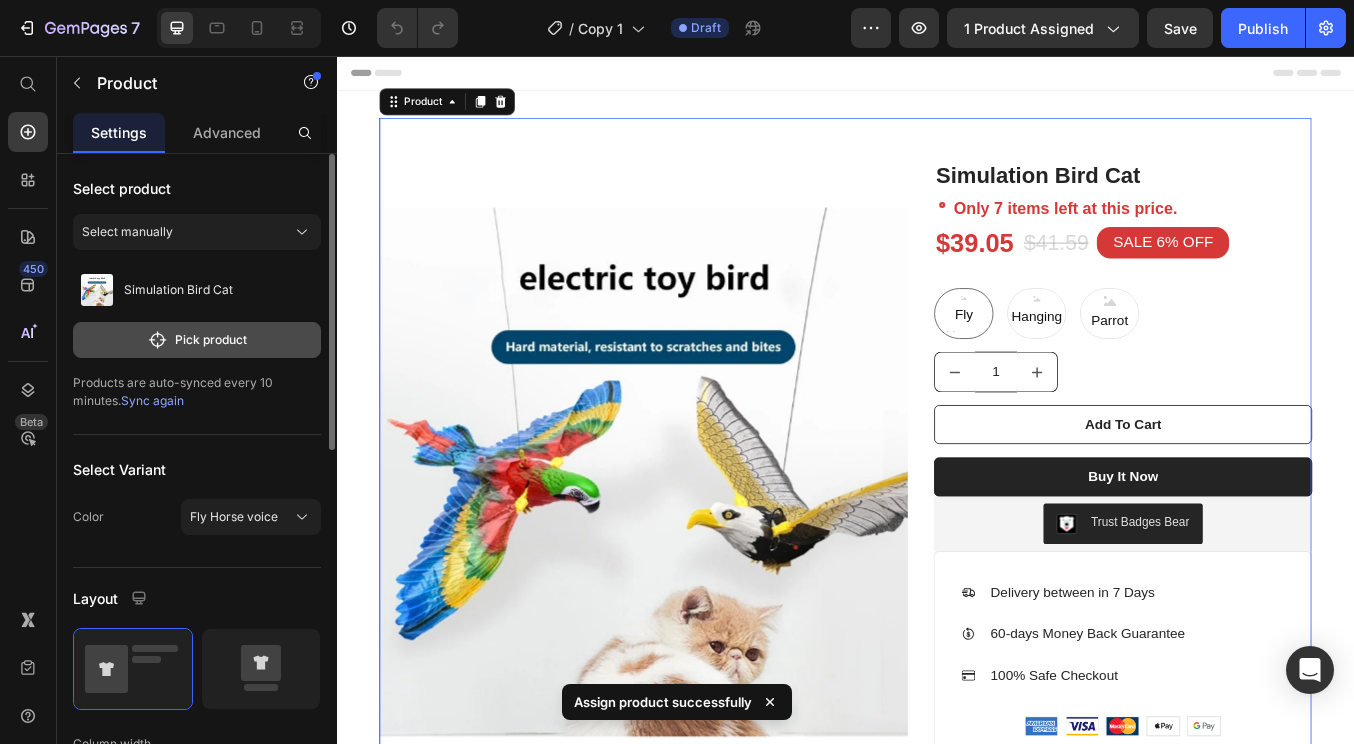 click on "Pick product" at bounding box center (197, 340) 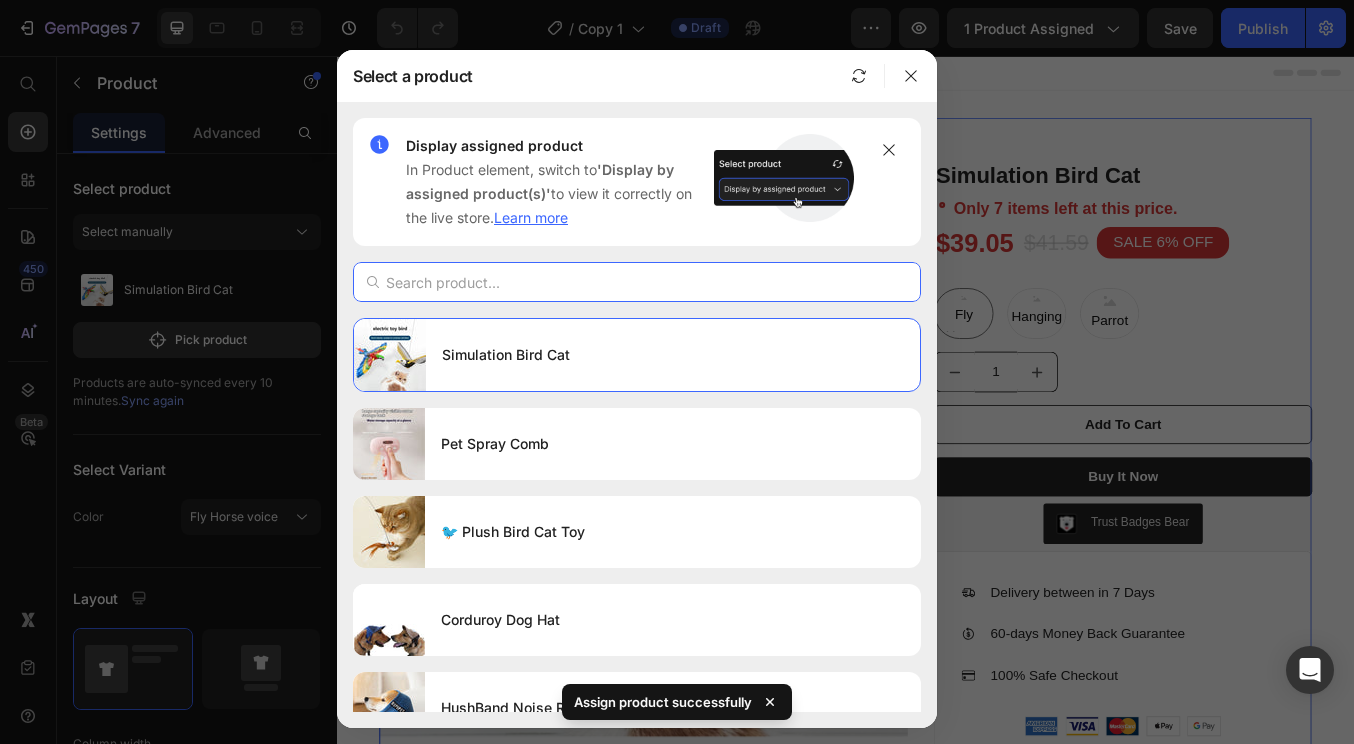 click at bounding box center [637, 282] 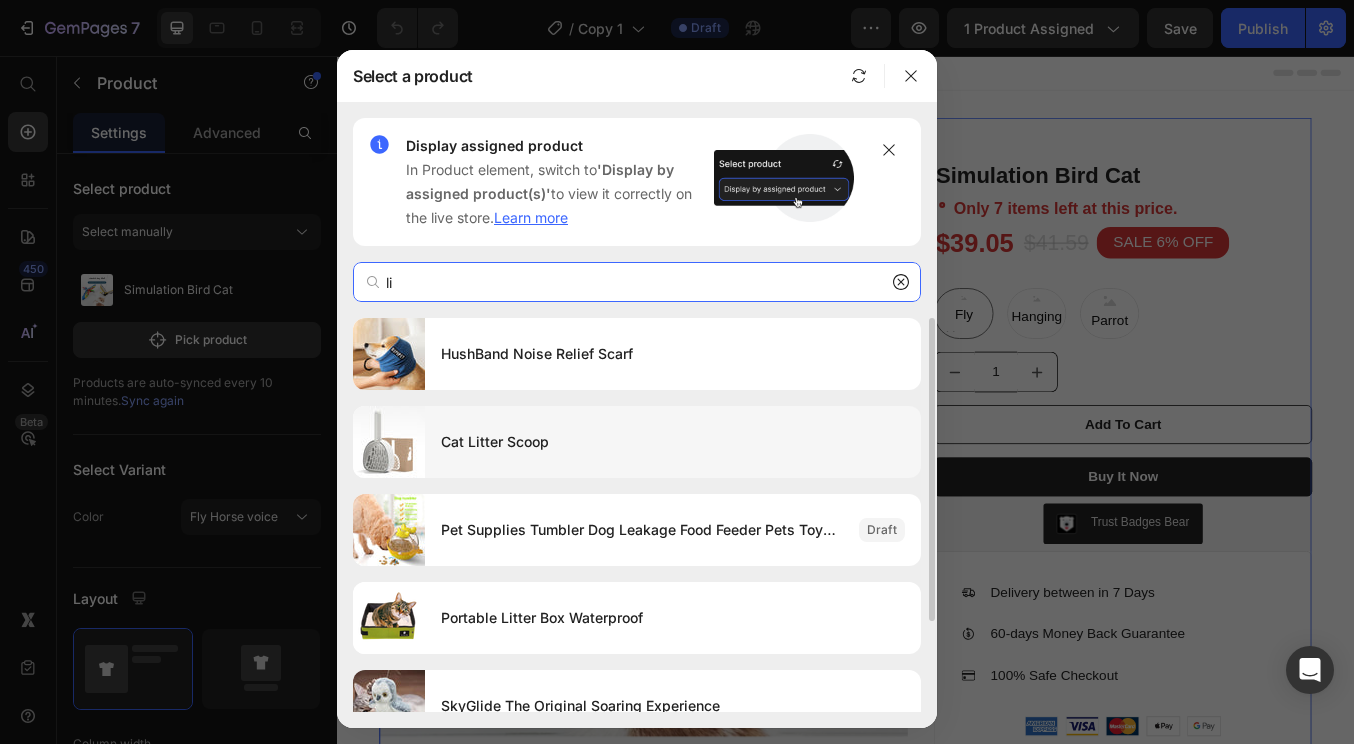 type on "li" 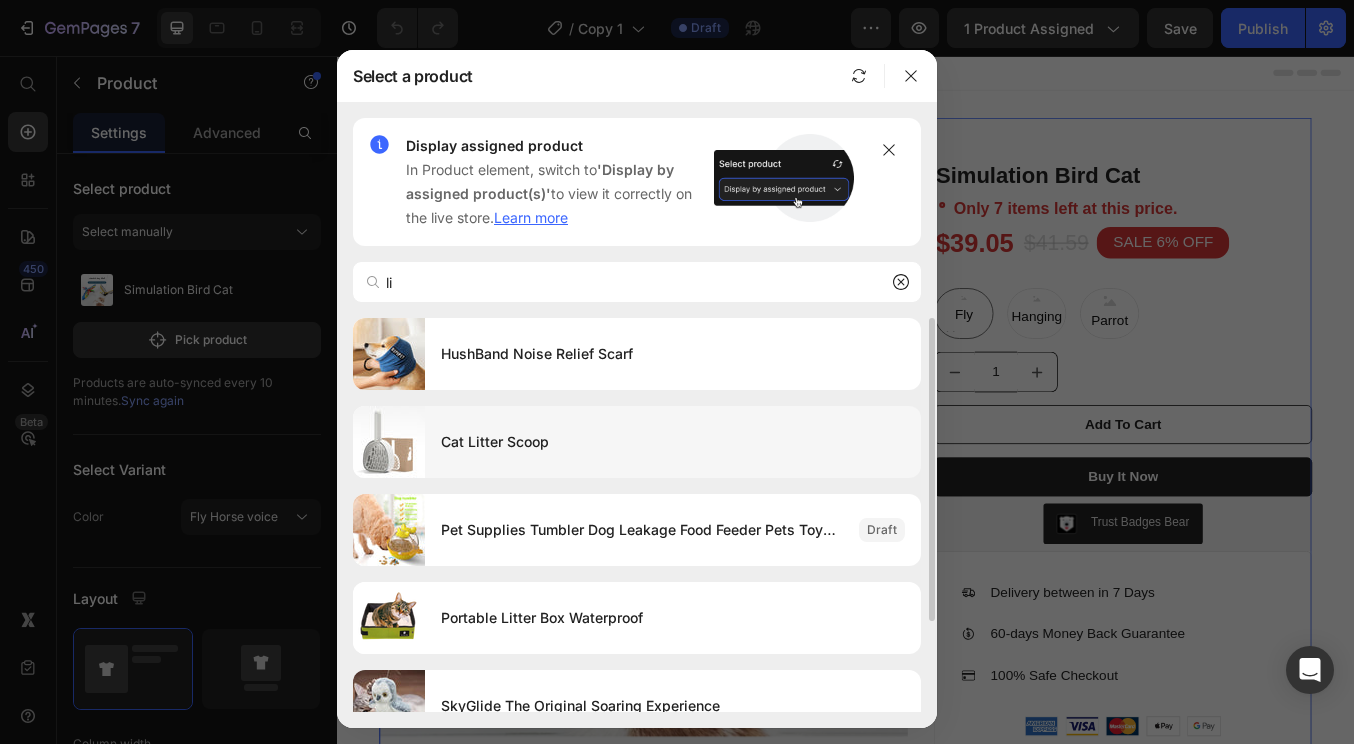 click on "Cat Litter Scoop" at bounding box center [673, 442] 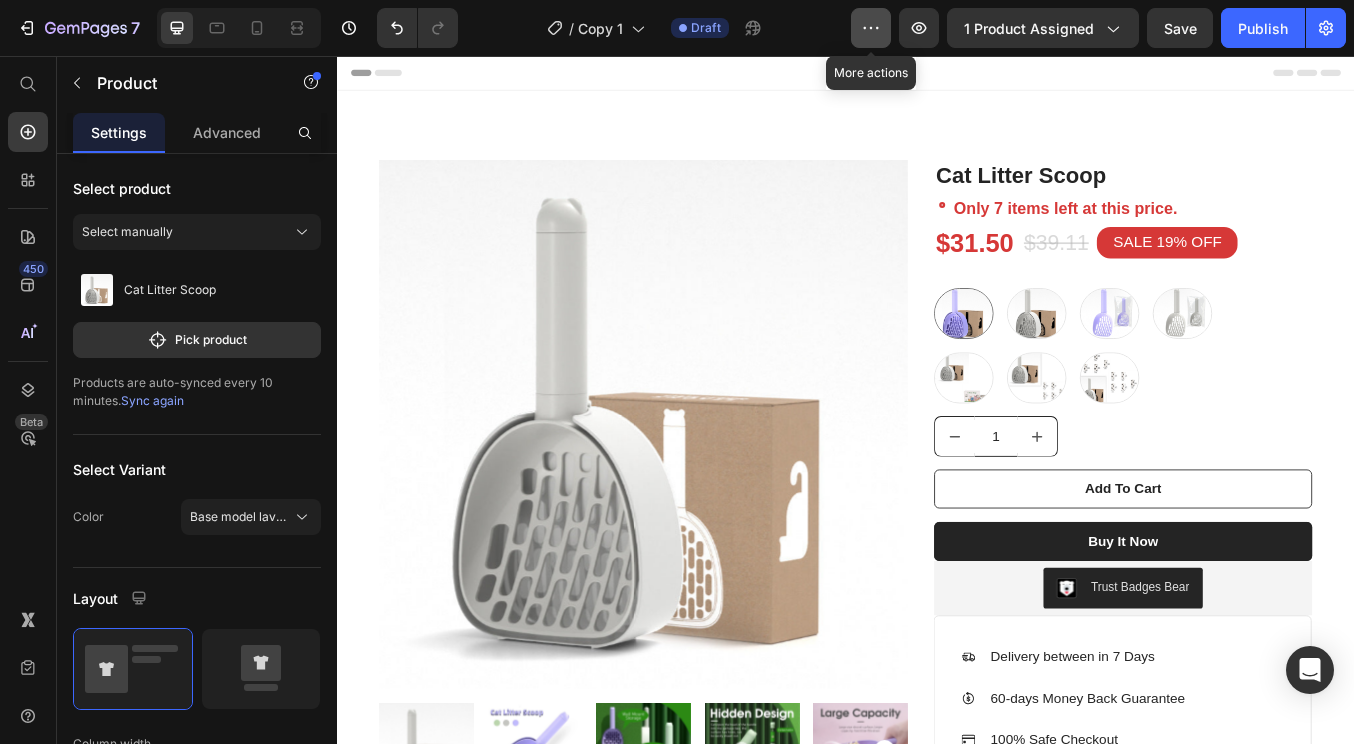 click 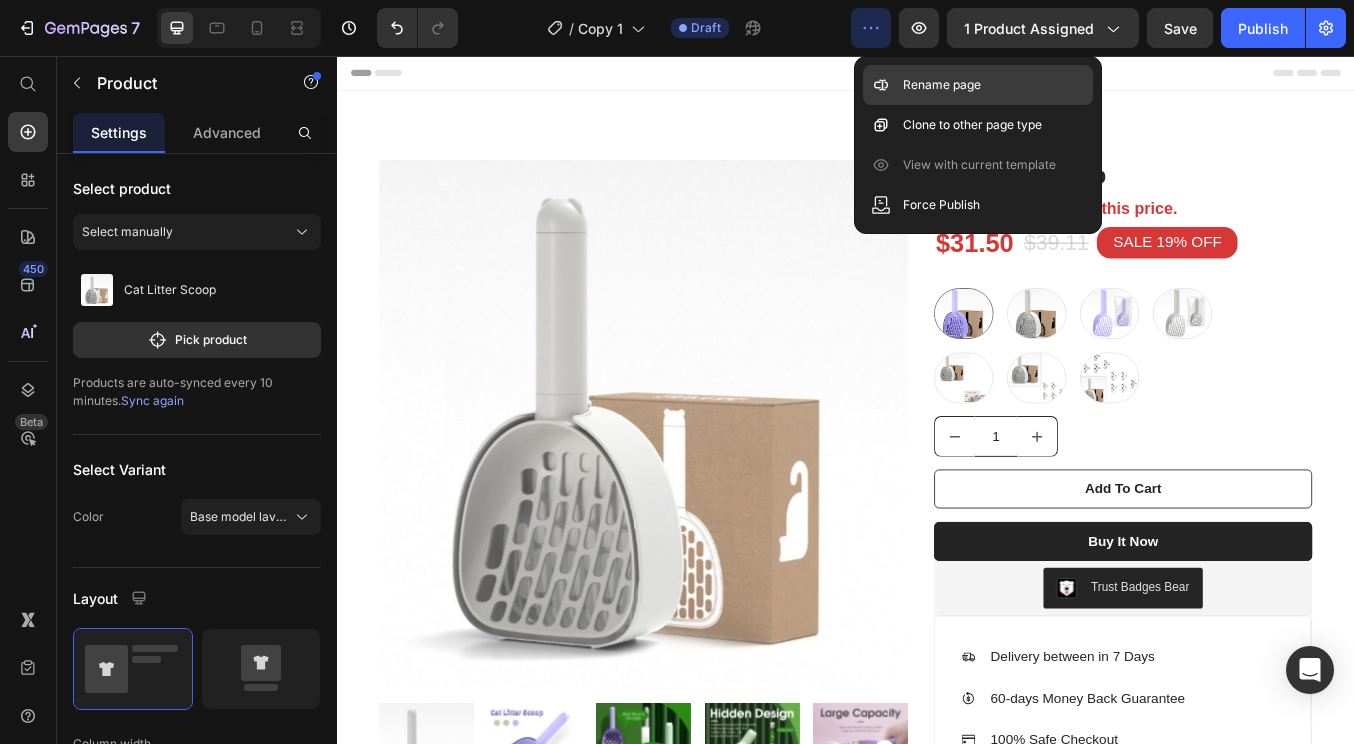 click on "Rename page" at bounding box center (942, 85) 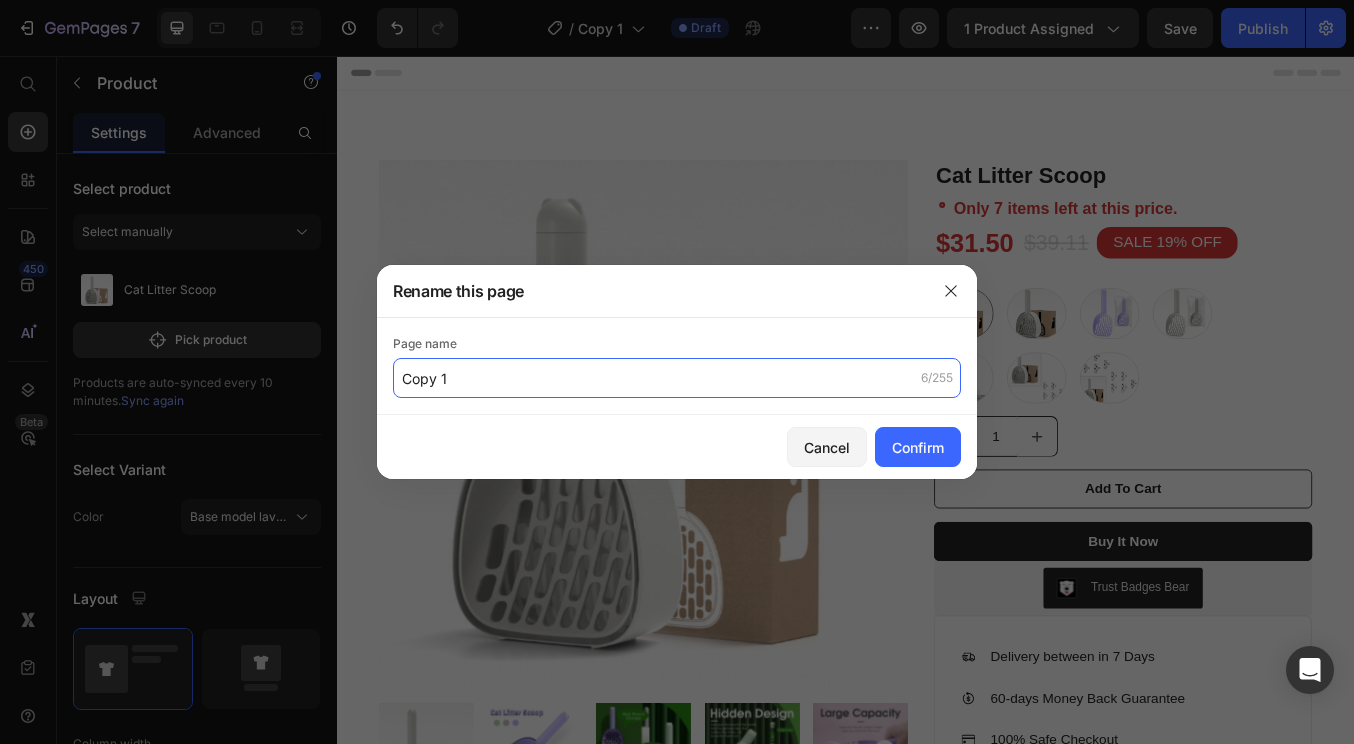 drag, startPoint x: 466, startPoint y: 371, endPoint x: 485, endPoint y: 378, distance: 20.248457 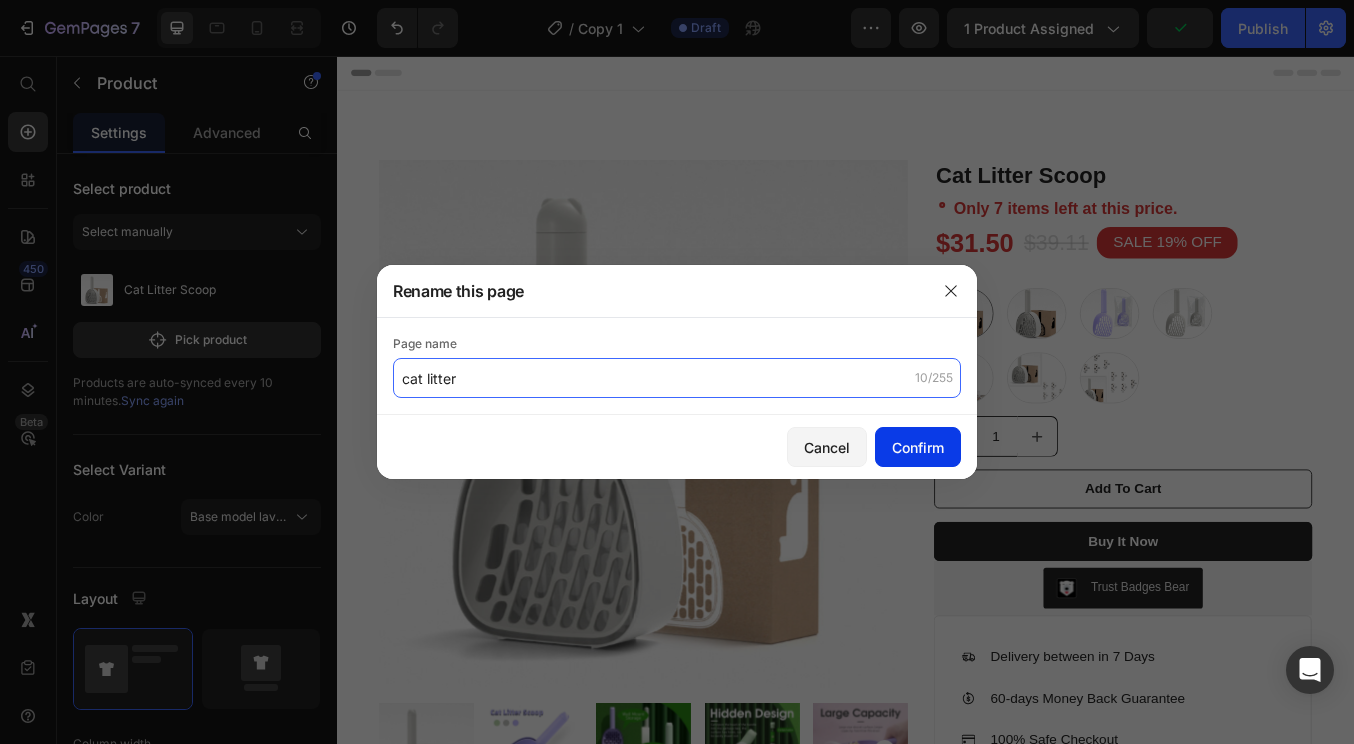 type on "cat litter" 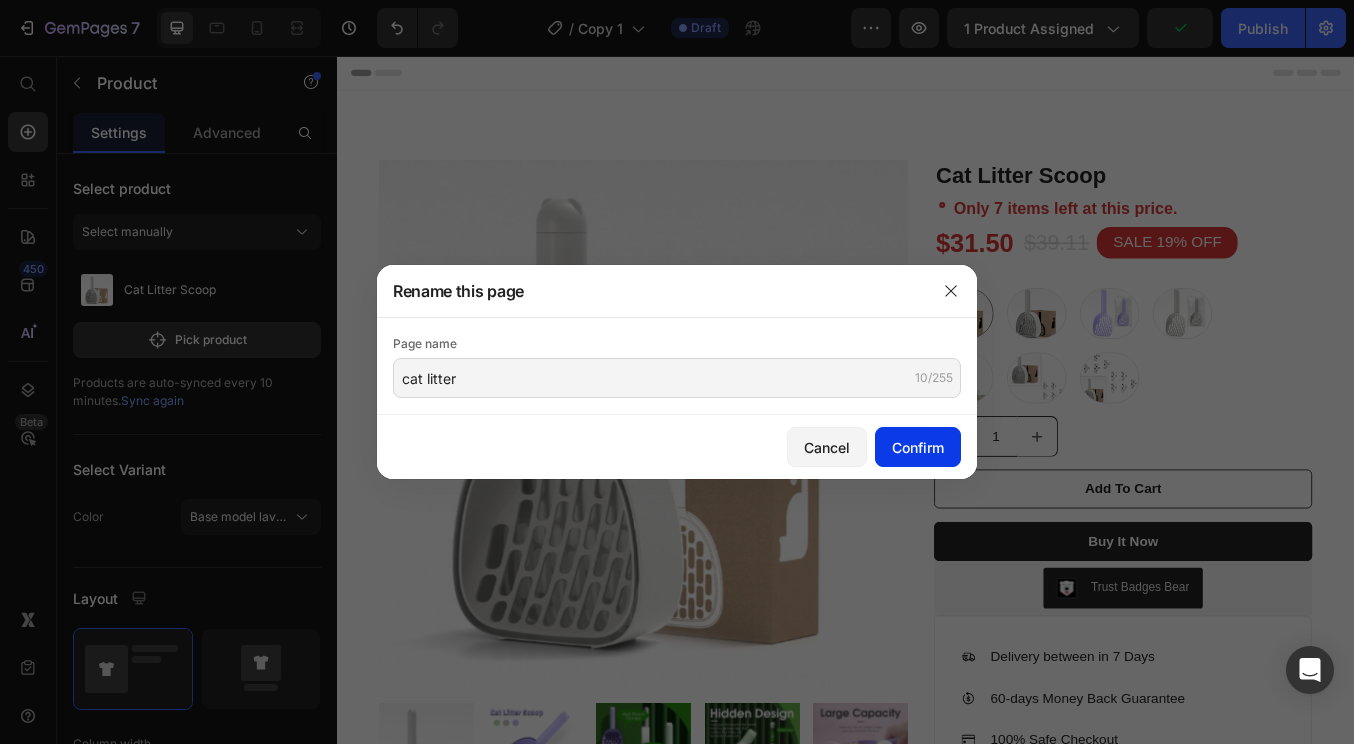 click on "Confirm" at bounding box center [918, 447] 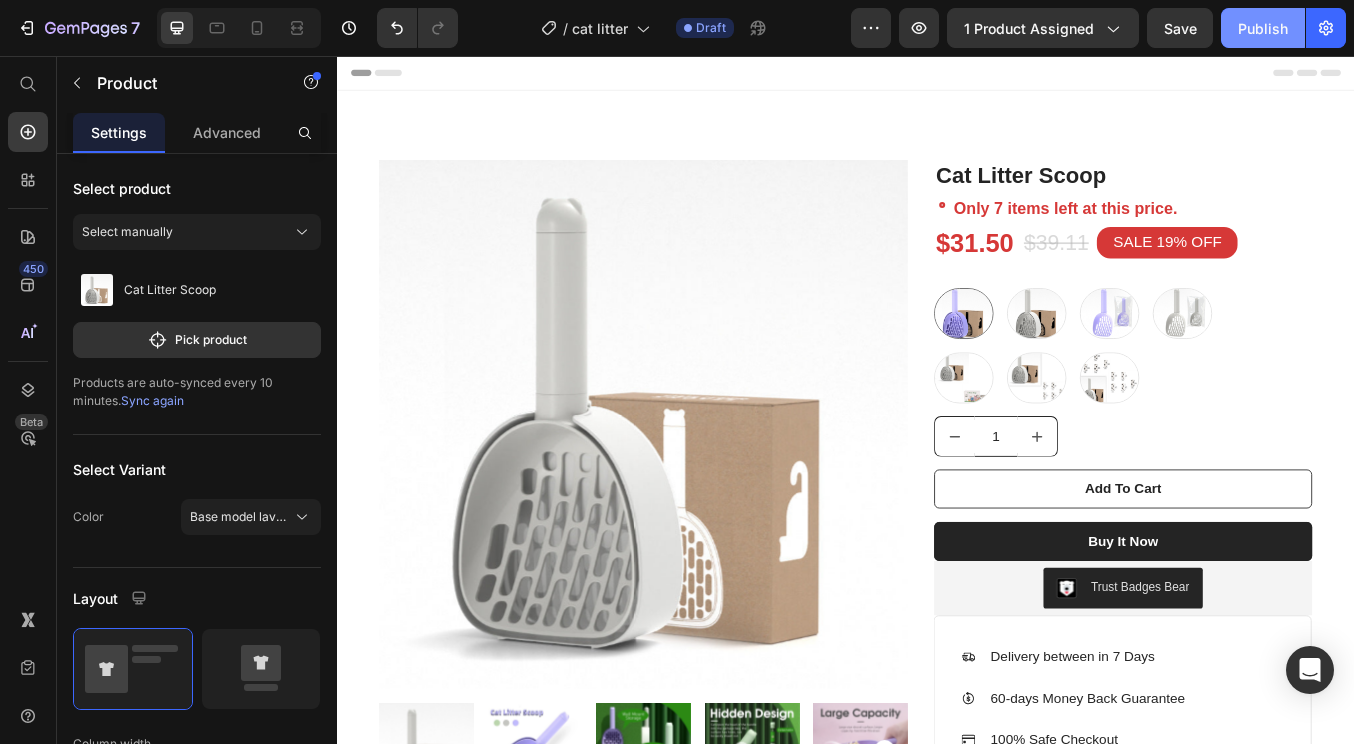 click on "Publish" at bounding box center (1263, 28) 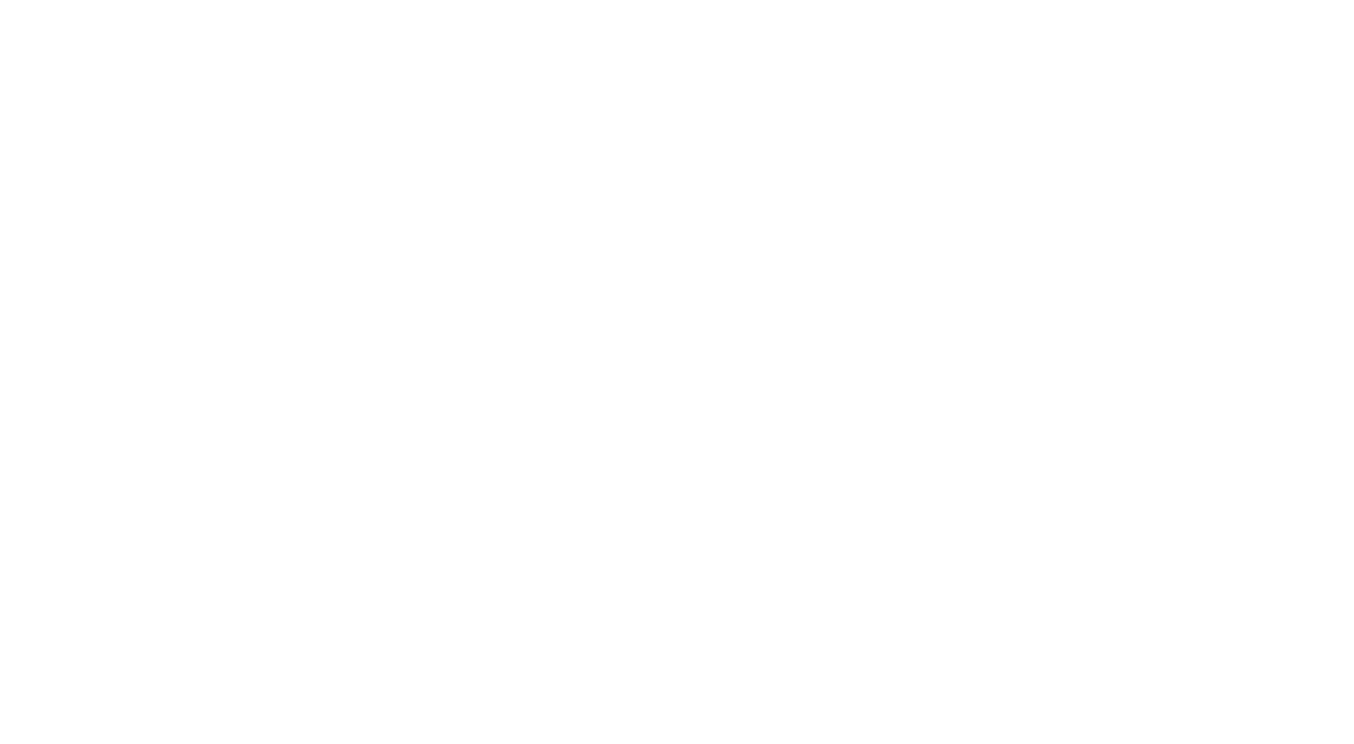 scroll, scrollTop: 0, scrollLeft: 0, axis: both 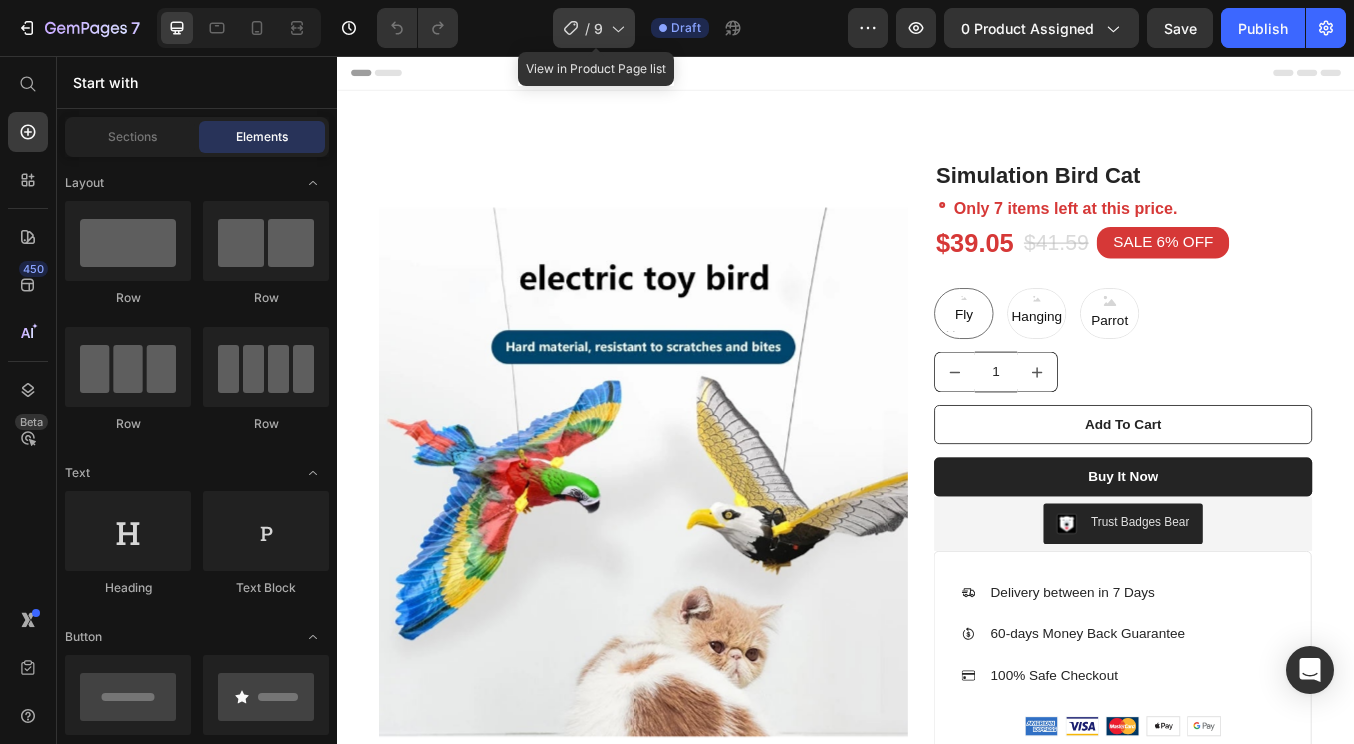 click on "/  9" 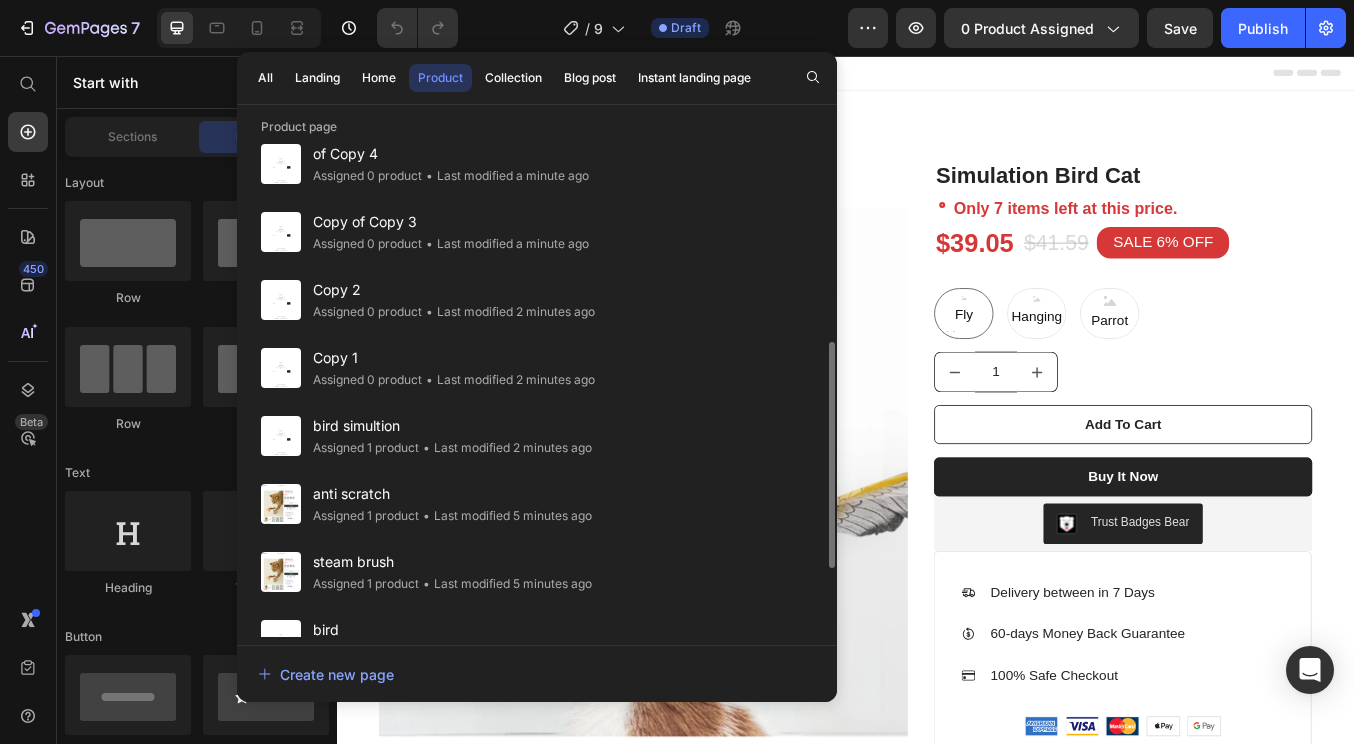 scroll, scrollTop: 415, scrollLeft: 0, axis: vertical 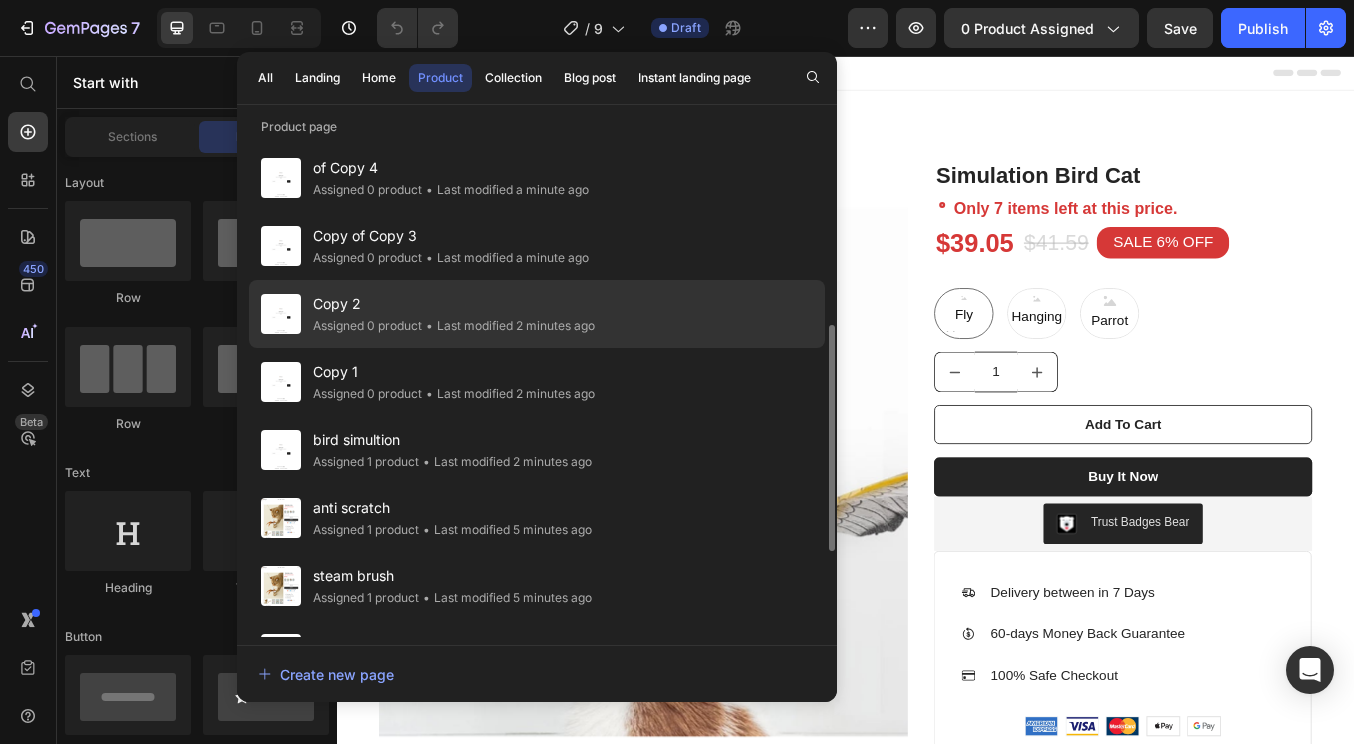 click on "• Last modified 2 minutes ago" 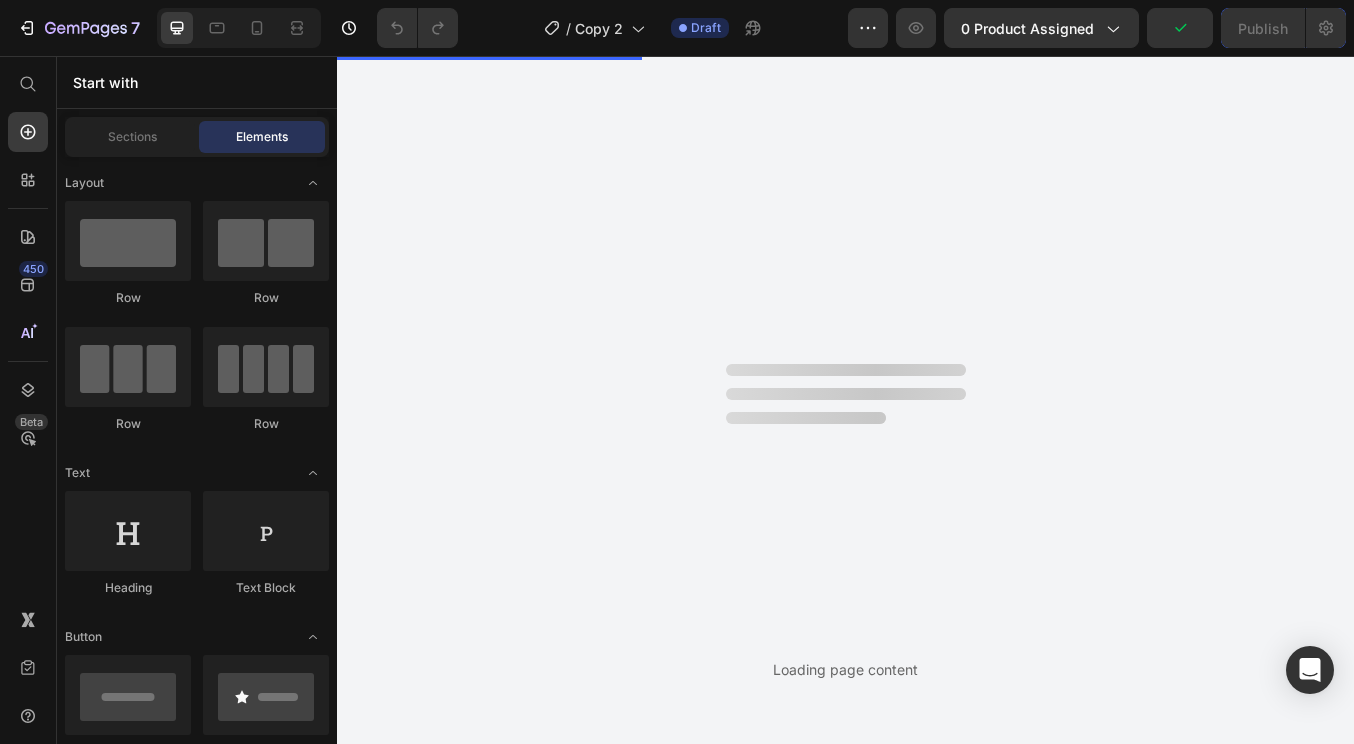 scroll, scrollTop: 0, scrollLeft: 0, axis: both 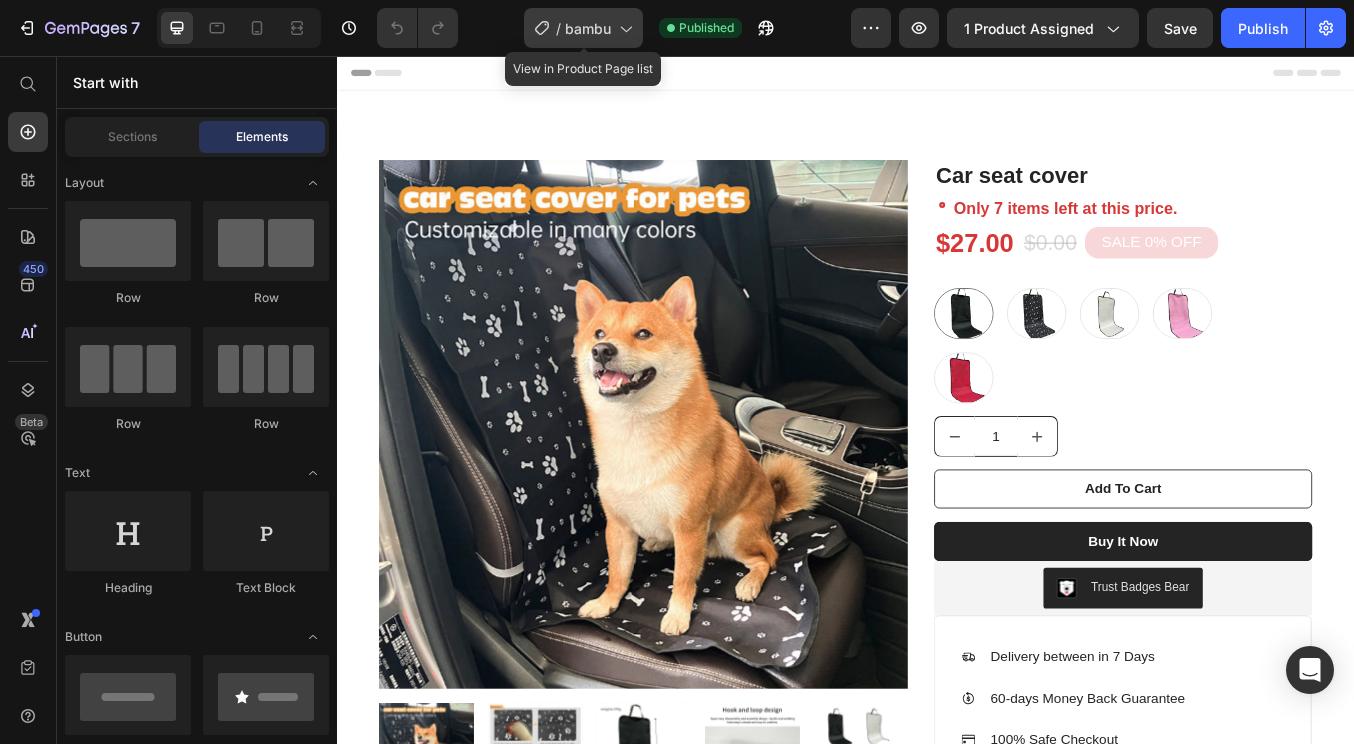 click on "/  bambu" 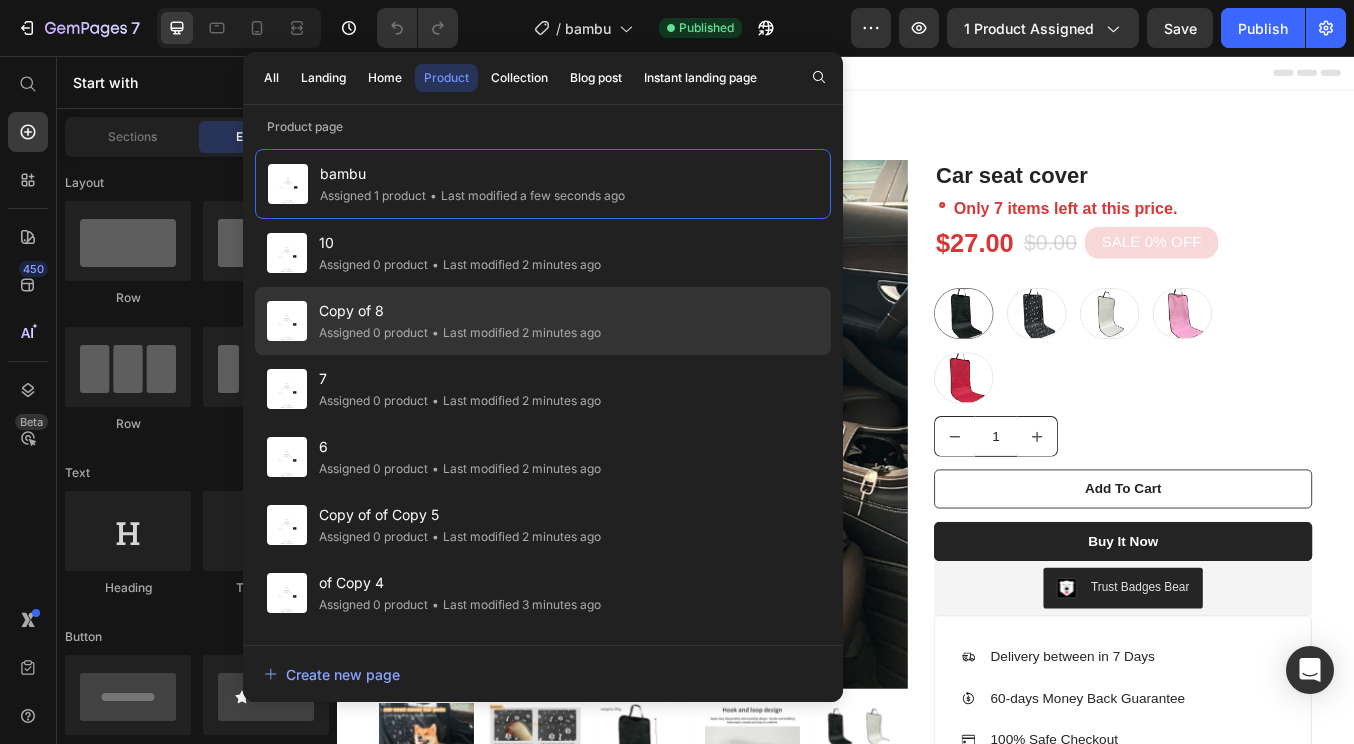 click on "Copy of 8" at bounding box center [460, 311] 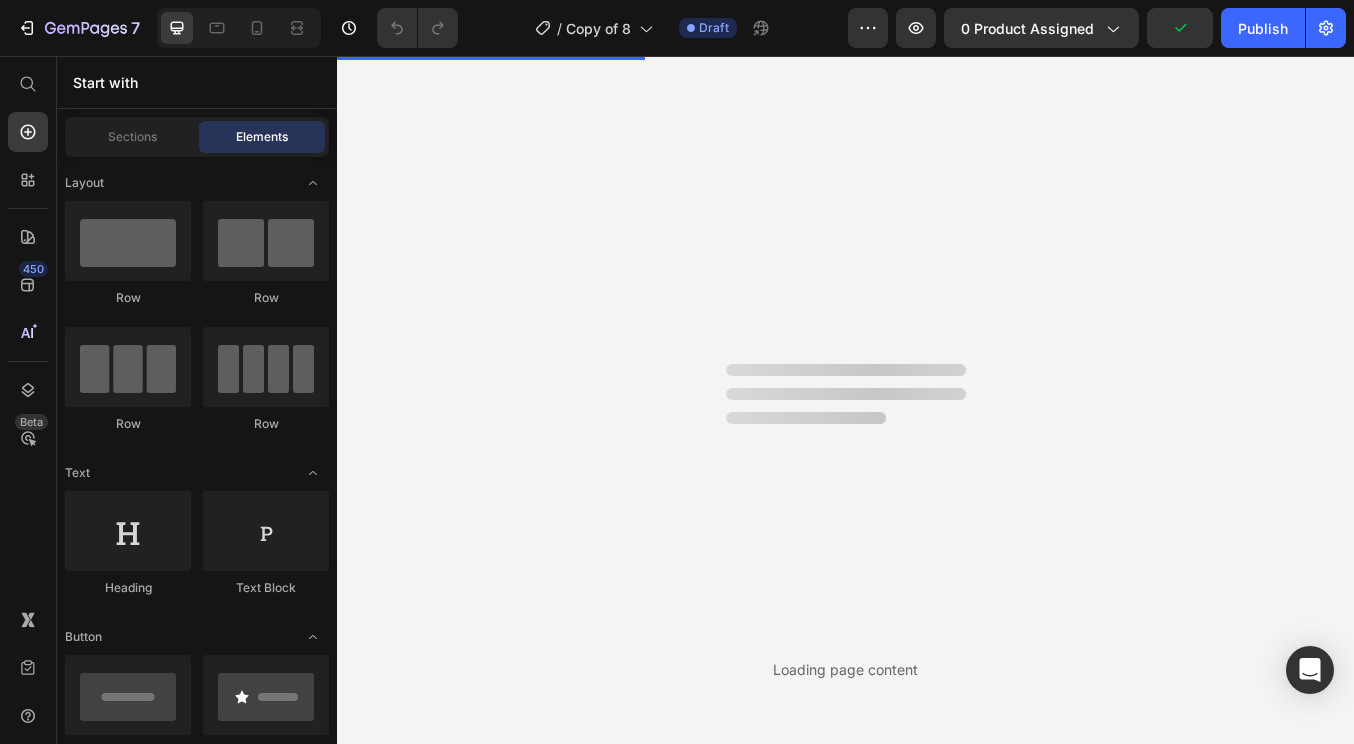 scroll, scrollTop: 0, scrollLeft: 0, axis: both 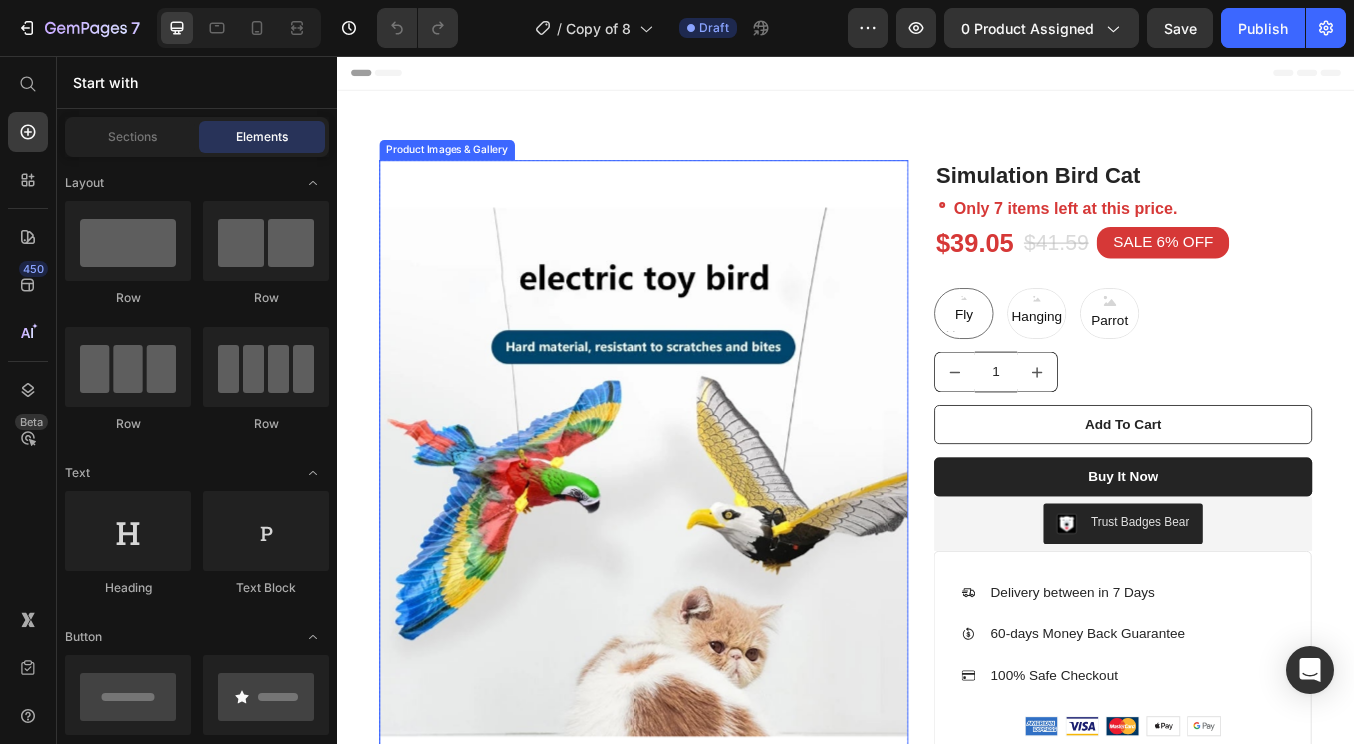 click at bounding box center [699, 547] 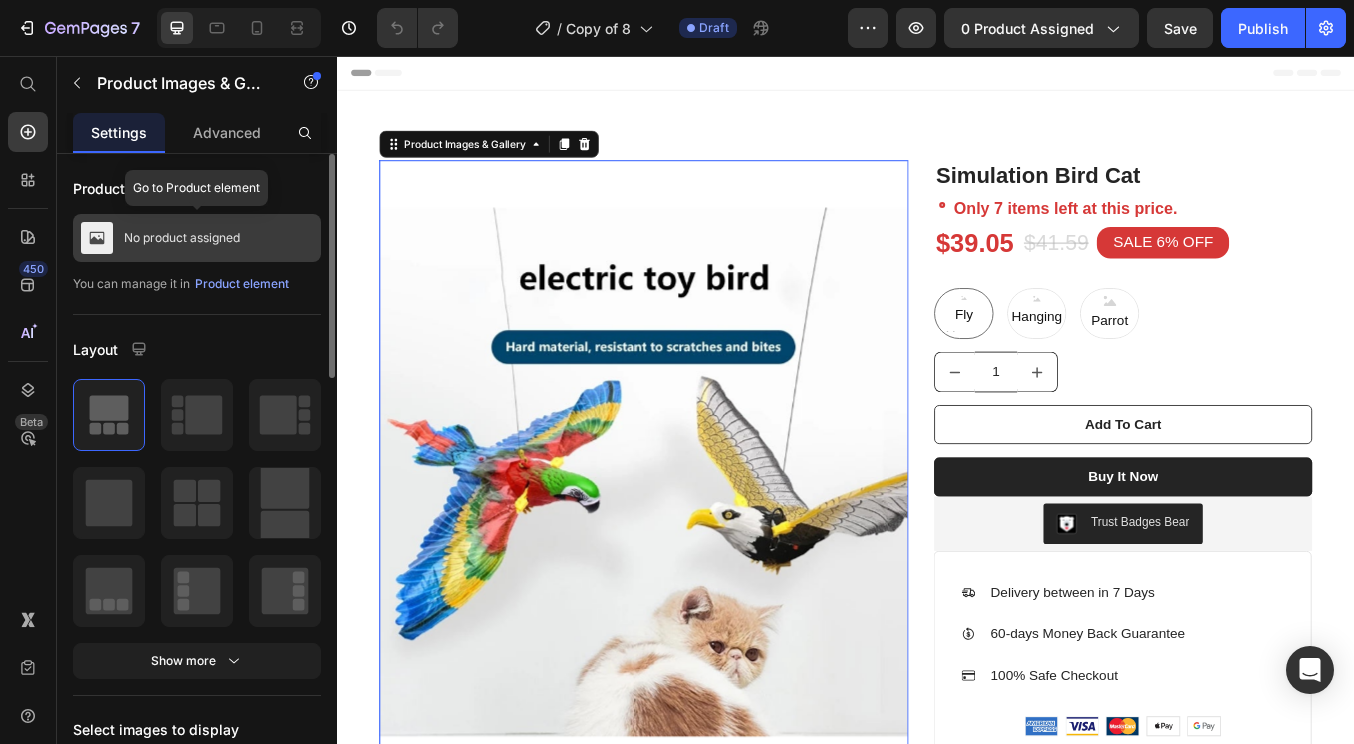 click on "No product assigned" at bounding box center (182, 238) 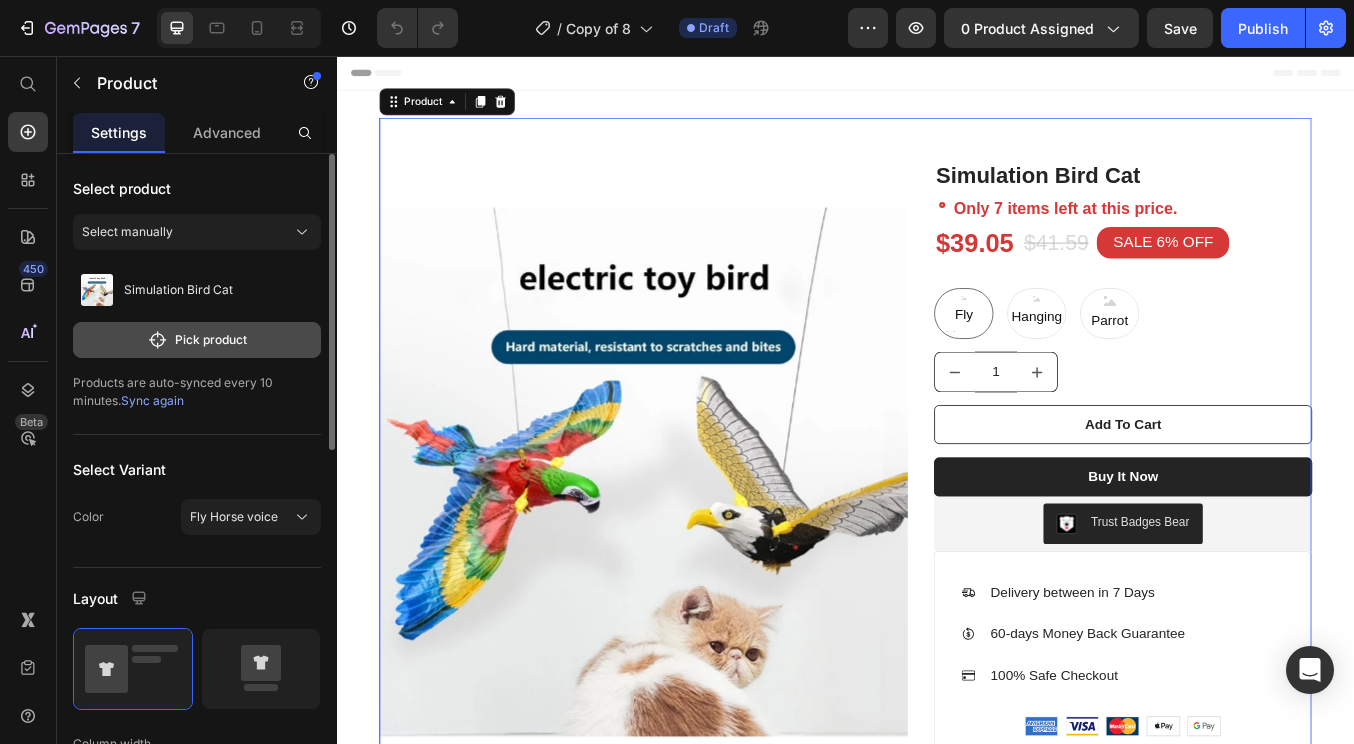 click on "Pick product" 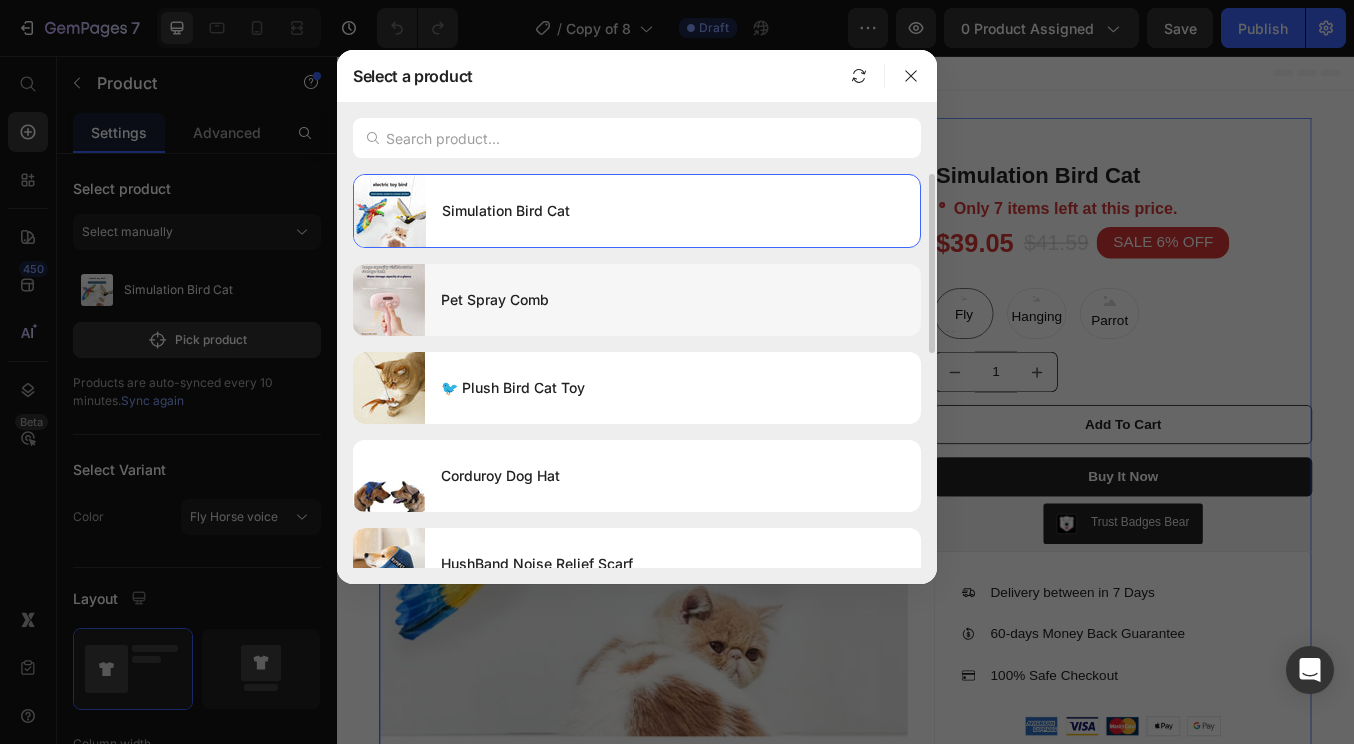 click on "Pet Spray Comb" at bounding box center (673, 300) 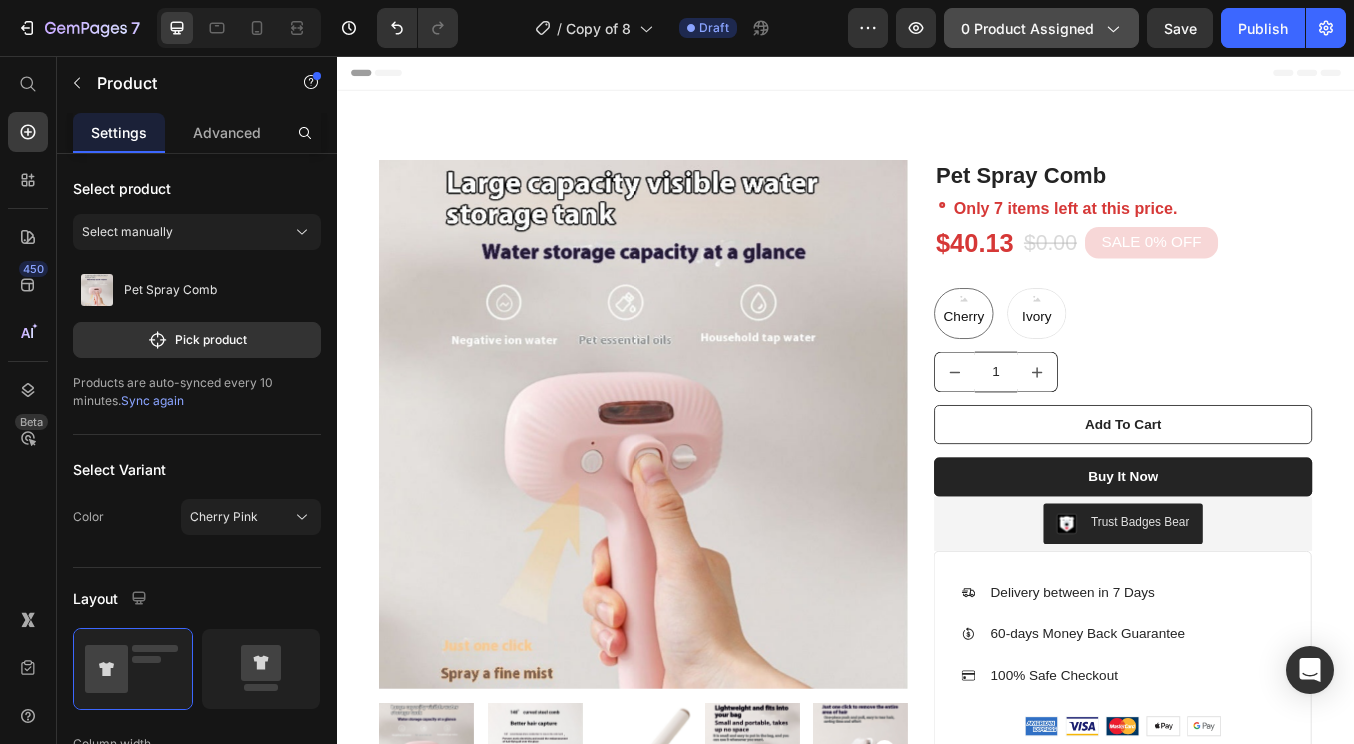 click on "0 product assigned" 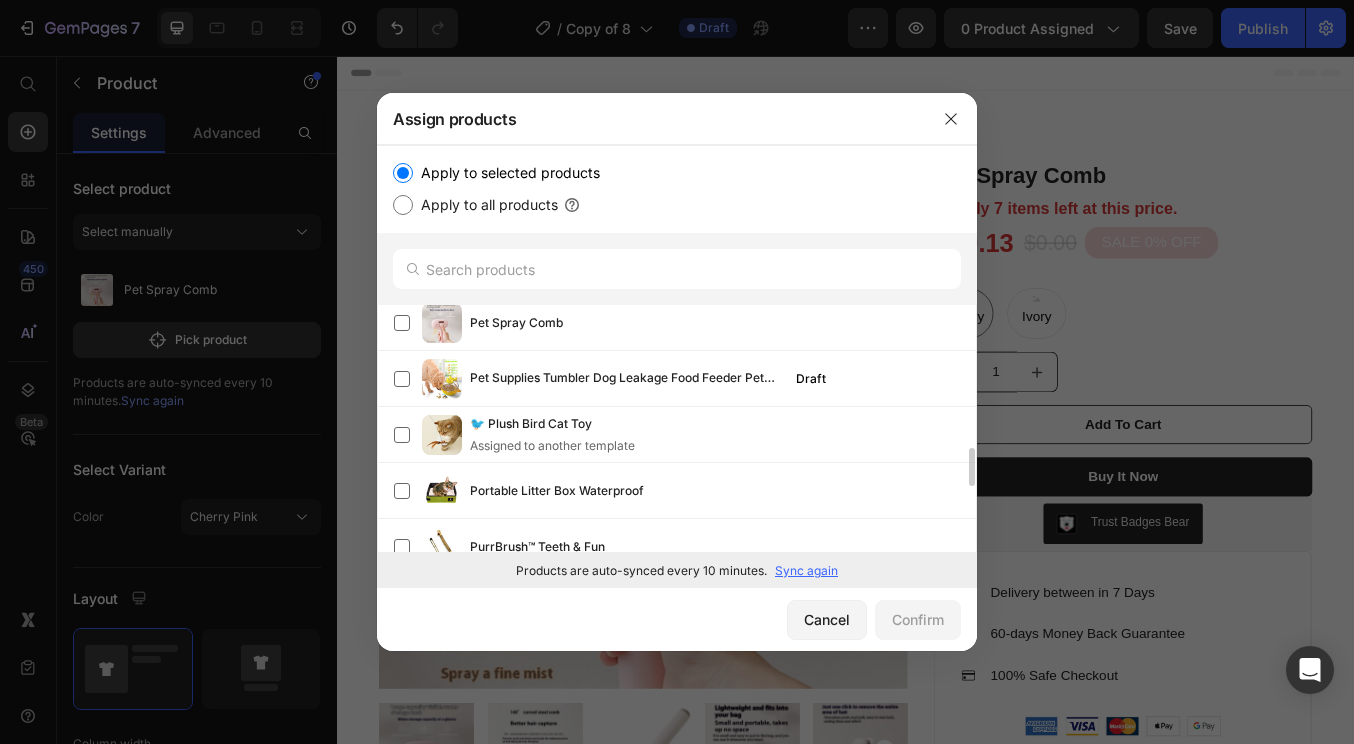 scroll, scrollTop: 887, scrollLeft: 0, axis: vertical 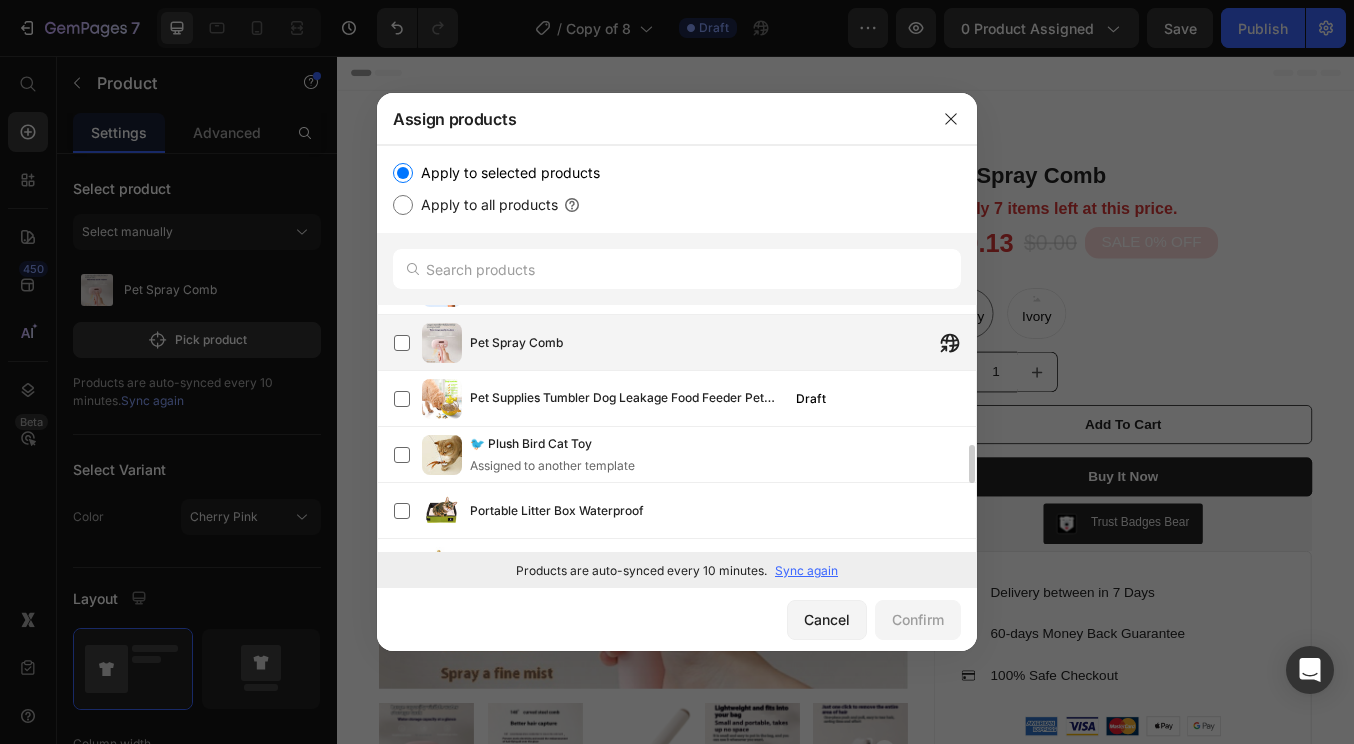 click on "Pet Spray Comb" at bounding box center [723, 343] 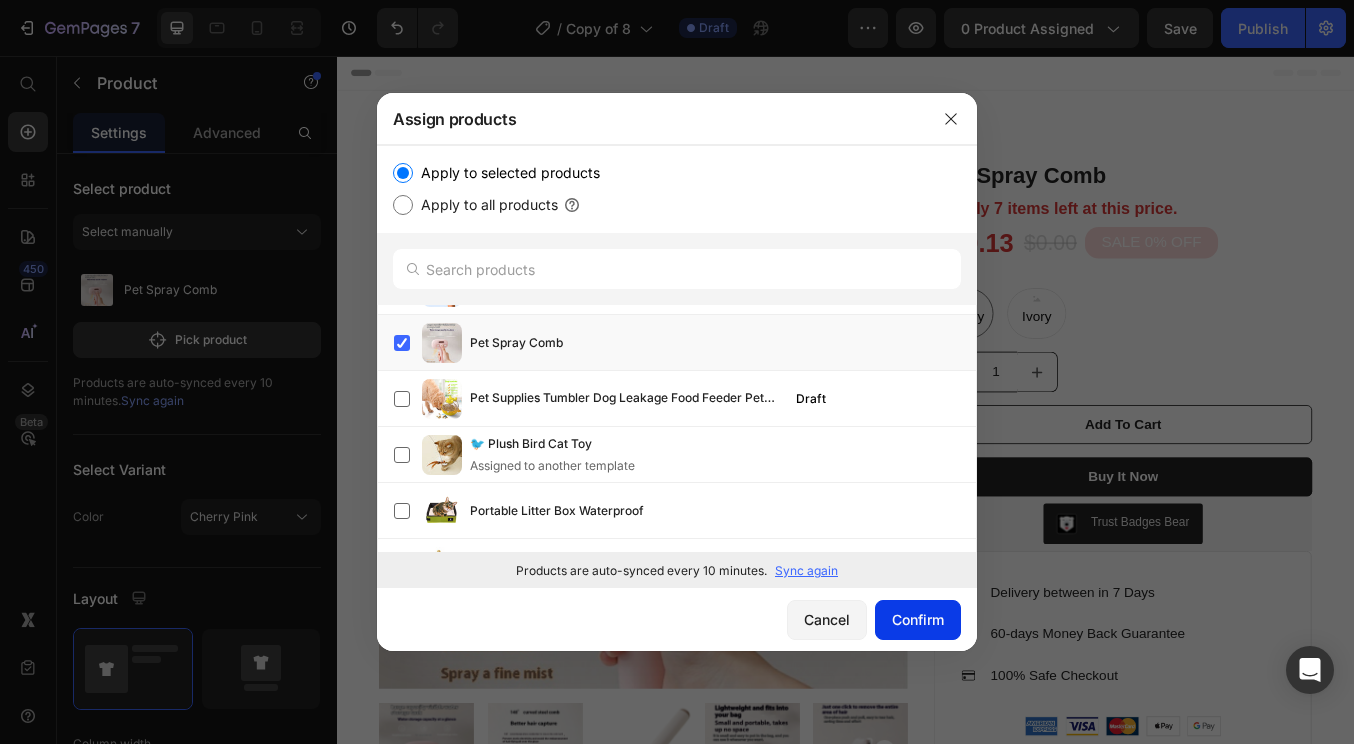 click on "Confirm" at bounding box center (918, 619) 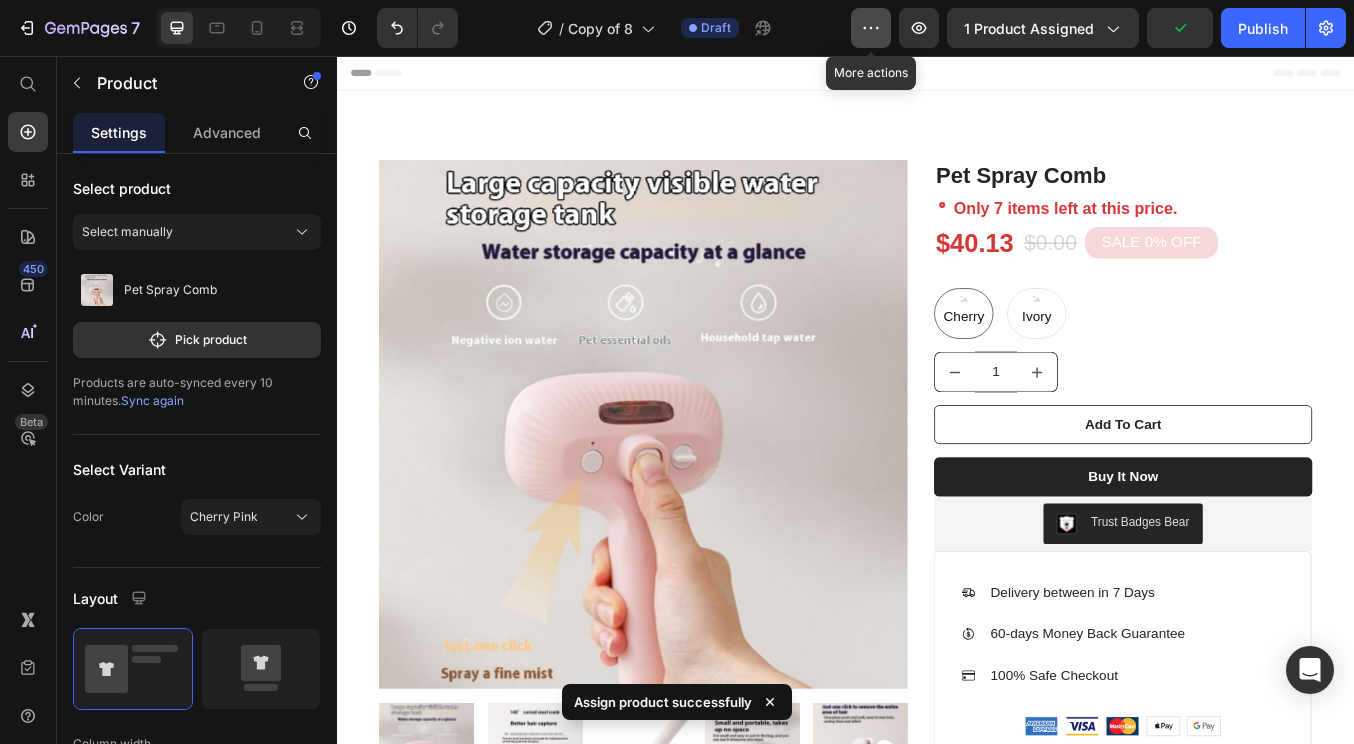 click 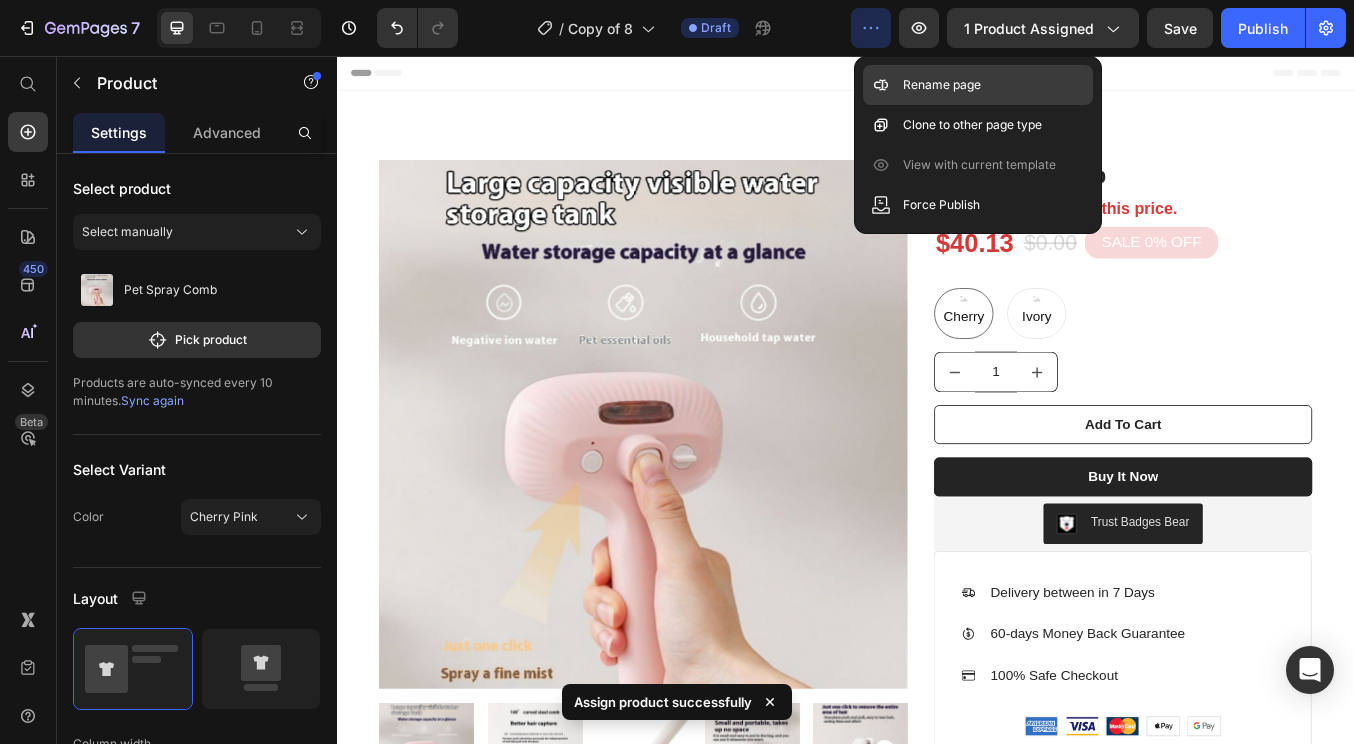 click 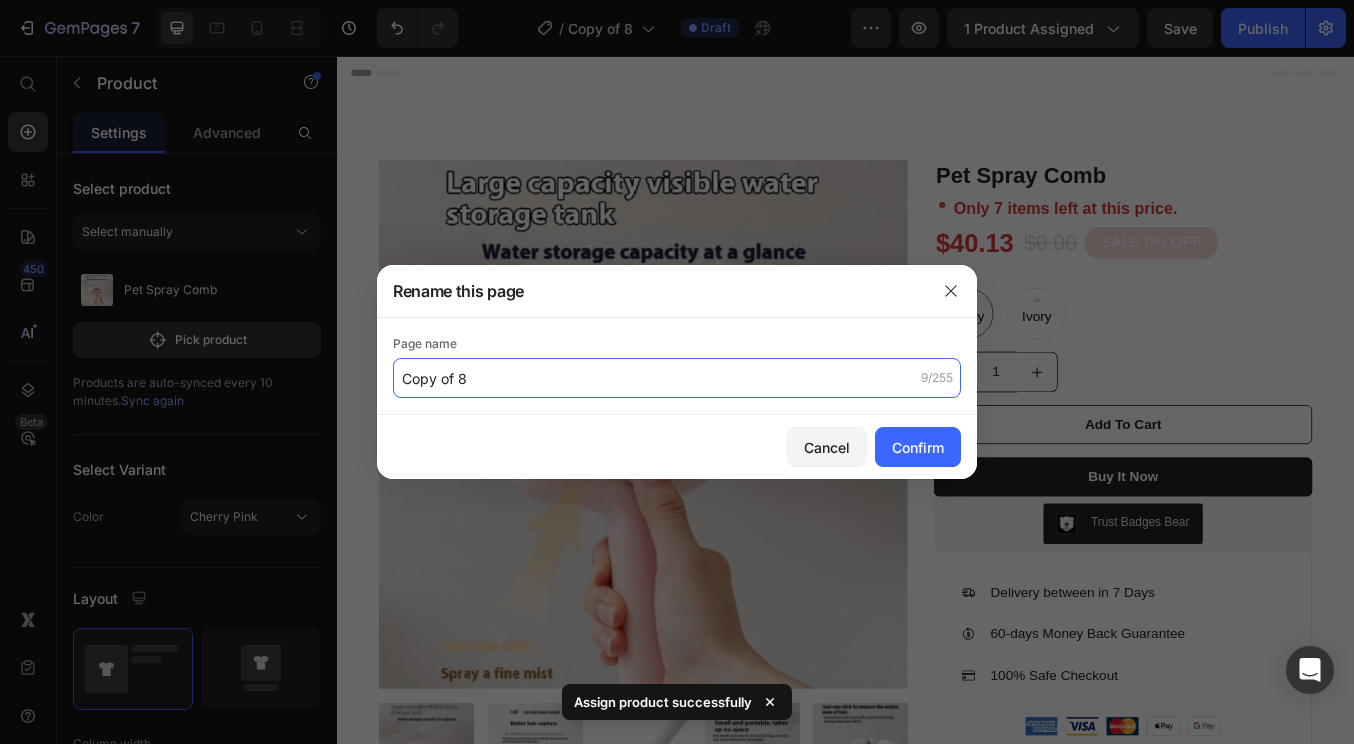 drag, startPoint x: 488, startPoint y: 379, endPoint x: 480, endPoint y: 368, distance: 13.601471 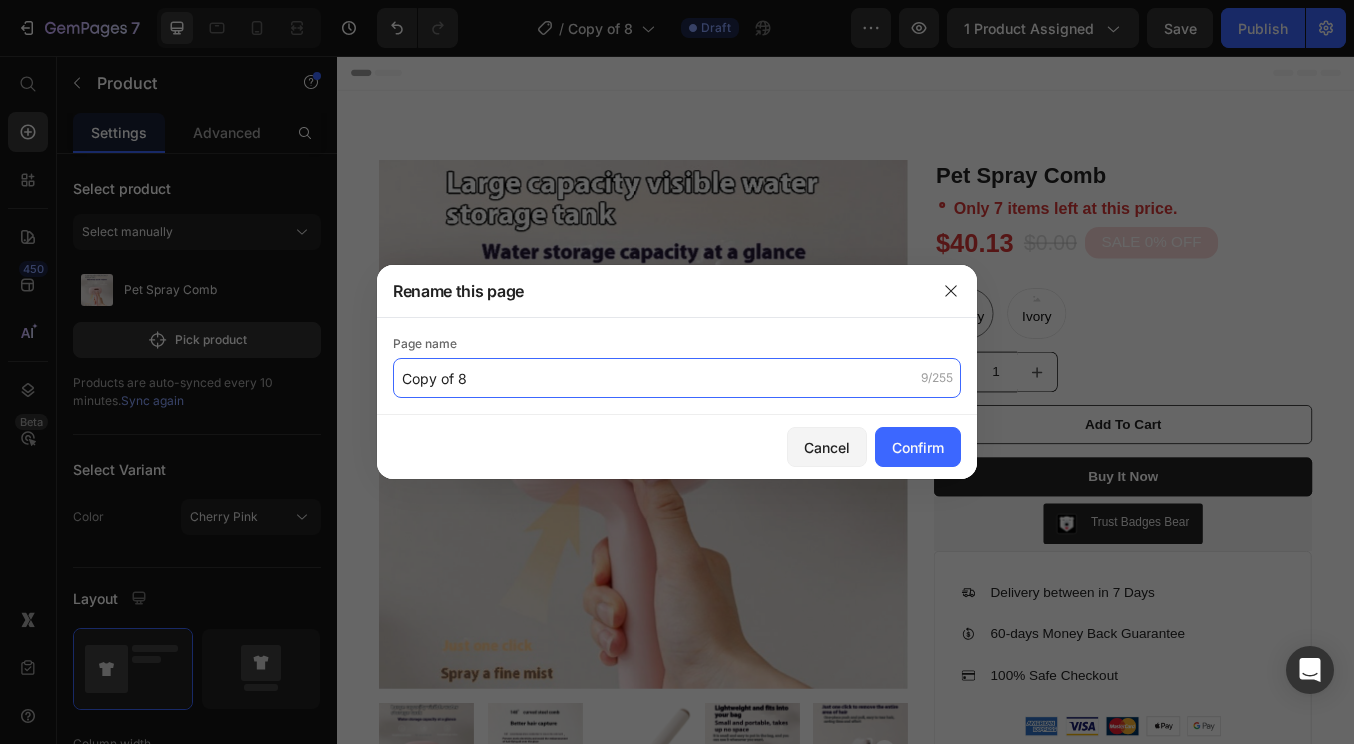 click on "Copy of 8" 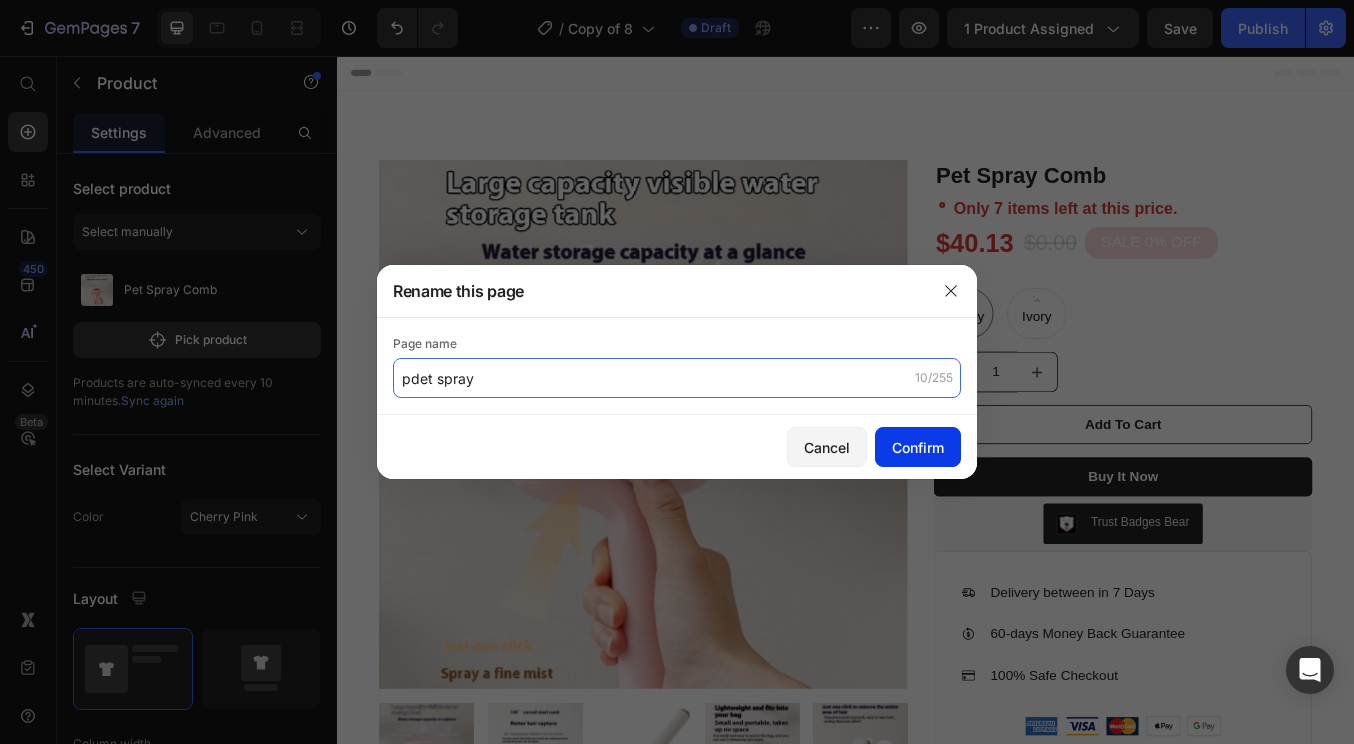 type on "pdet spray" 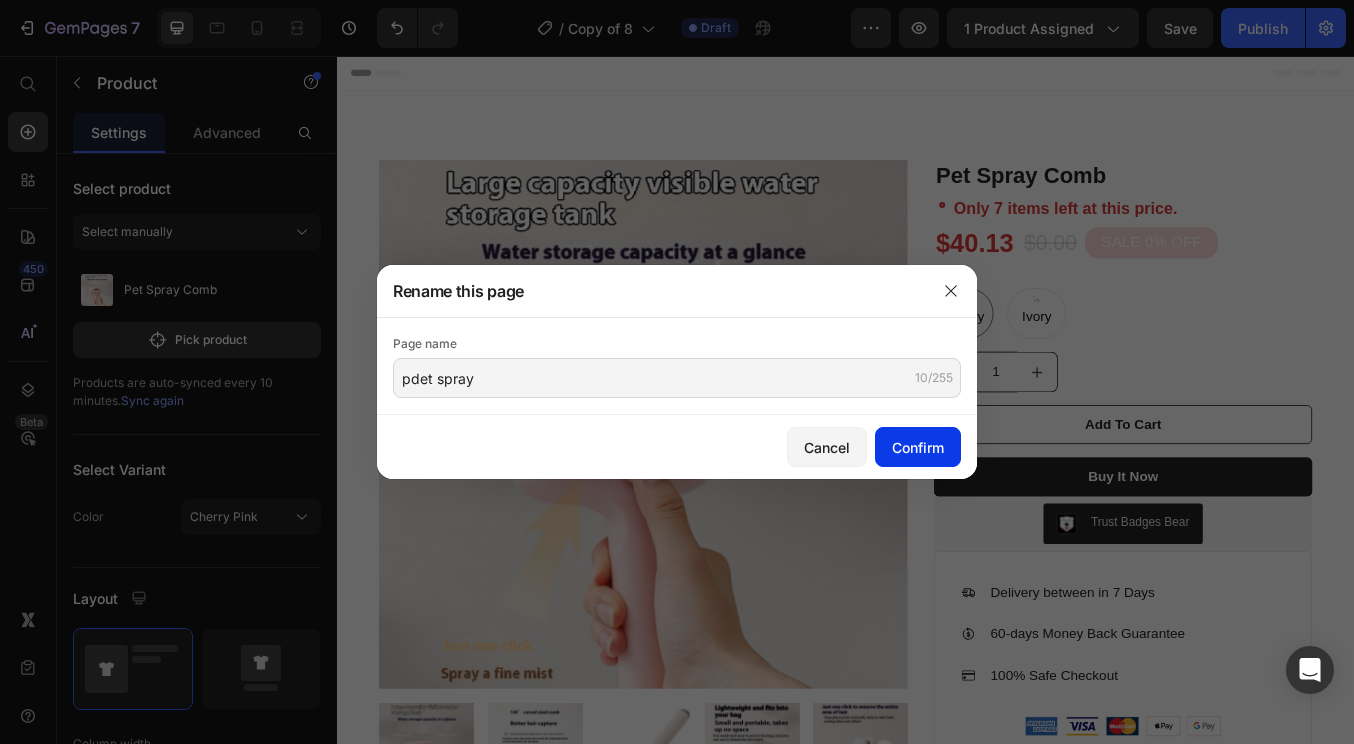 click on "Confirm" at bounding box center [918, 447] 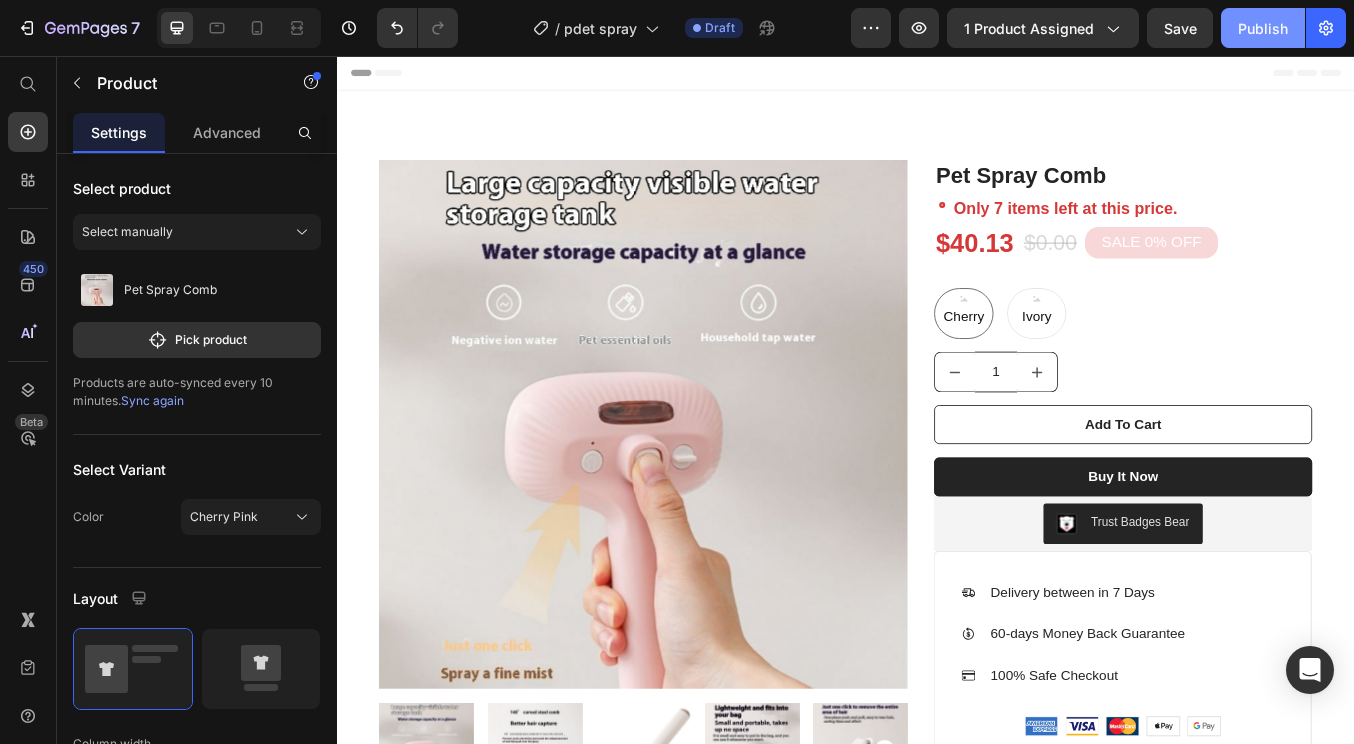 click on "Publish" at bounding box center [1263, 28] 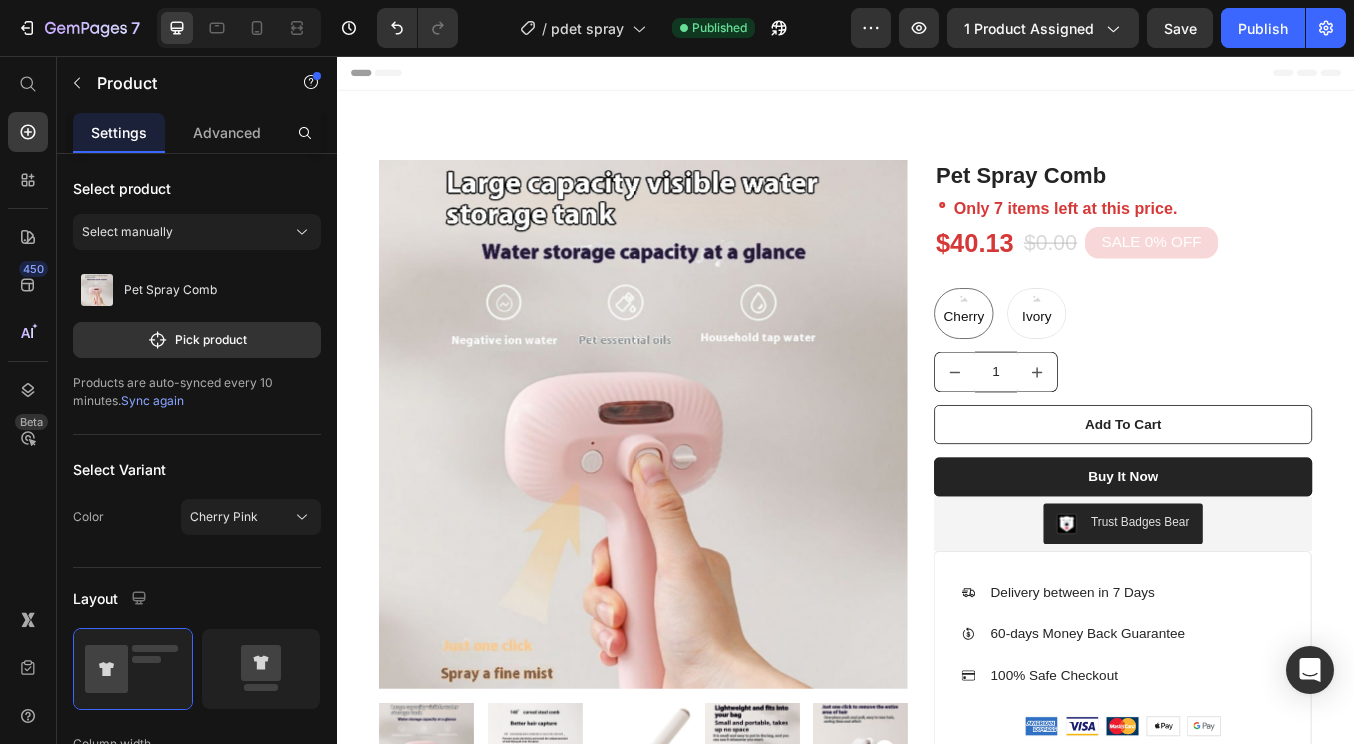 click on "/  pdet spray Published" 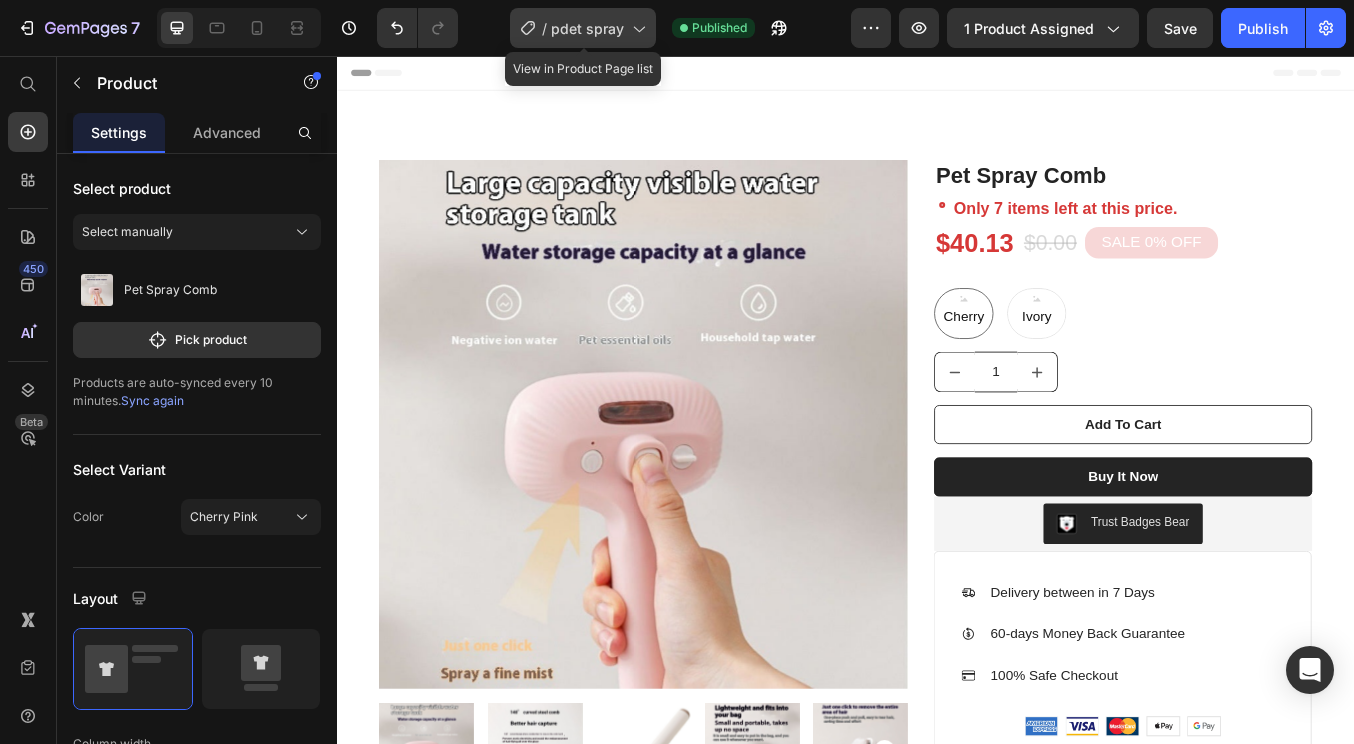 click on "pdet spray" at bounding box center [587, 28] 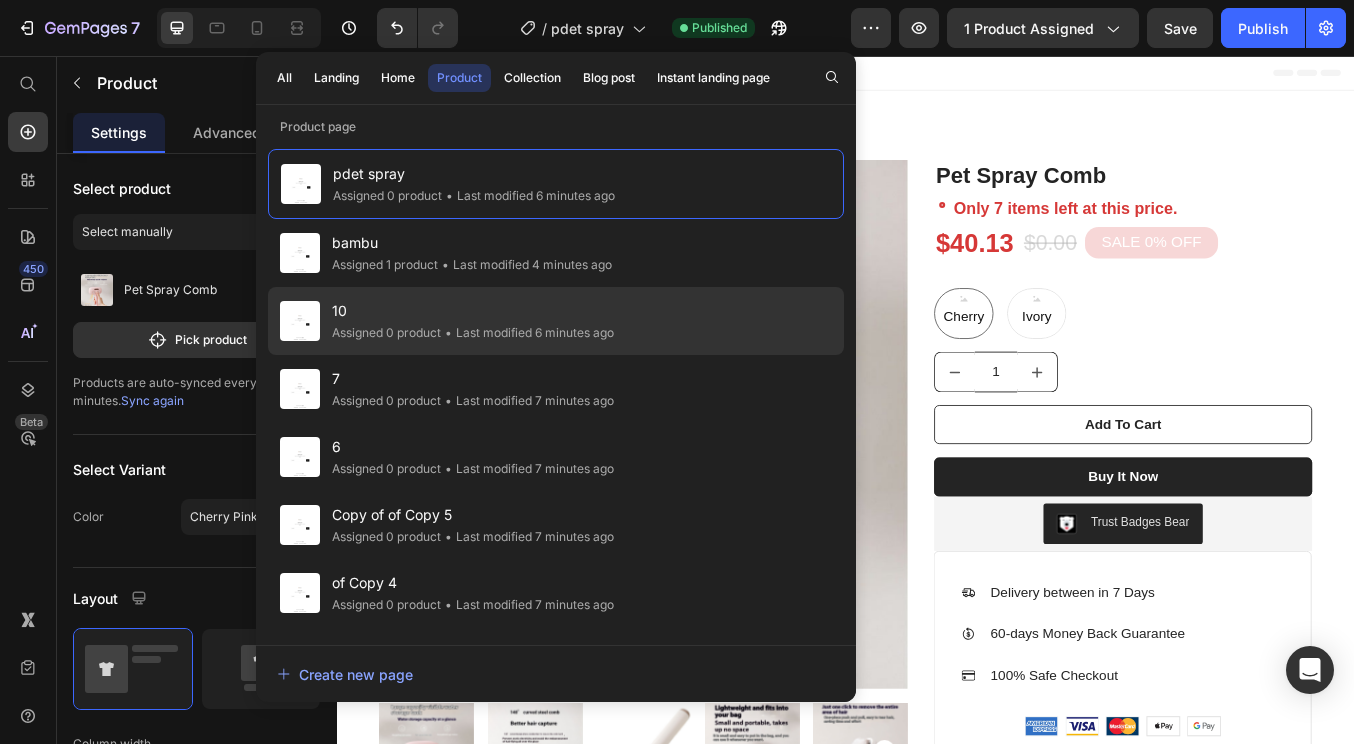 click on "10" at bounding box center (473, 311) 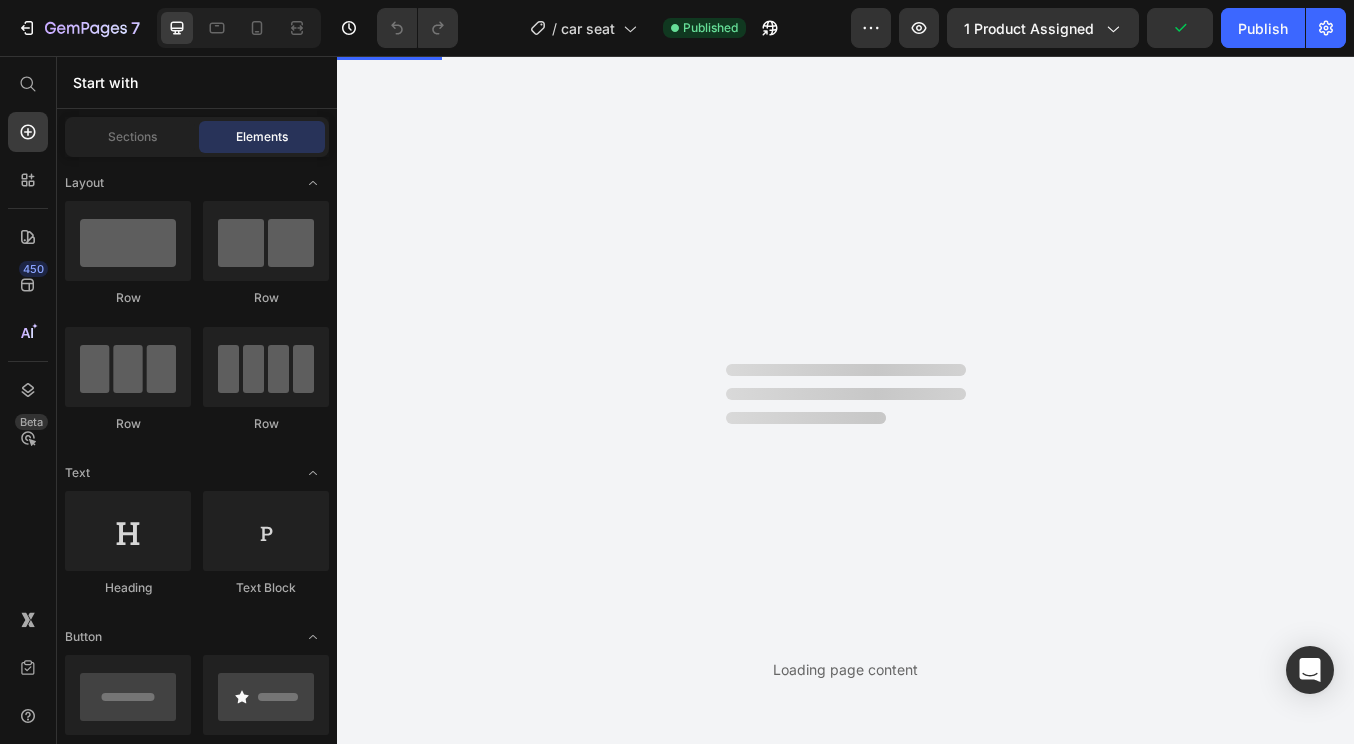 scroll, scrollTop: 0, scrollLeft: 0, axis: both 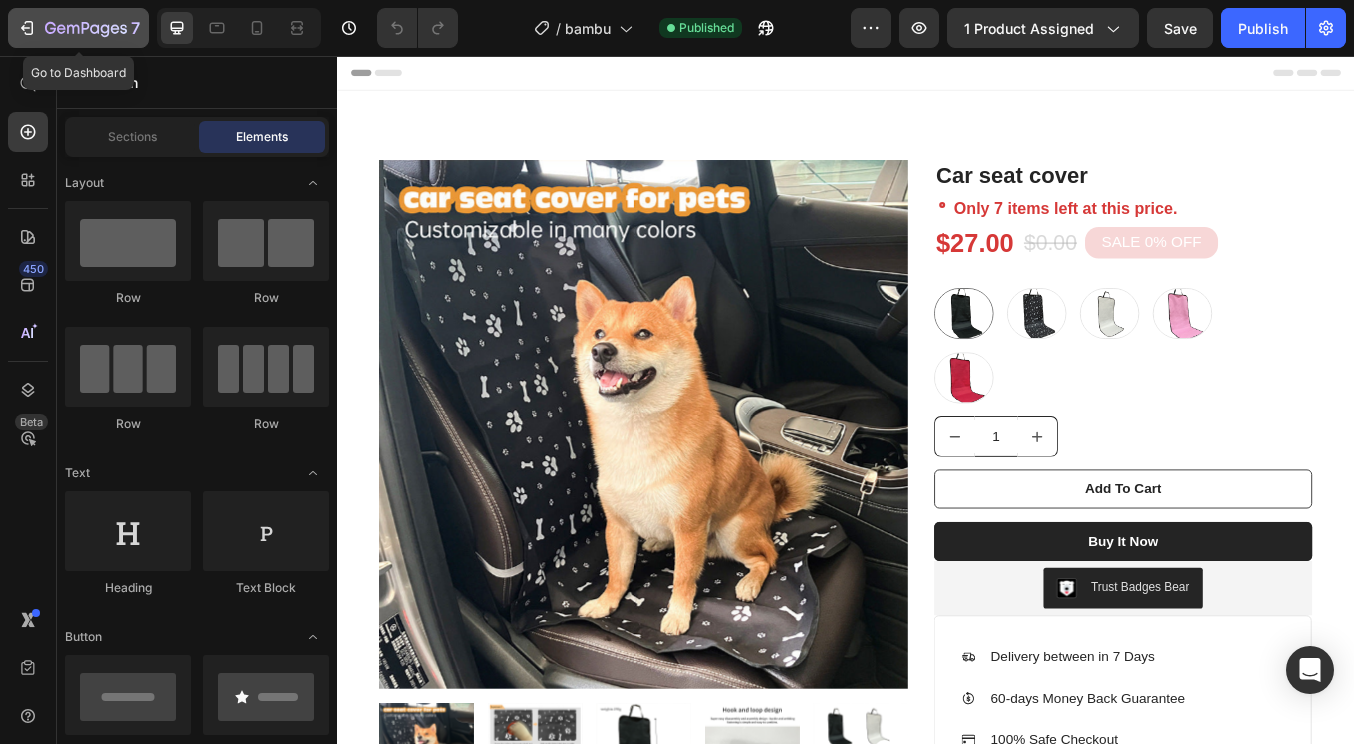 click 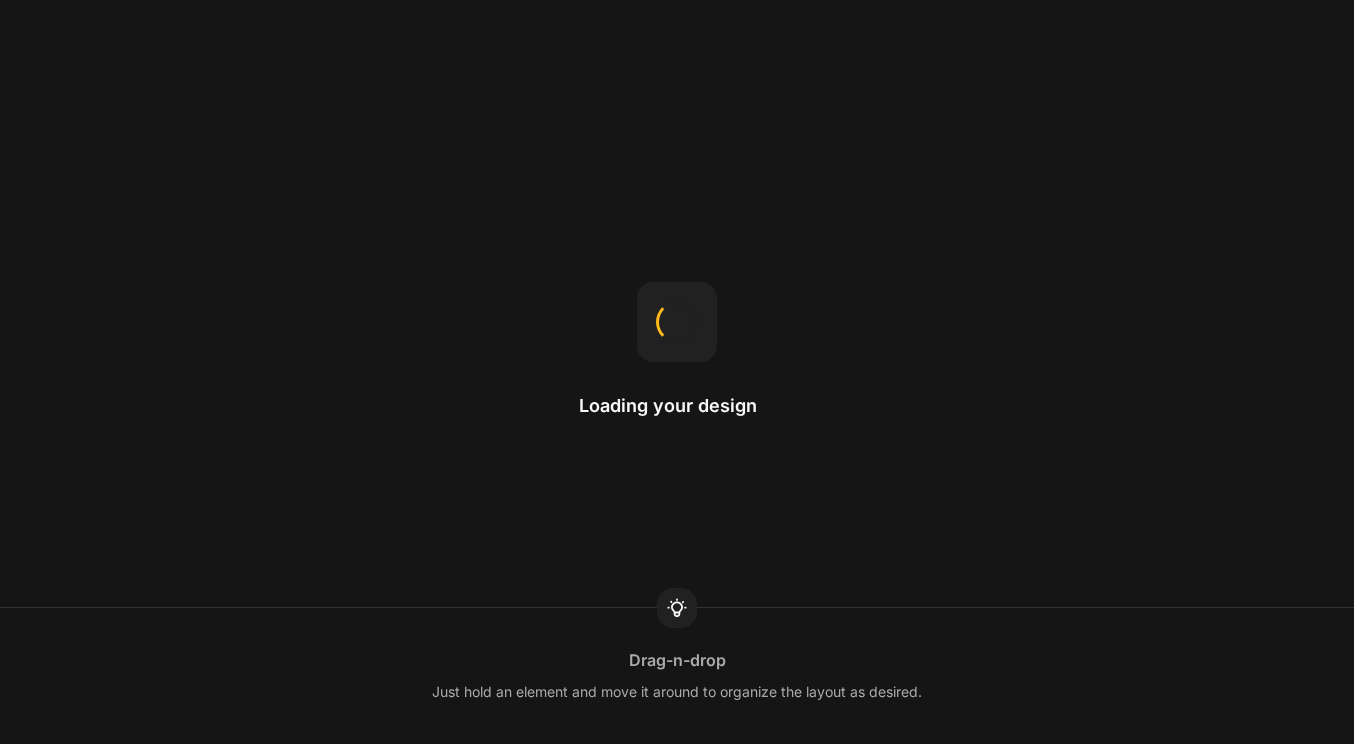 scroll, scrollTop: 0, scrollLeft: 0, axis: both 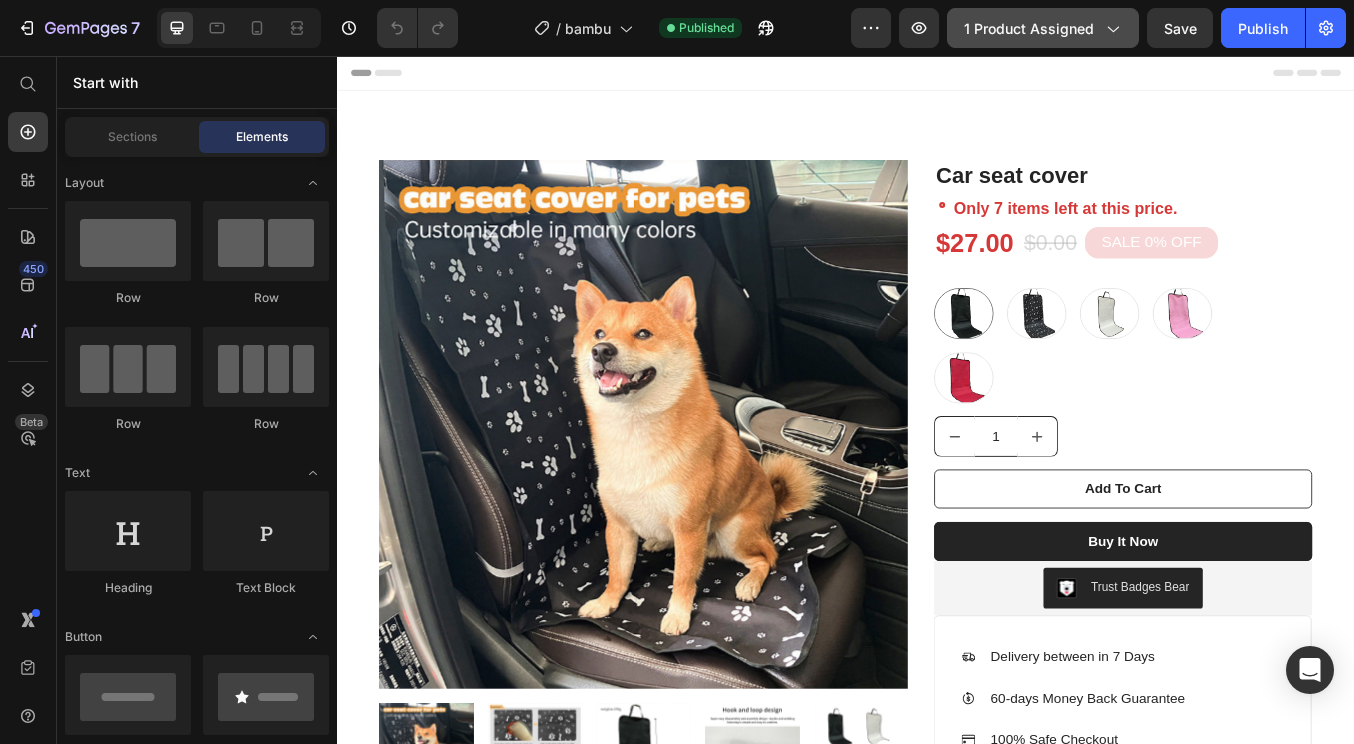 click on "1 product assigned" 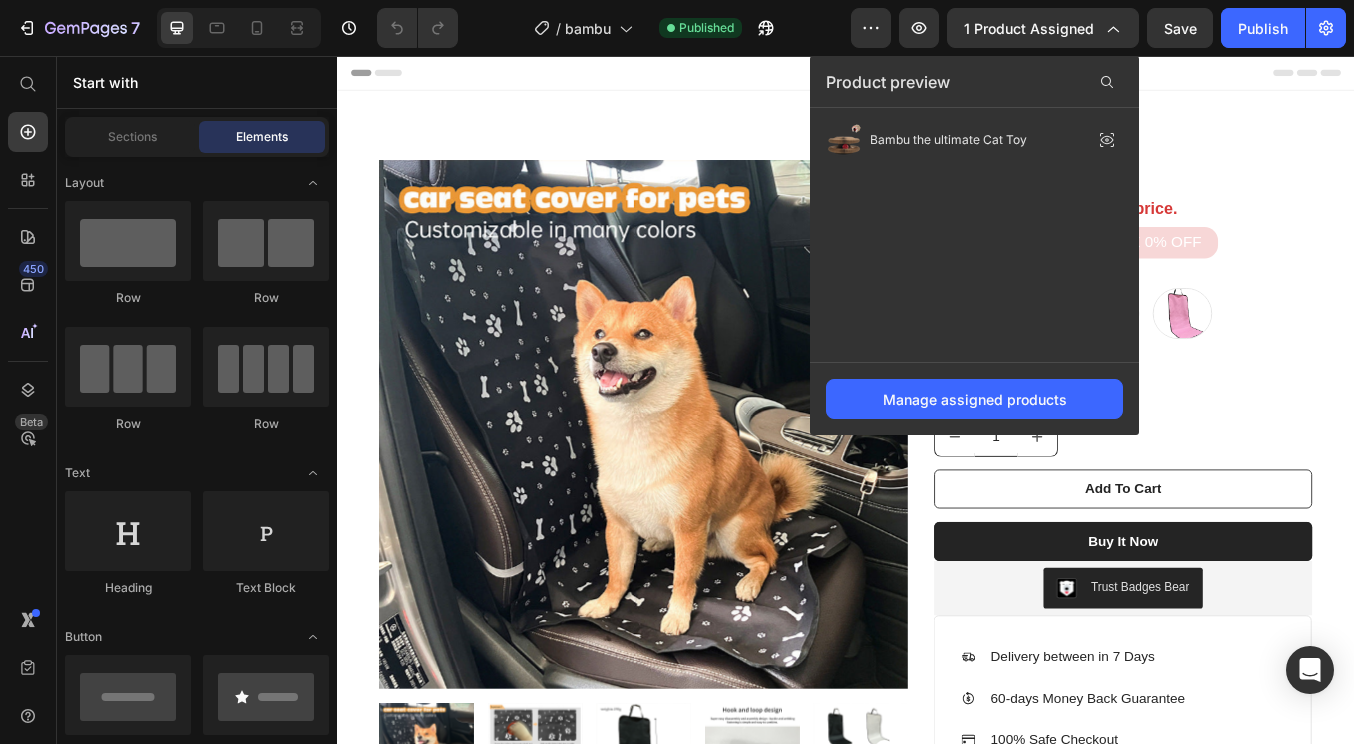 click at bounding box center (699, 491) 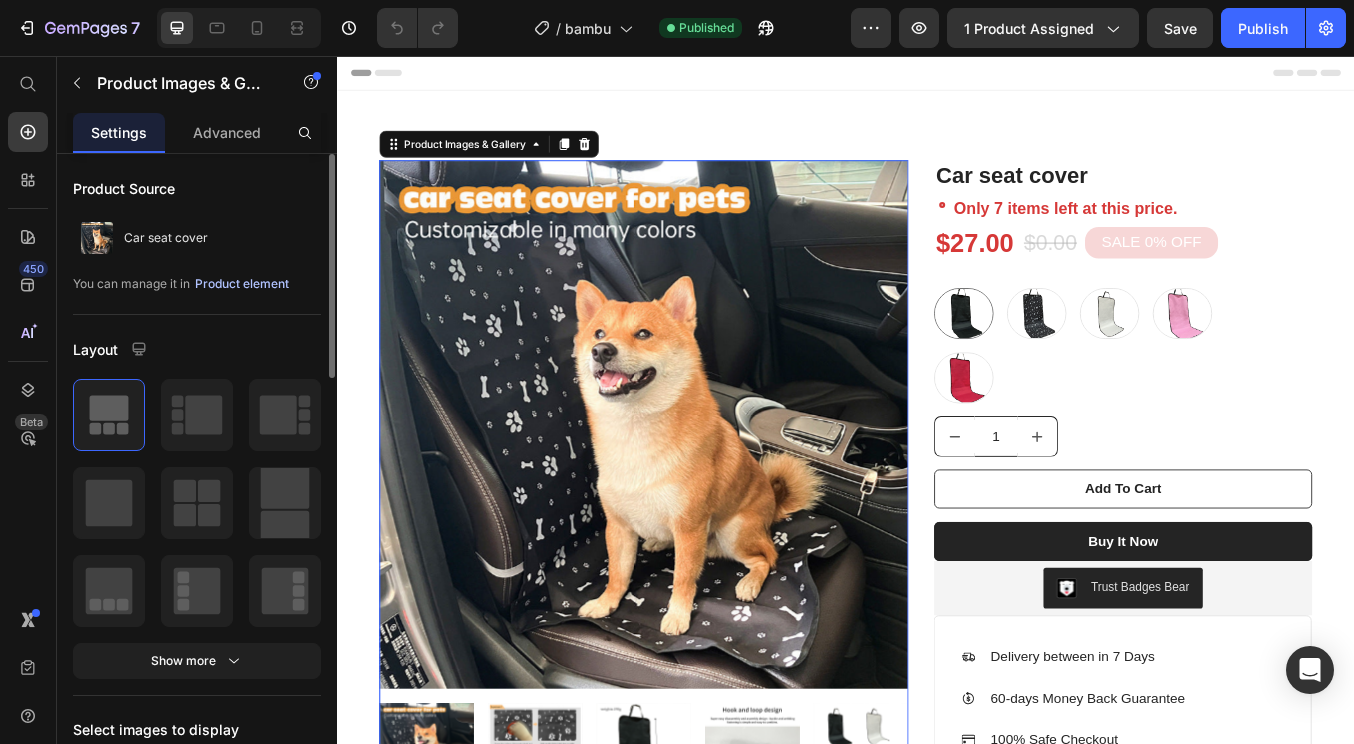 click on "Product element" at bounding box center (242, 284) 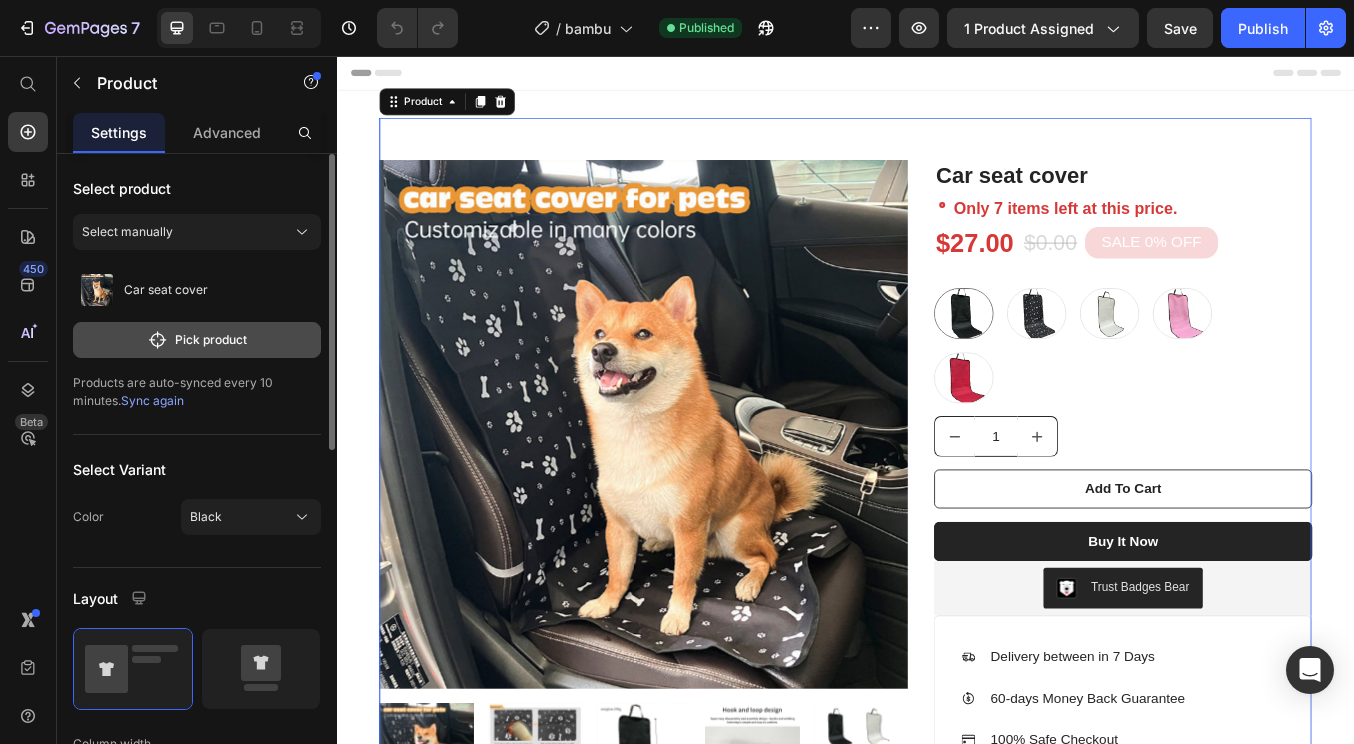 click on "Pick product" at bounding box center [197, 340] 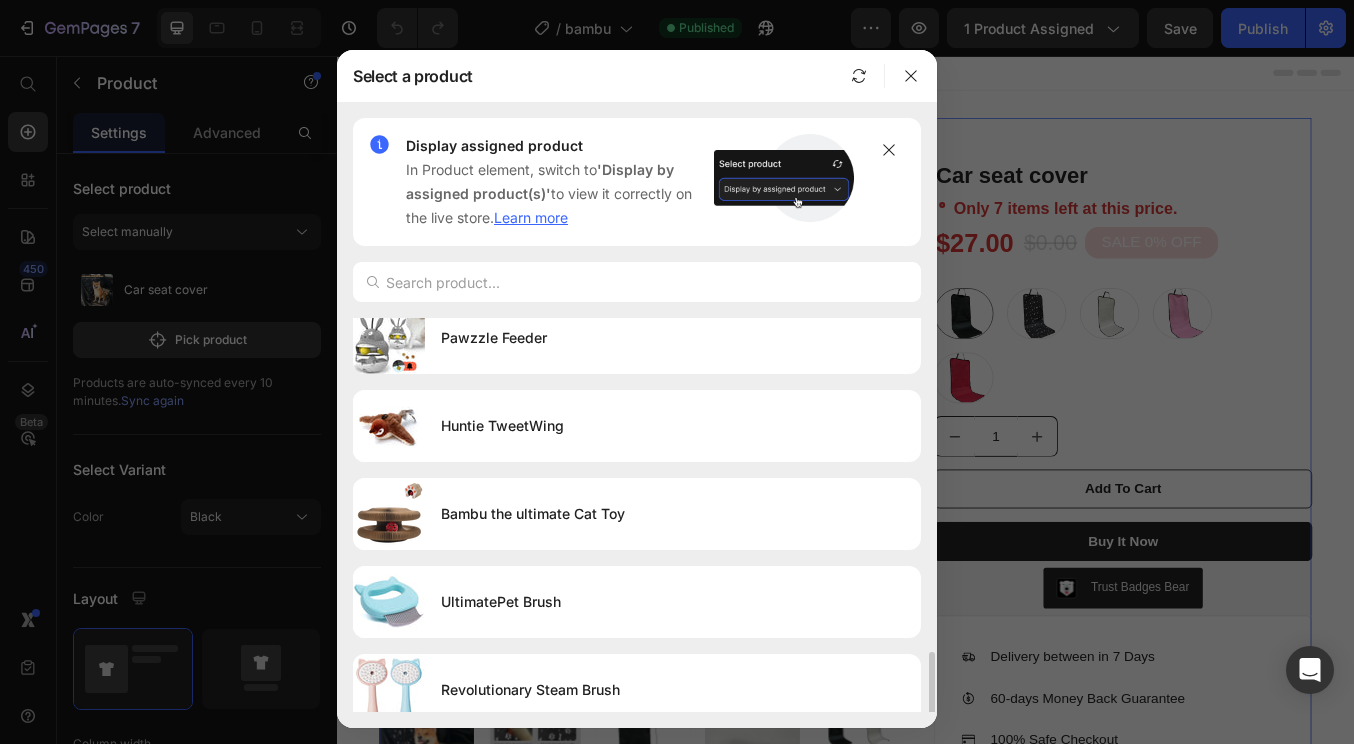 scroll, scrollTop: 2055, scrollLeft: 0, axis: vertical 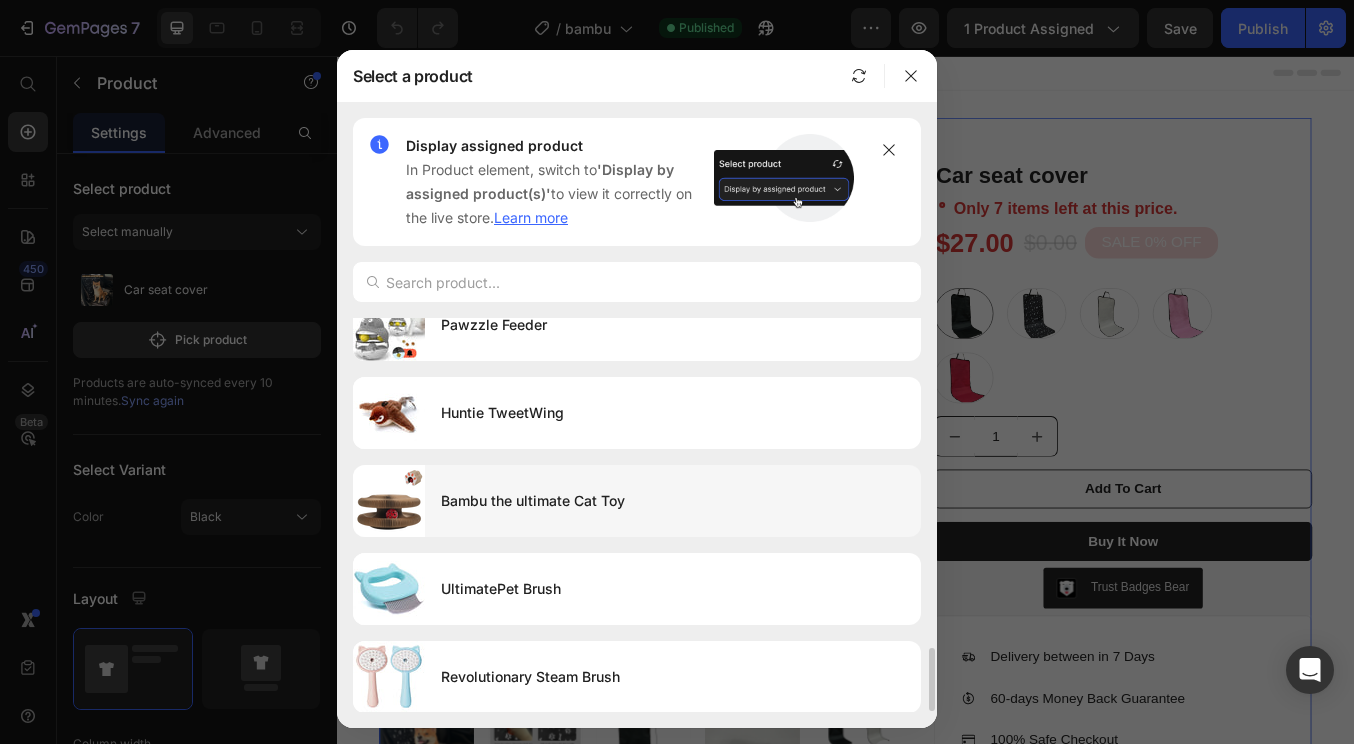 click on "Bambu the ultimate Cat Toy" at bounding box center (673, 501) 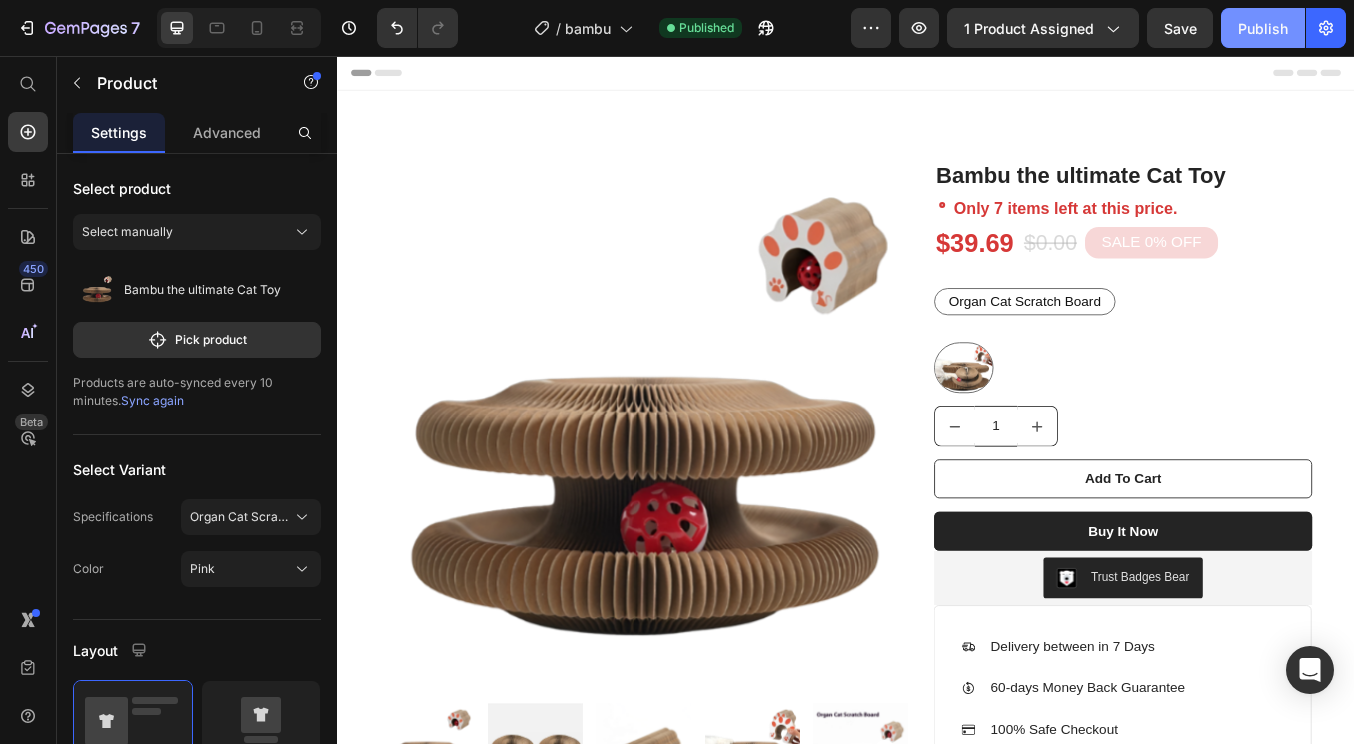 click on "Publish" at bounding box center [1263, 28] 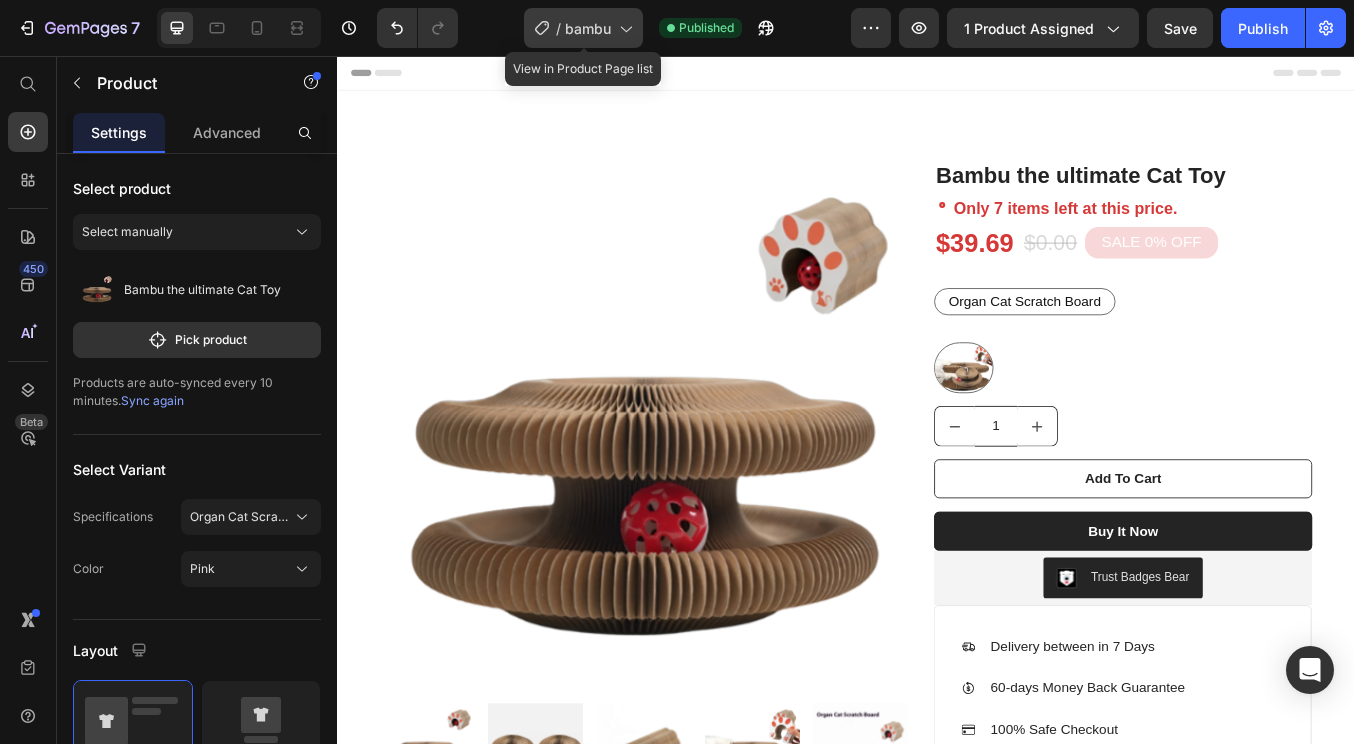 click on "bambu" at bounding box center (588, 28) 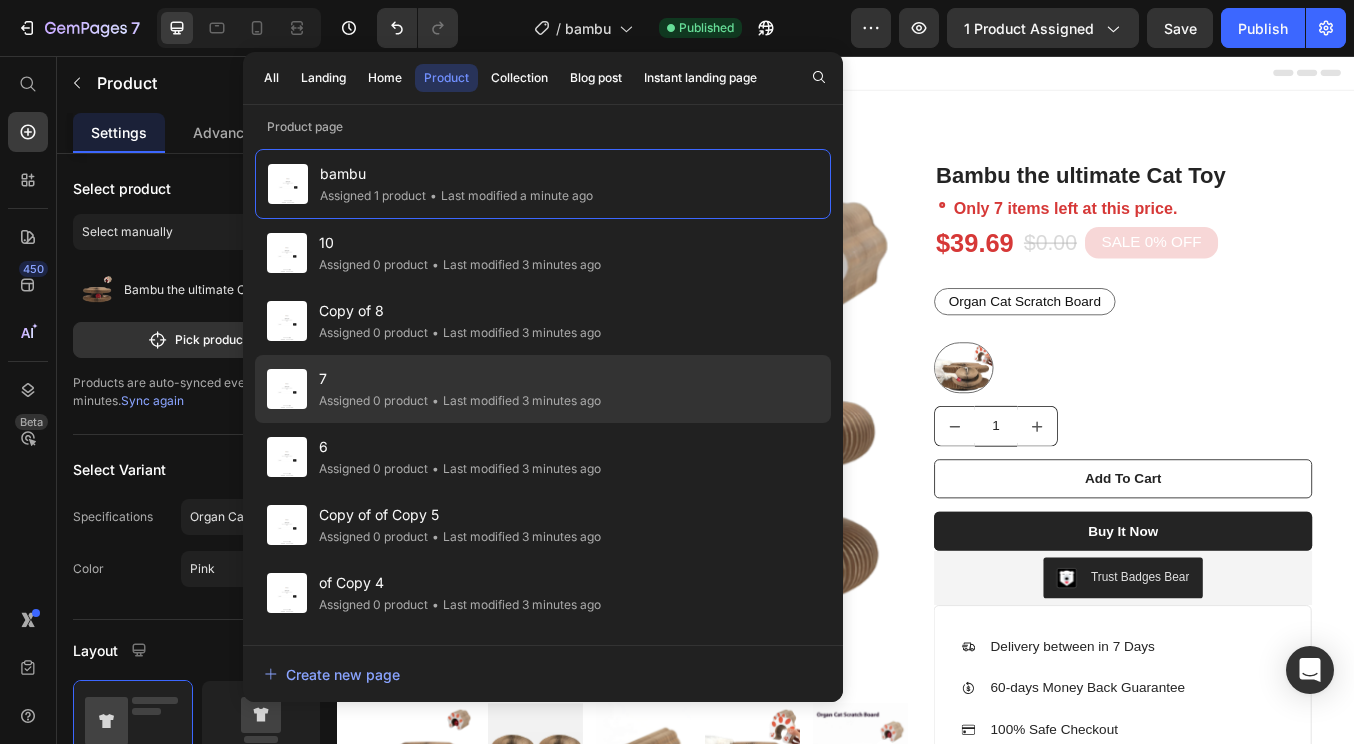 click on "7" at bounding box center (460, 379) 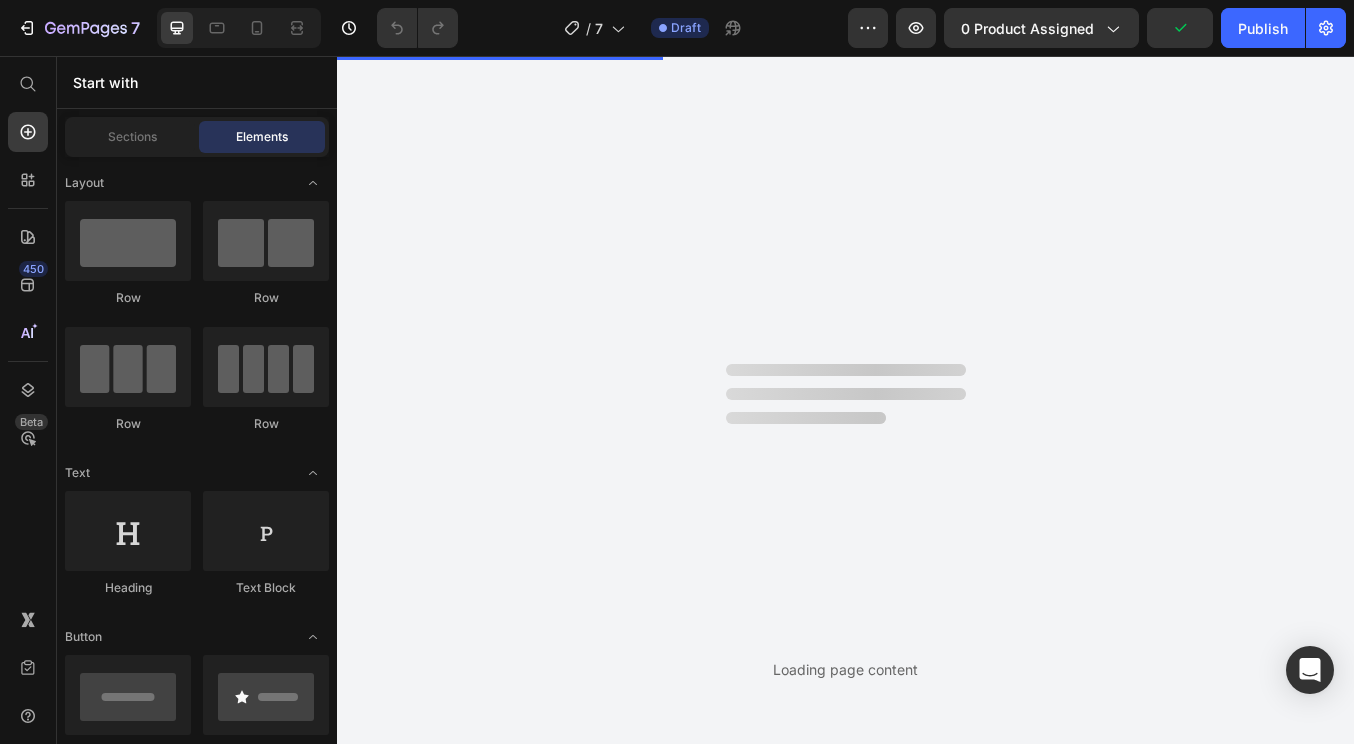 scroll, scrollTop: 0, scrollLeft: 0, axis: both 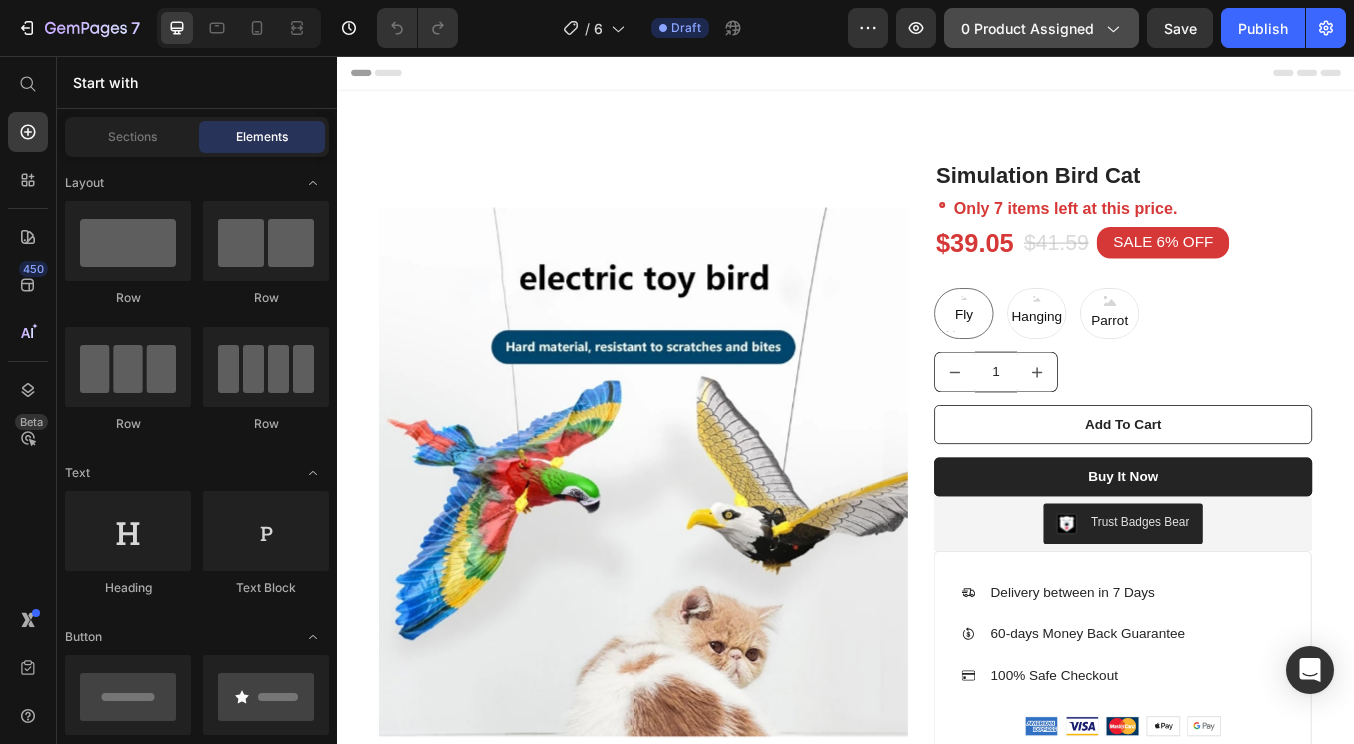 click on "0 product assigned" 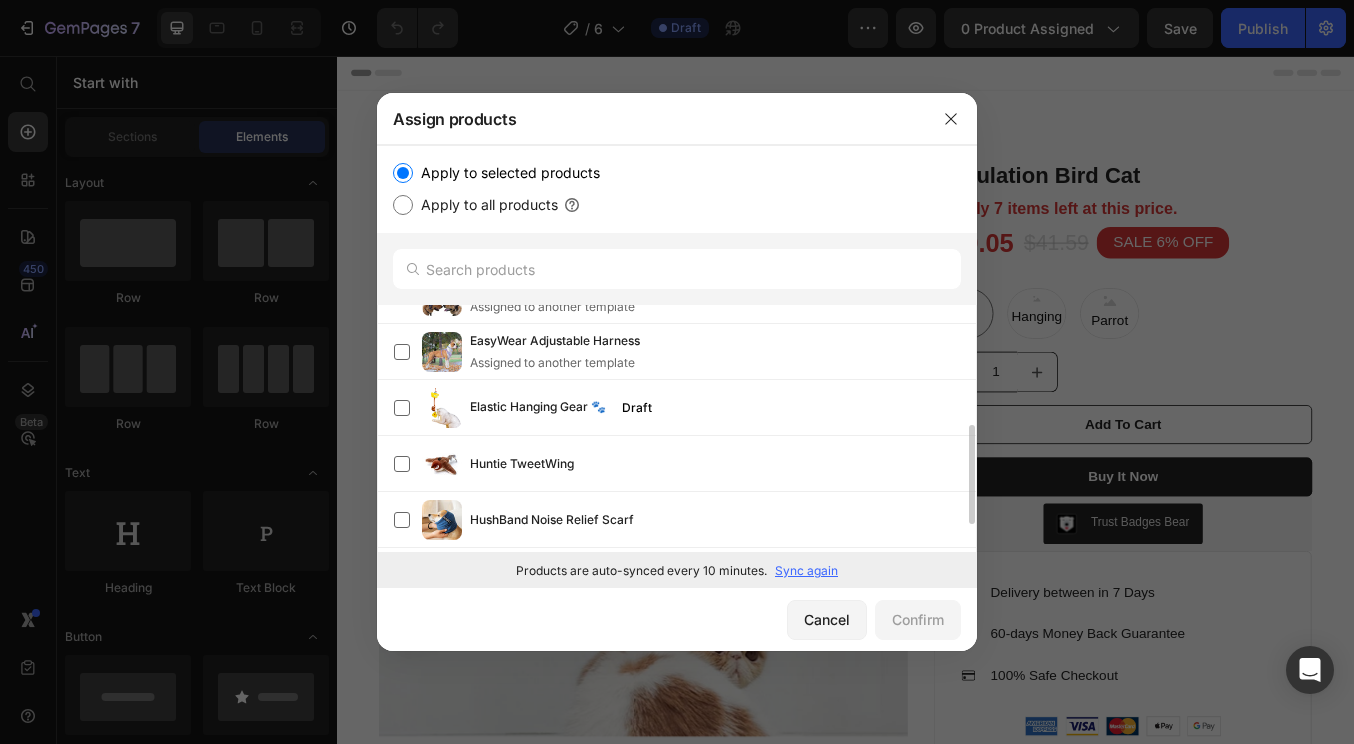 scroll, scrollTop: 332, scrollLeft: 0, axis: vertical 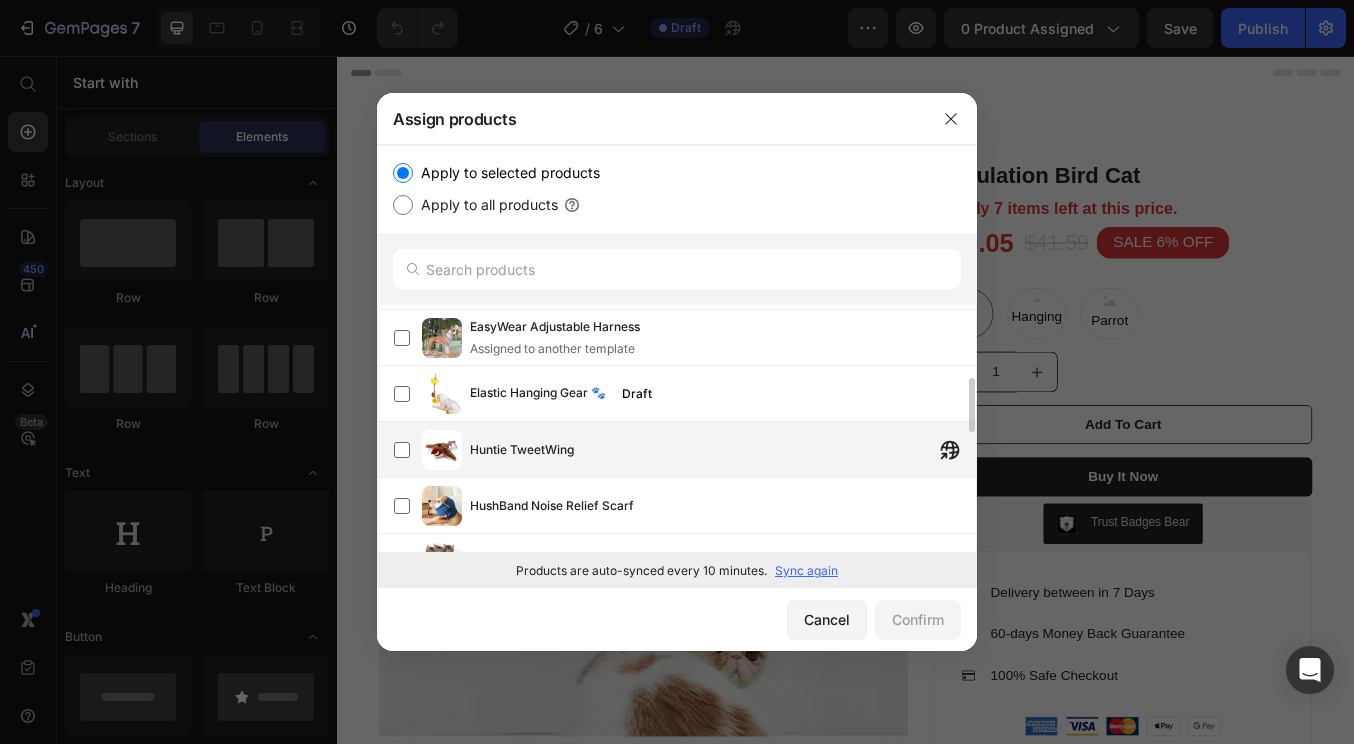 click on "Huntie TweetWing" at bounding box center (723, 450) 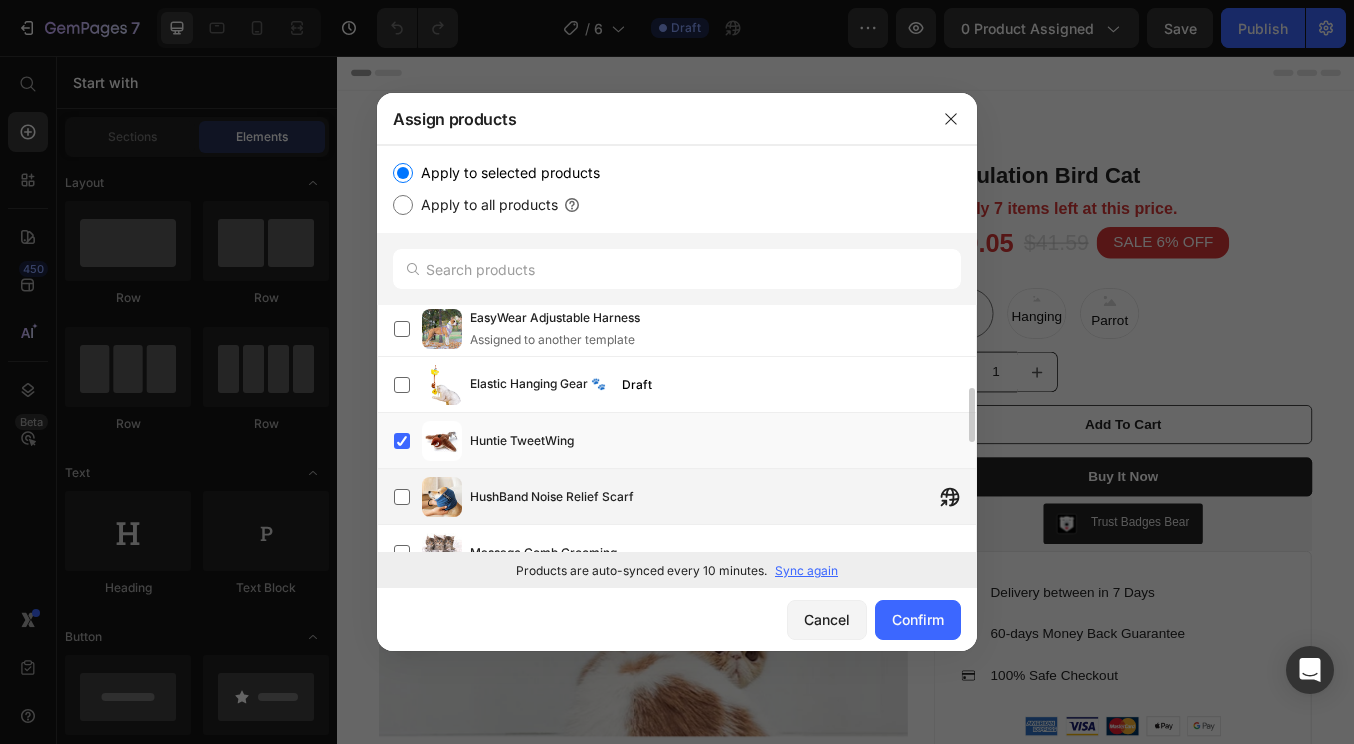 scroll, scrollTop: 348, scrollLeft: 0, axis: vertical 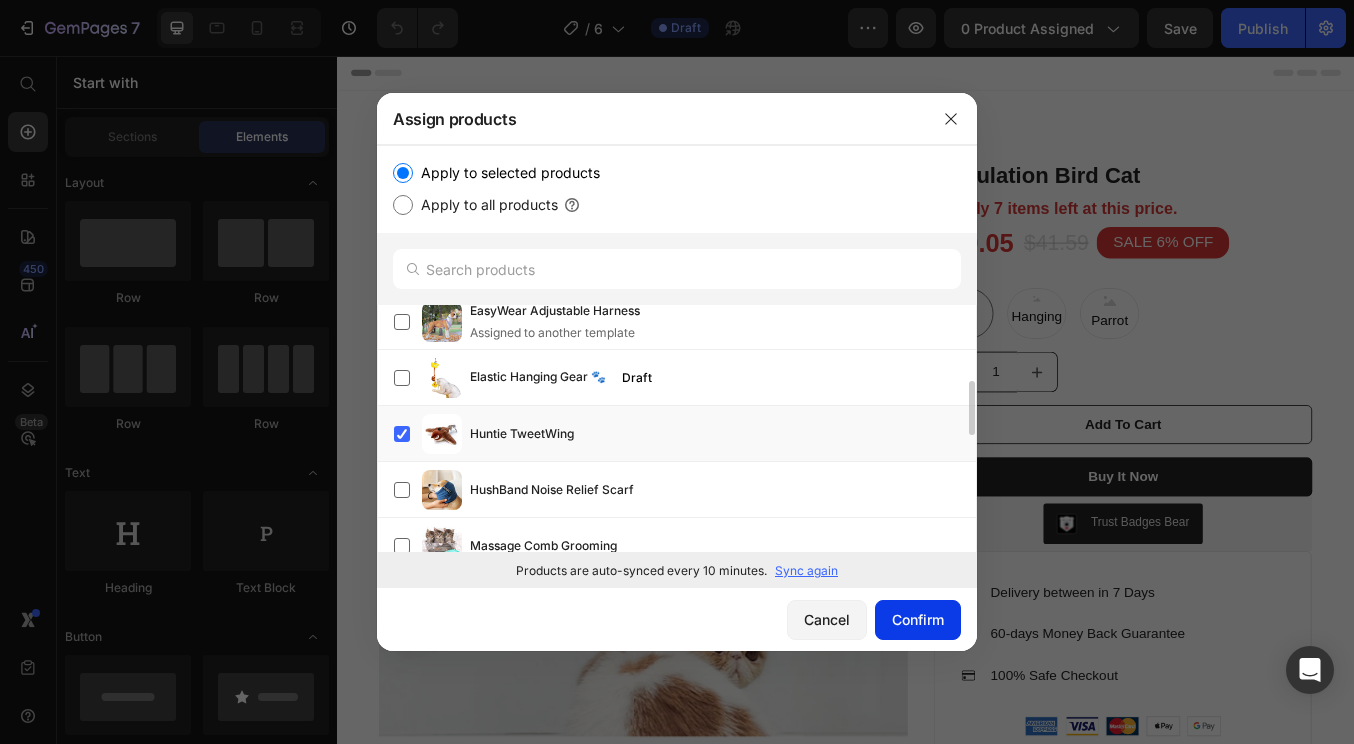click on "Confirm" at bounding box center (918, 619) 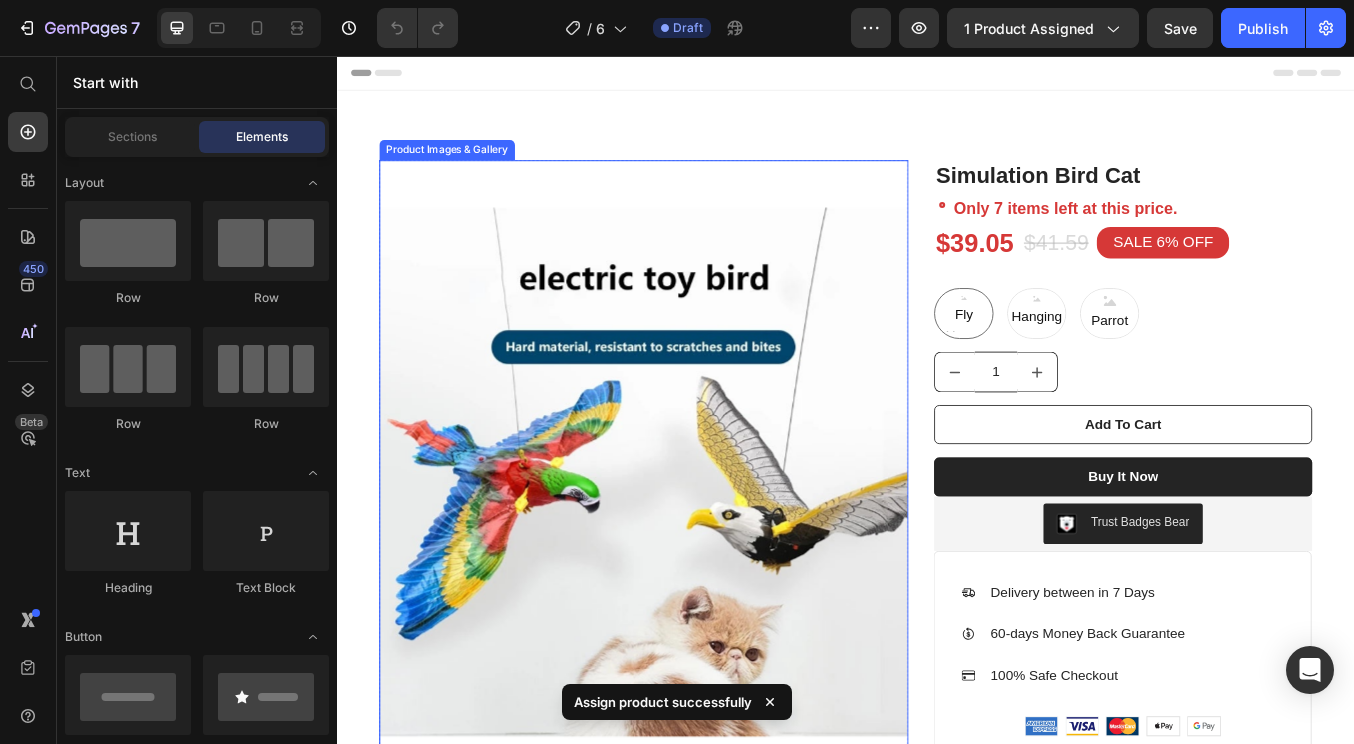 click at bounding box center [699, 547] 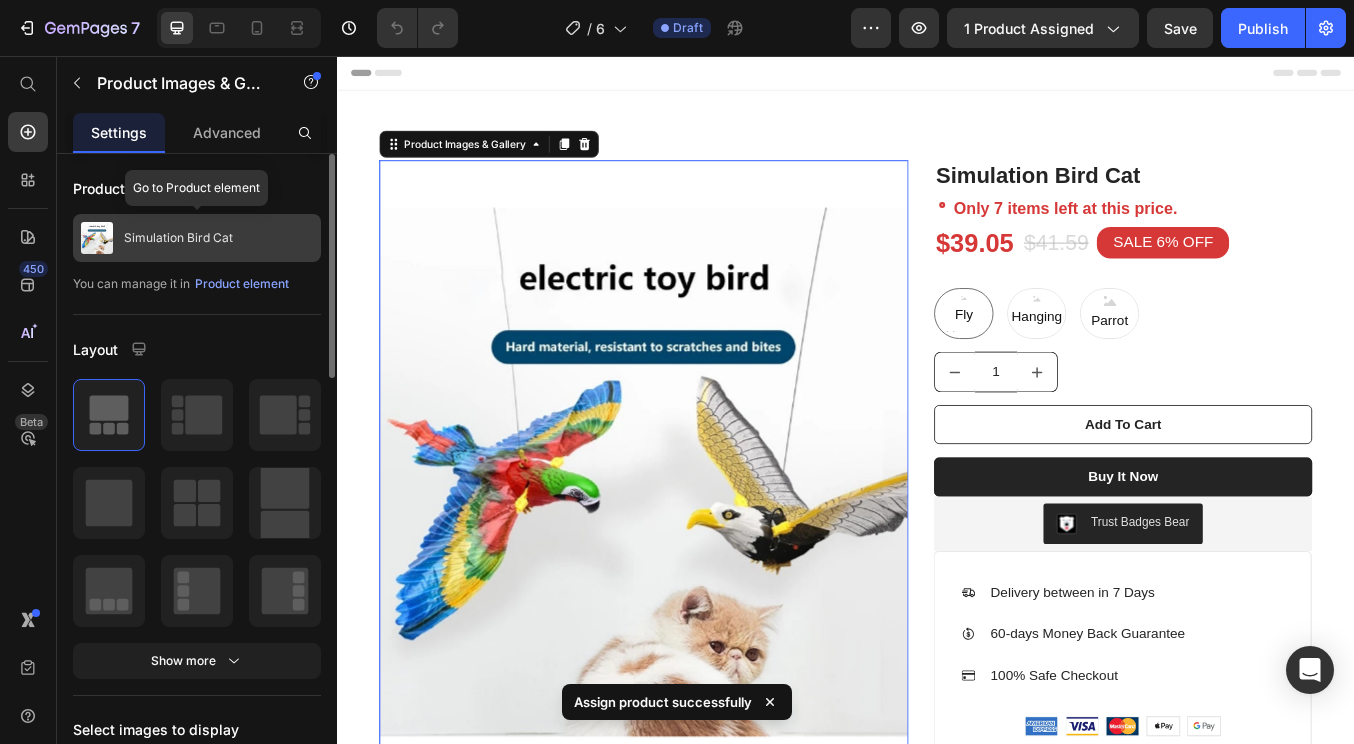 click on "Simulation Bird Cat" at bounding box center (178, 238) 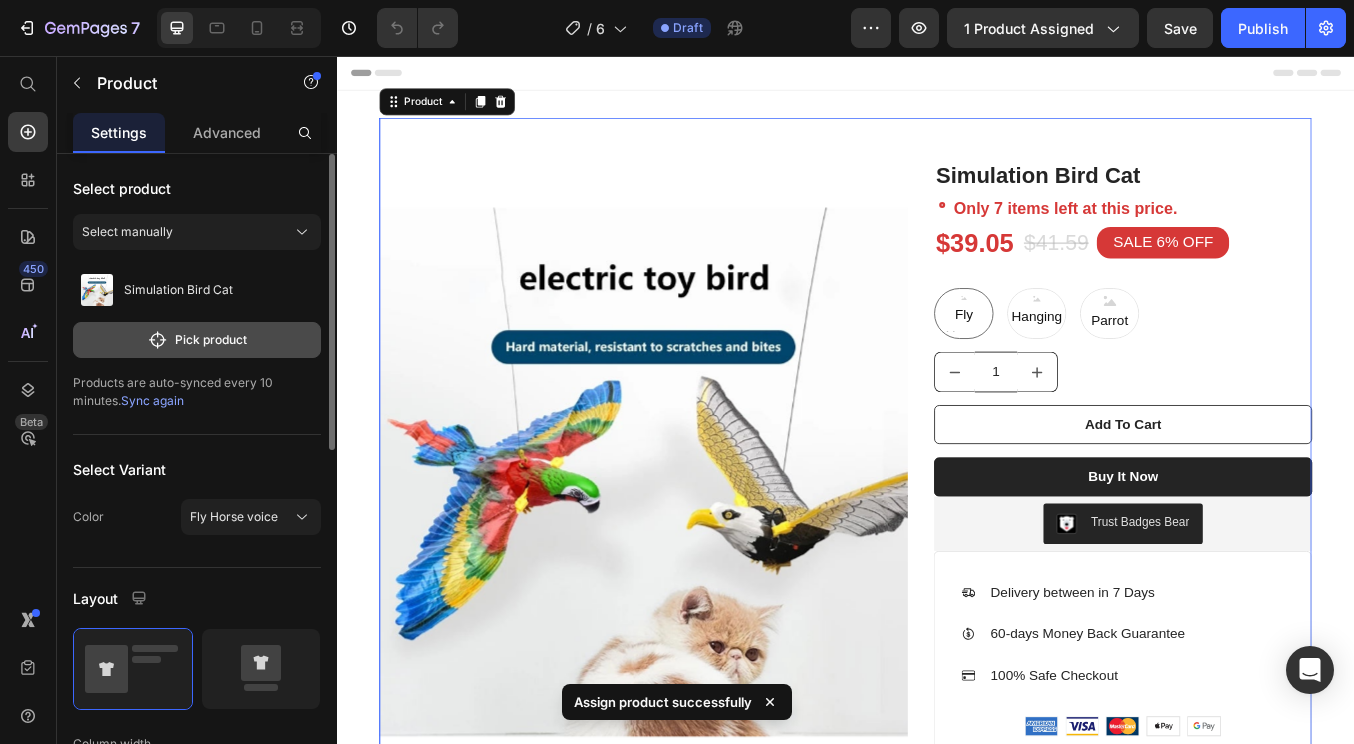 click on "Pick product" 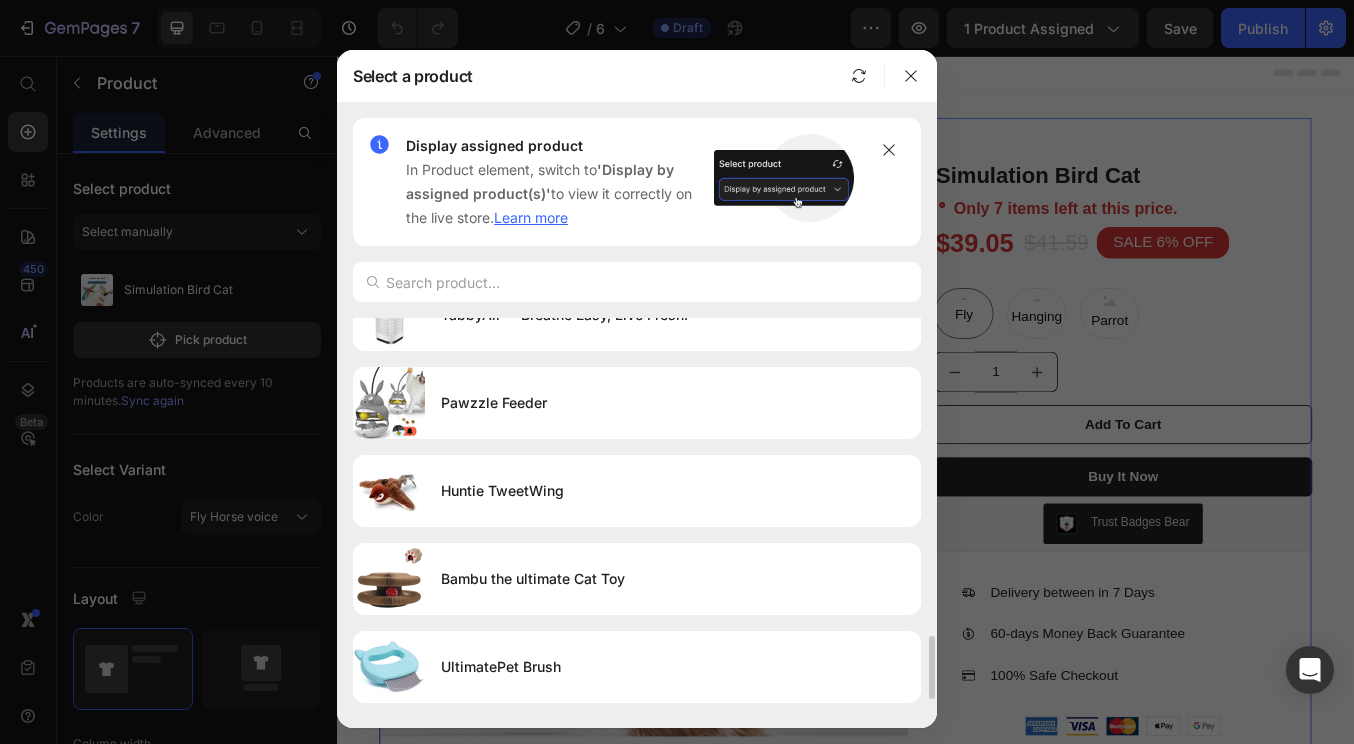 scroll, scrollTop: 2055, scrollLeft: 0, axis: vertical 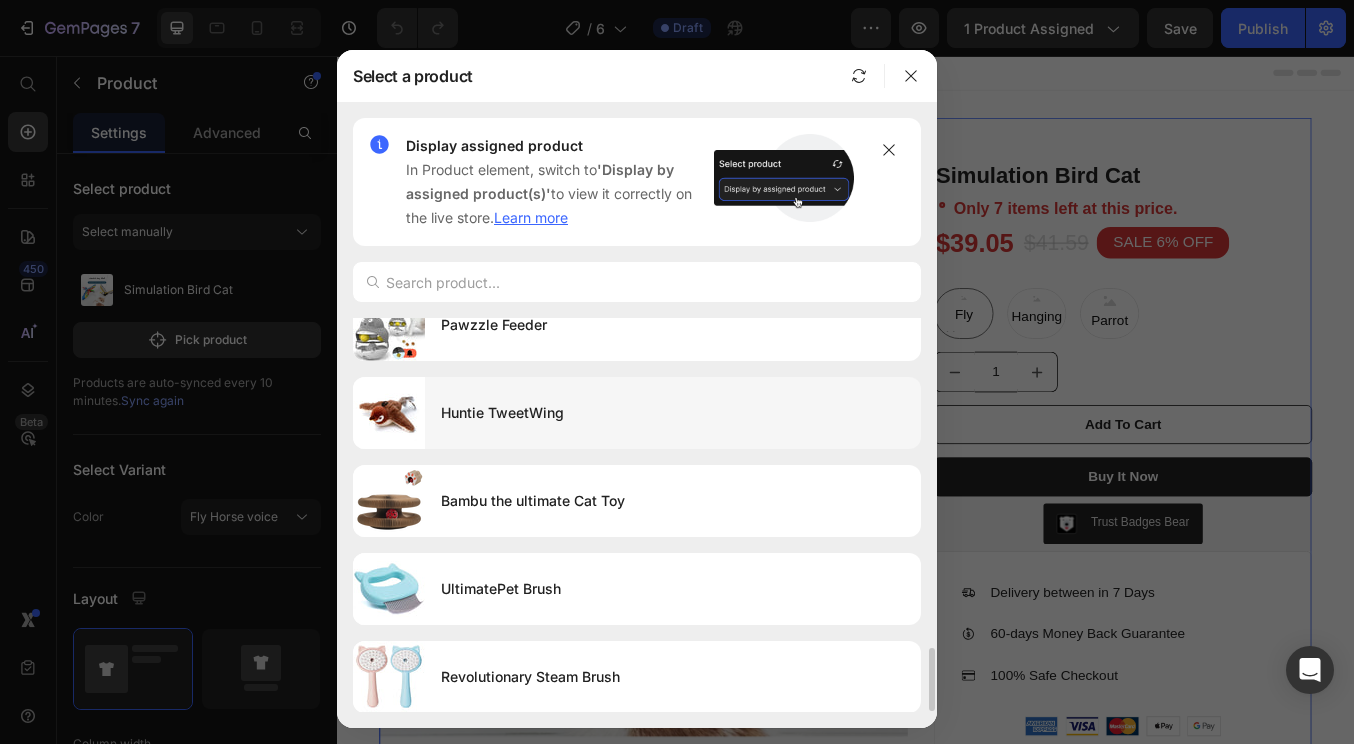 click on "Huntie TweetWing" at bounding box center [673, 413] 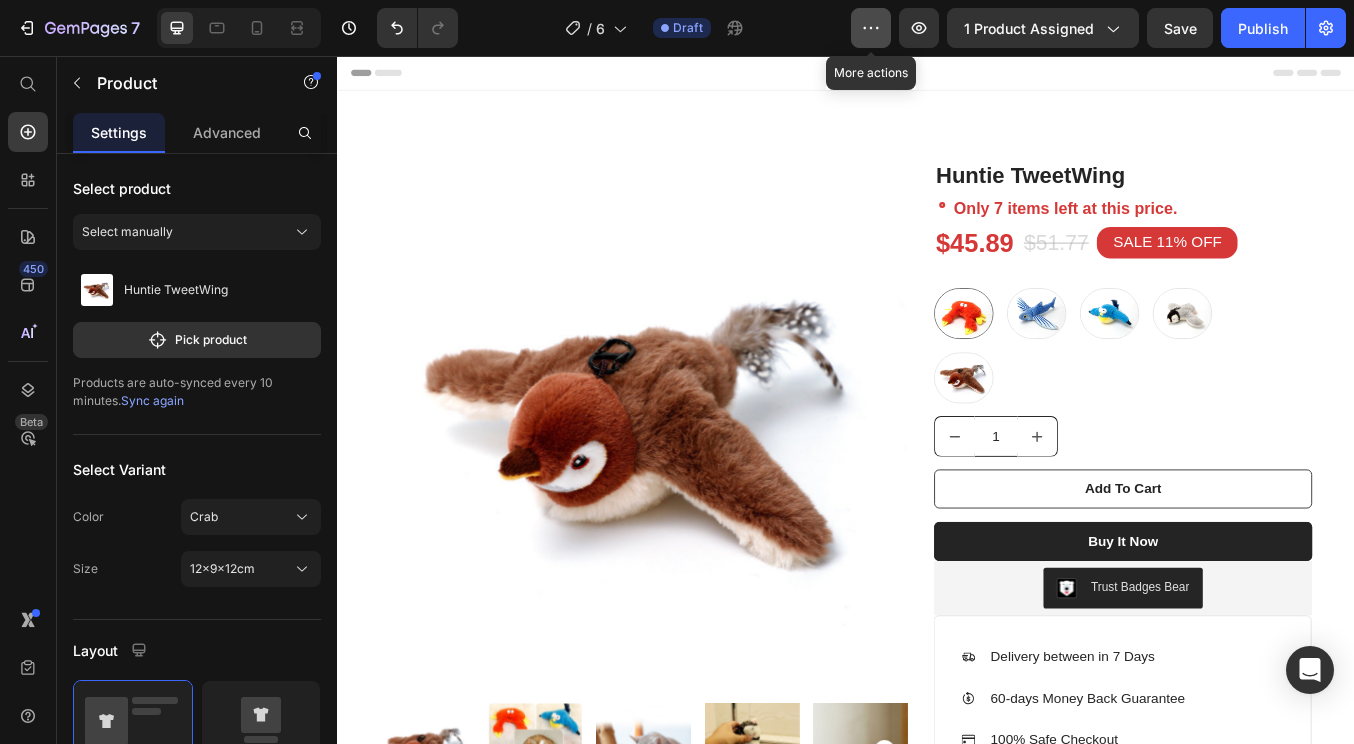 click 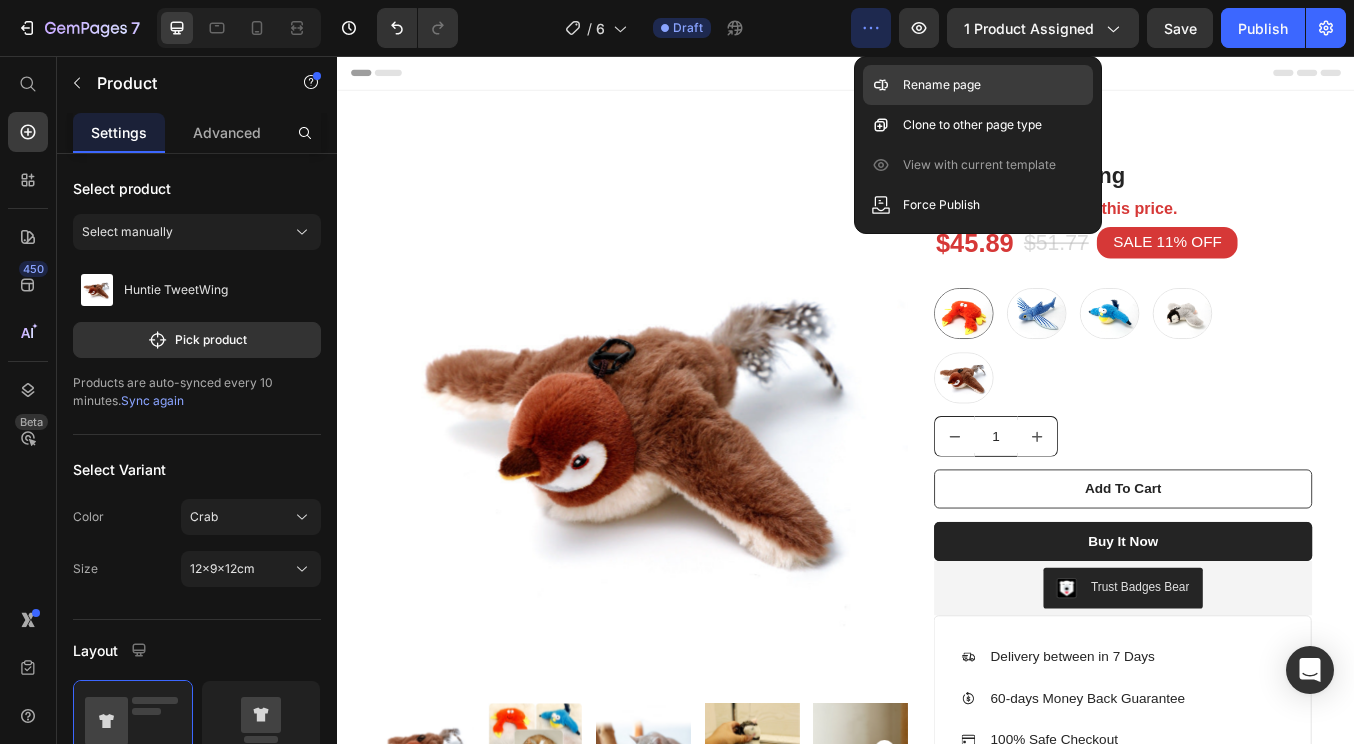 click 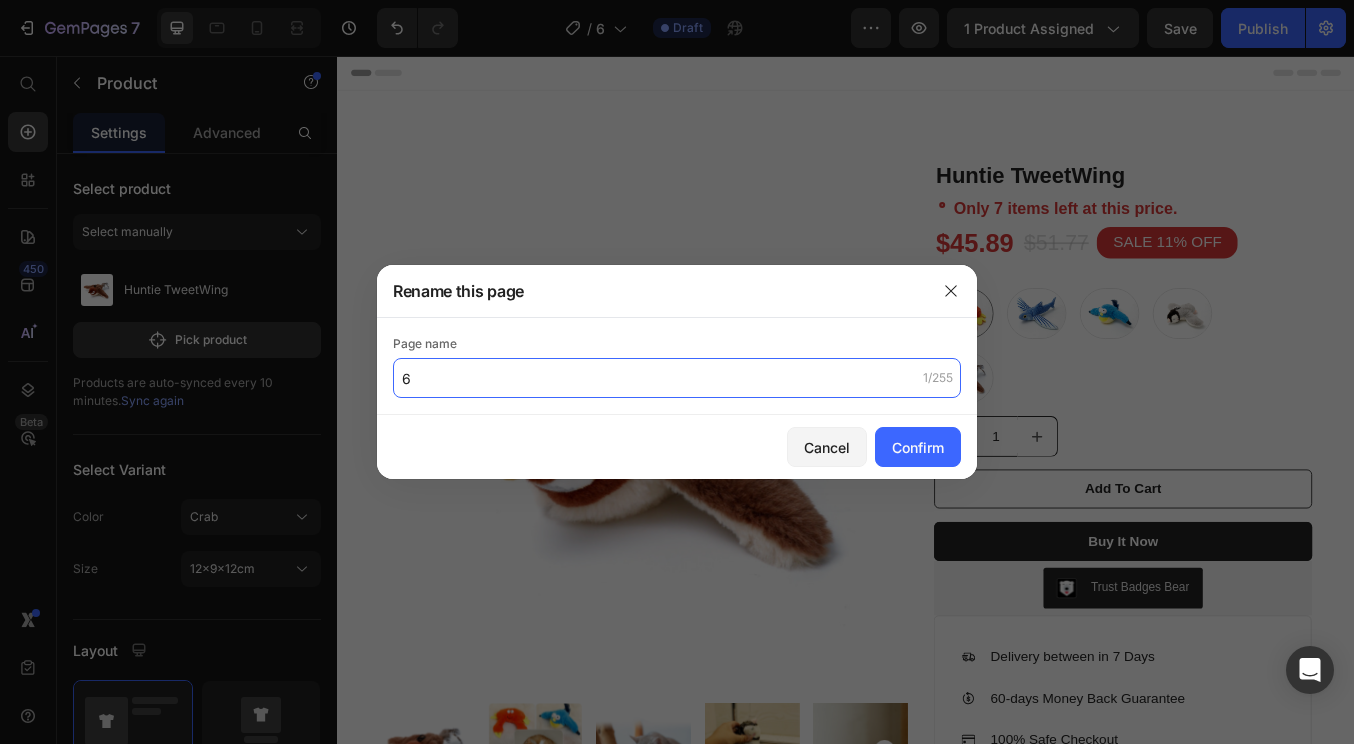 click on "6" 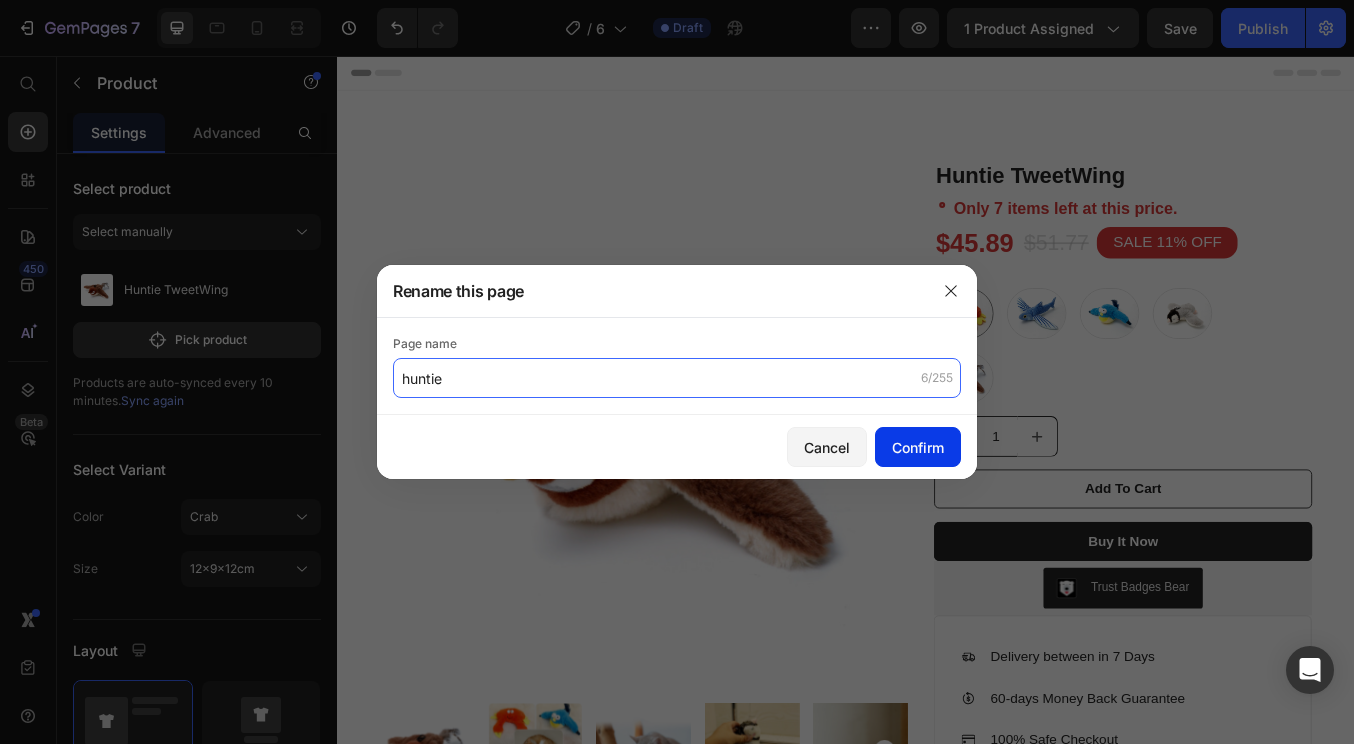 type on "huntie" 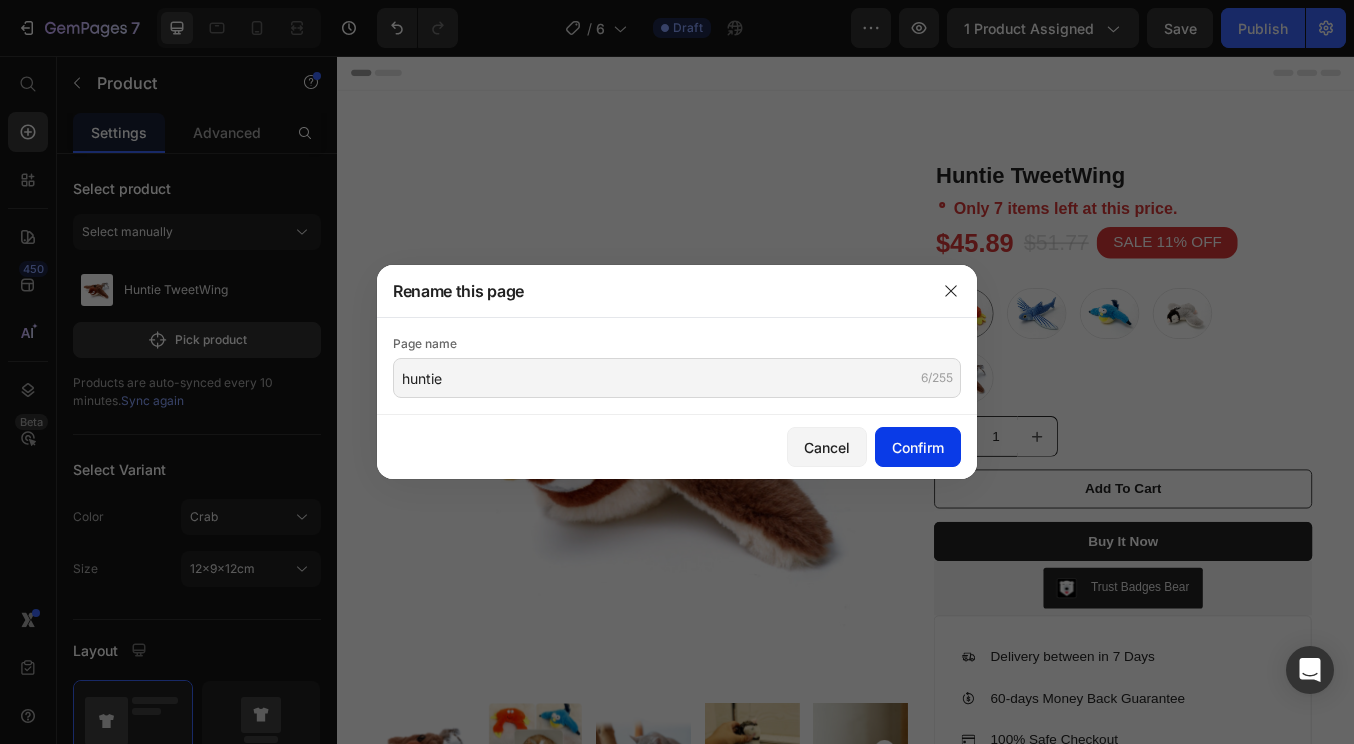 click on "Confirm" 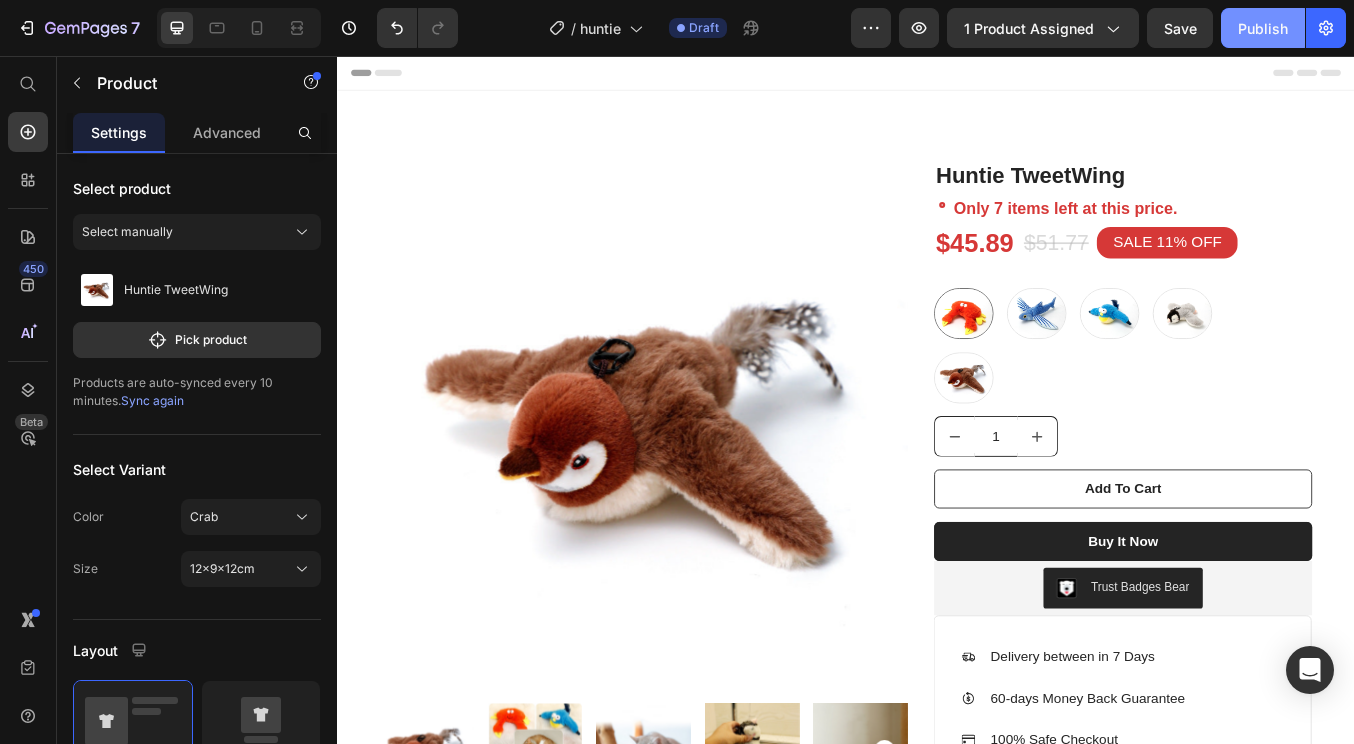 click on "Publish" at bounding box center [1263, 28] 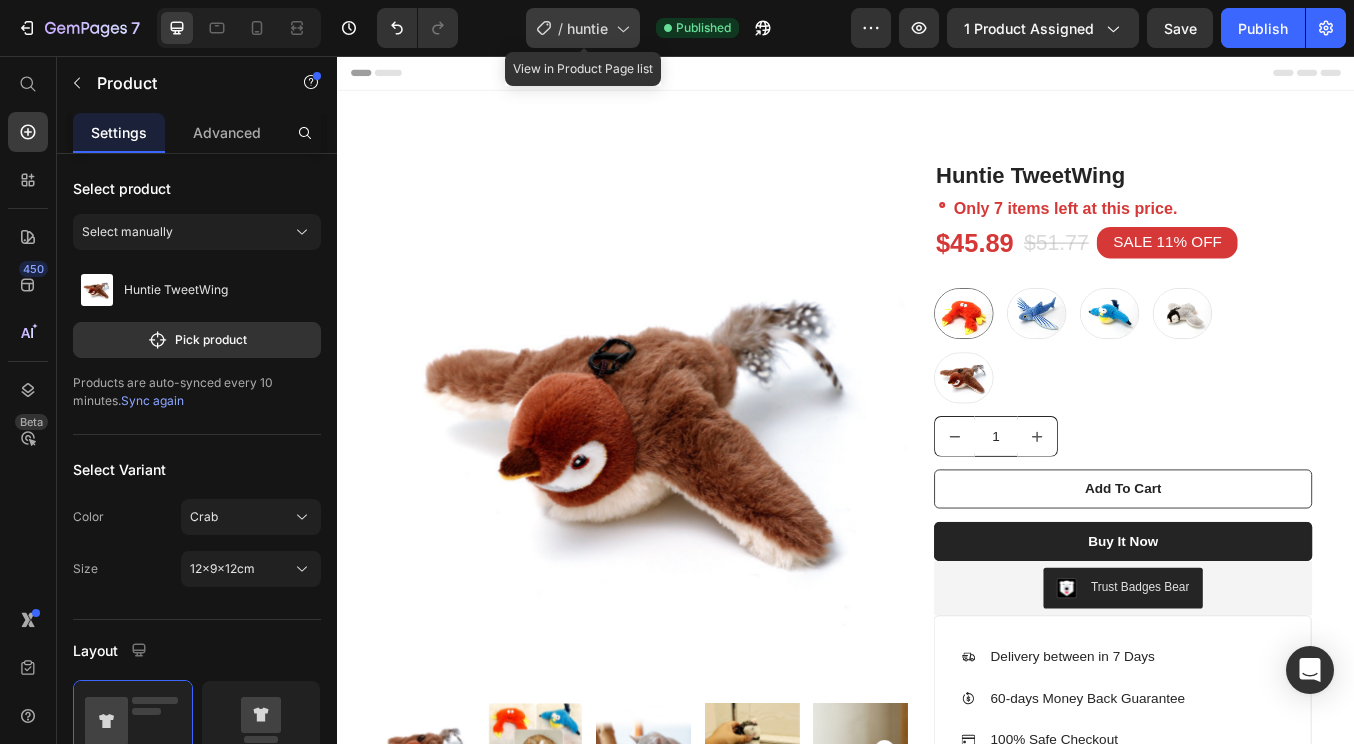 click 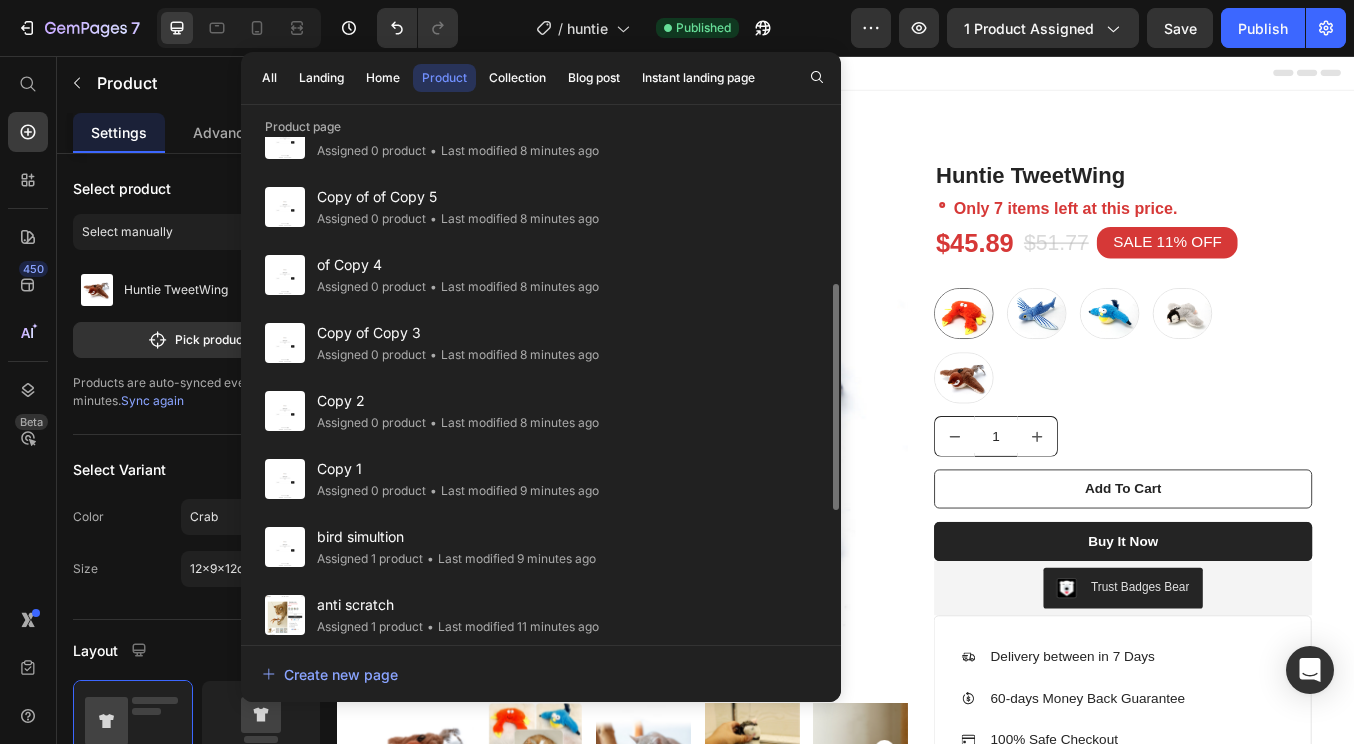 scroll, scrollTop: 322, scrollLeft: 0, axis: vertical 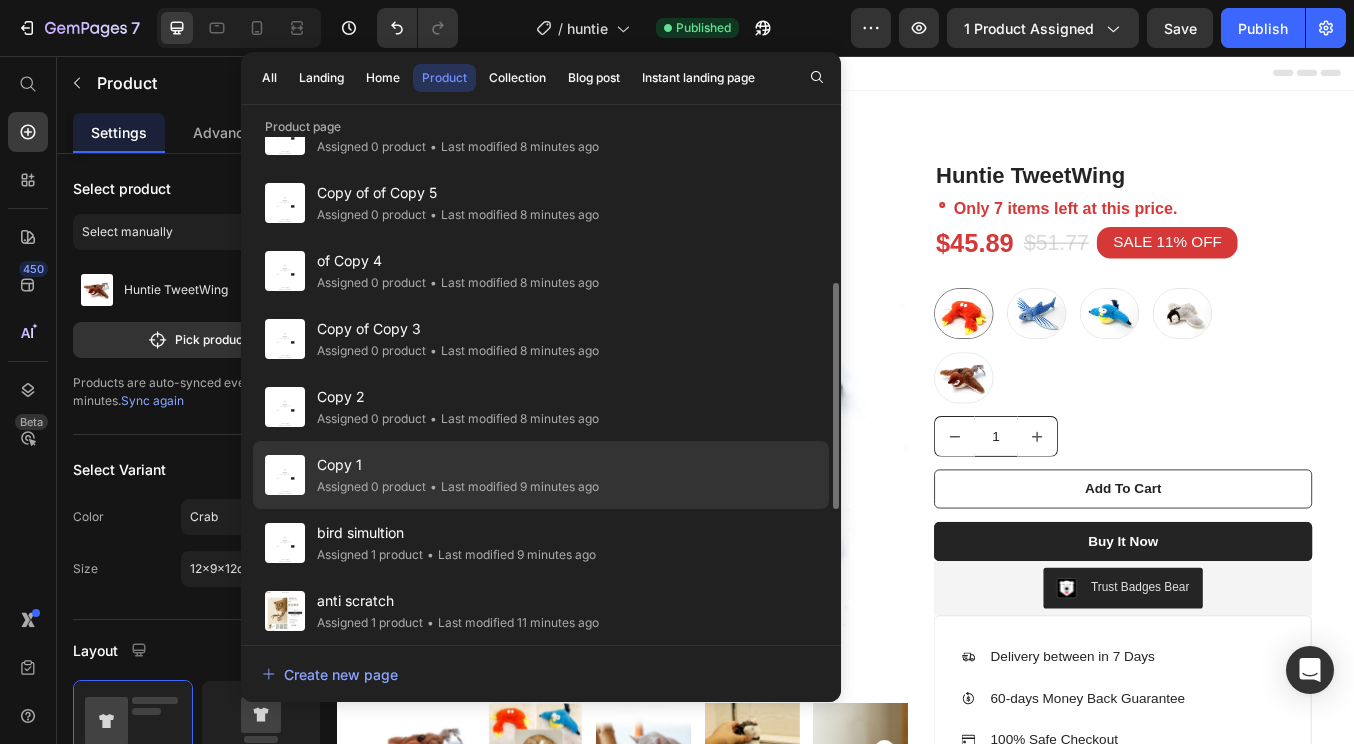 click on "Copy 1" at bounding box center [458, 465] 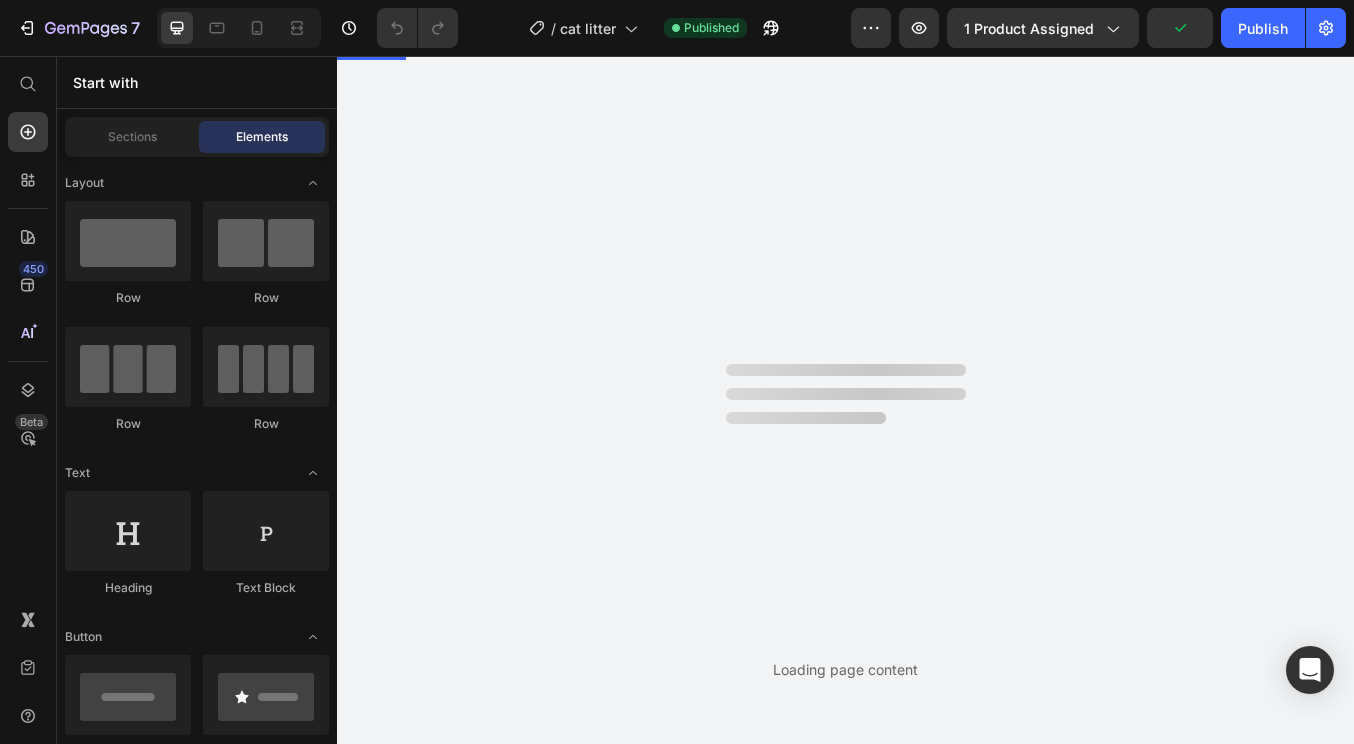 scroll, scrollTop: 0, scrollLeft: 0, axis: both 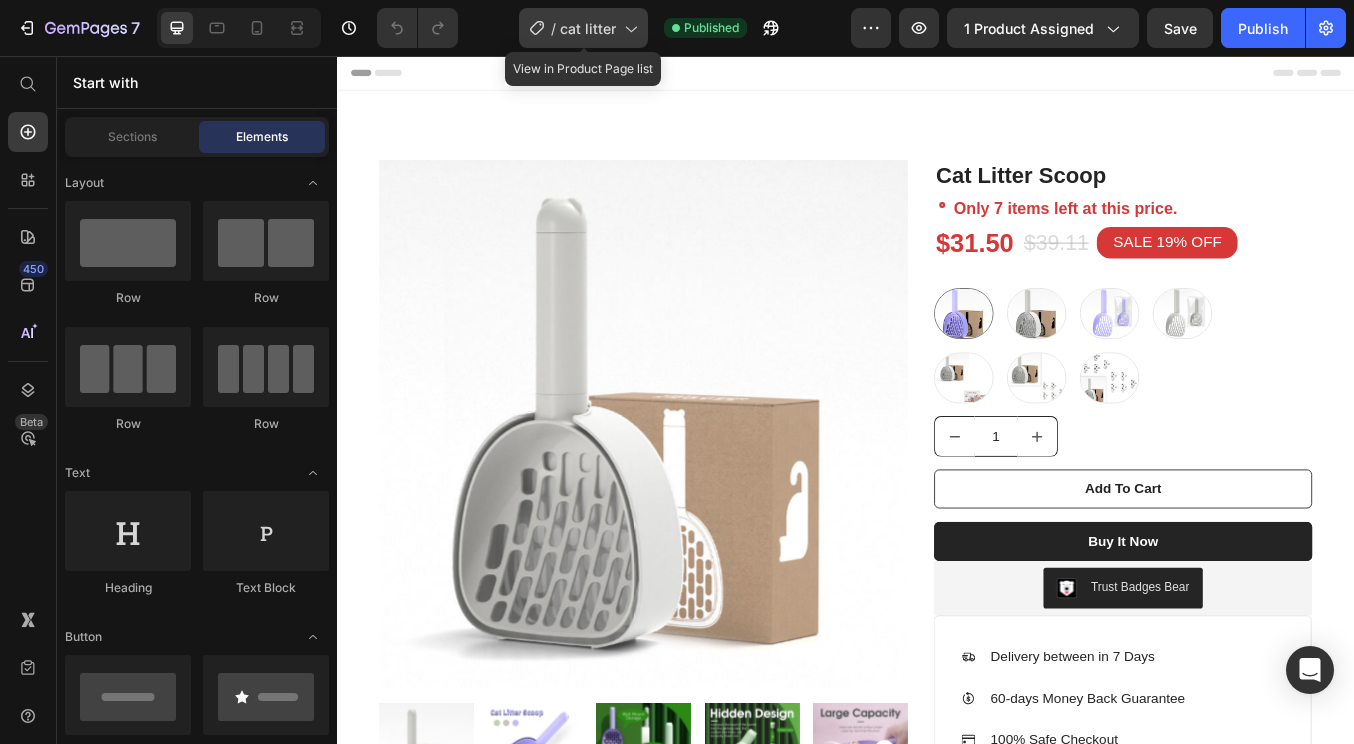 click 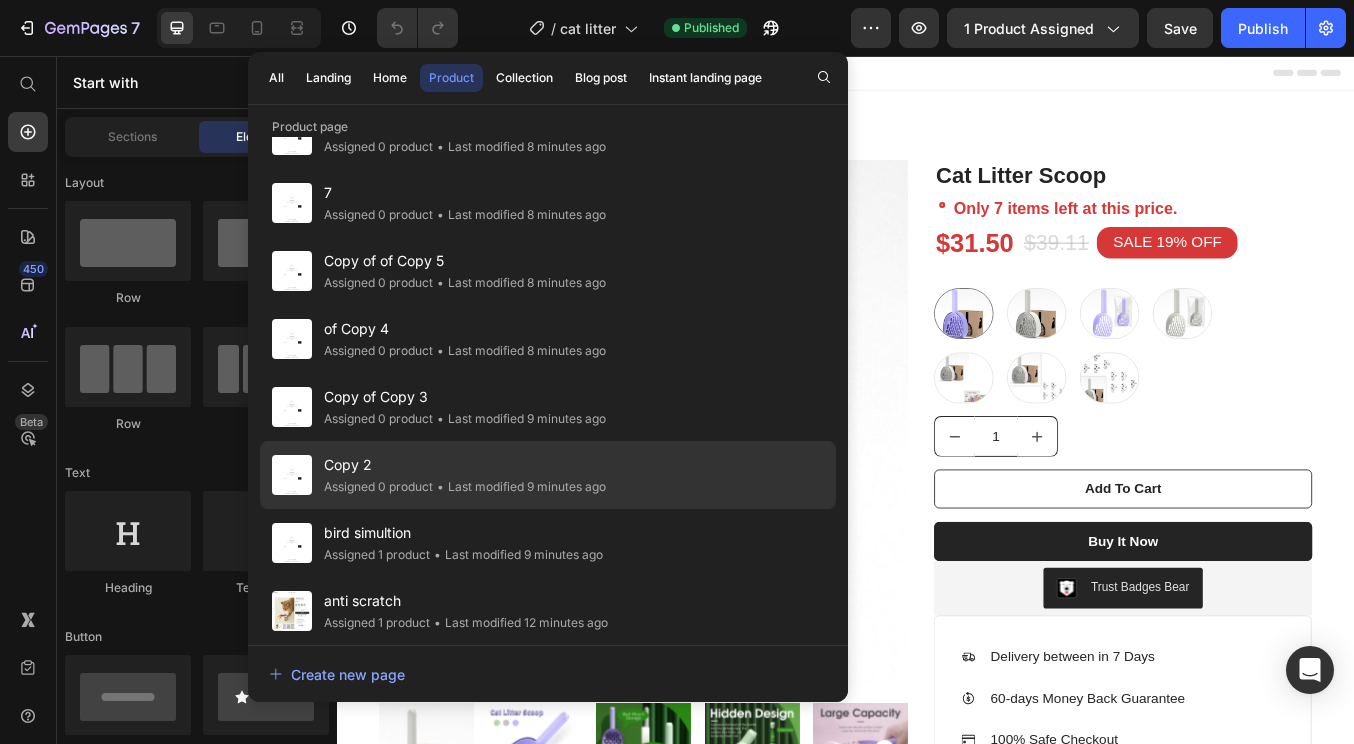 click on "• Last modified 9 minutes ago" 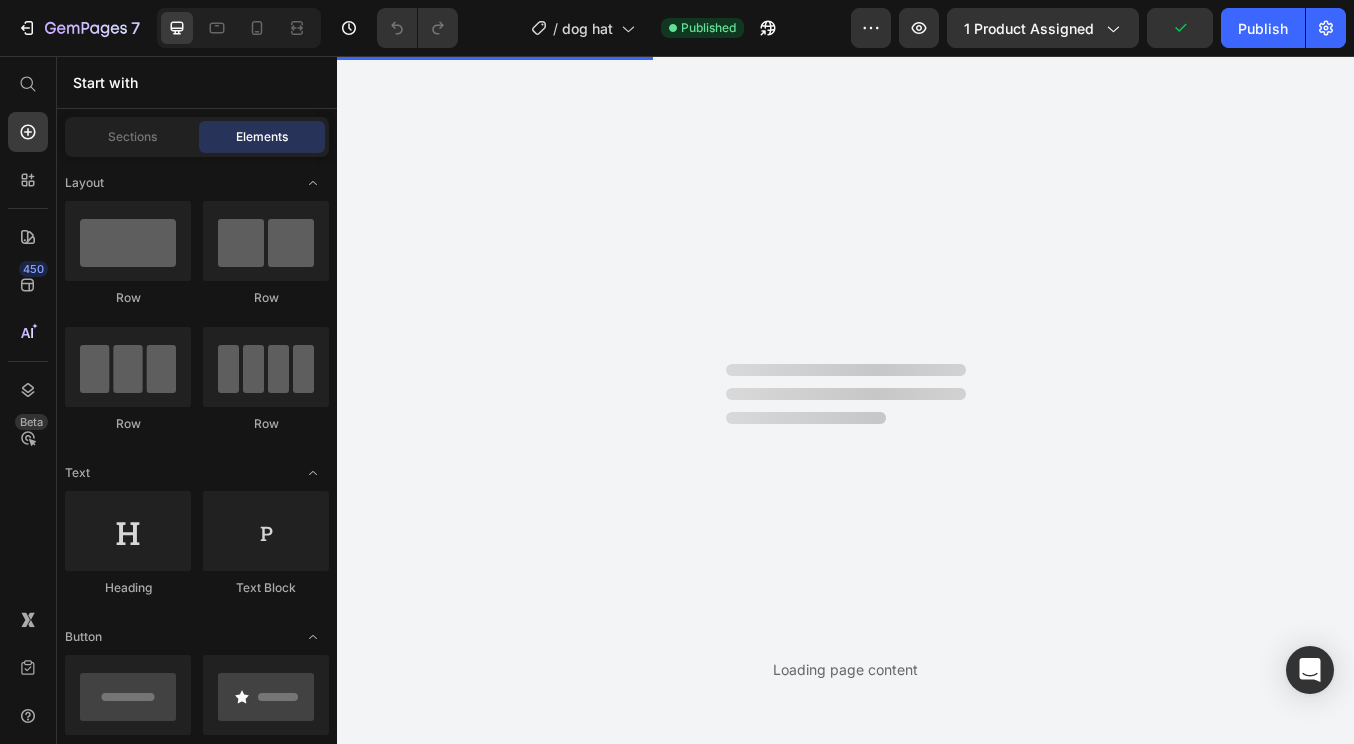 scroll, scrollTop: 0, scrollLeft: 0, axis: both 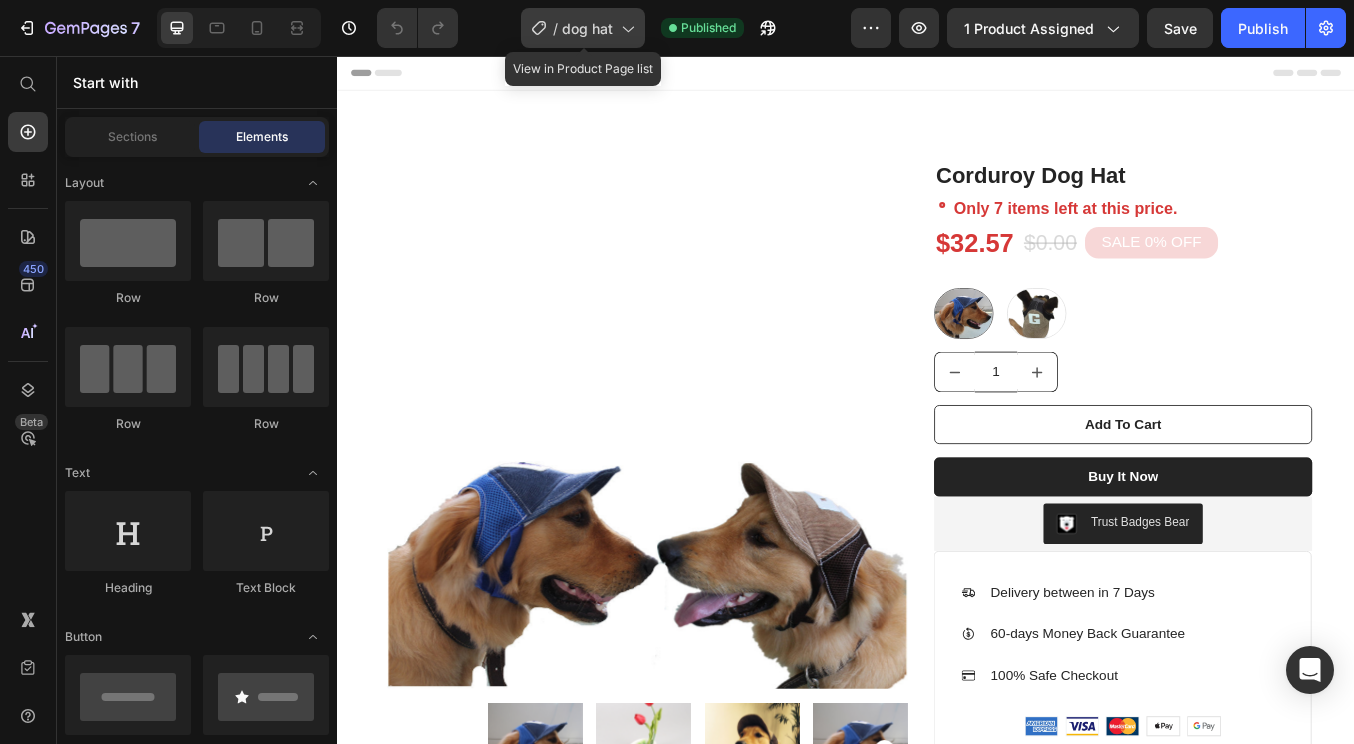 click on "dog hat" at bounding box center [587, 28] 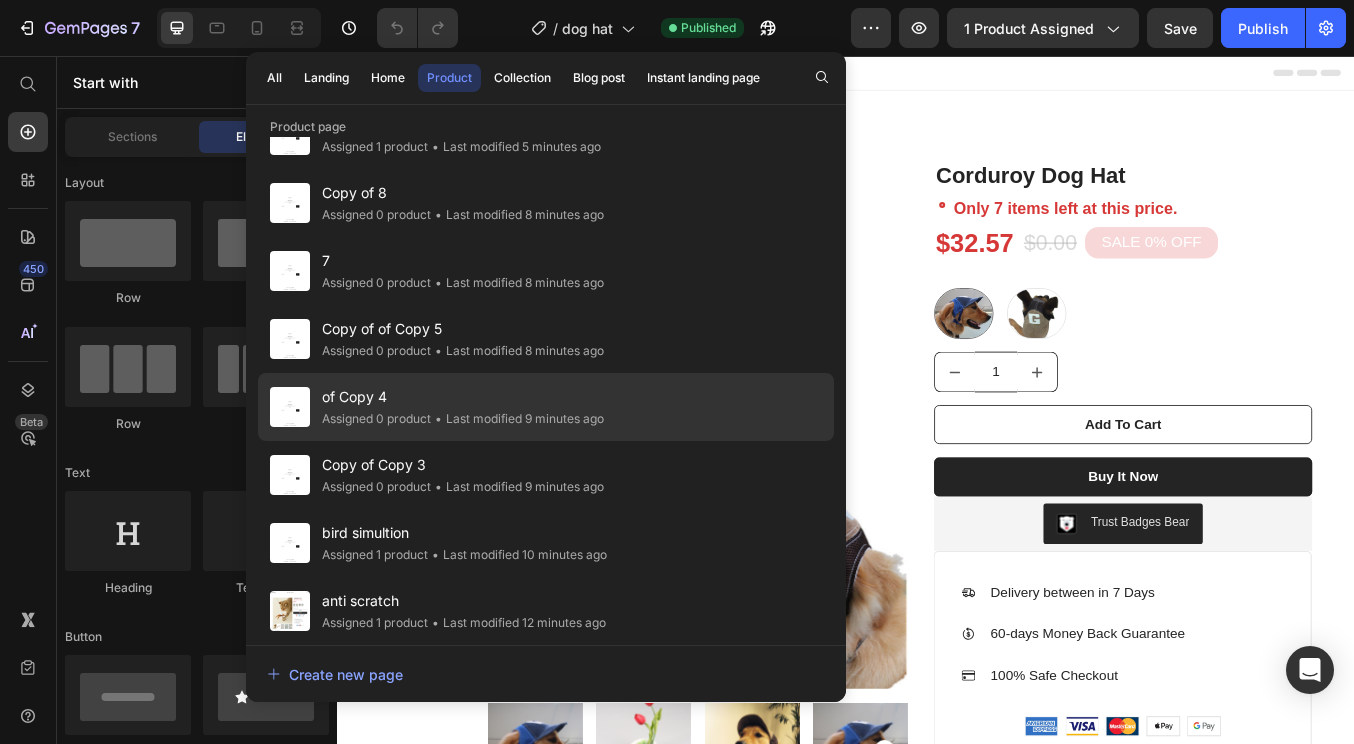 click on "• Last modified 9 minutes ago" 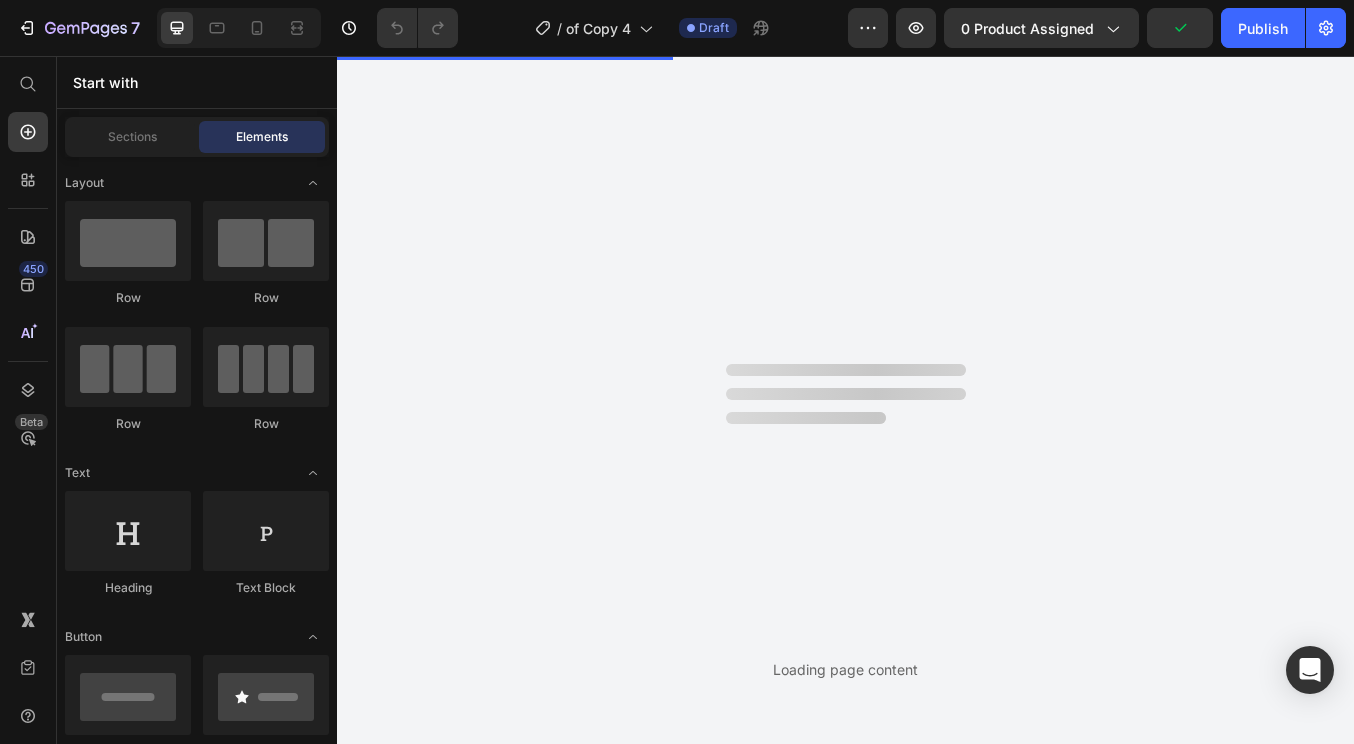 scroll, scrollTop: 0, scrollLeft: 0, axis: both 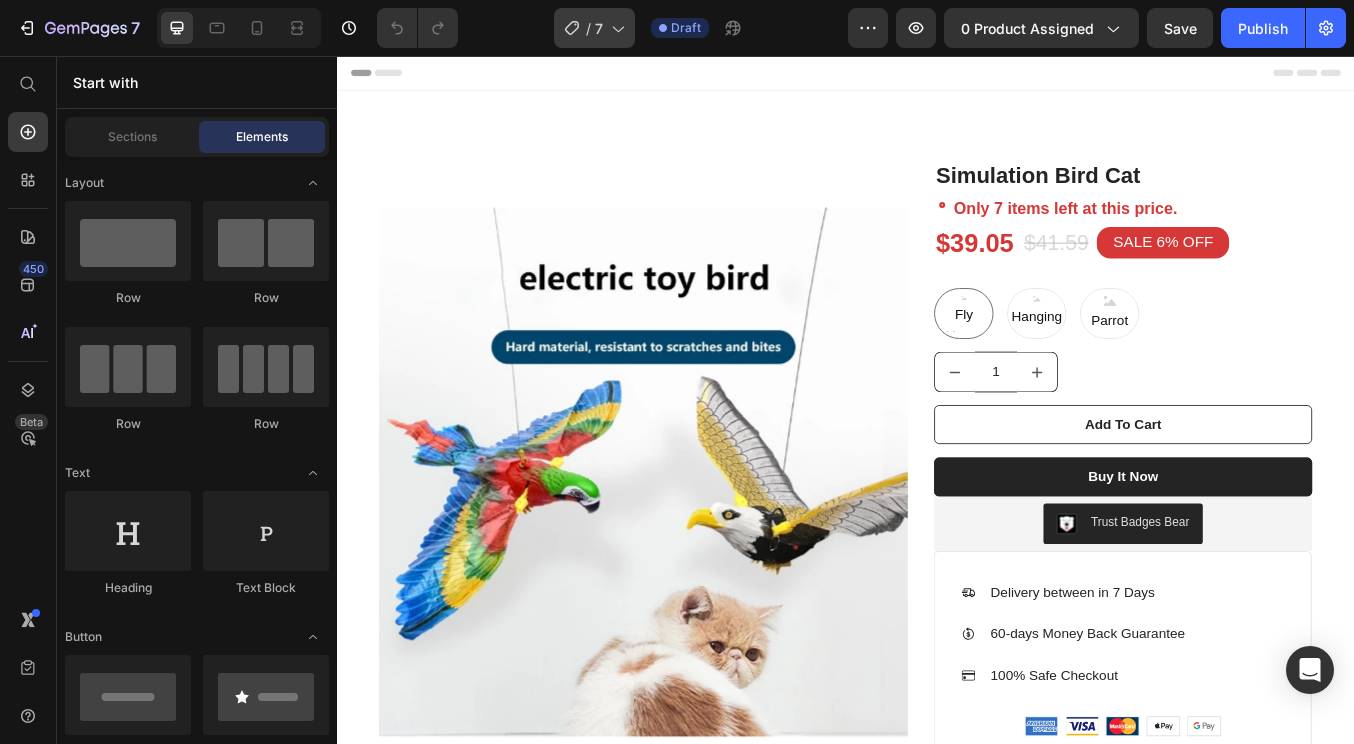 click 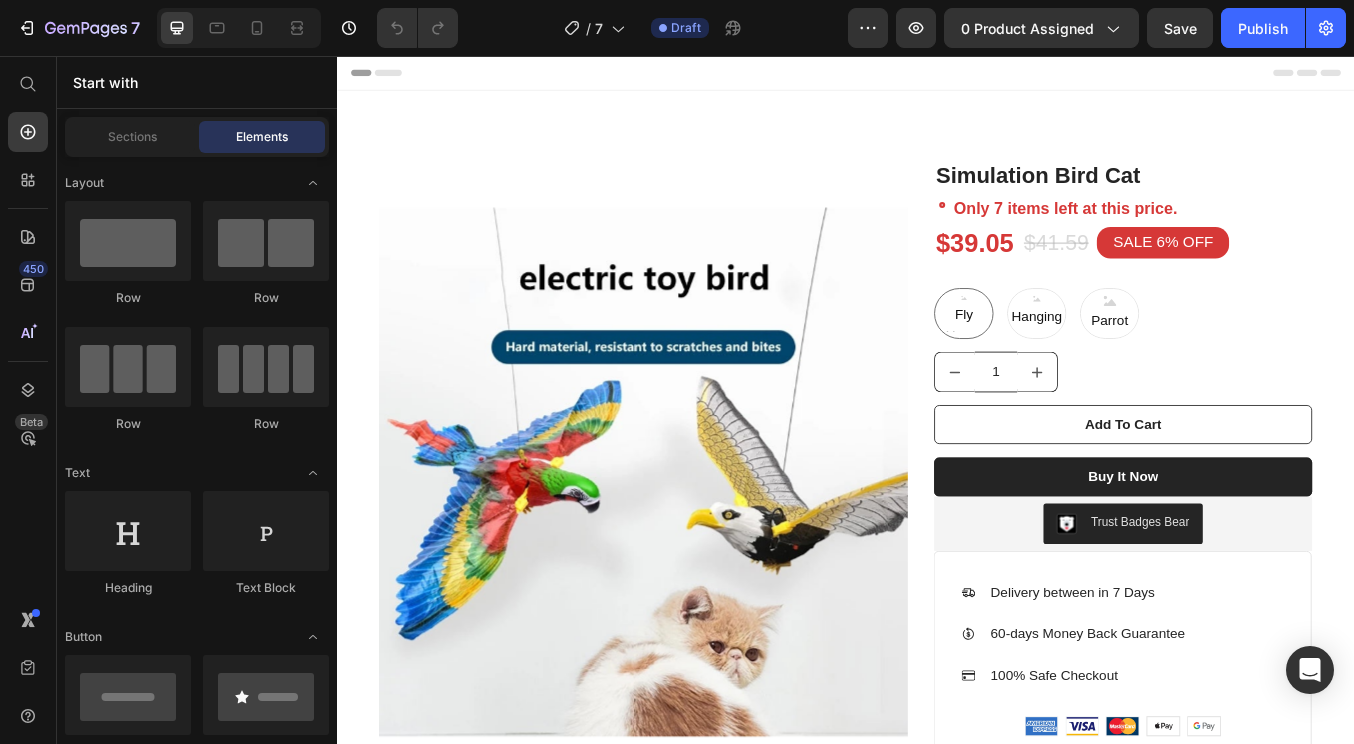 click on "Header" at bounding box center [937, 76] 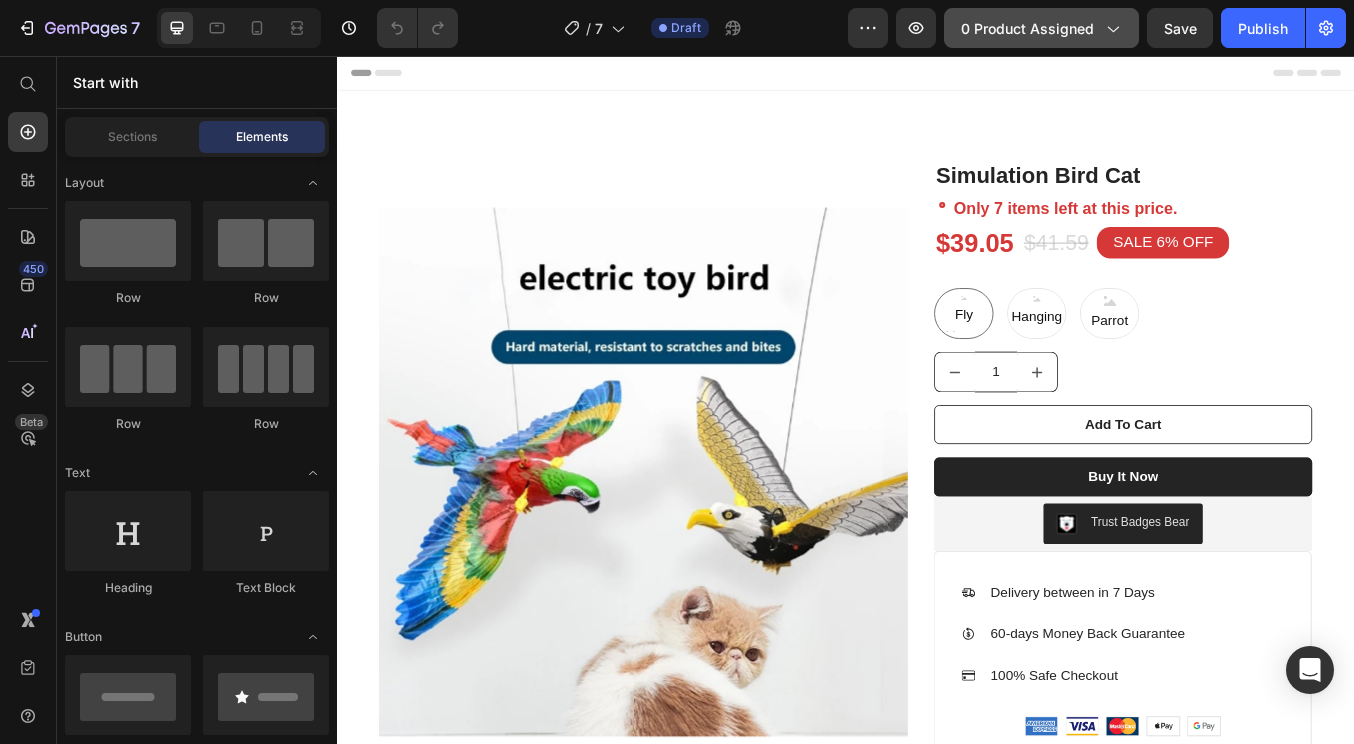 click on "0 product assigned" 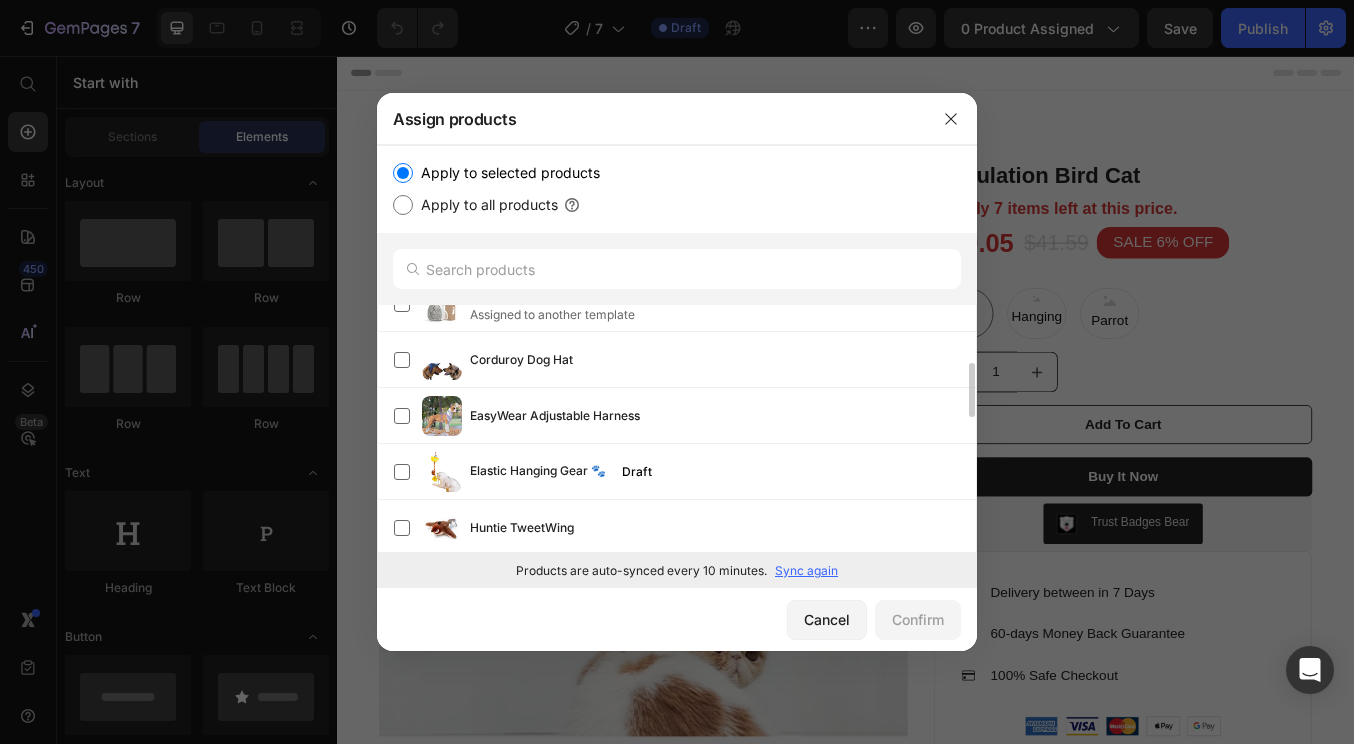 scroll, scrollTop: 256, scrollLeft: 0, axis: vertical 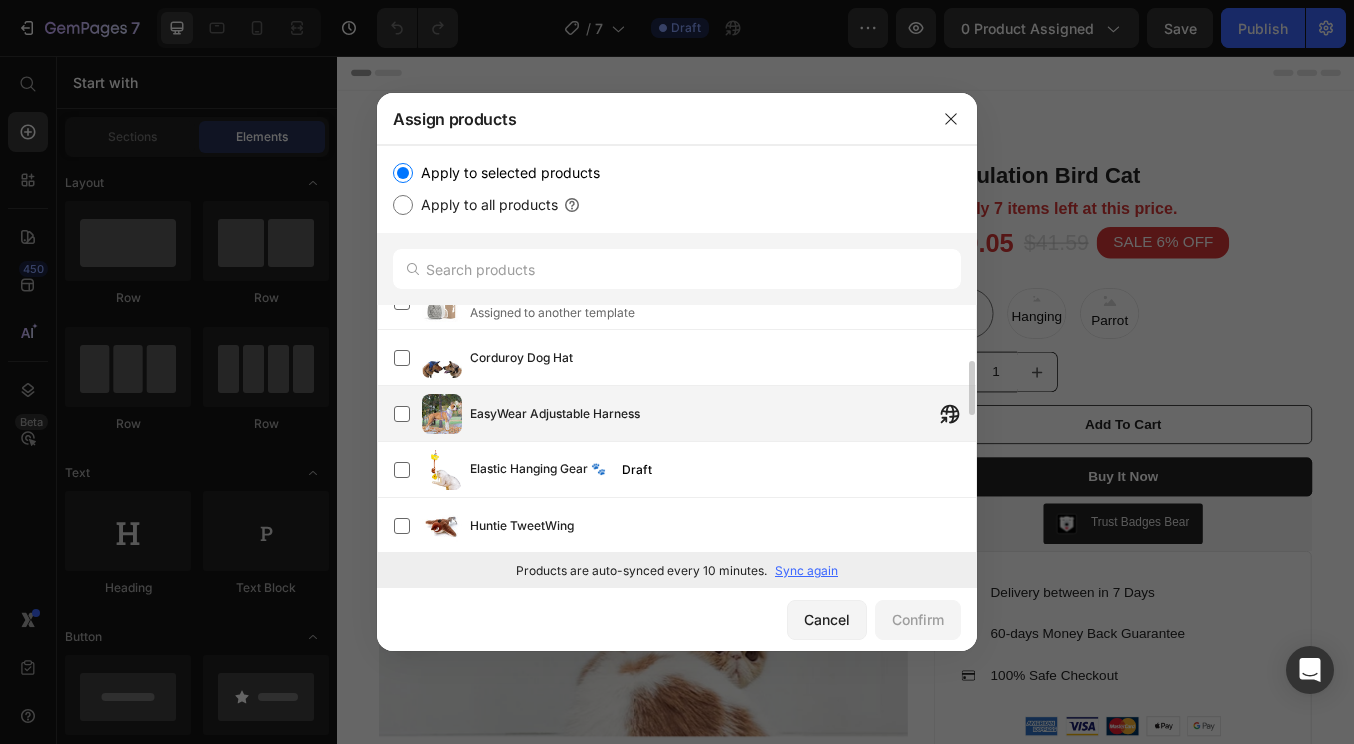 click on "EasyWear Adjustable Harness" at bounding box center (555, 414) 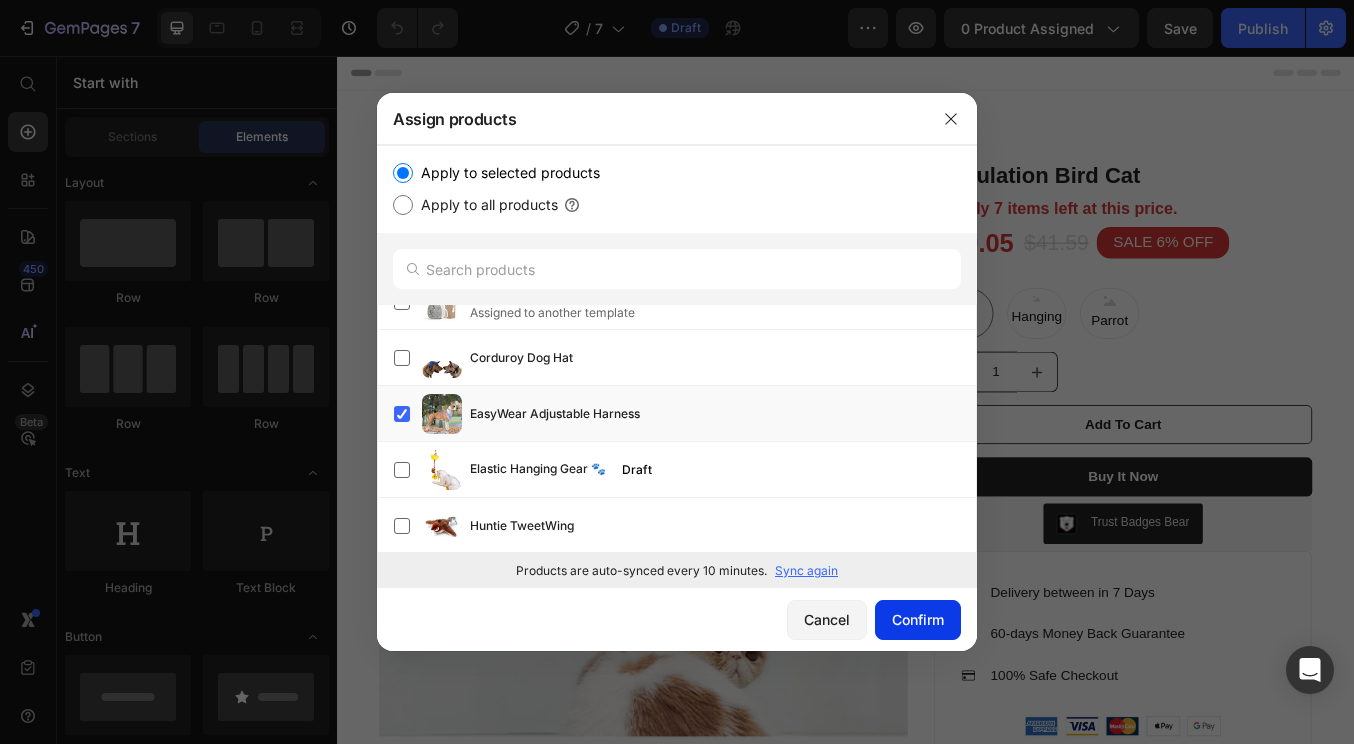 click on "Confirm" at bounding box center [918, 619] 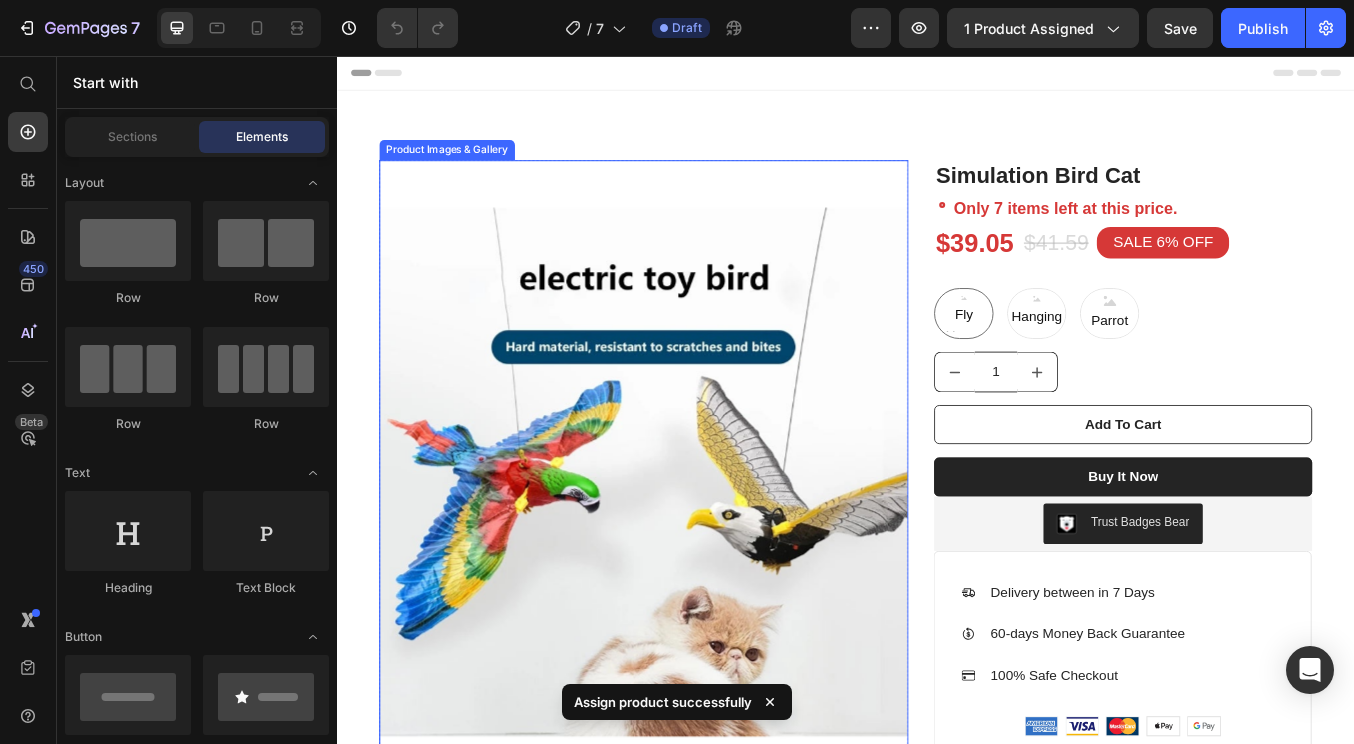 click at bounding box center (699, 547) 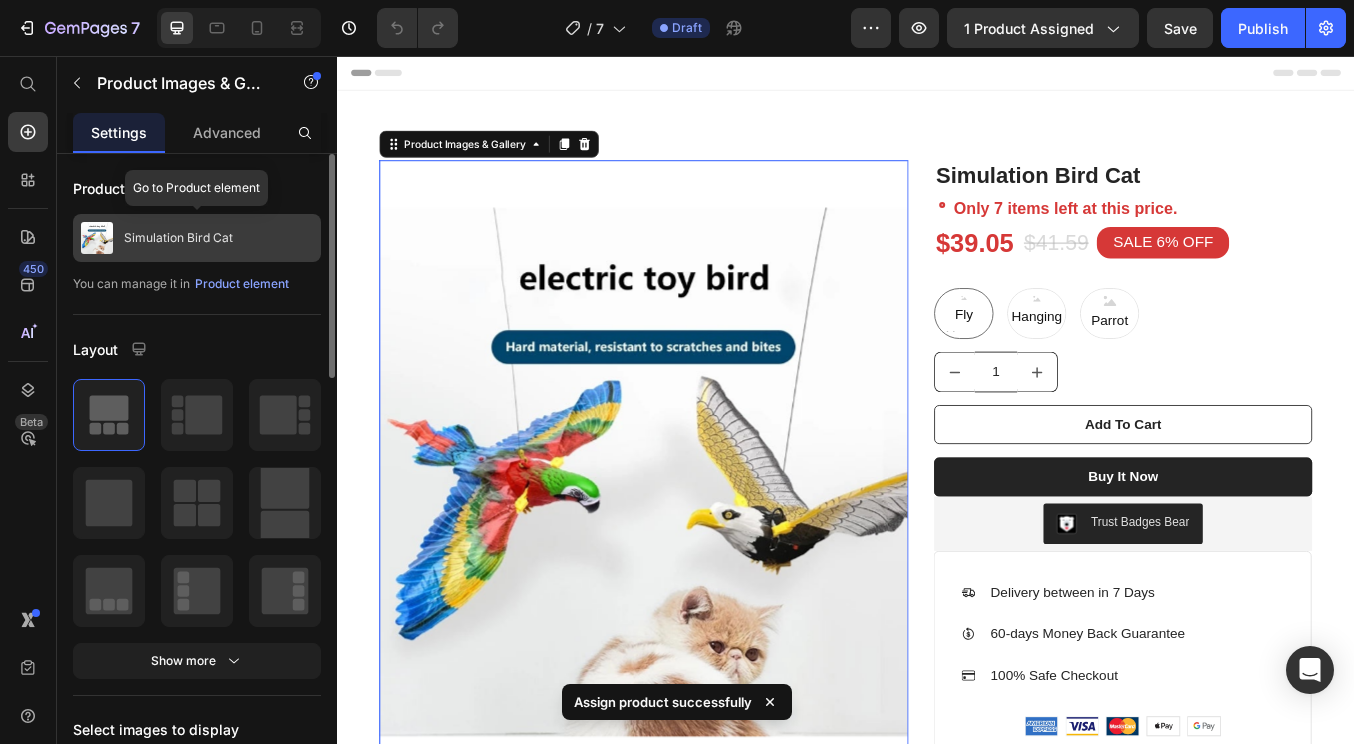 click on "Simulation Bird Cat" at bounding box center [178, 238] 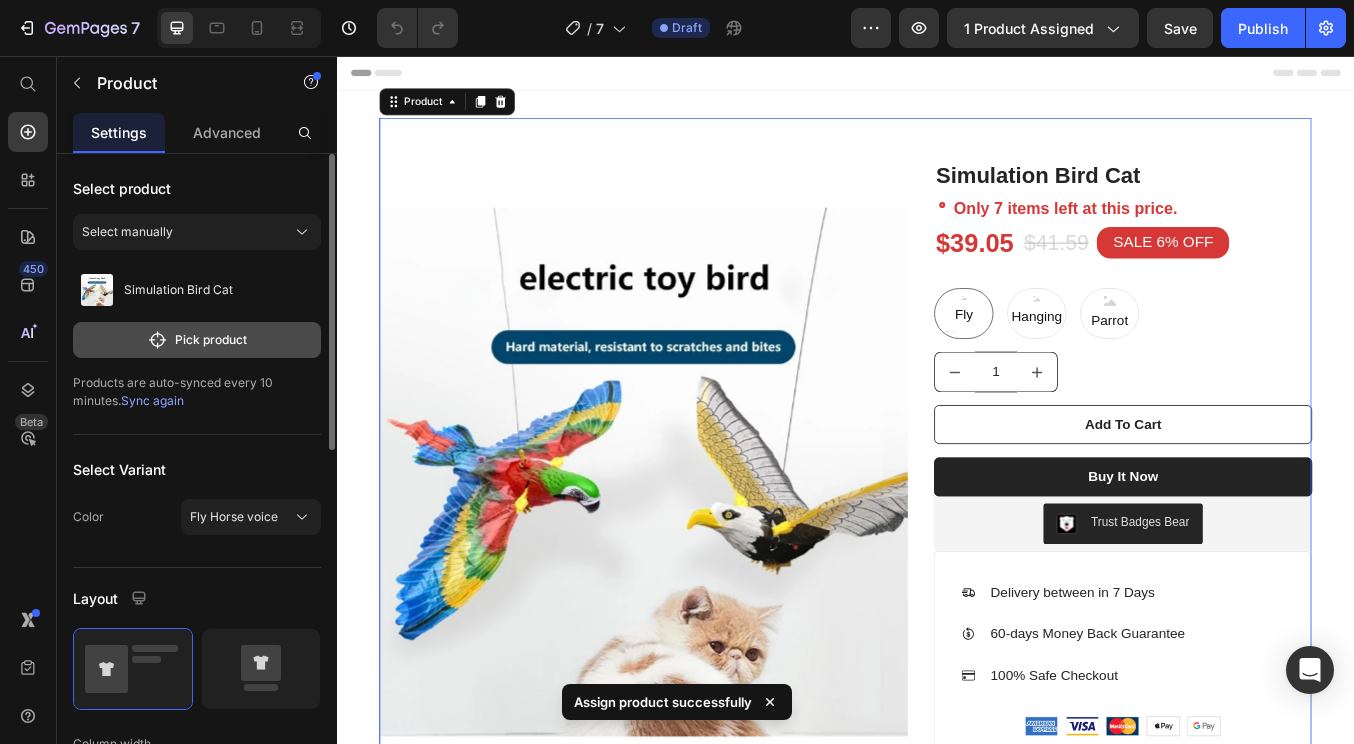 click on "Pick product" 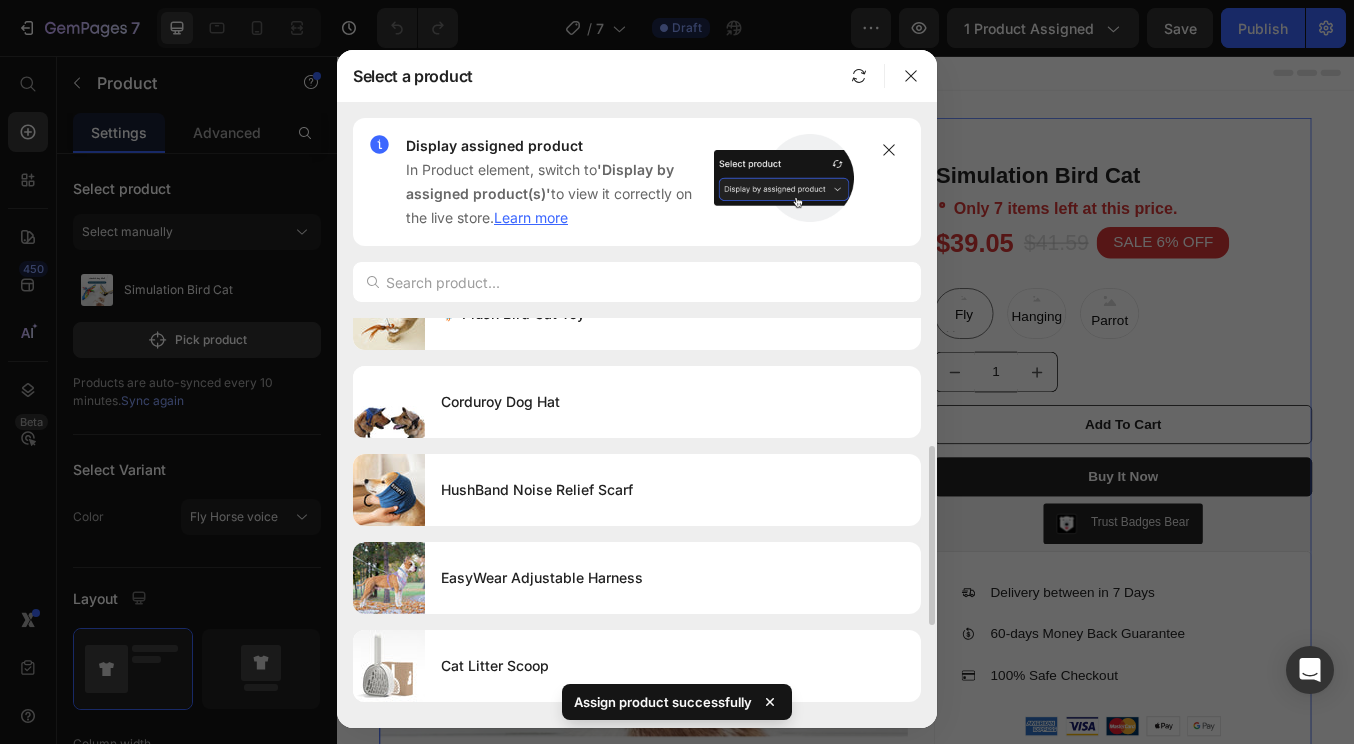 scroll, scrollTop: 273, scrollLeft: 0, axis: vertical 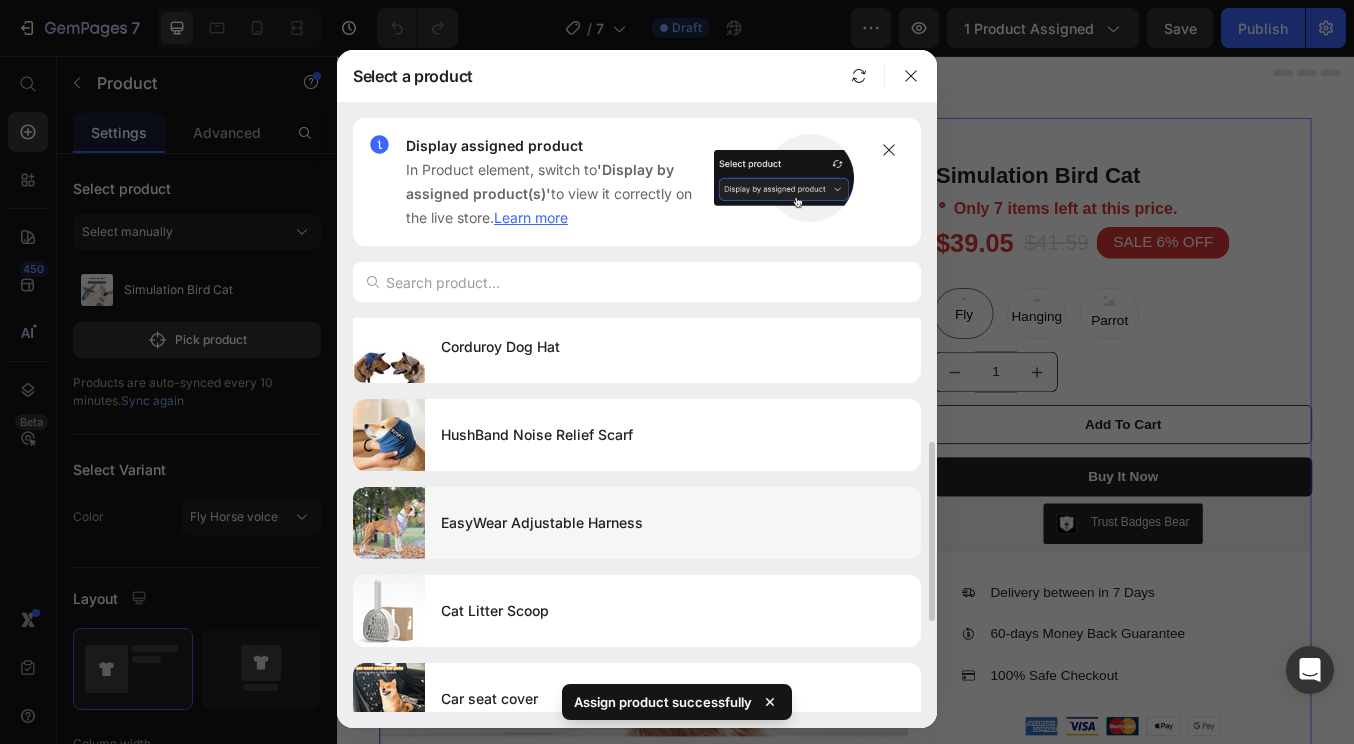 click on "EasyWear Adjustable Harness" at bounding box center [673, 523] 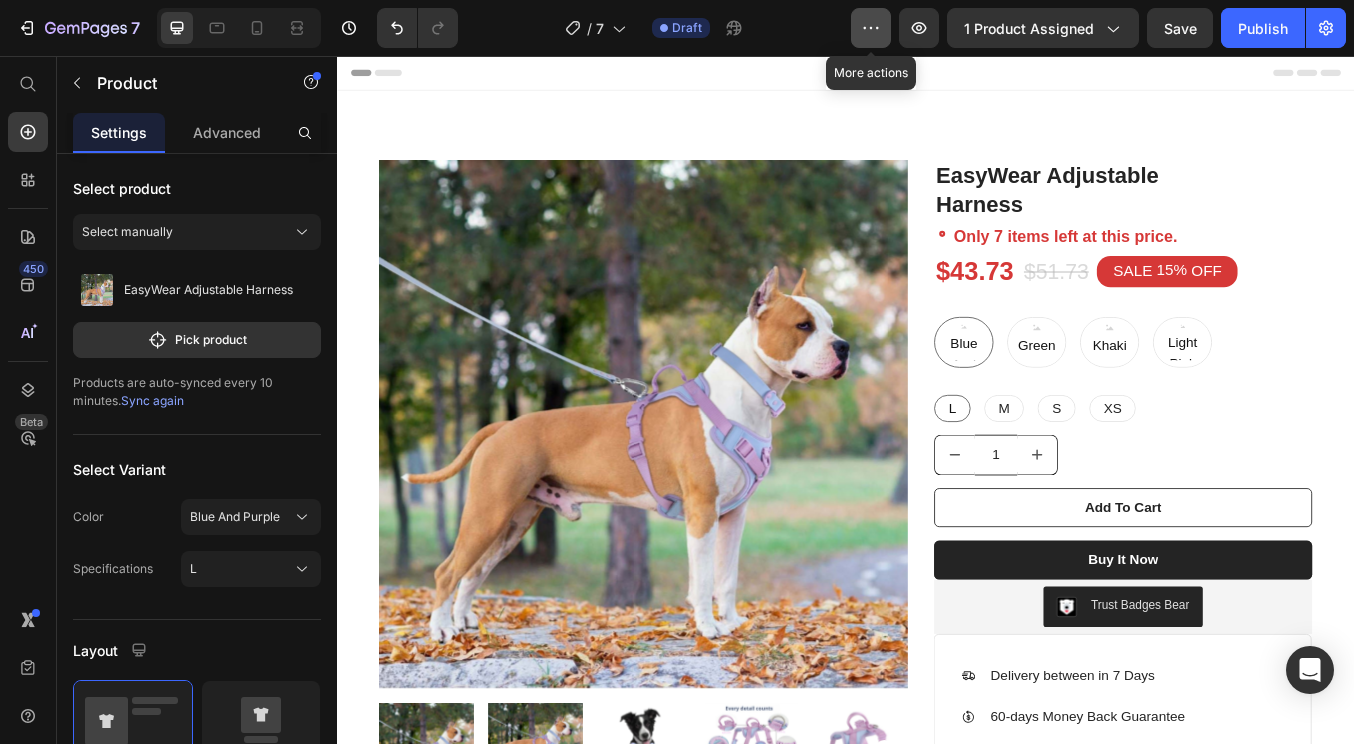click 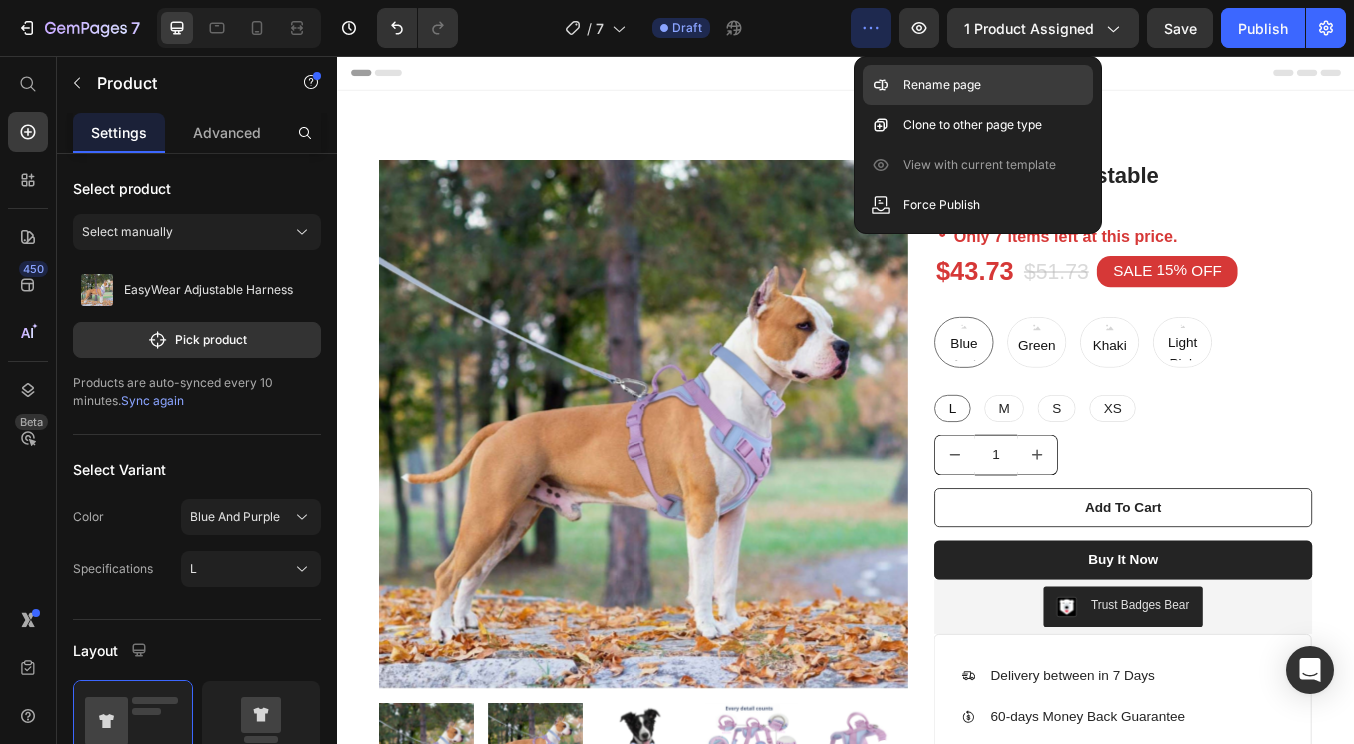 click on "Rename page" at bounding box center (942, 85) 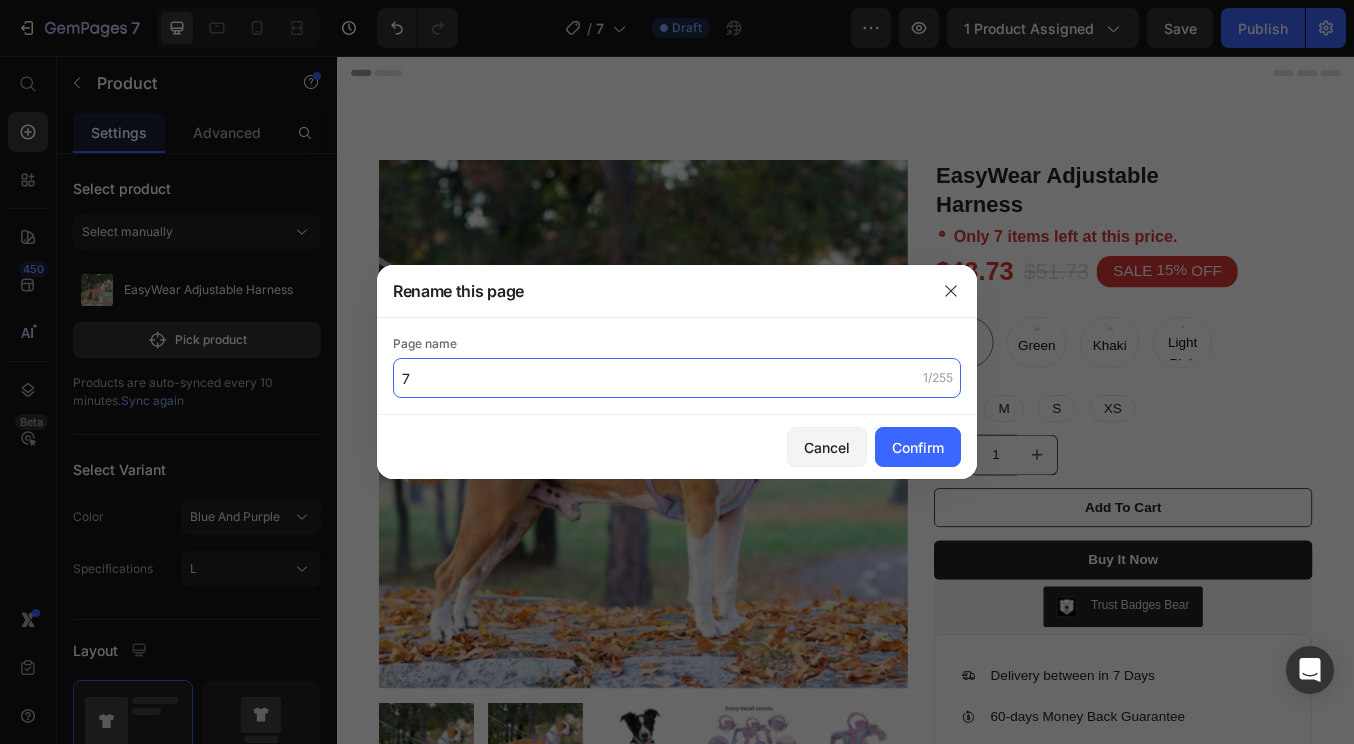click on "7" 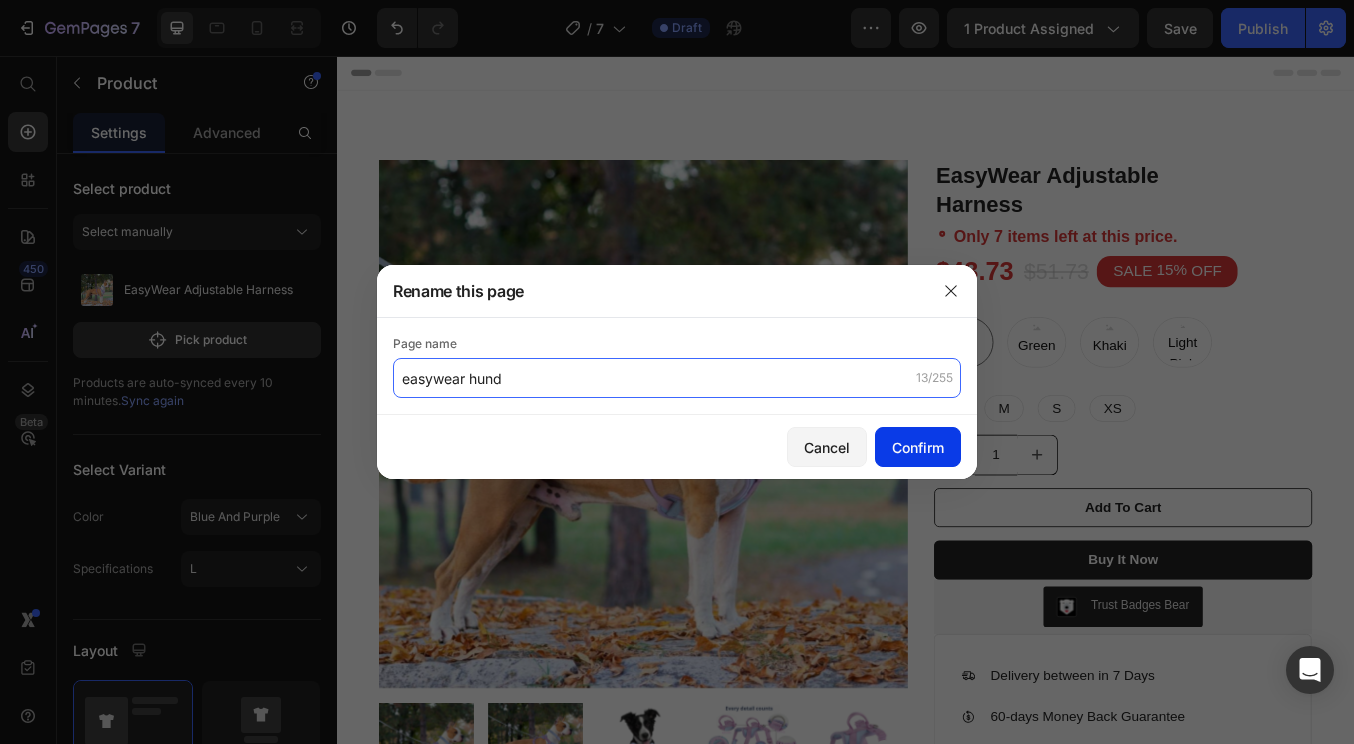 type on "easywear hund" 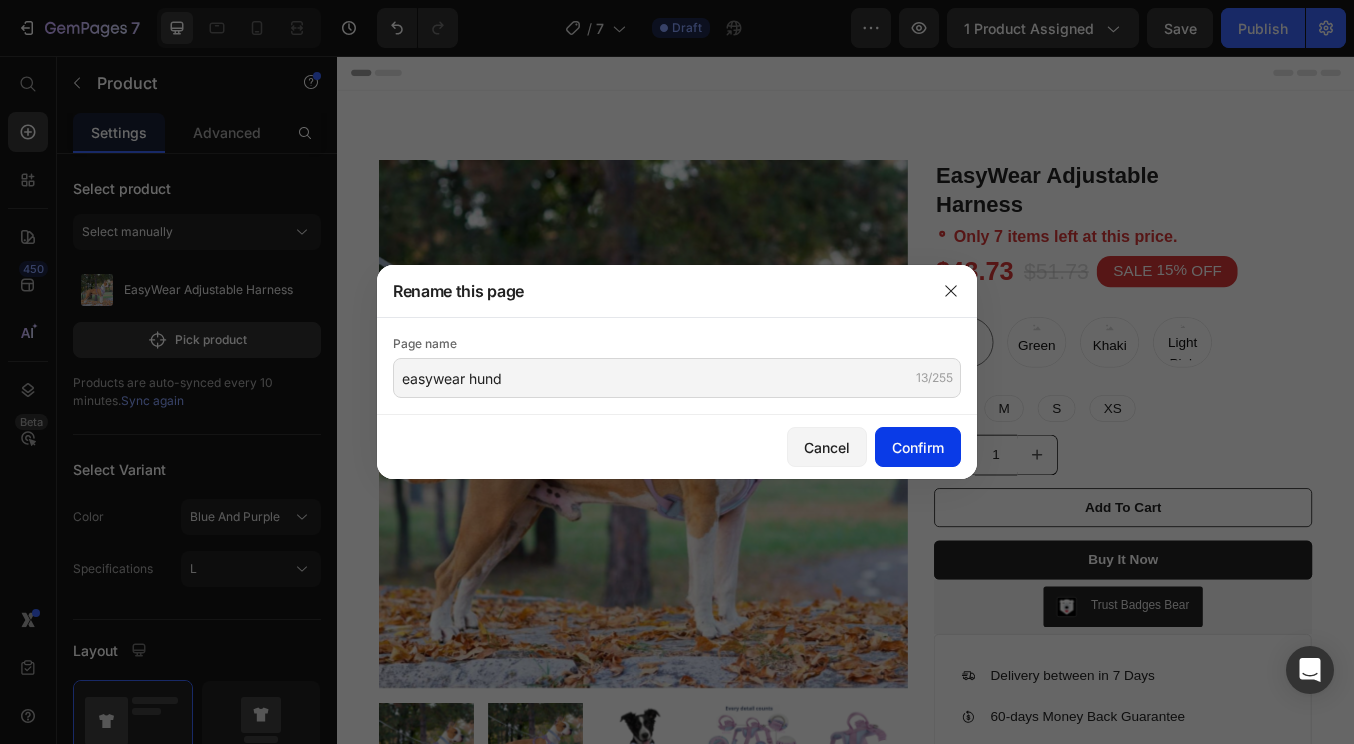 click on "Confirm" at bounding box center (918, 447) 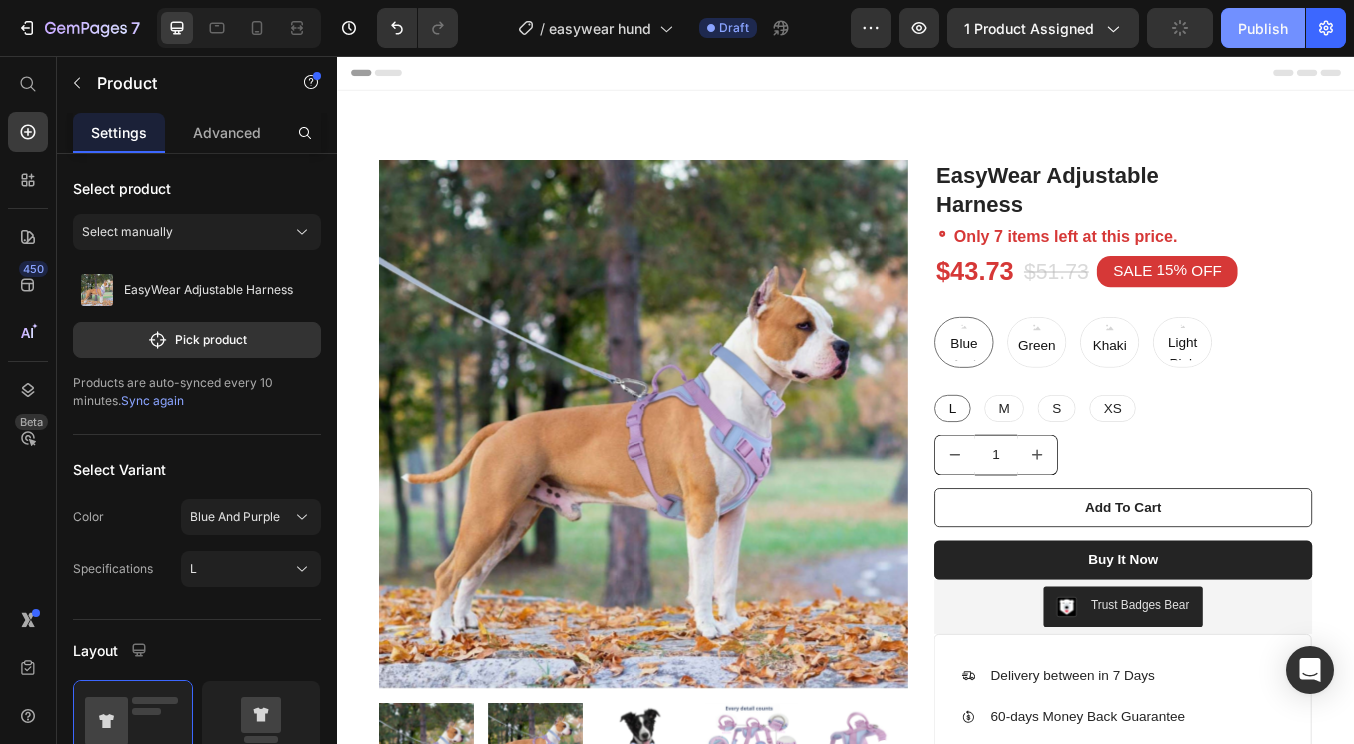 click on "Publish" at bounding box center (1263, 28) 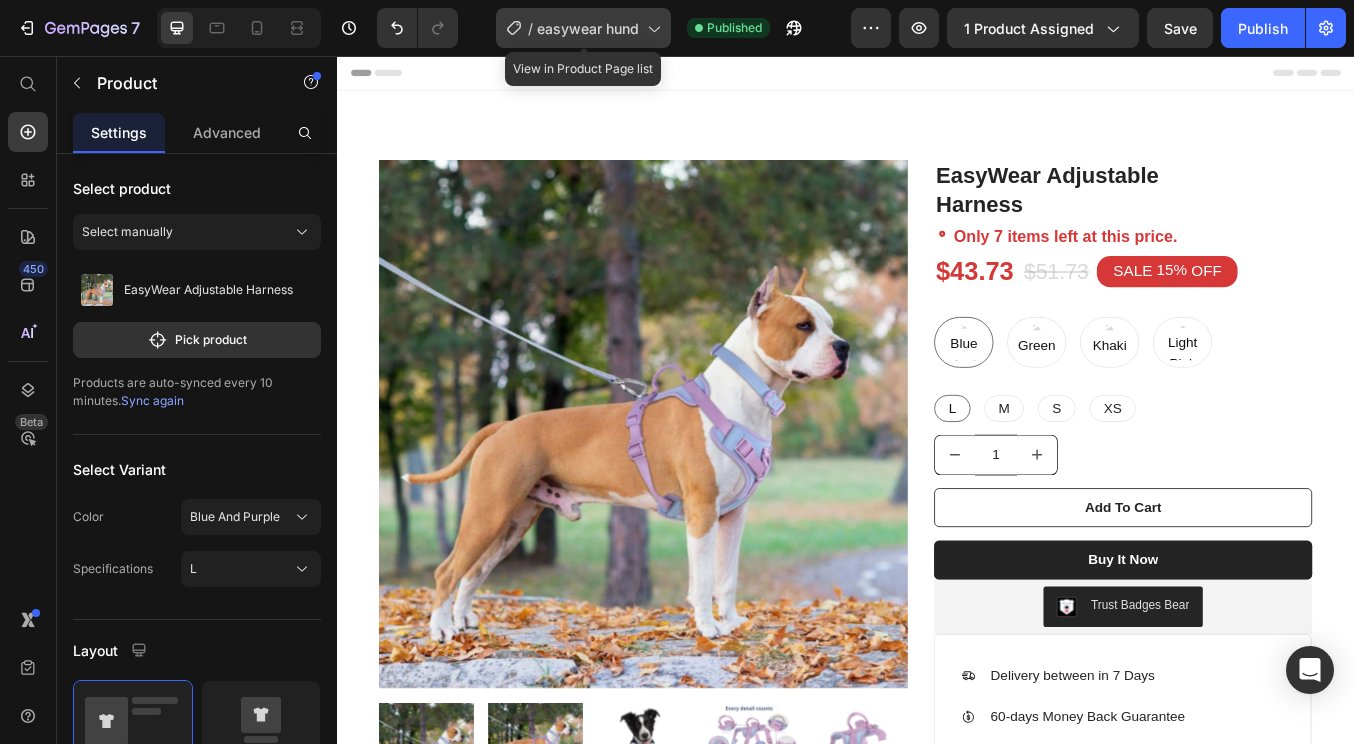 click on "easywear hund" at bounding box center [588, 28] 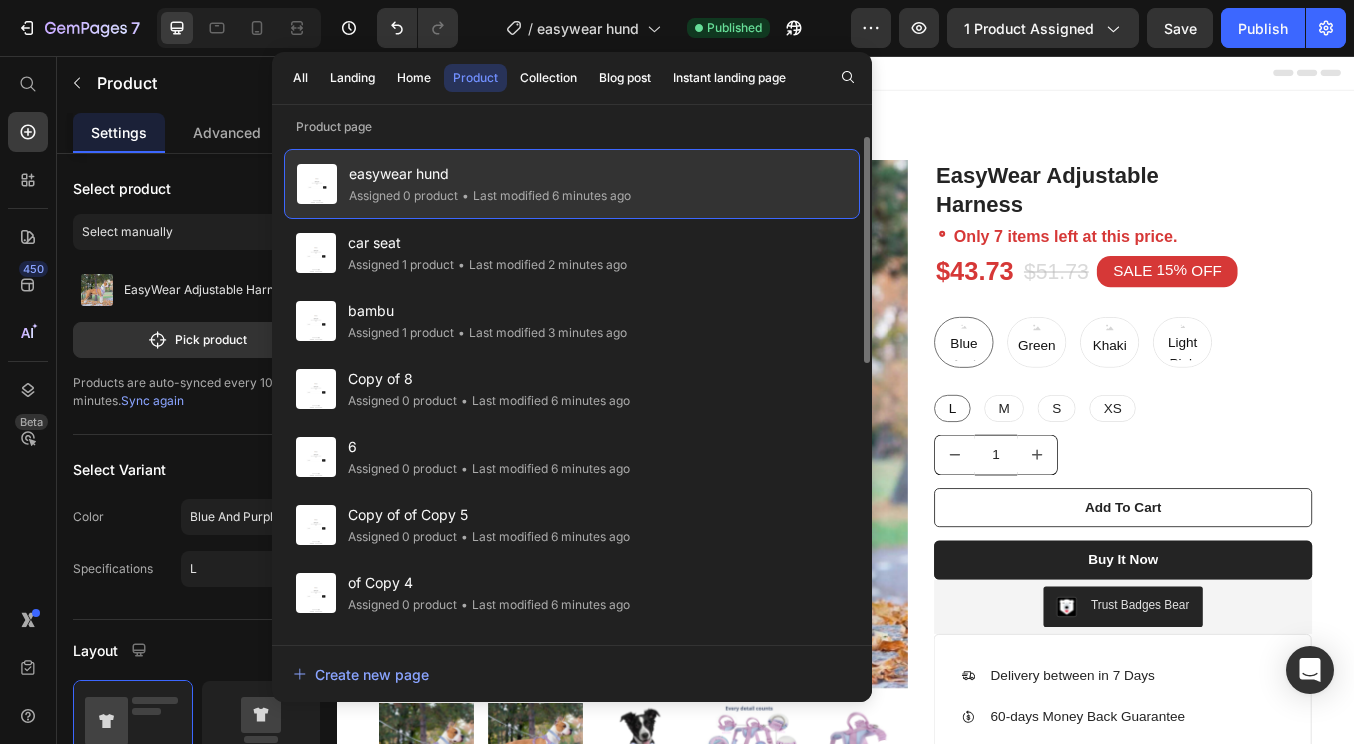 click on "• Last modified 6 minutes ago" 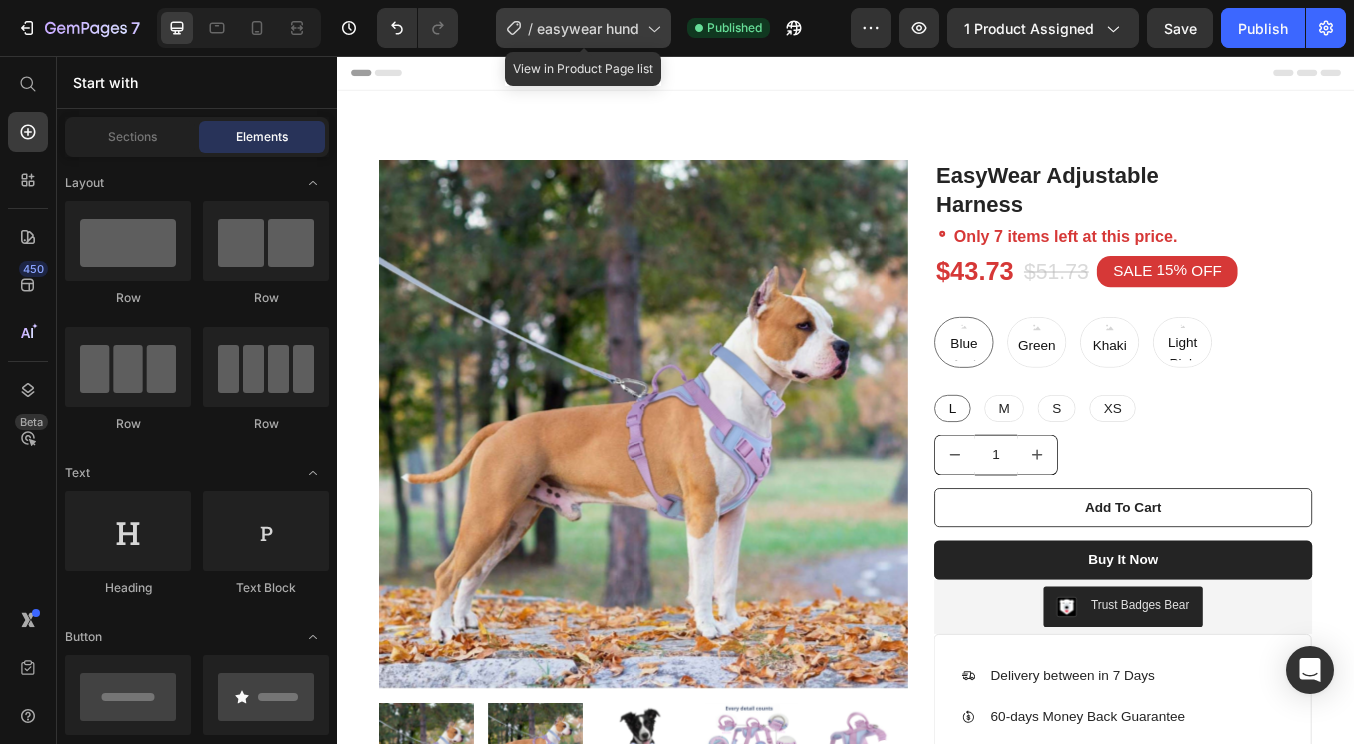 click on "easywear hund" at bounding box center [588, 28] 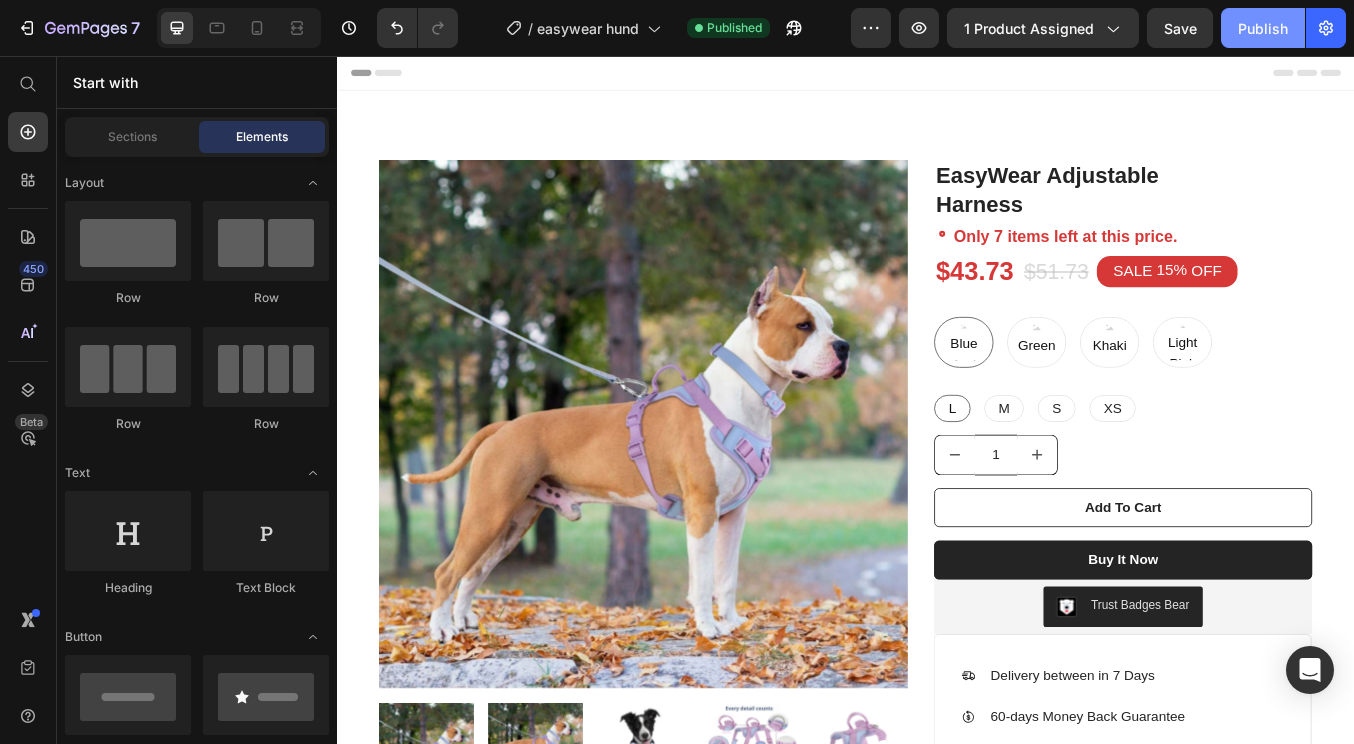 click on "Publish" 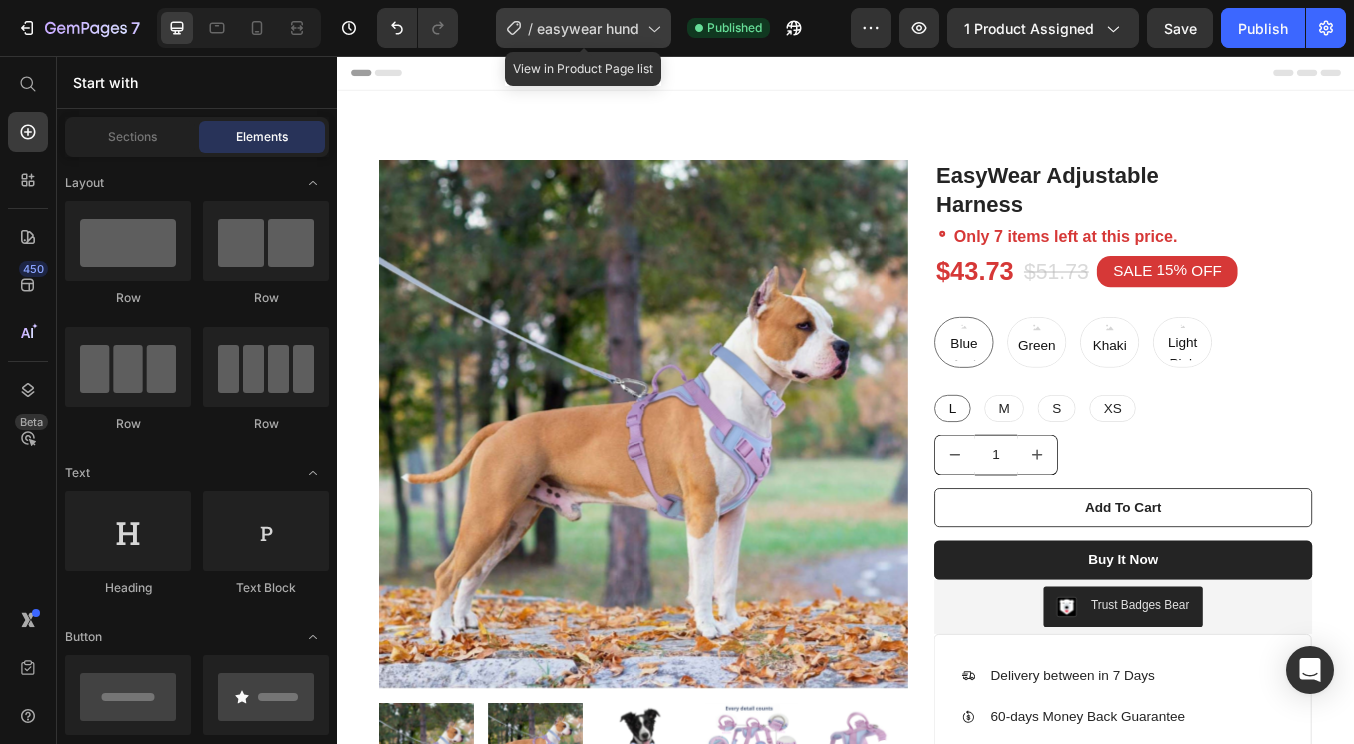 click on "easywear hund" at bounding box center (588, 28) 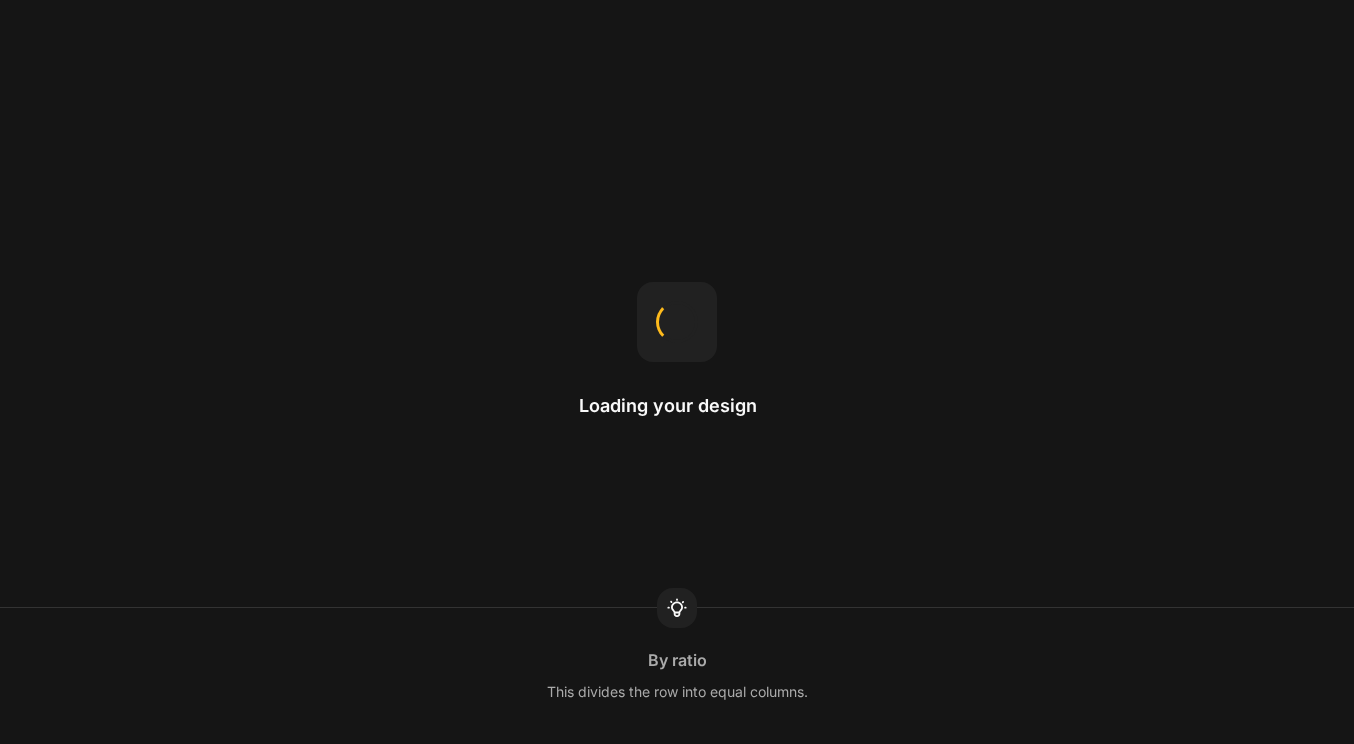 scroll, scrollTop: 0, scrollLeft: 0, axis: both 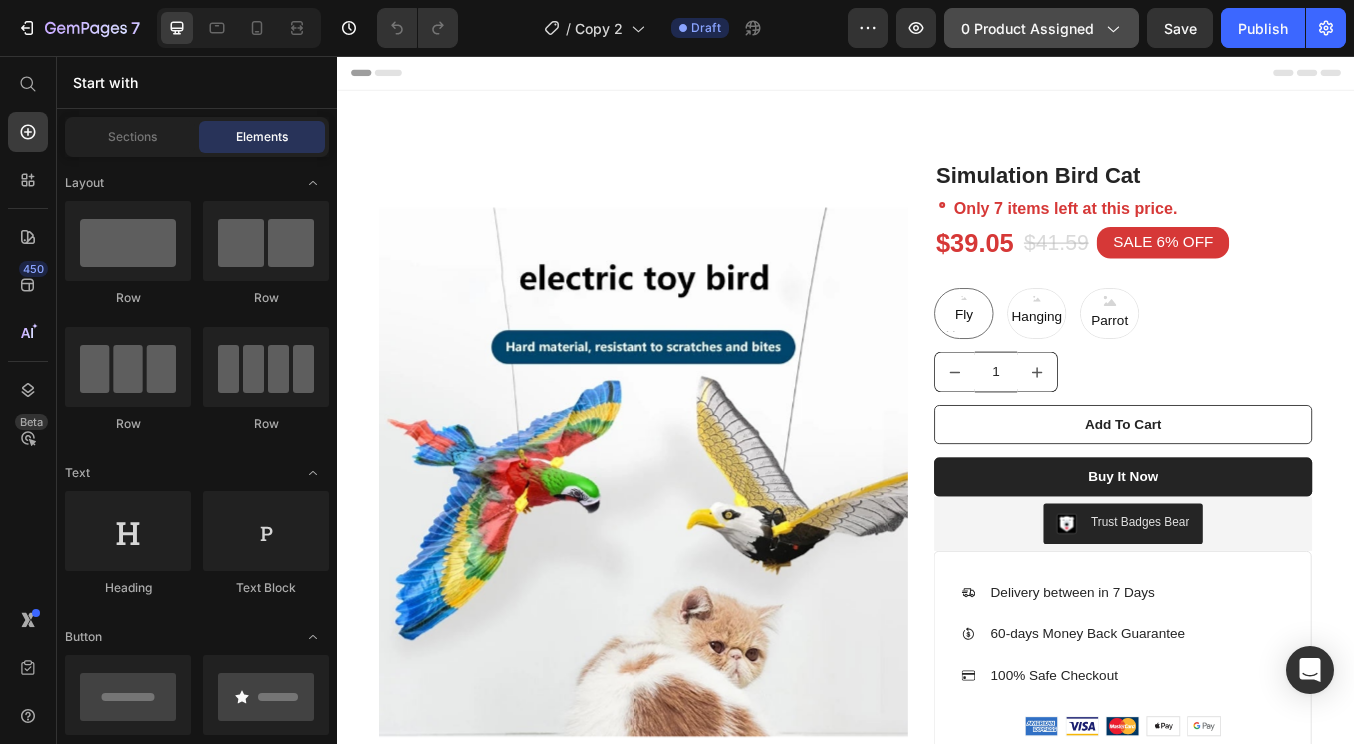 click on "0 product assigned" 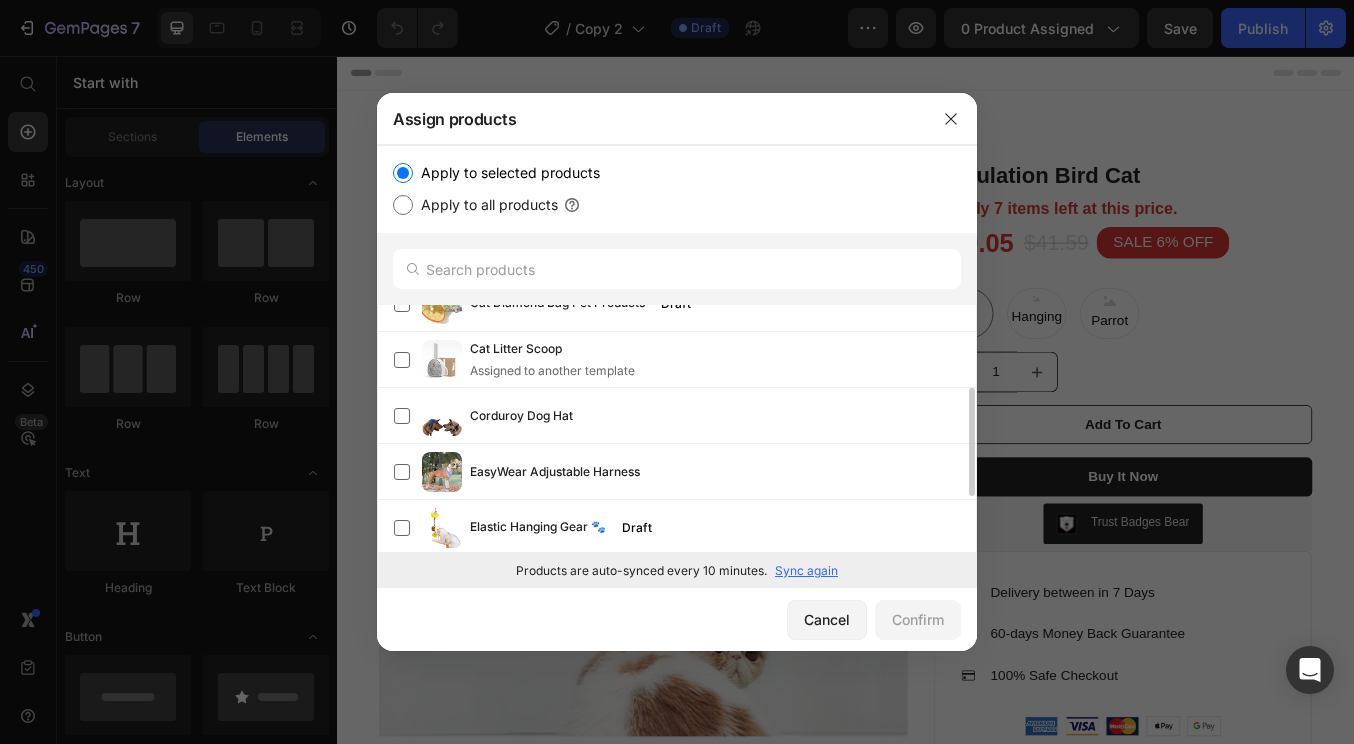 scroll, scrollTop: 199, scrollLeft: 0, axis: vertical 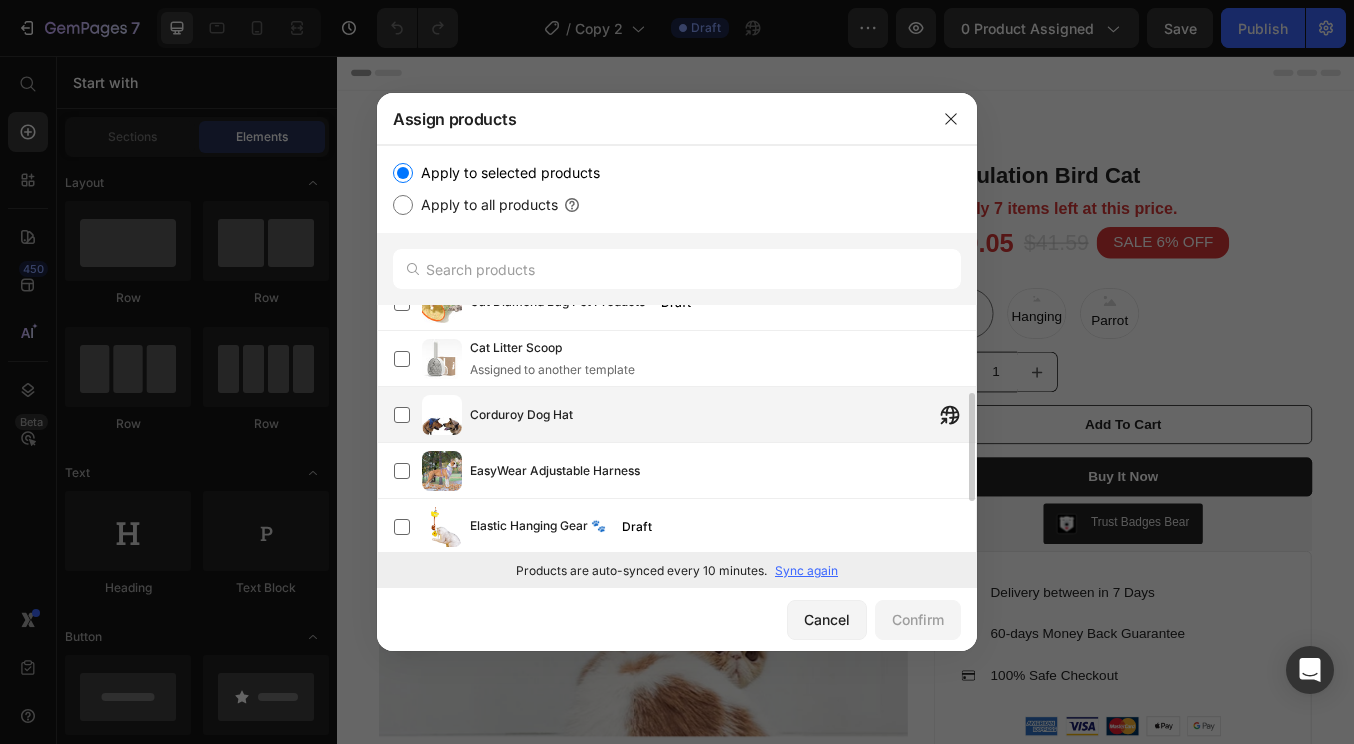 click on "Corduroy Dog Hat" at bounding box center [723, 415] 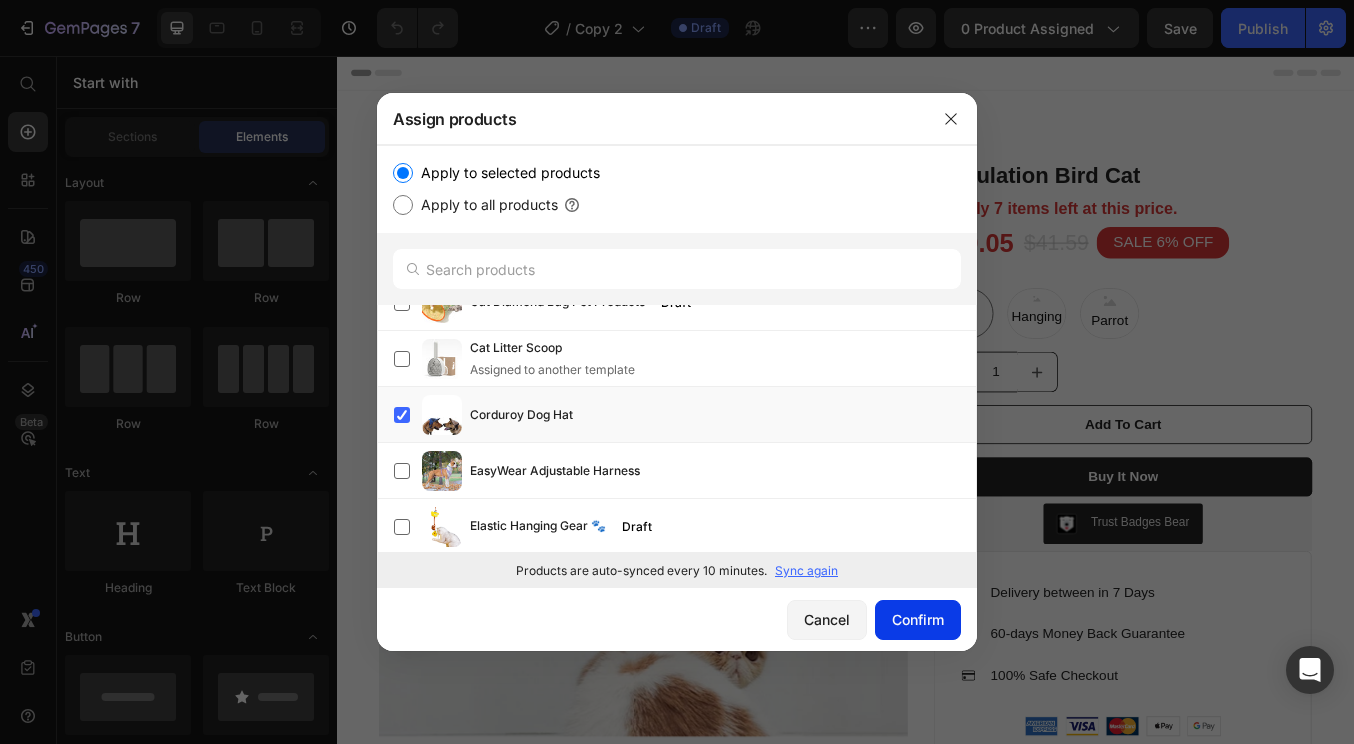 click on "Confirm" 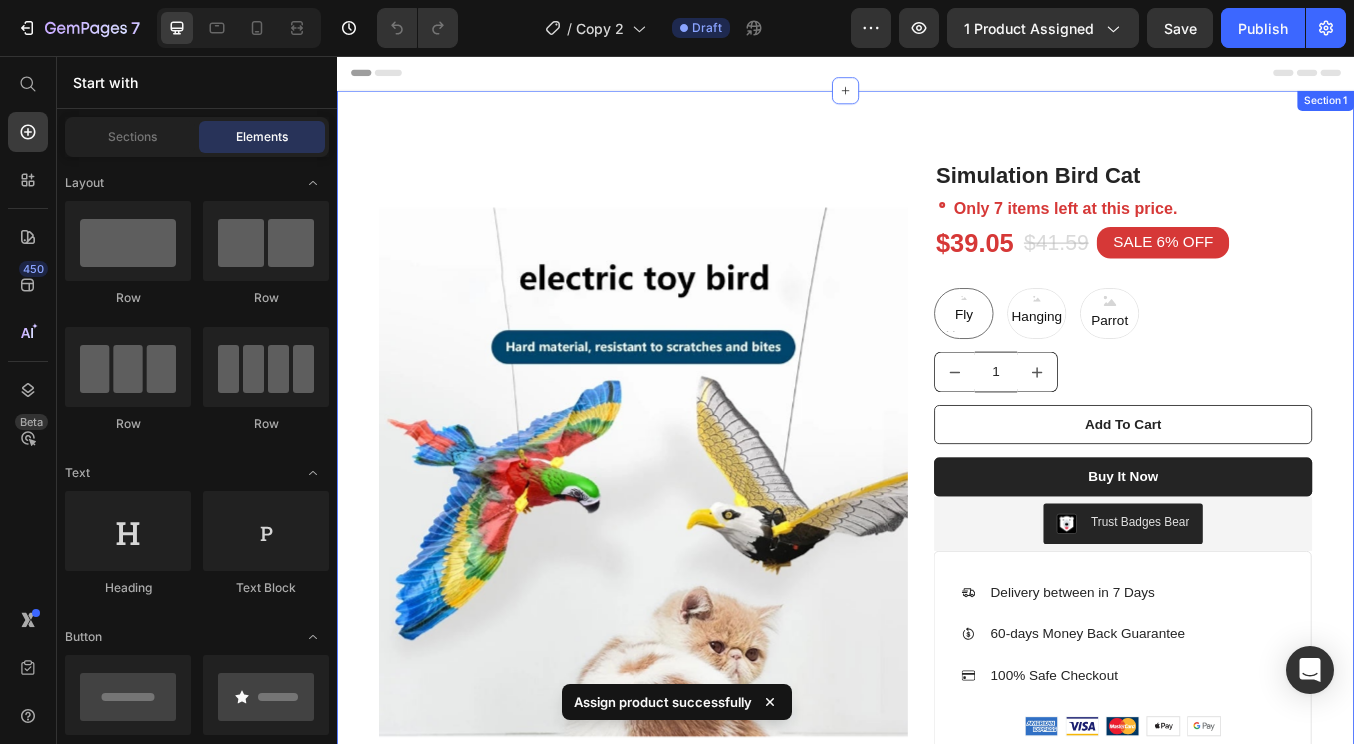 click at bounding box center [699, 547] 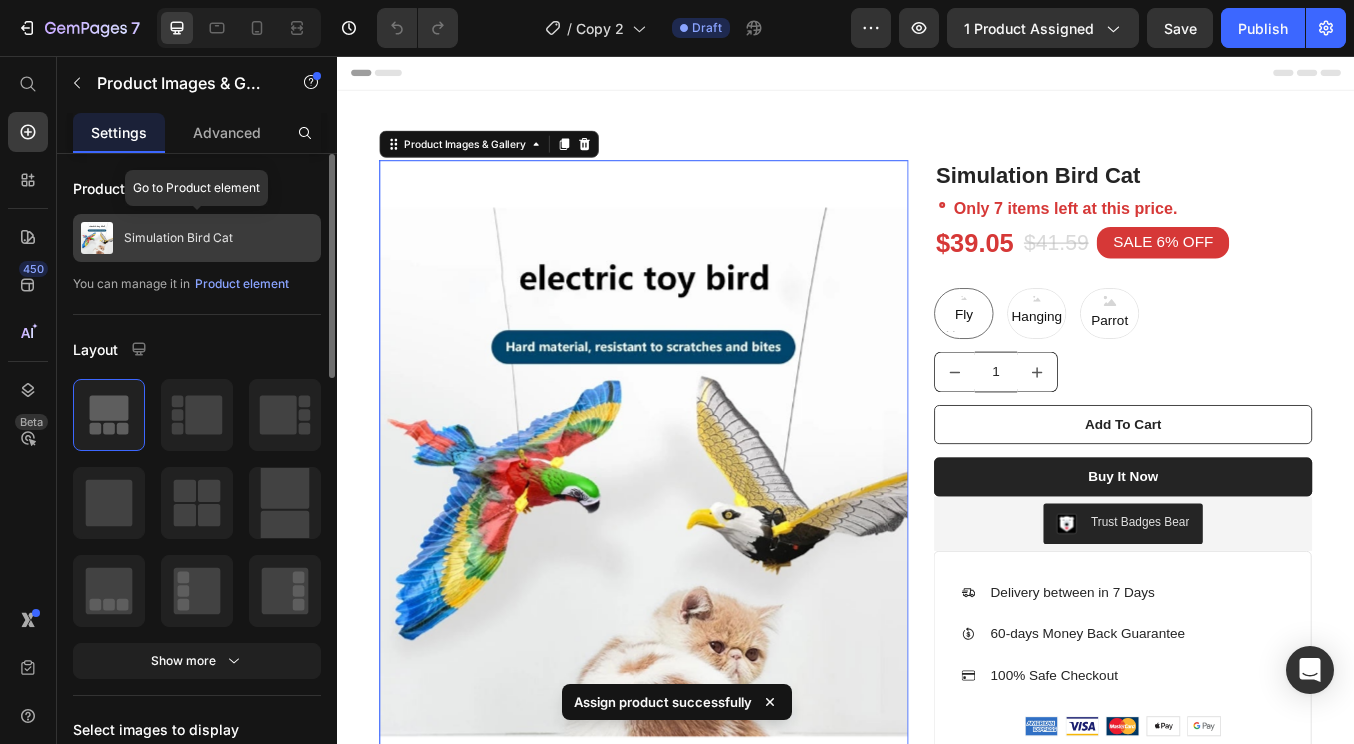 click on "Simulation Bird Cat" at bounding box center [178, 238] 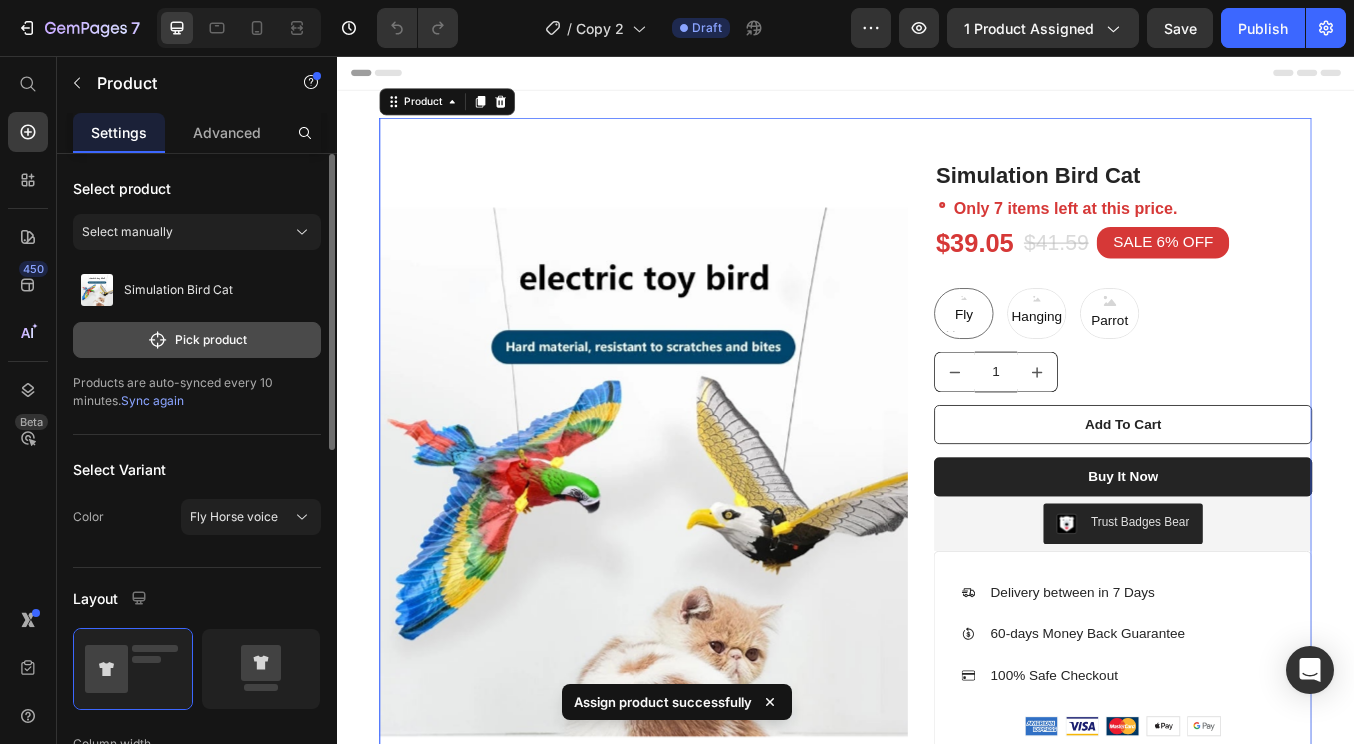 click on "Pick product" 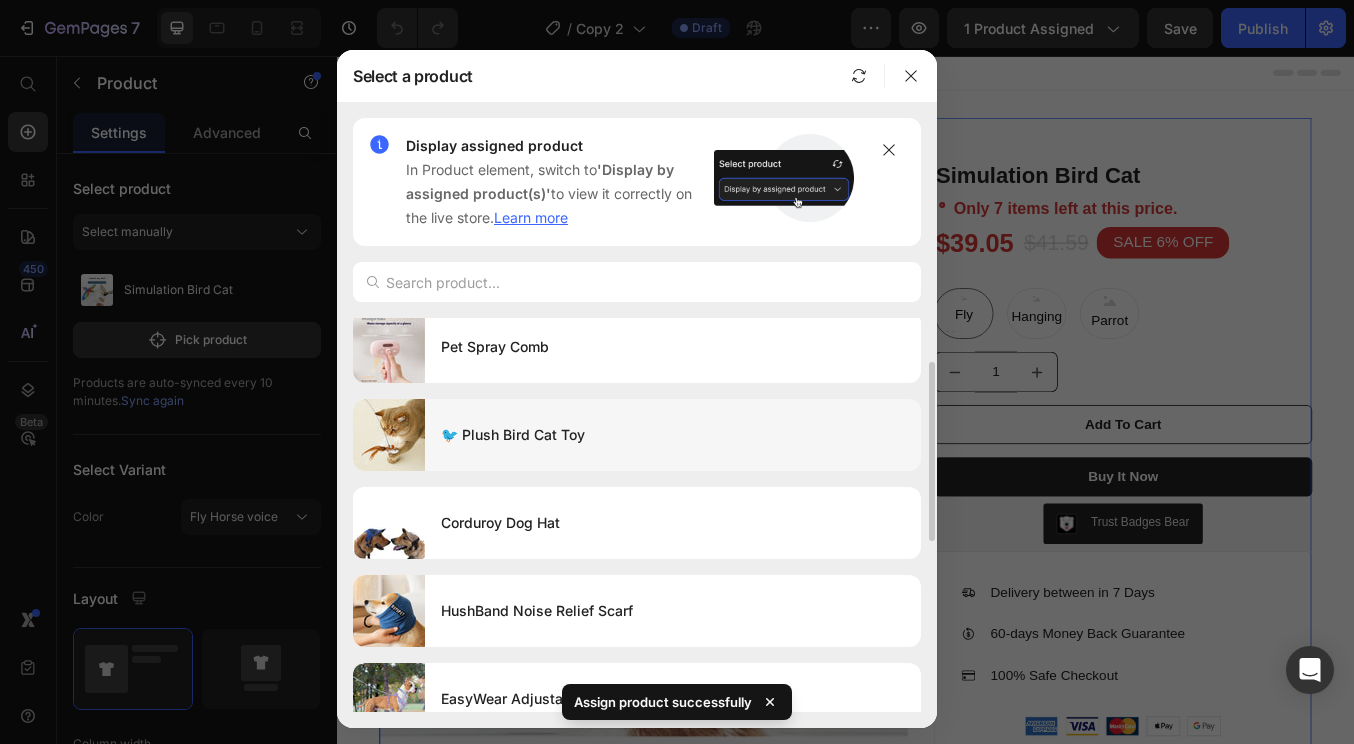 scroll, scrollTop: 99, scrollLeft: 0, axis: vertical 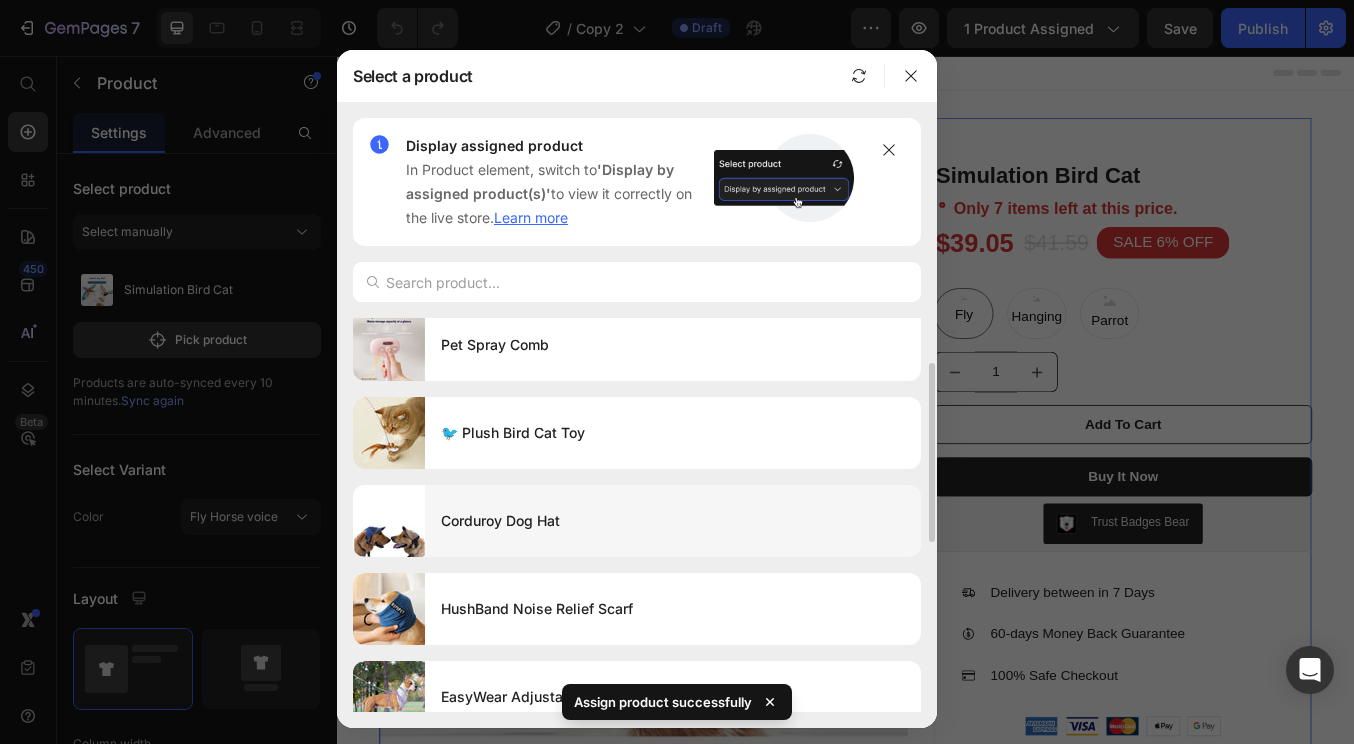 click on "Corduroy Dog Hat" at bounding box center [673, 521] 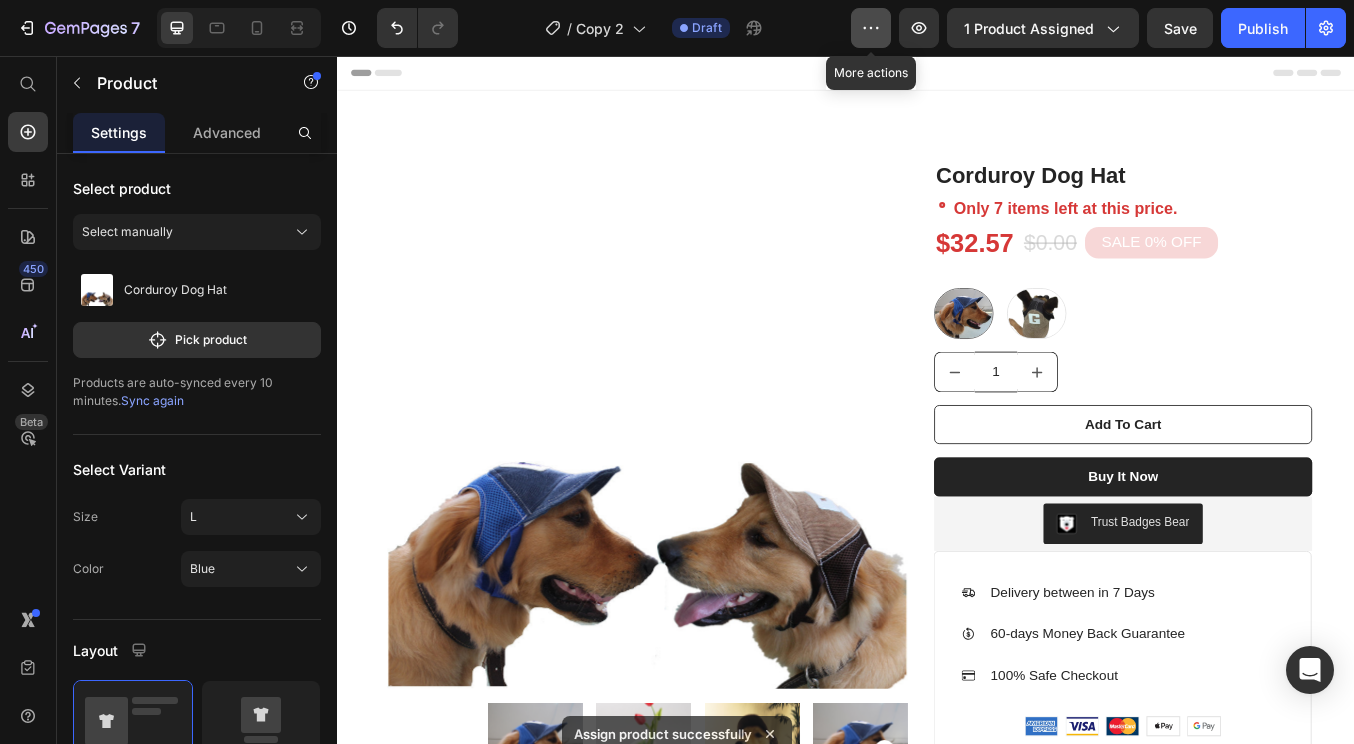 click 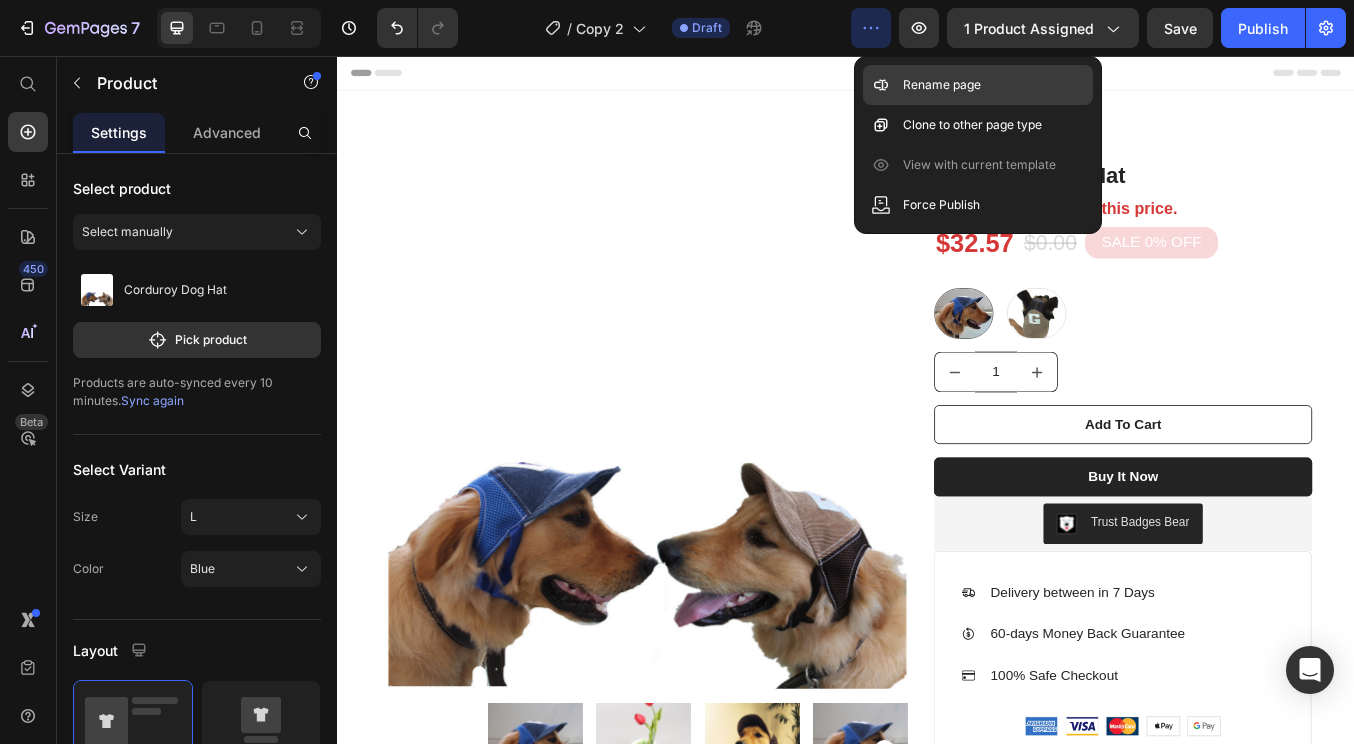 click on "Rename page" at bounding box center [942, 85] 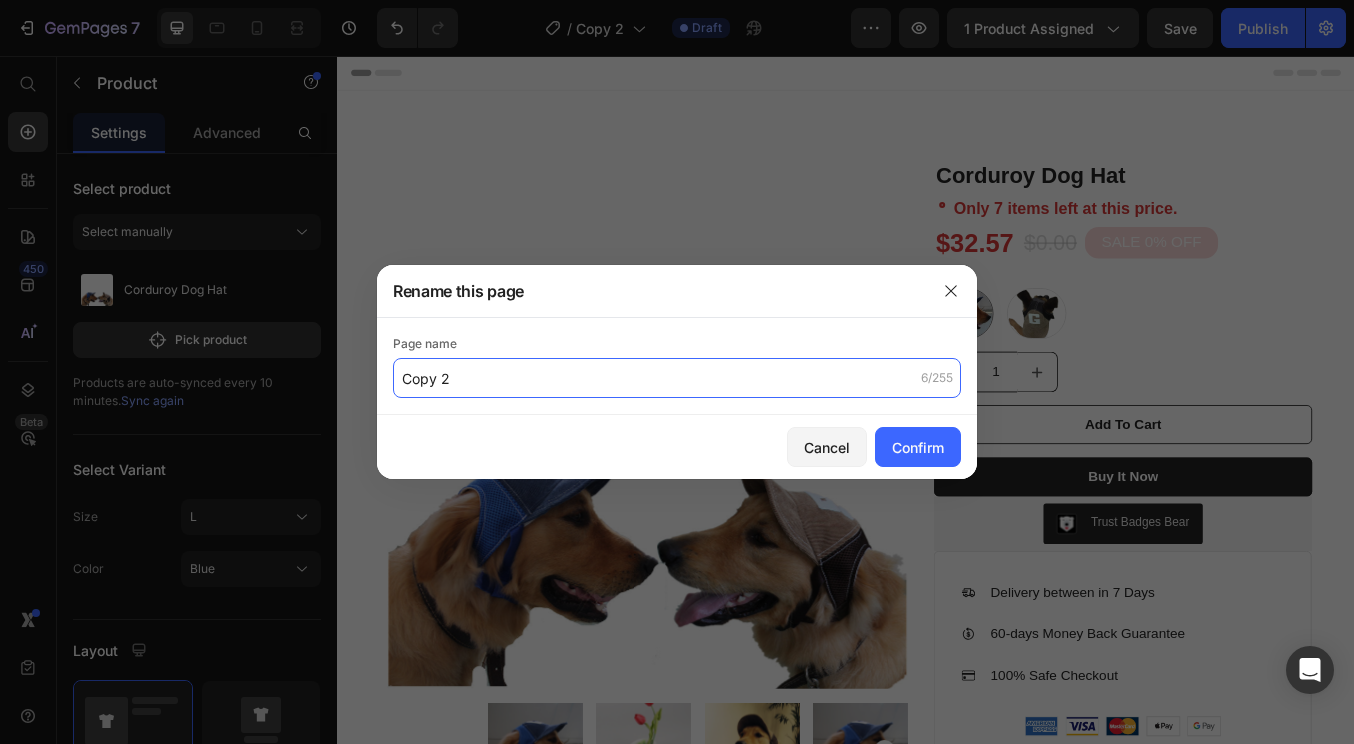 click on "Copy 2" 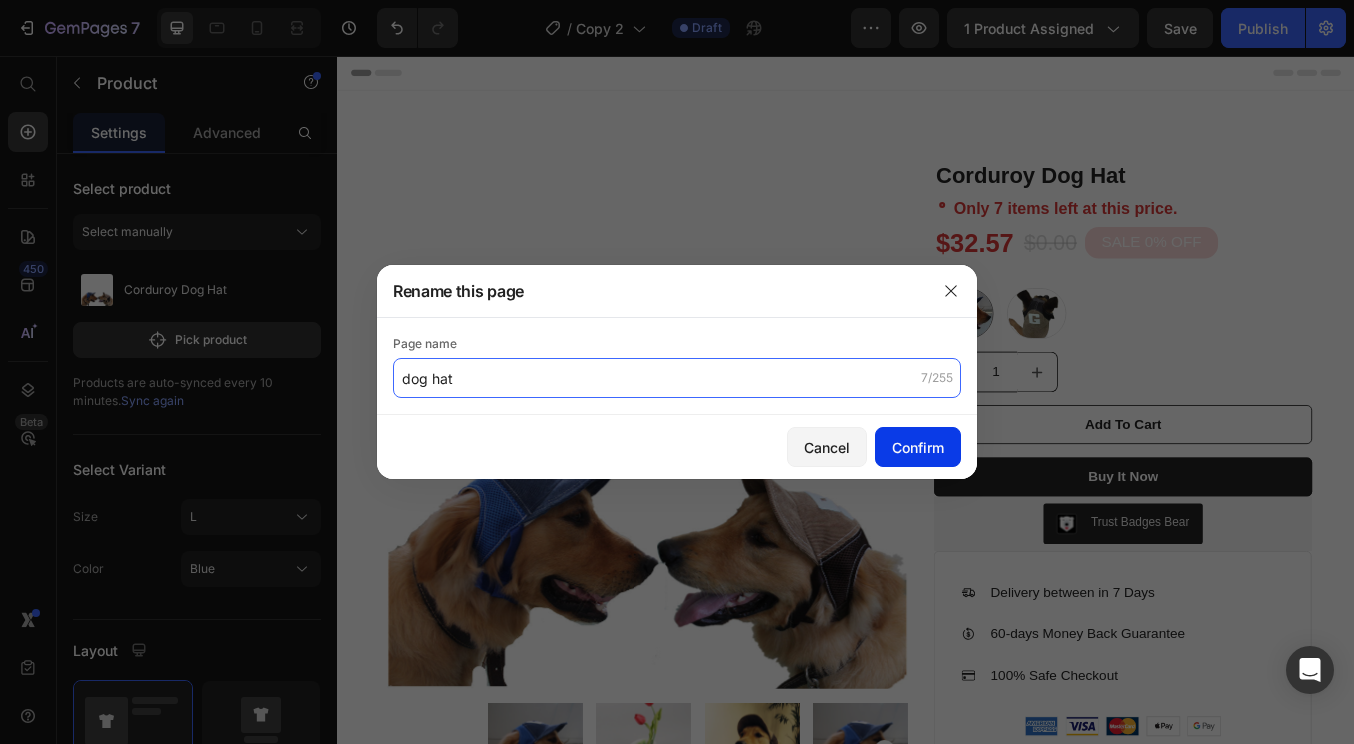type on "dog hat" 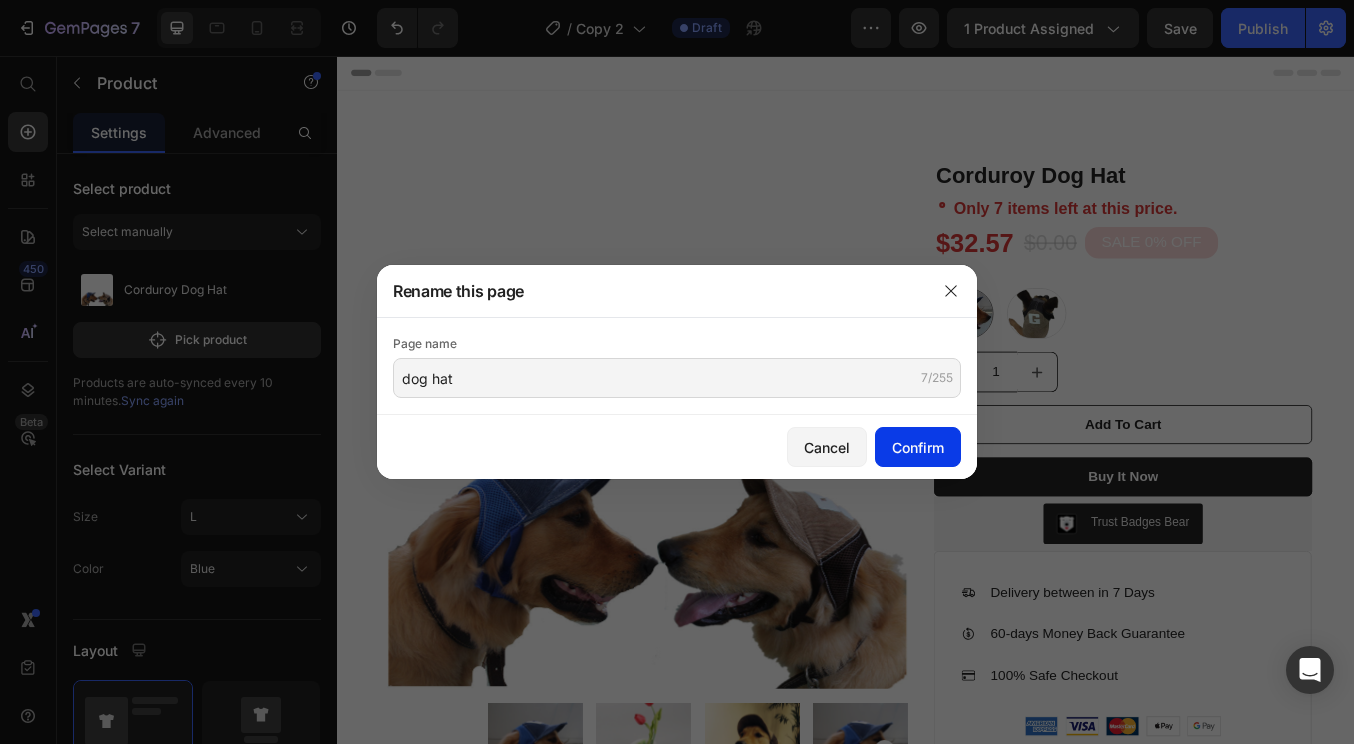 click on "Confirm" at bounding box center (918, 447) 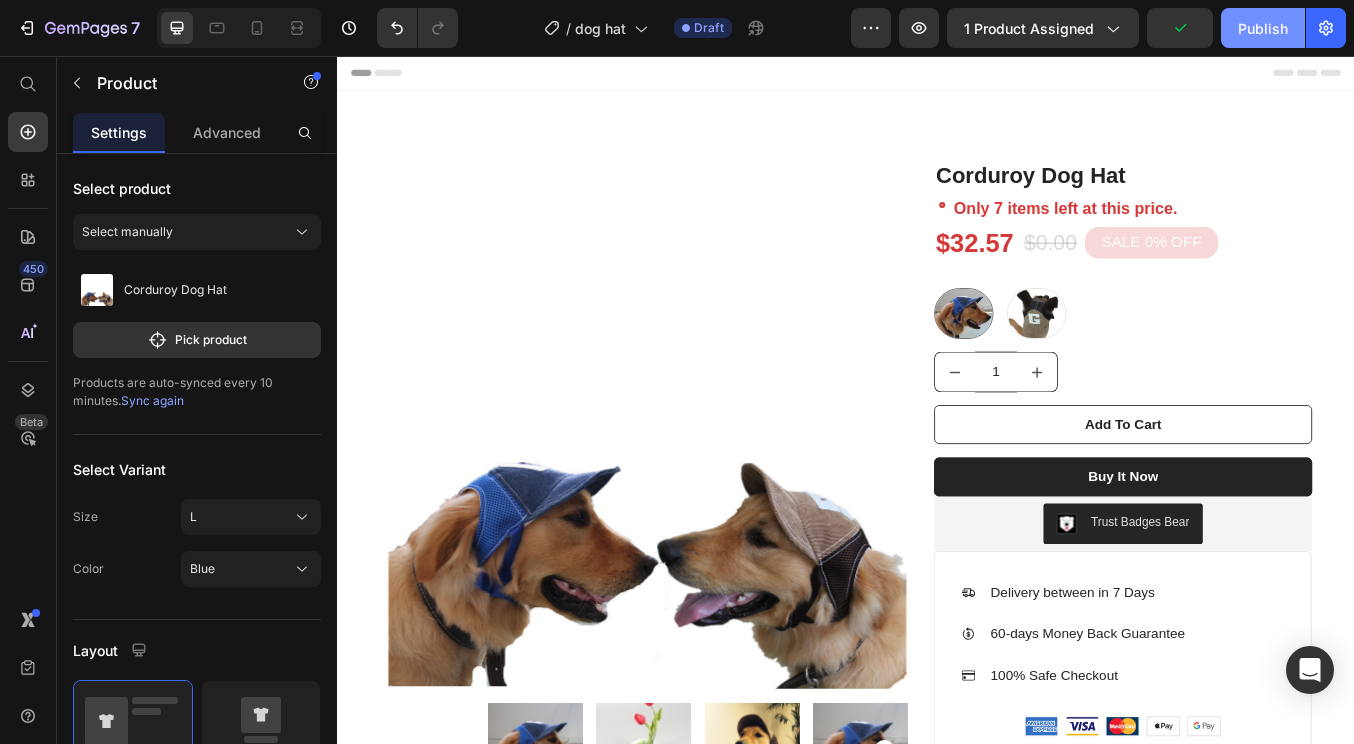 click on "Publish" at bounding box center (1263, 28) 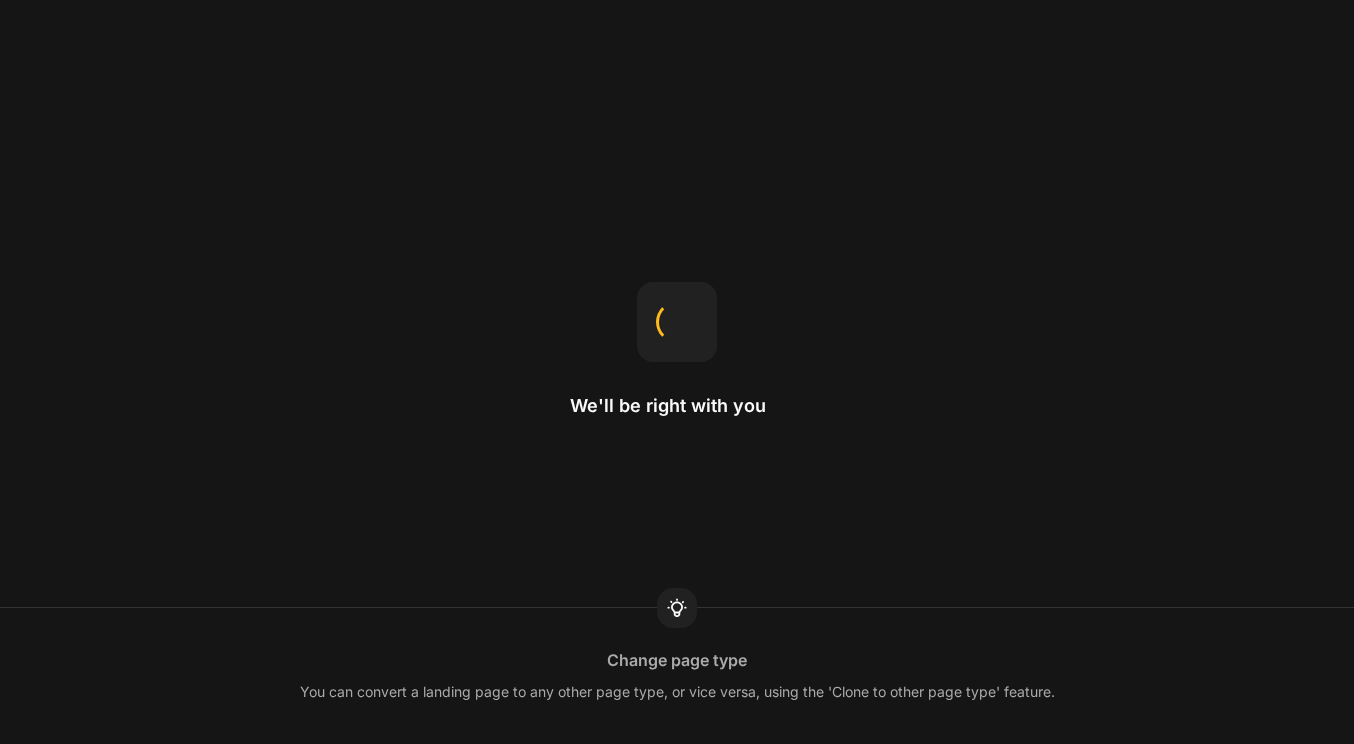 scroll, scrollTop: 0, scrollLeft: 0, axis: both 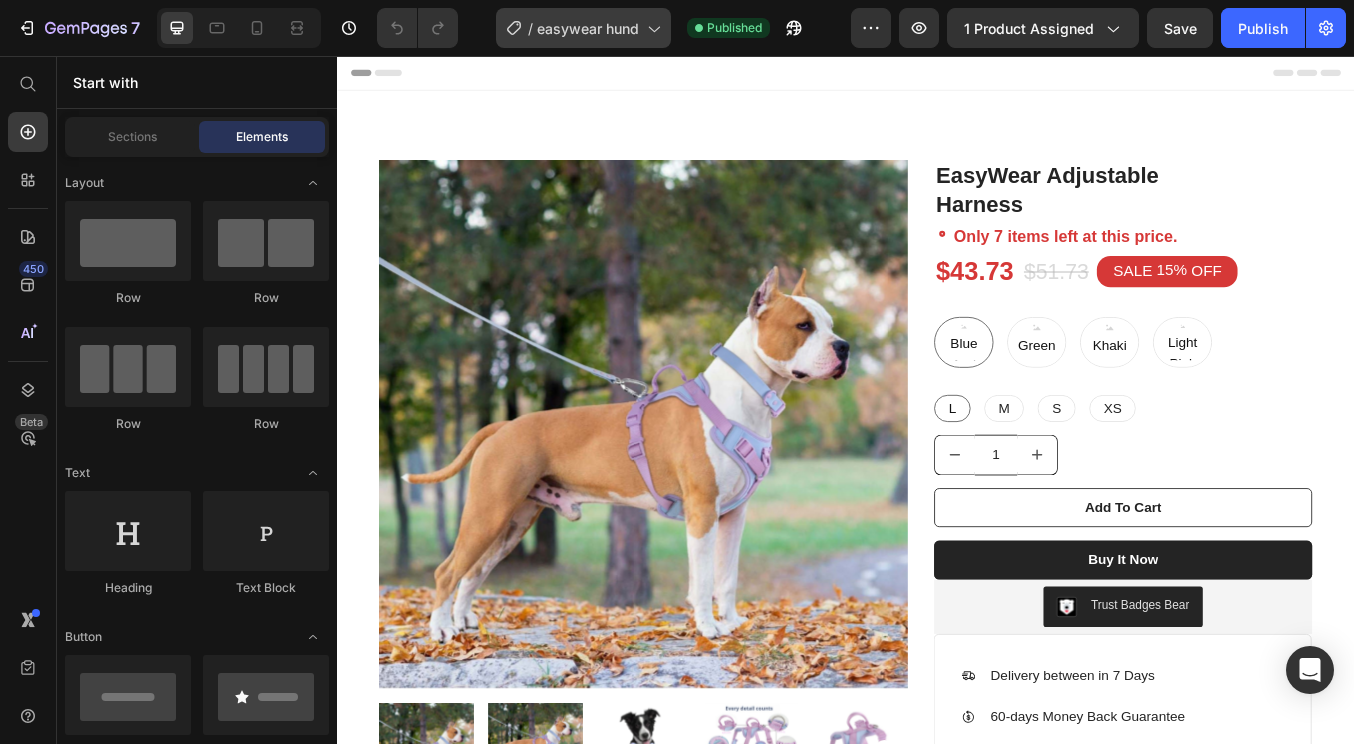 click on "easywear hund" at bounding box center (588, 28) 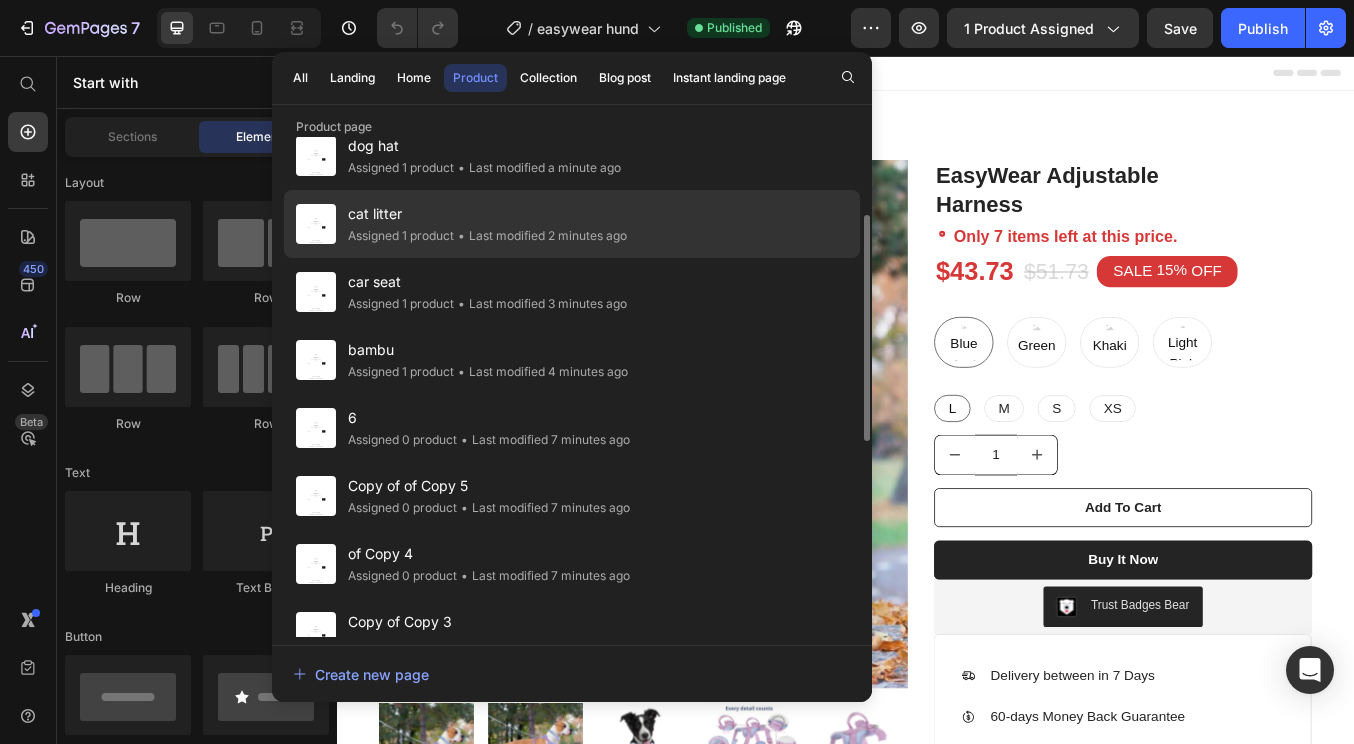 scroll, scrollTop: 186, scrollLeft: 0, axis: vertical 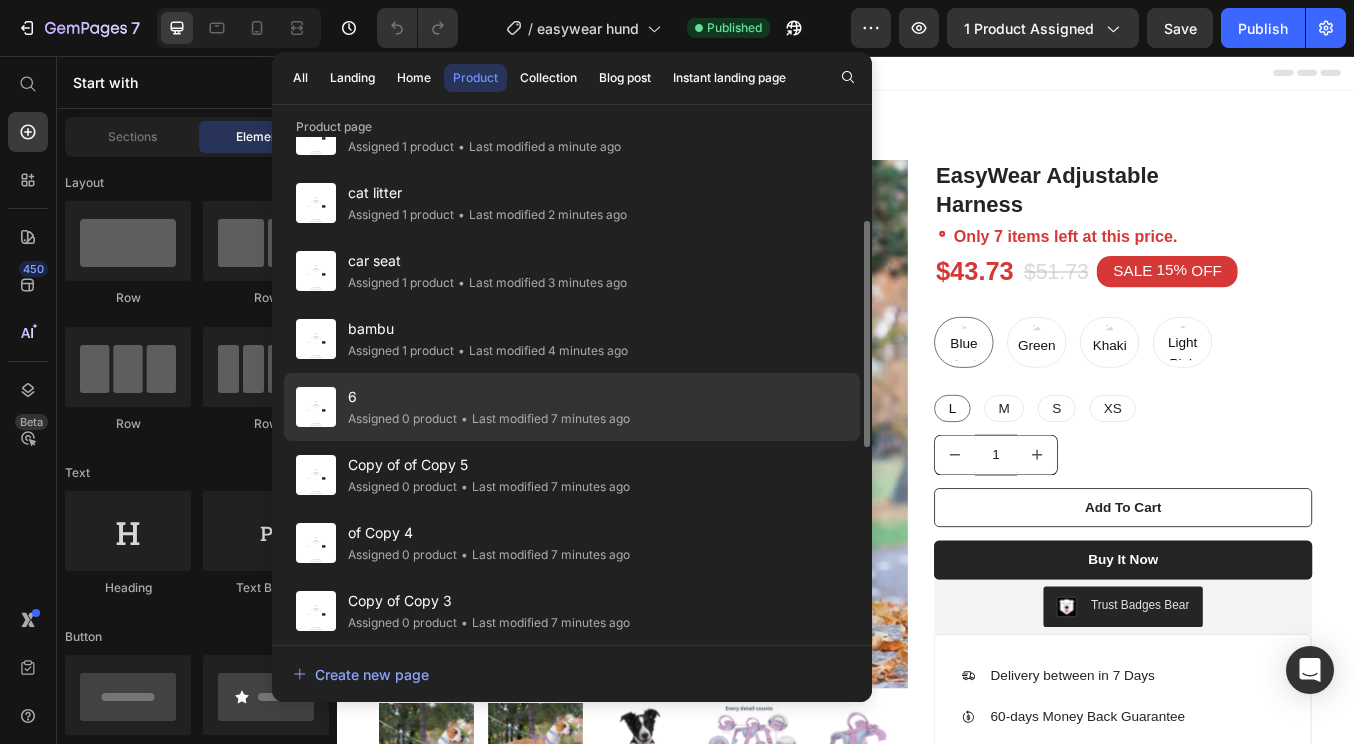 click on "6 Assigned 0 product • Last modified 7 minutes ago" 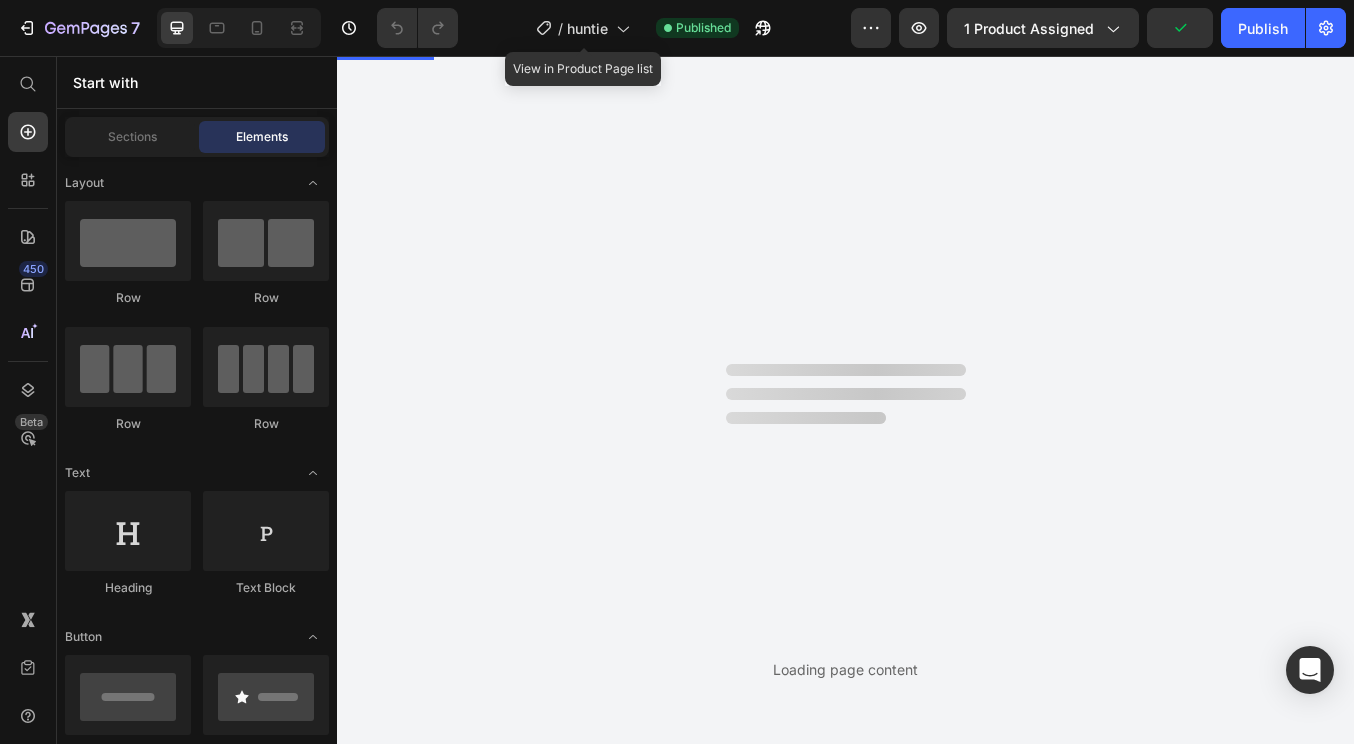 scroll, scrollTop: 0, scrollLeft: 0, axis: both 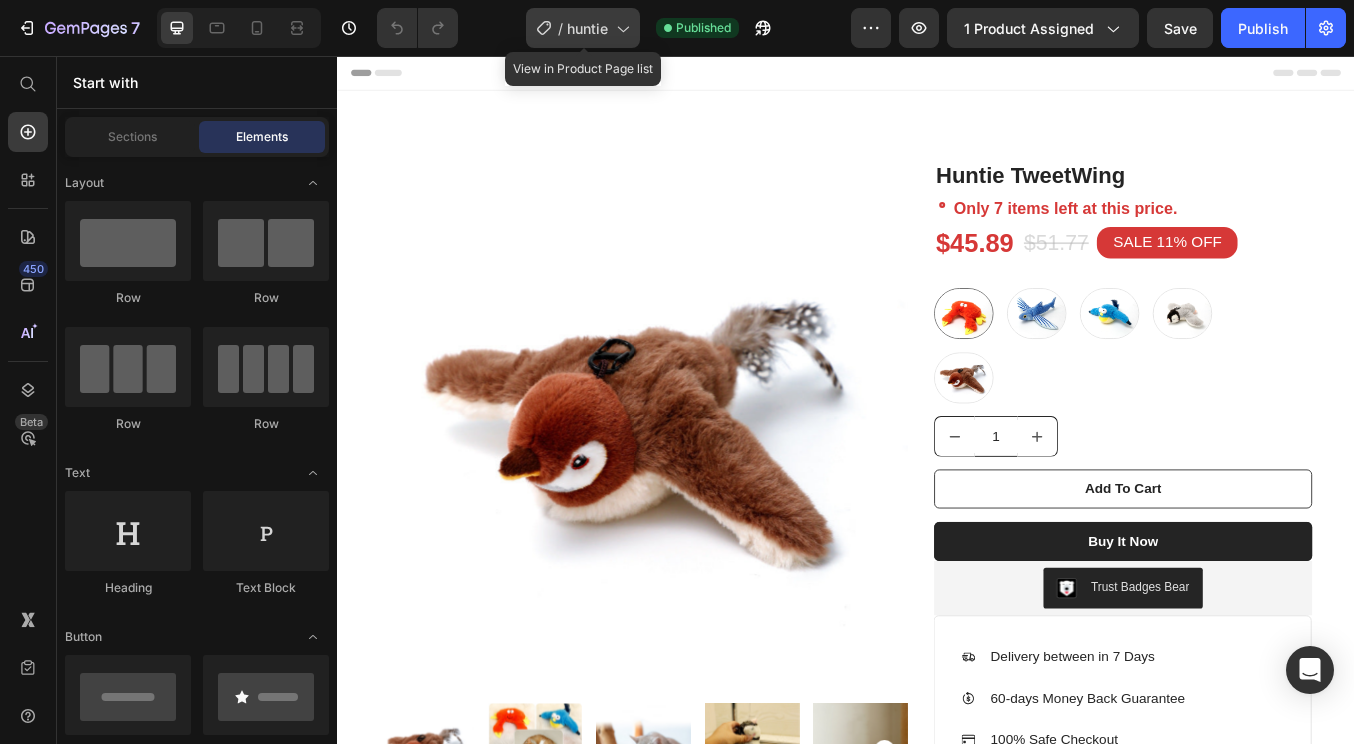 click 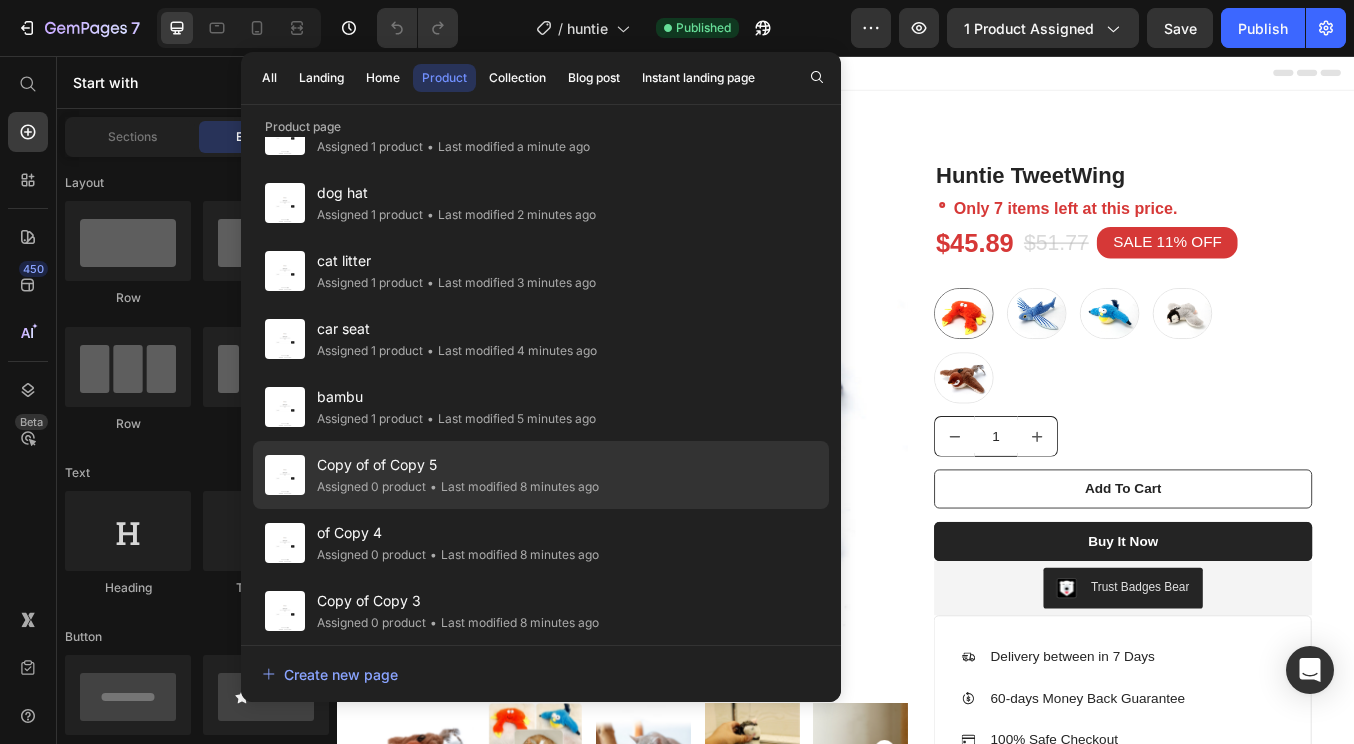 click on "Copy of of Copy 5" at bounding box center (458, 465) 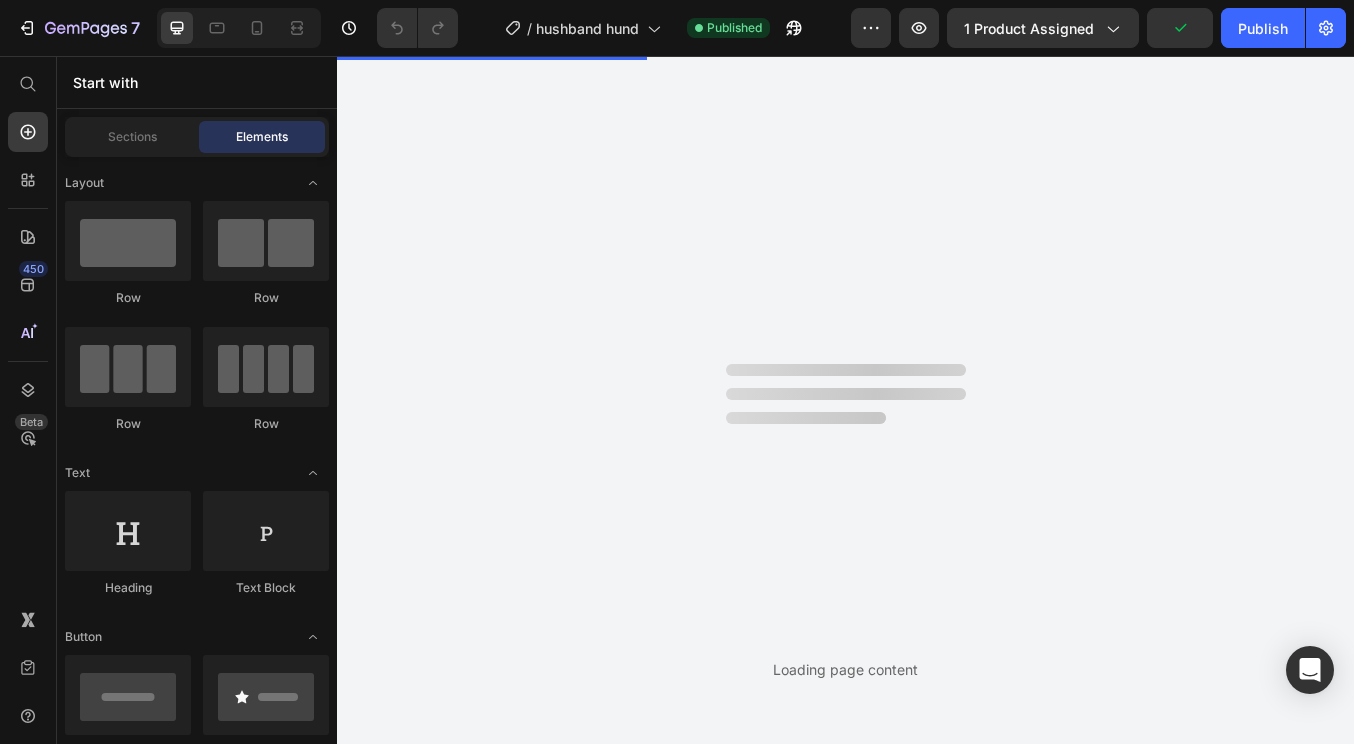scroll, scrollTop: 0, scrollLeft: 0, axis: both 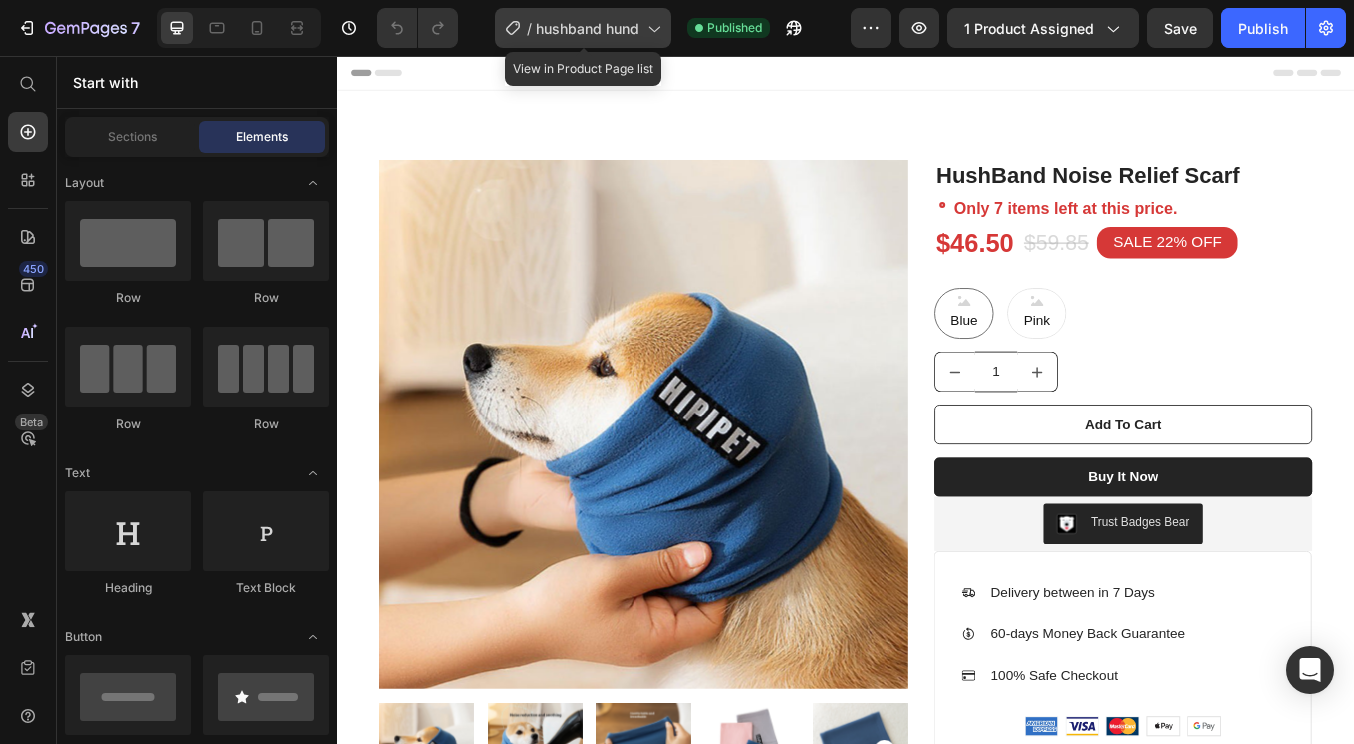 click on "hushband hund" at bounding box center (587, 28) 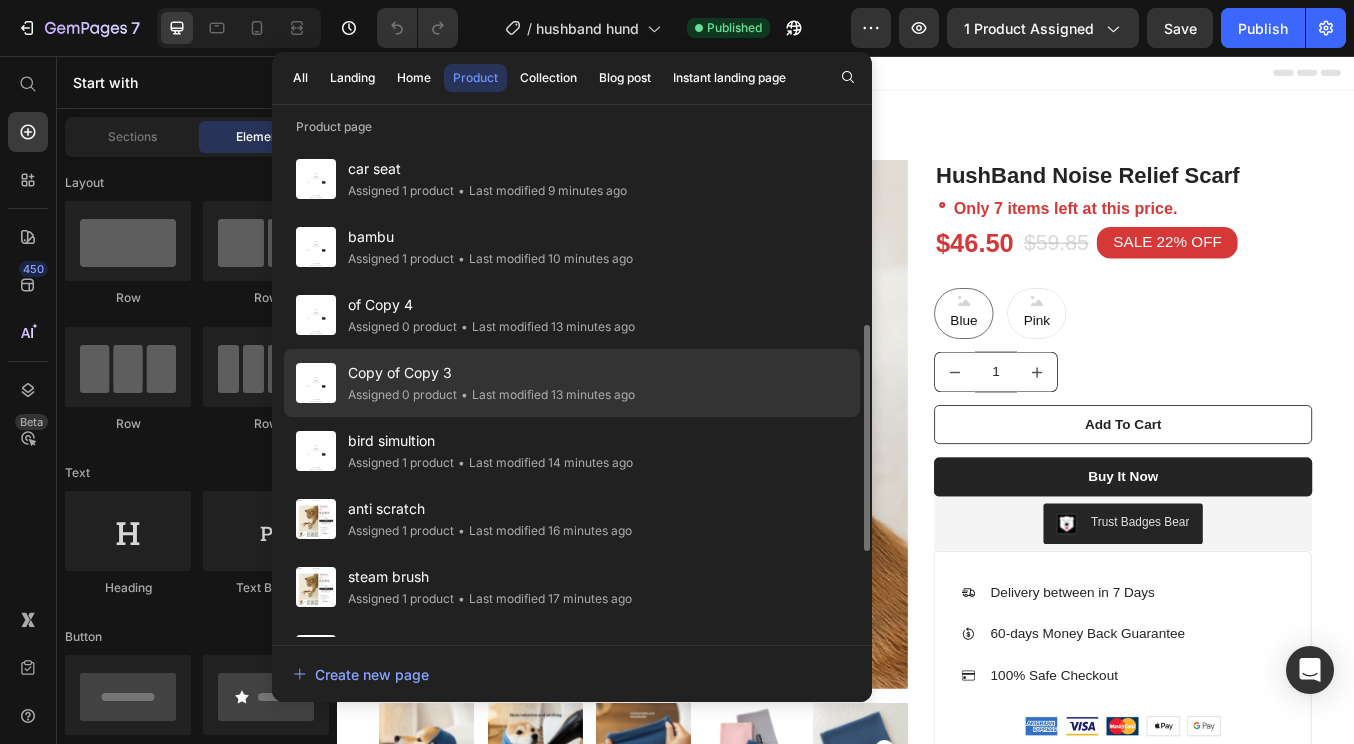 scroll, scrollTop: 389, scrollLeft: 0, axis: vertical 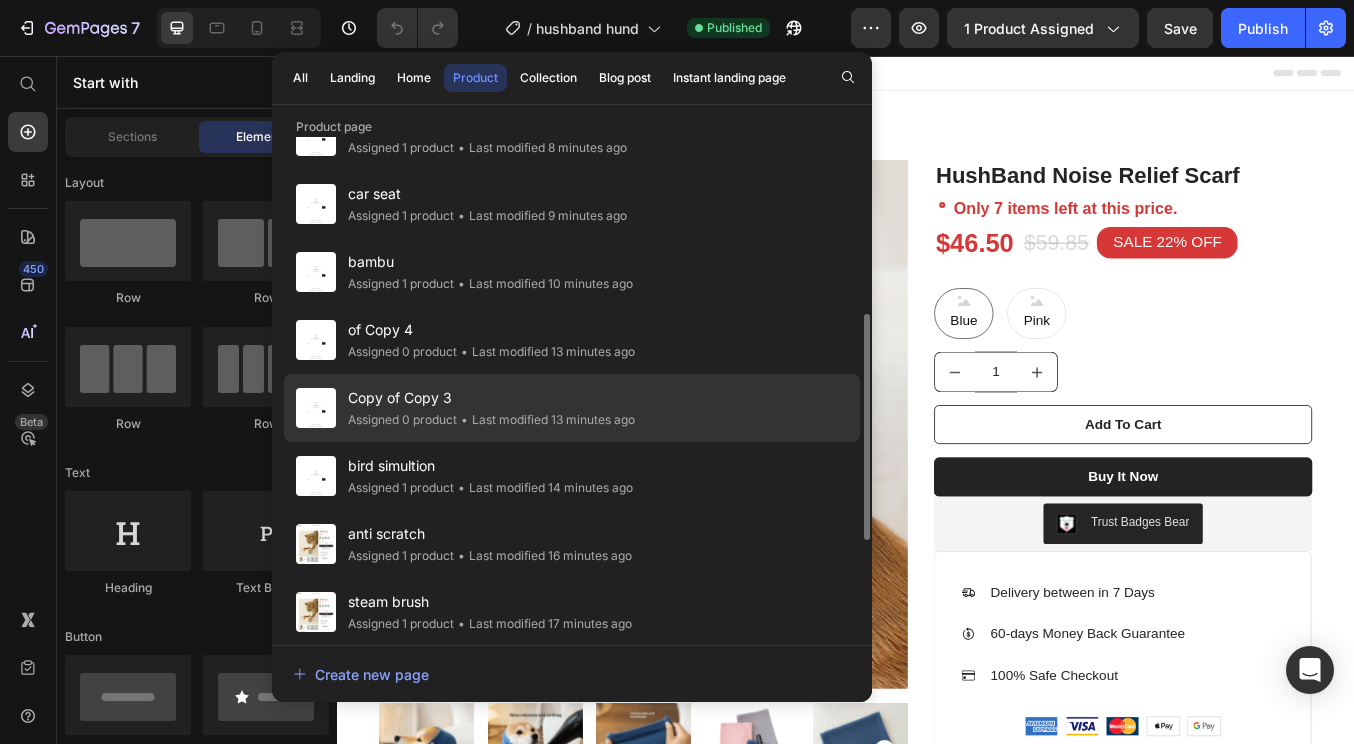 click on "•" at bounding box center (464, 419) 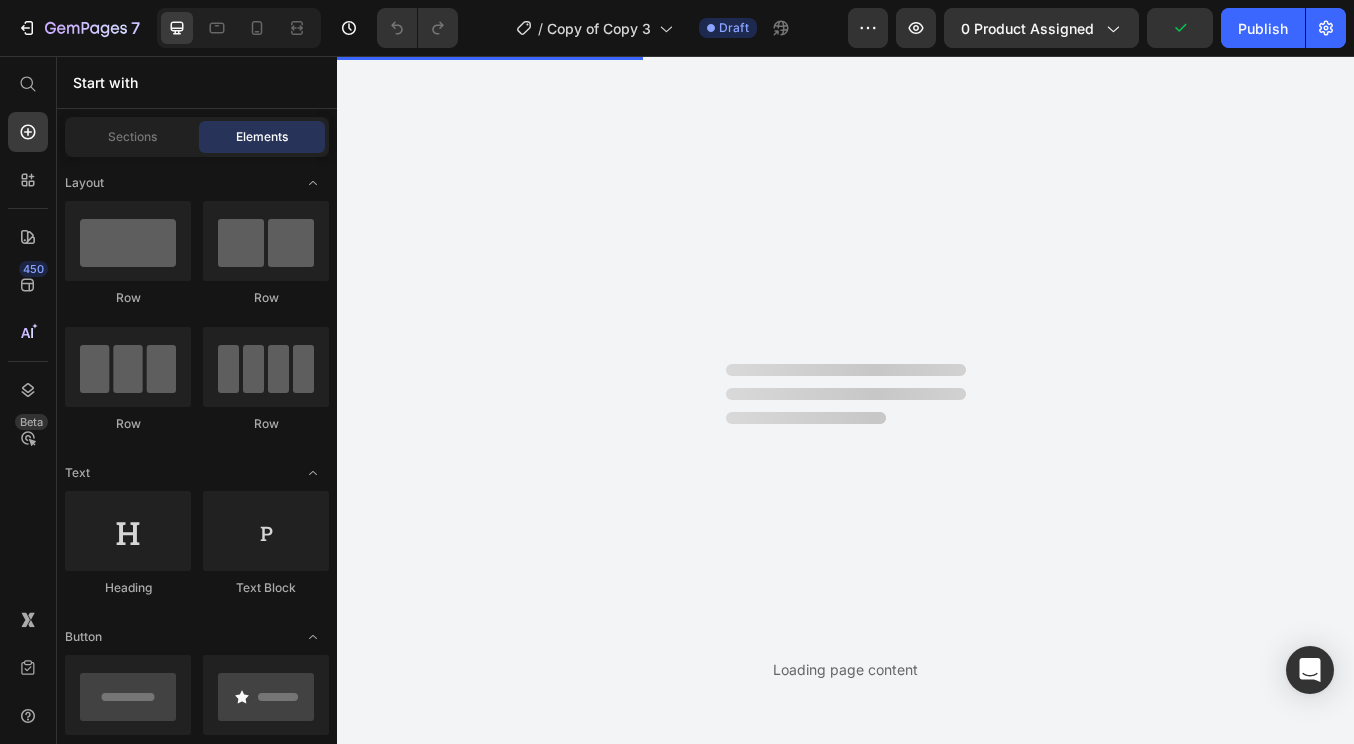 scroll, scrollTop: 0, scrollLeft: 0, axis: both 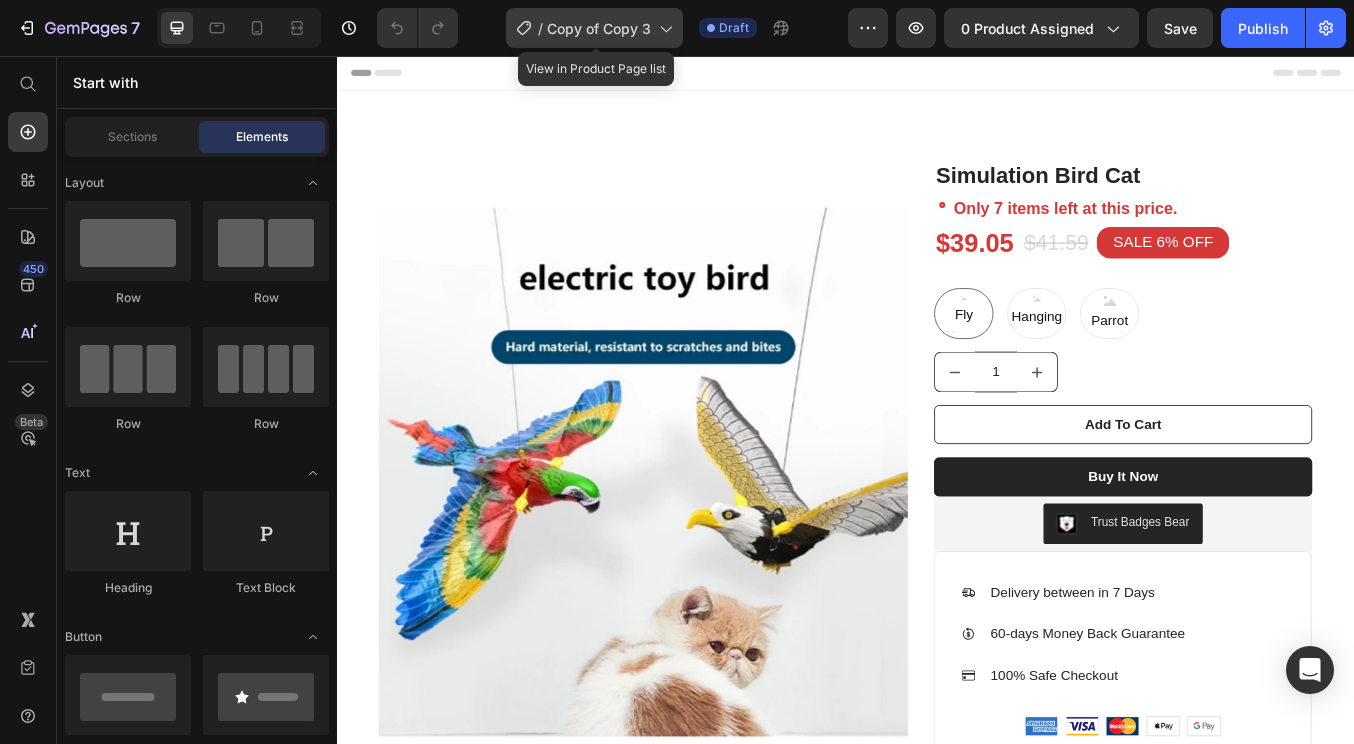 click on "/  Copy of Copy 3" 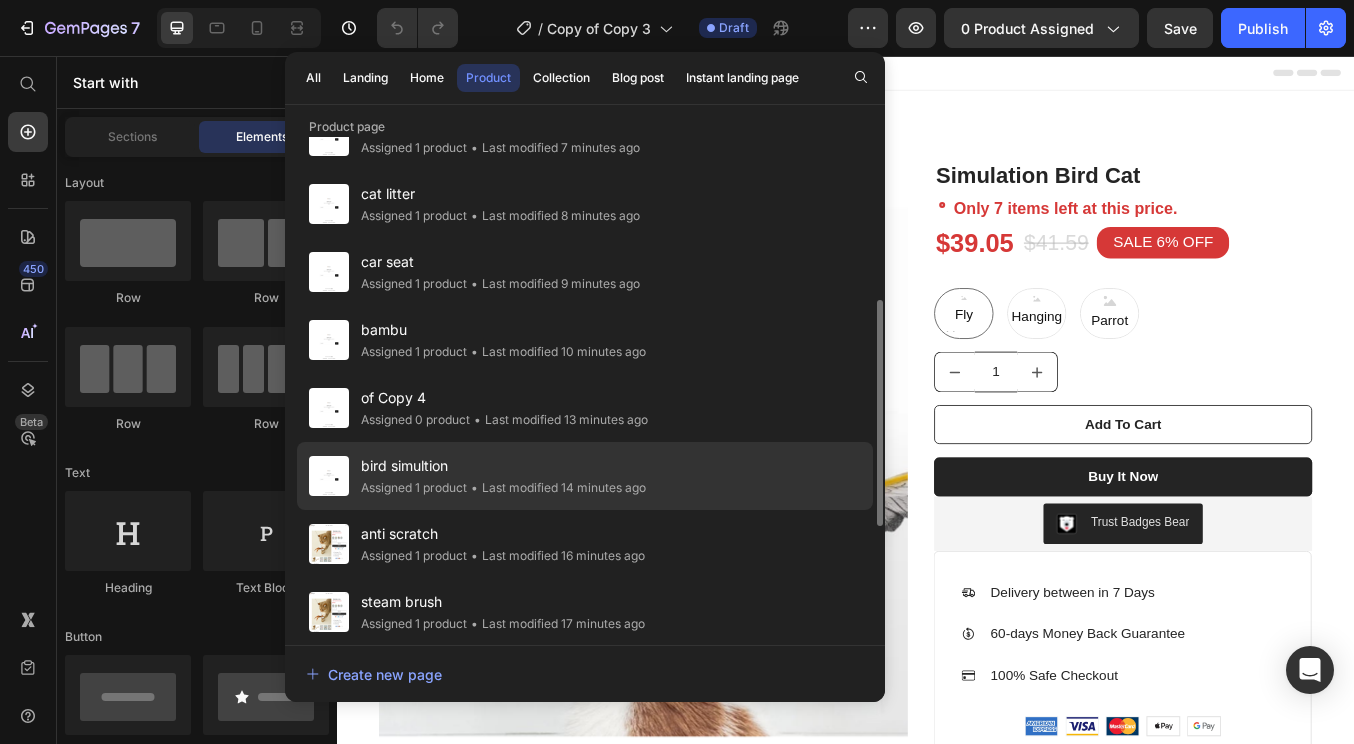 scroll, scrollTop: 0, scrollLeft: 0, axis: both 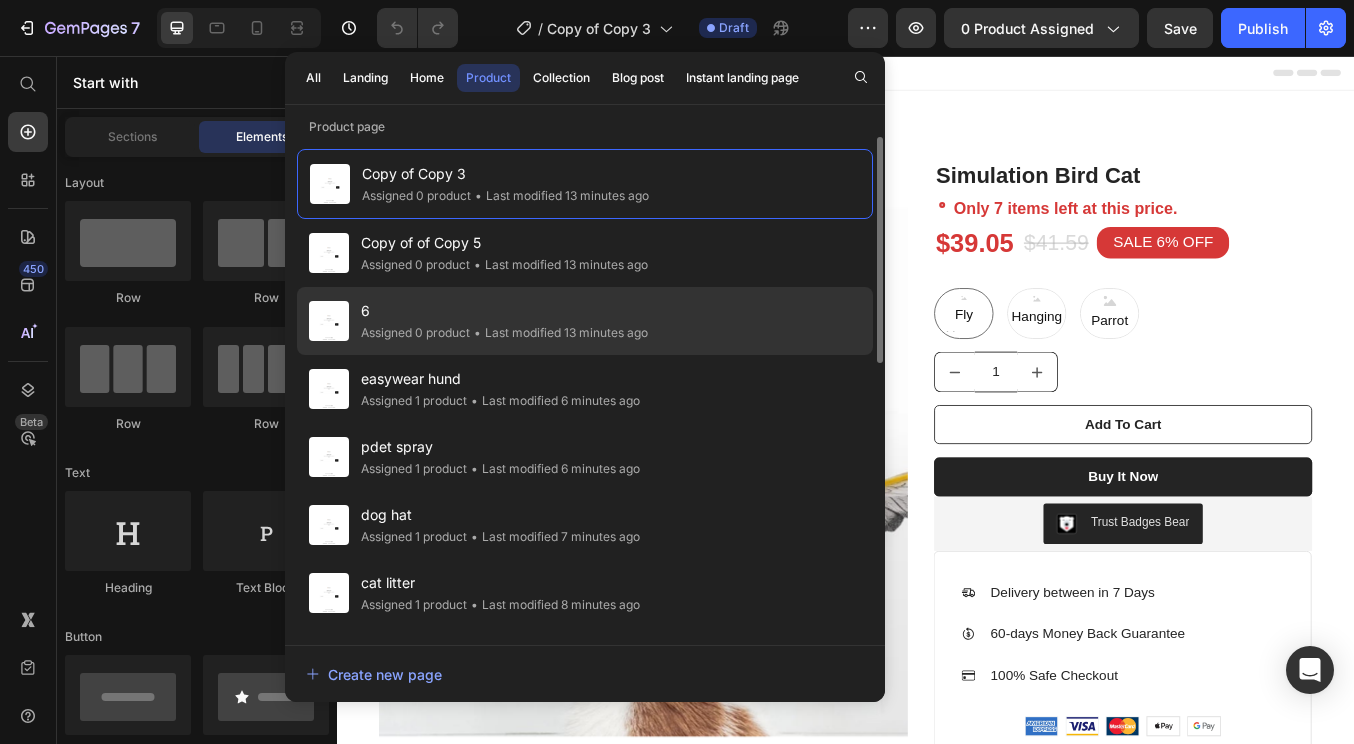 click on "• Last modified 13 minutes ago" 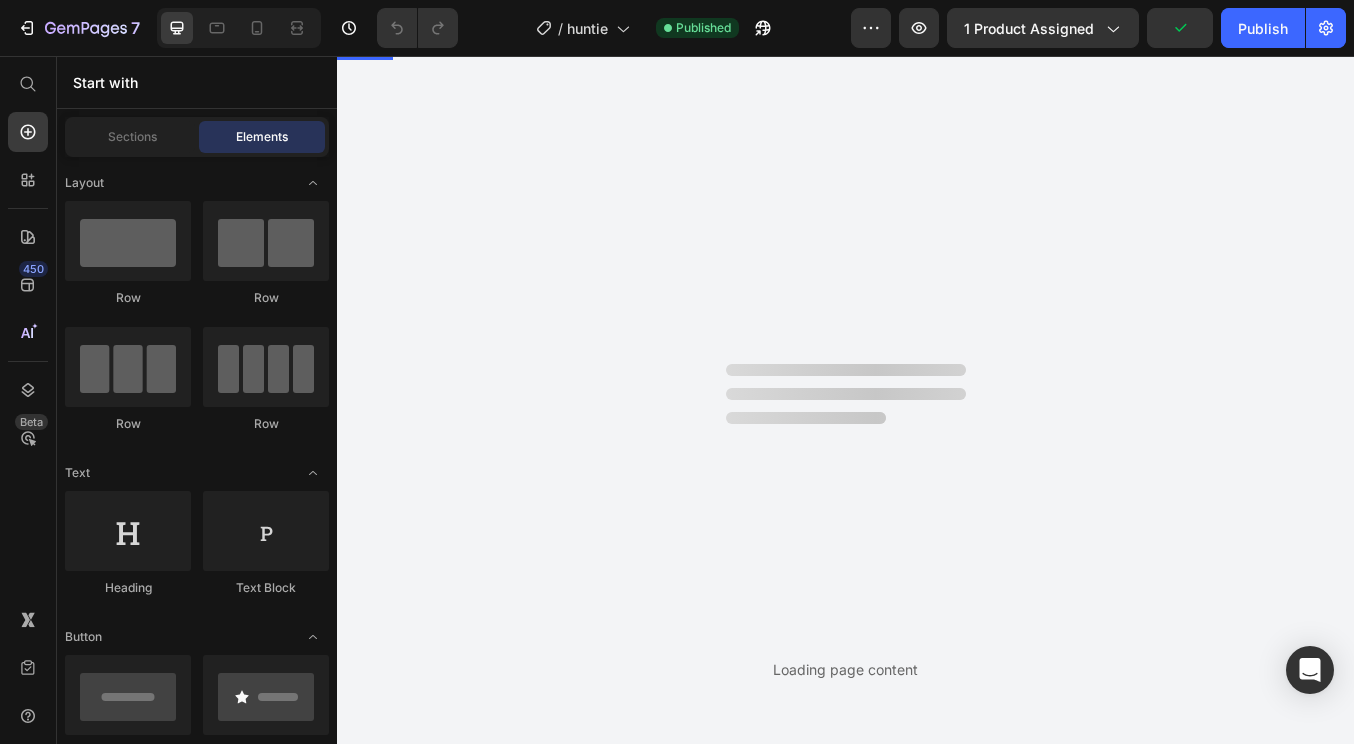 scroll, scrollTop: 0, scrollLeft: 0, axis: both 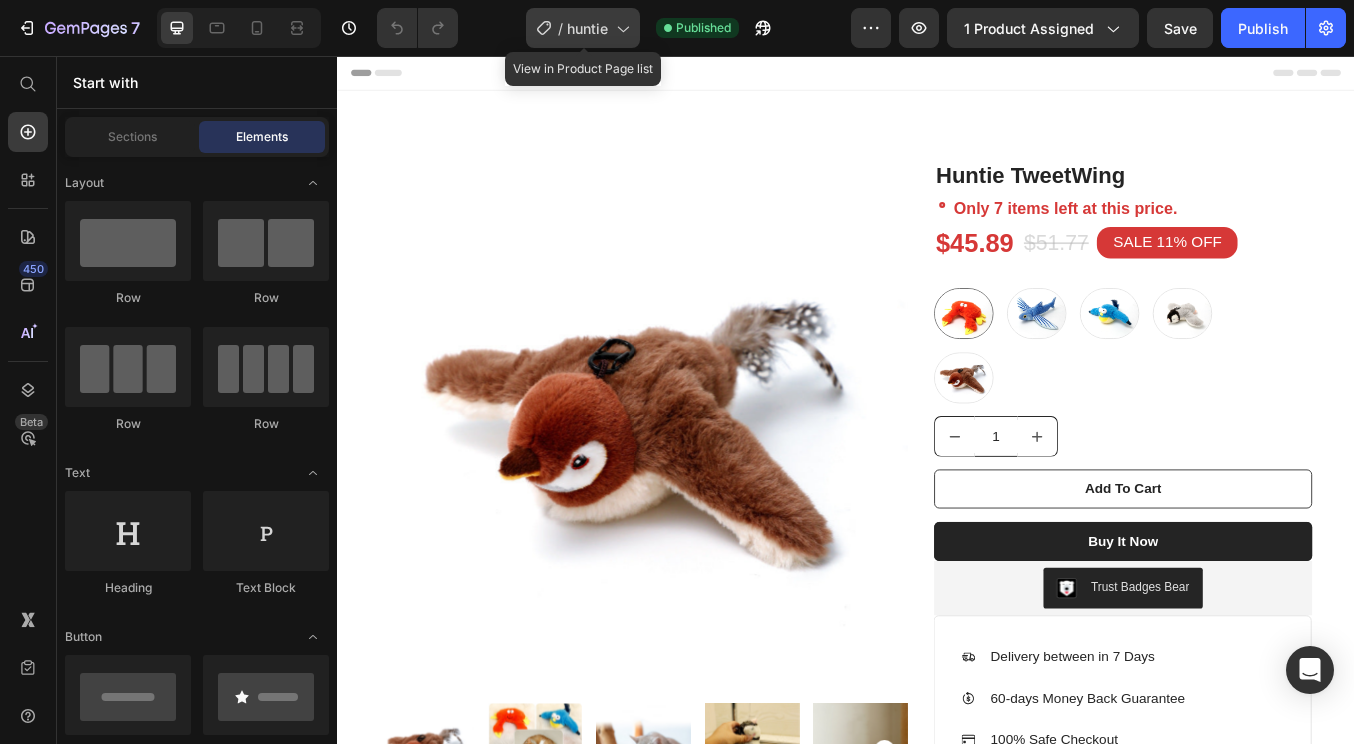click 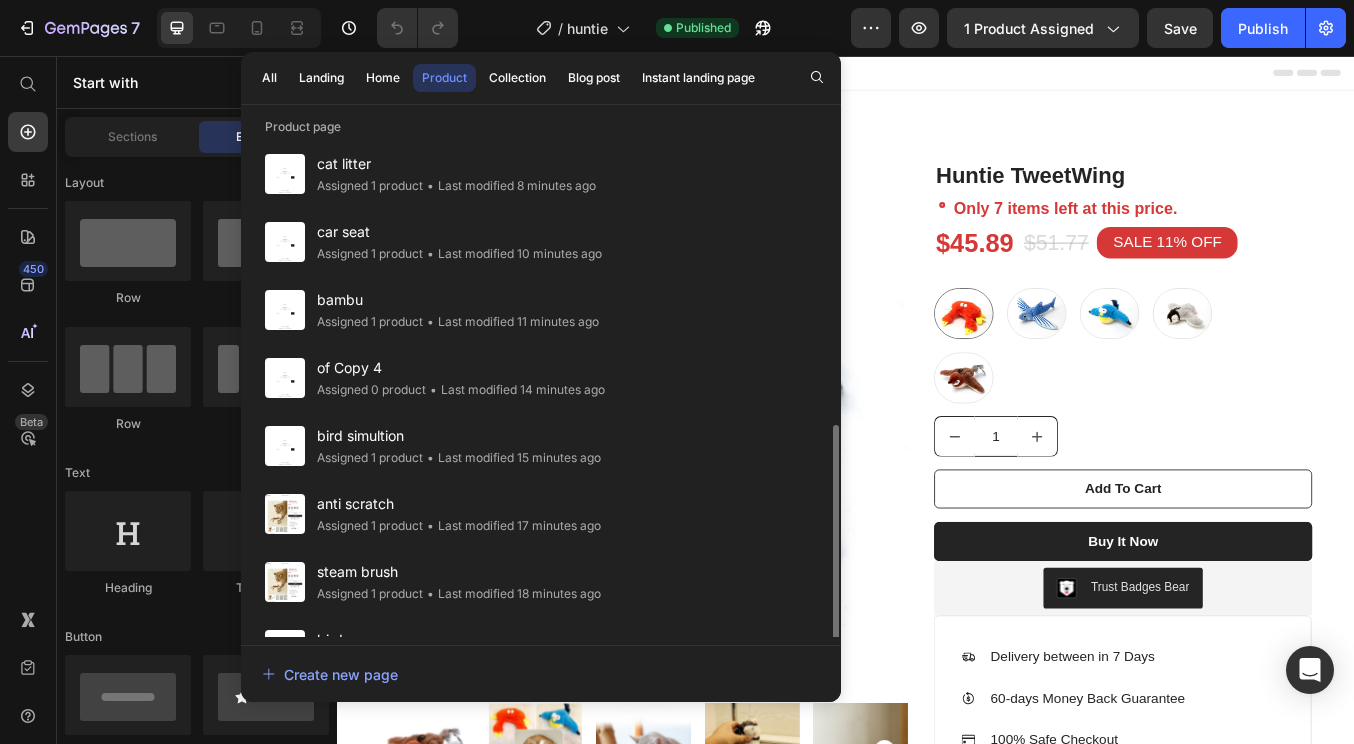 scroll, scrollTop: 602, scrollLeft: 0, axis: vertical 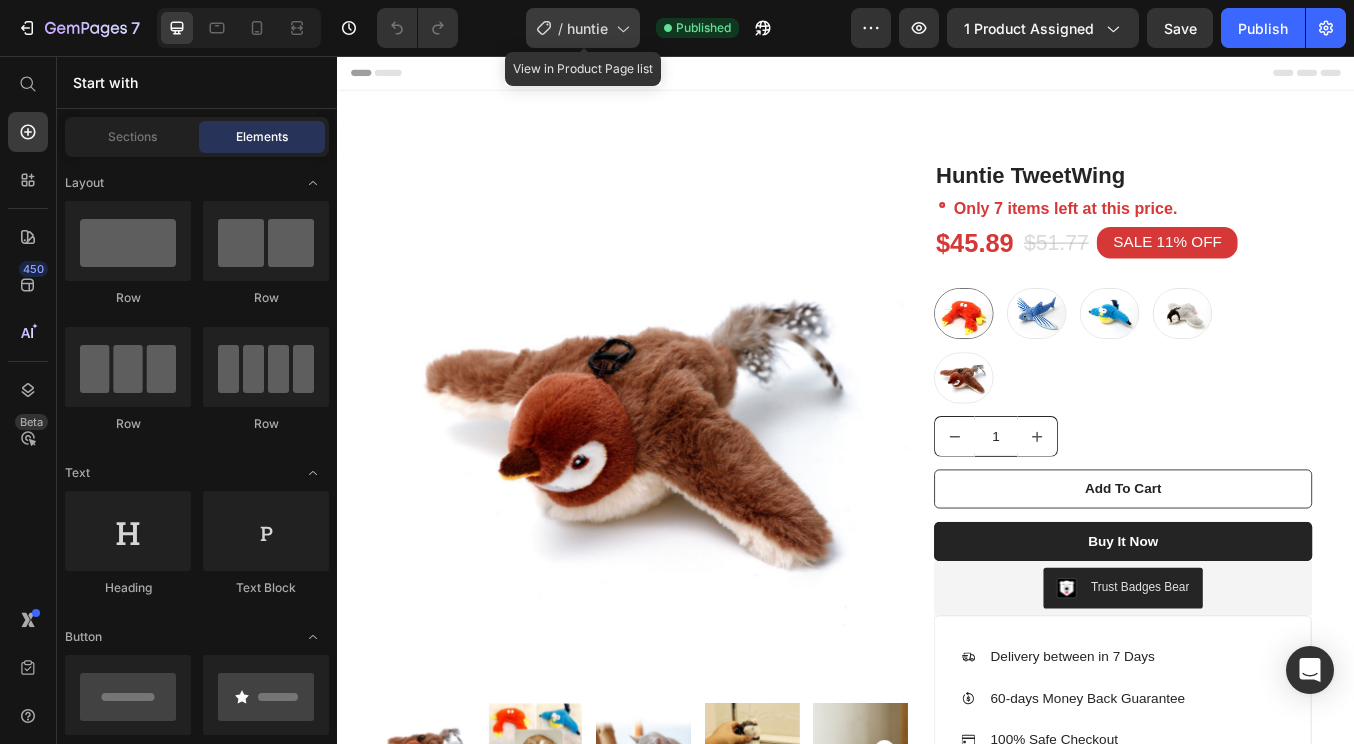 click on "/  huntie" 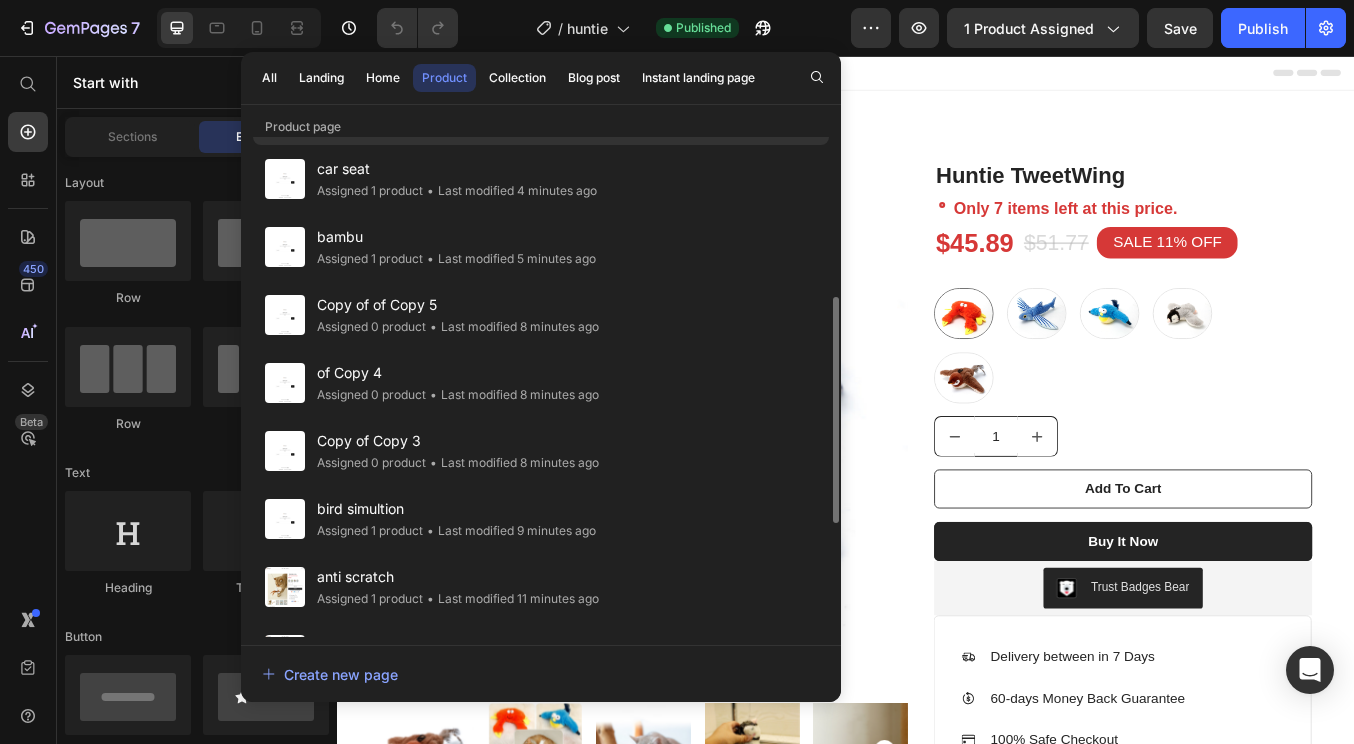 scroll, scrollTop: 348, scrollLeft: 0, axis: vertical 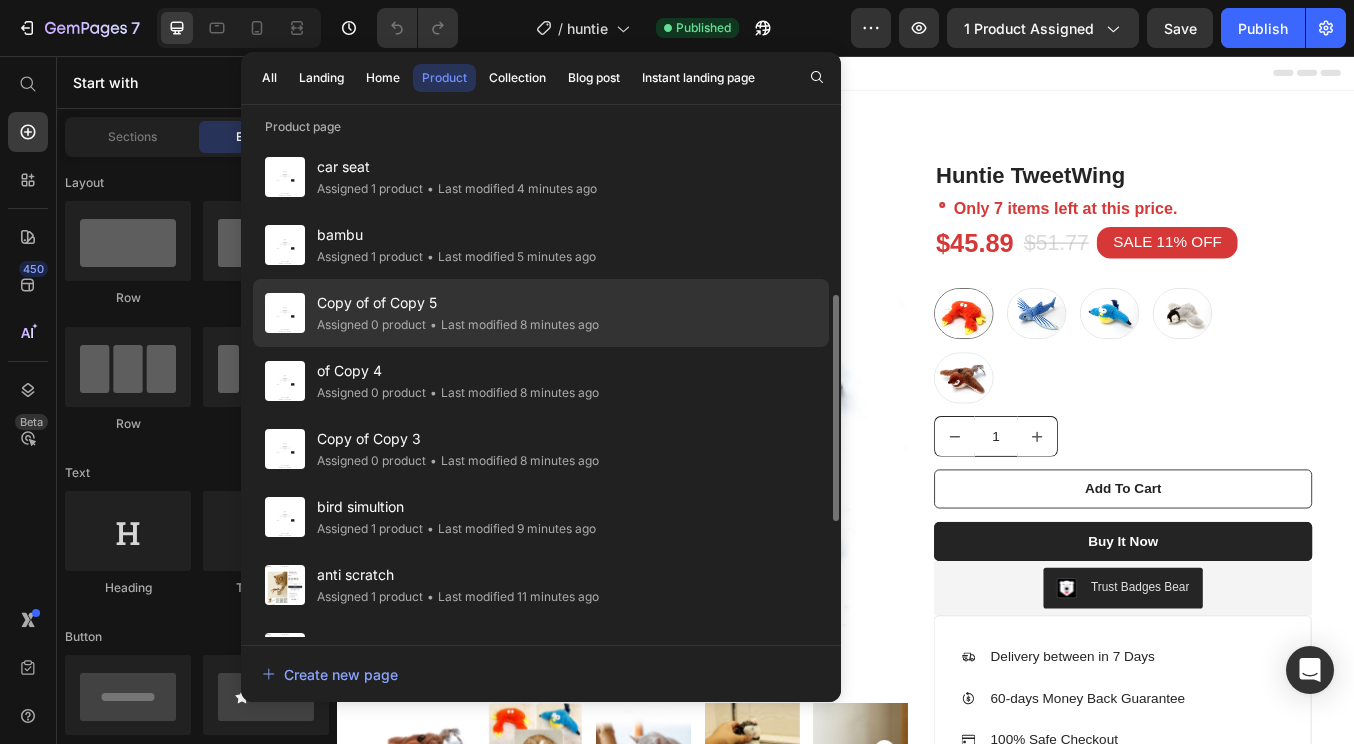 click on "of Copy 4" at bounding box center (458, 371) 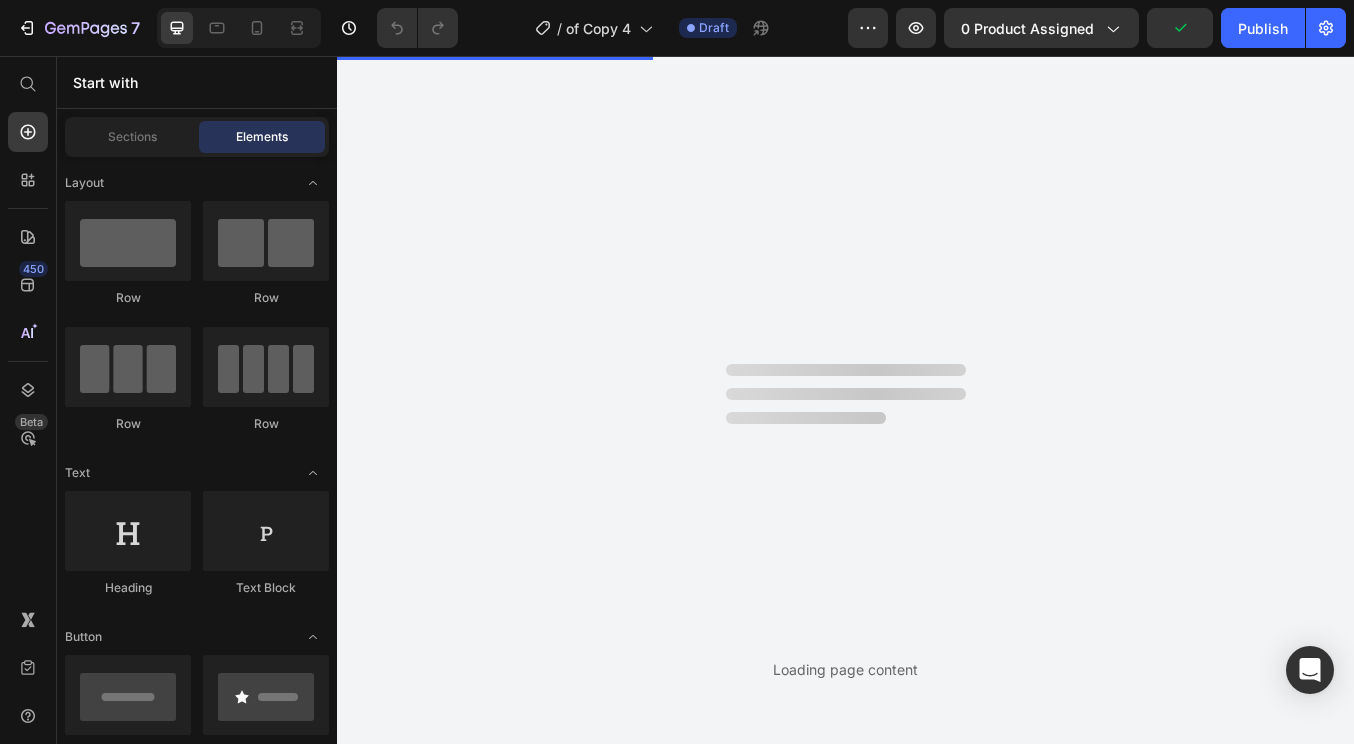 scroll, scrollTop: 0, scrollLeft: 0, axis: both 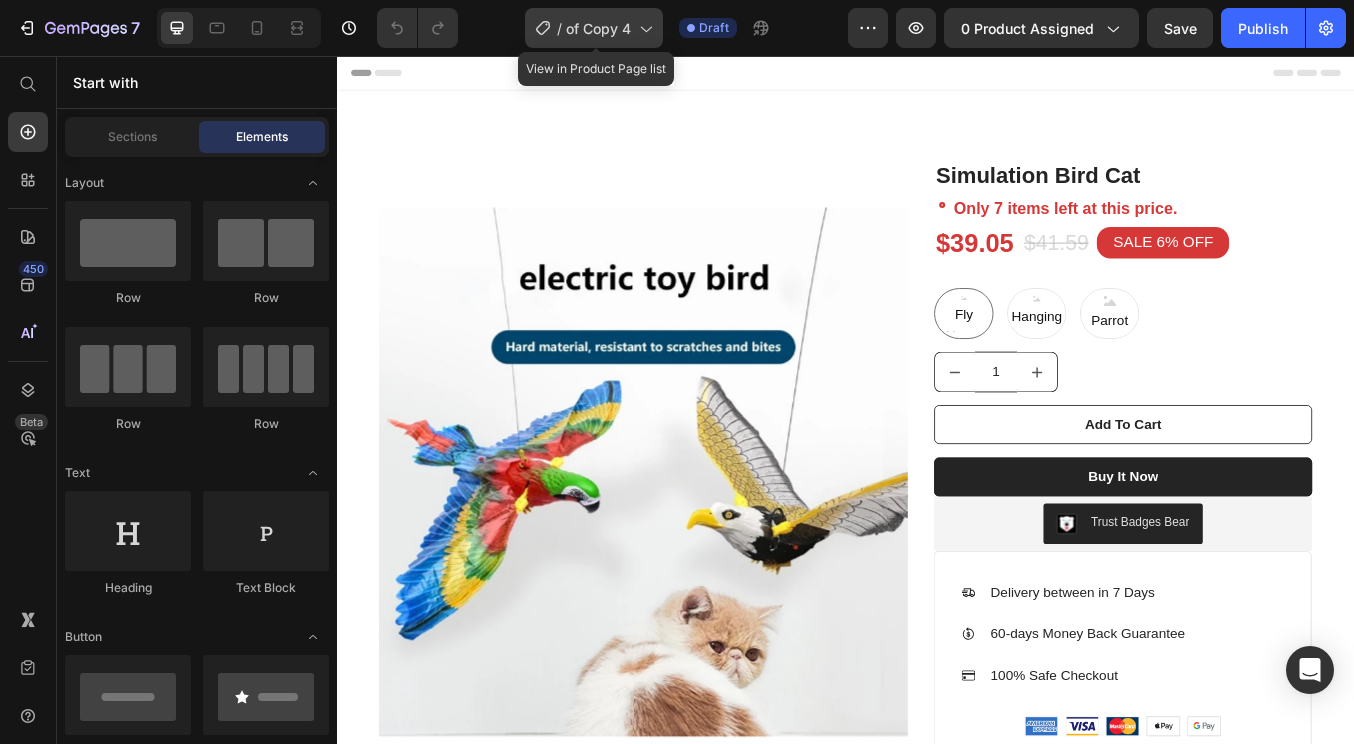 click on "of Copy 4" at bounding box center [598, 28] 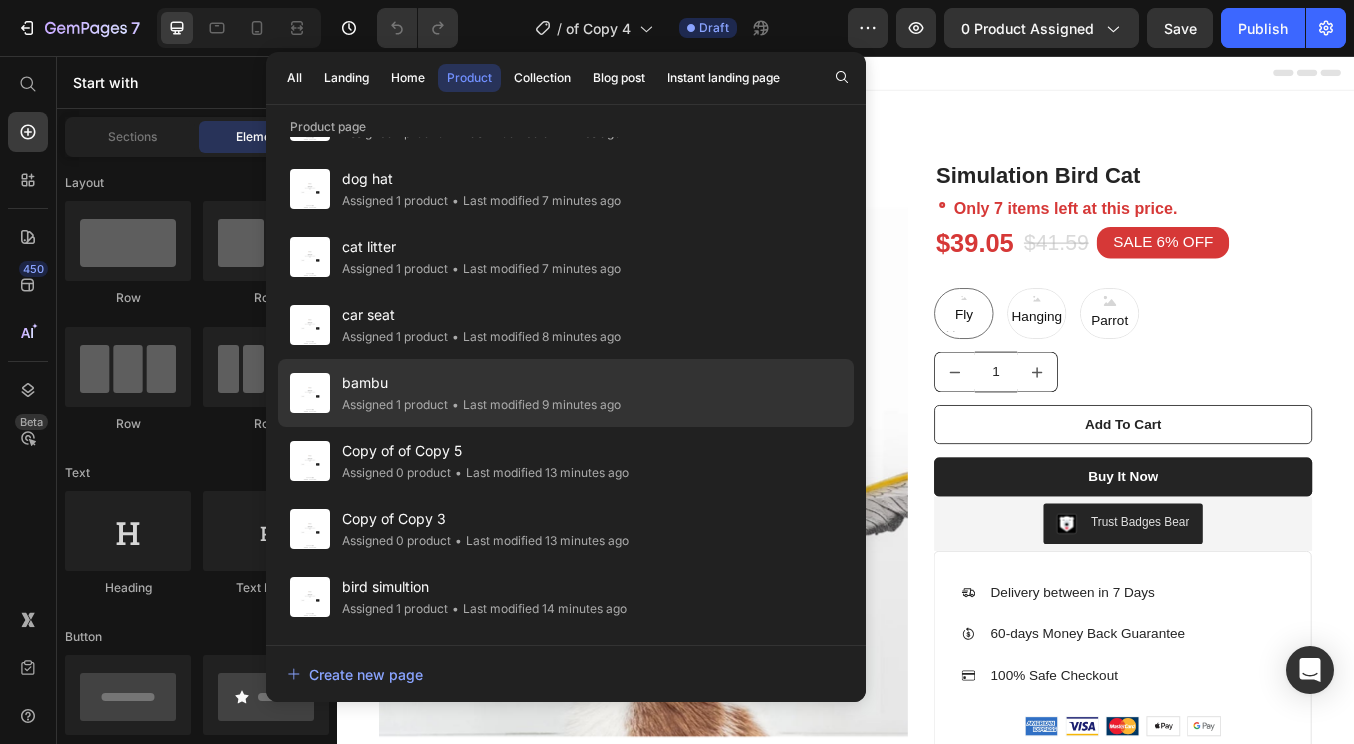 scroll, scrollTop: 0, scrollLeft: 0, axis: both 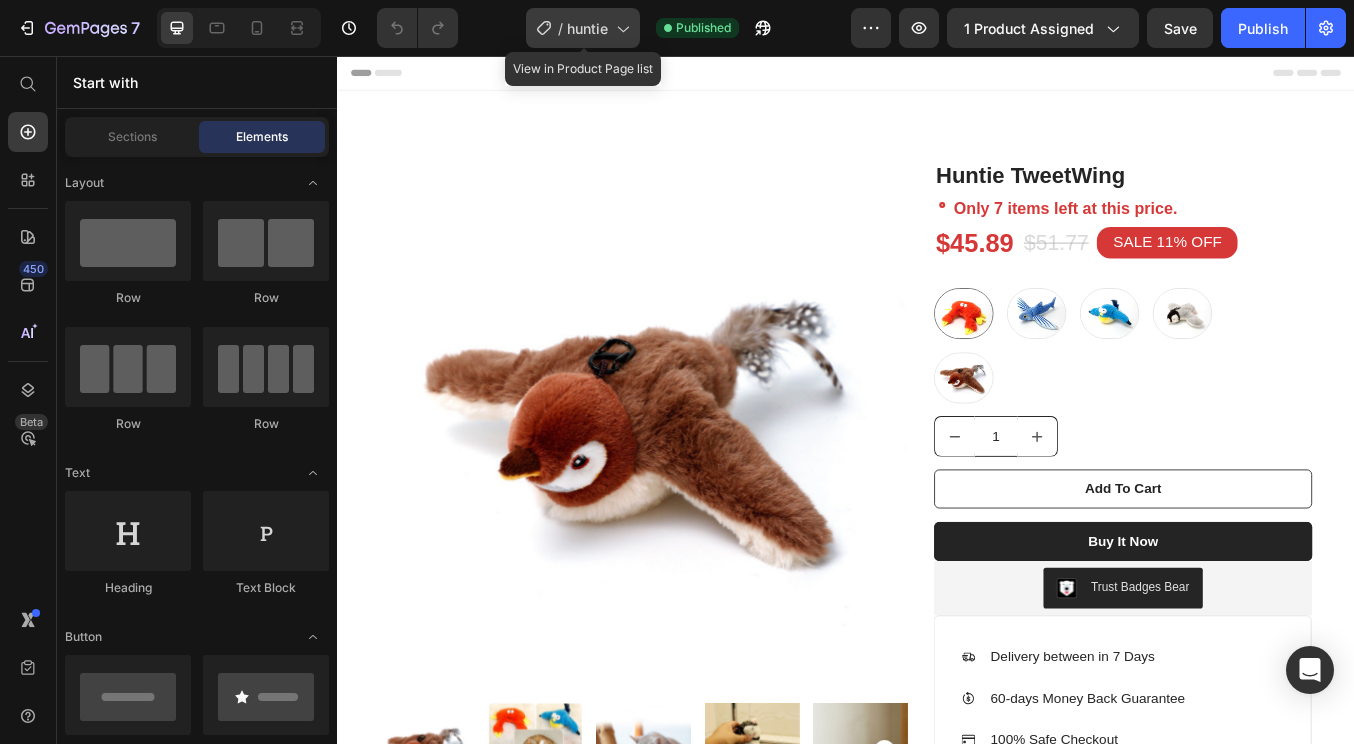 click 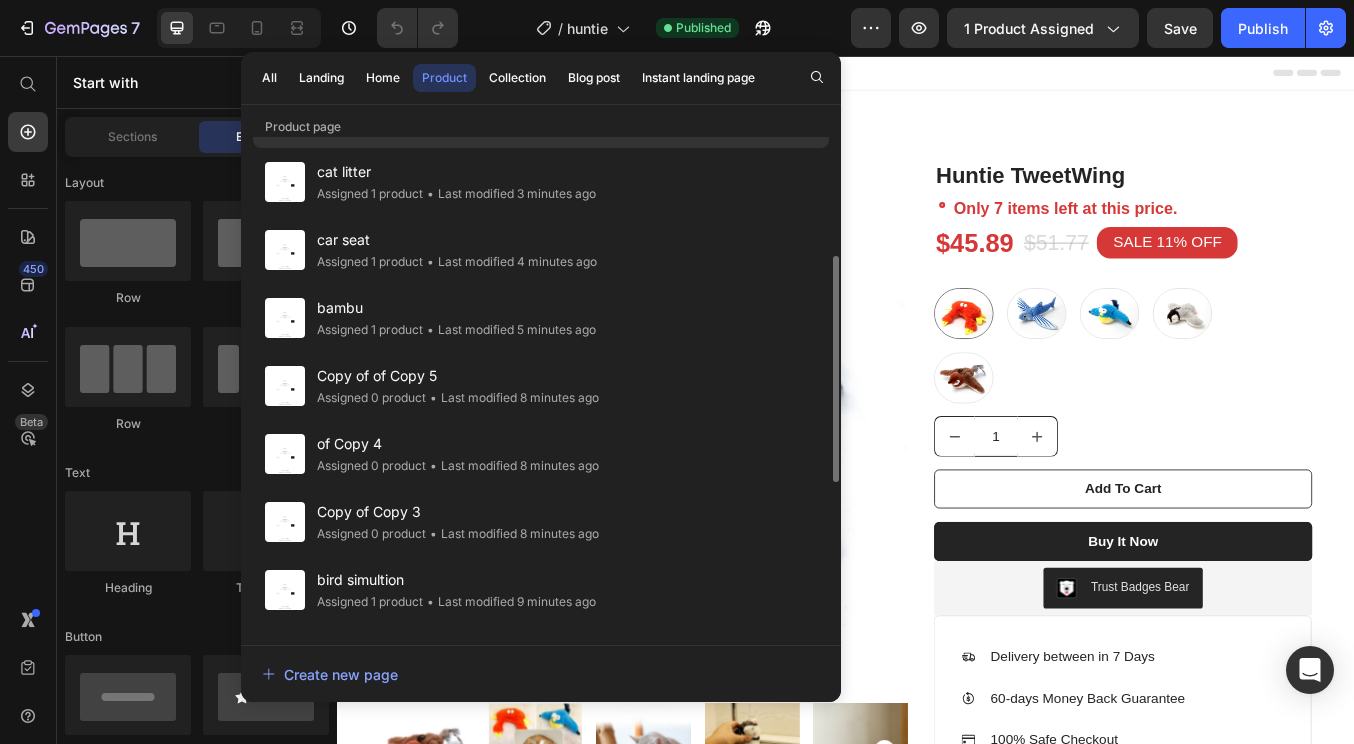 scroll, scrollTop: 277, scrollLeft: 0, axis: vertical 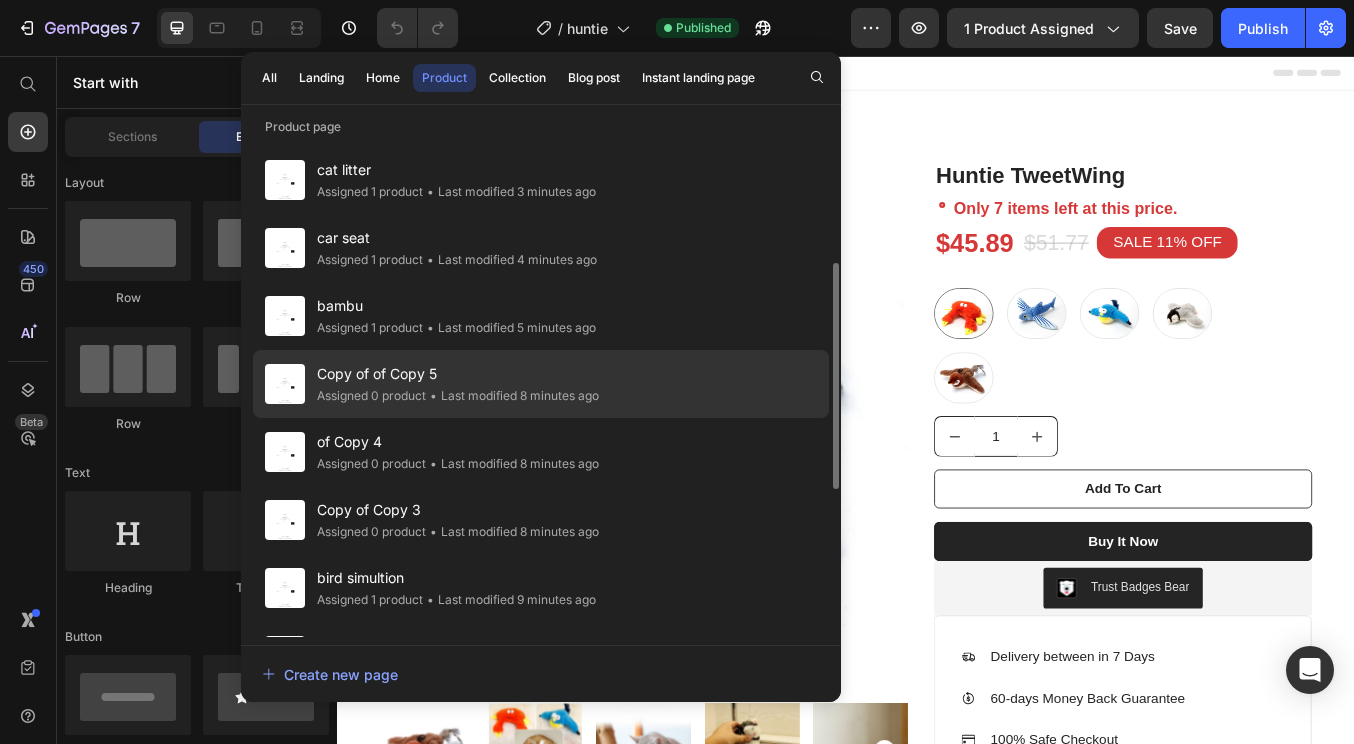 click on "Copy of of Copy 5" at bounding box center [458, 374] 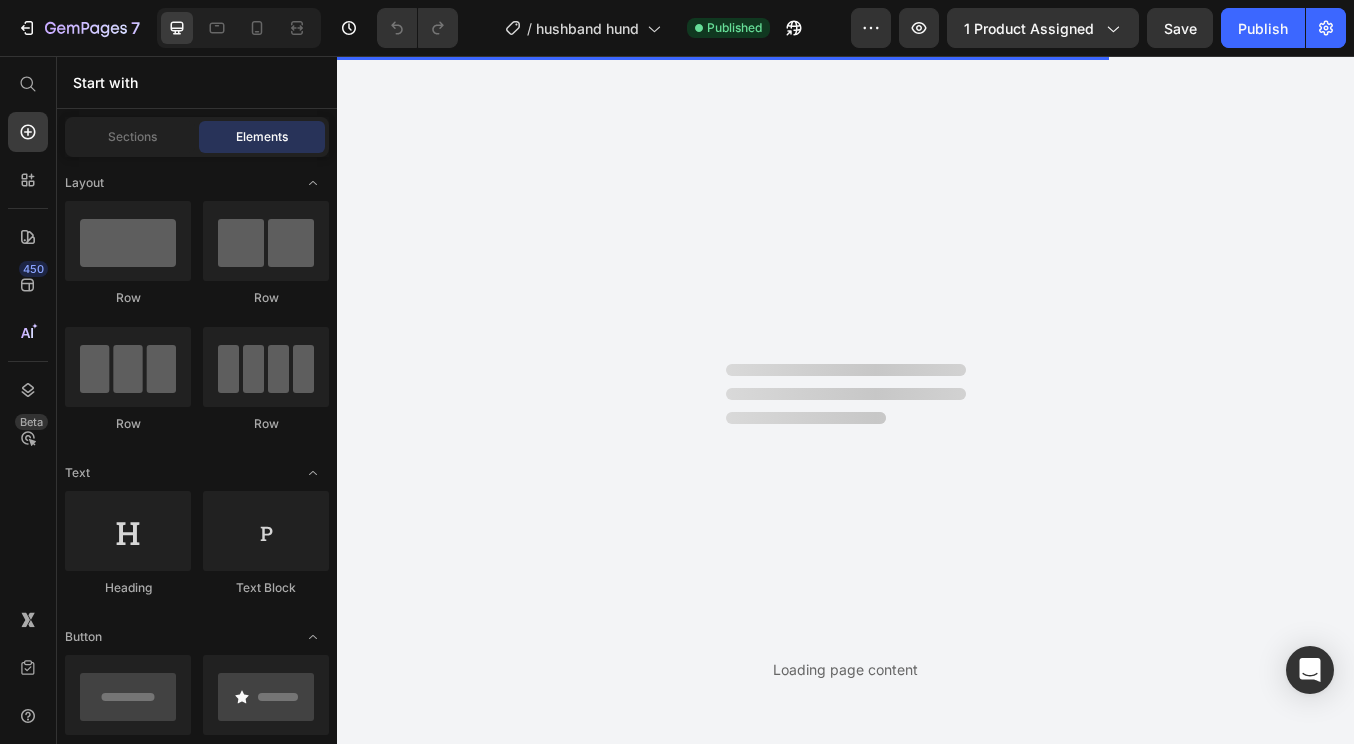 scroll, scrollTop: 0, scrollLeft: 0, axis: both 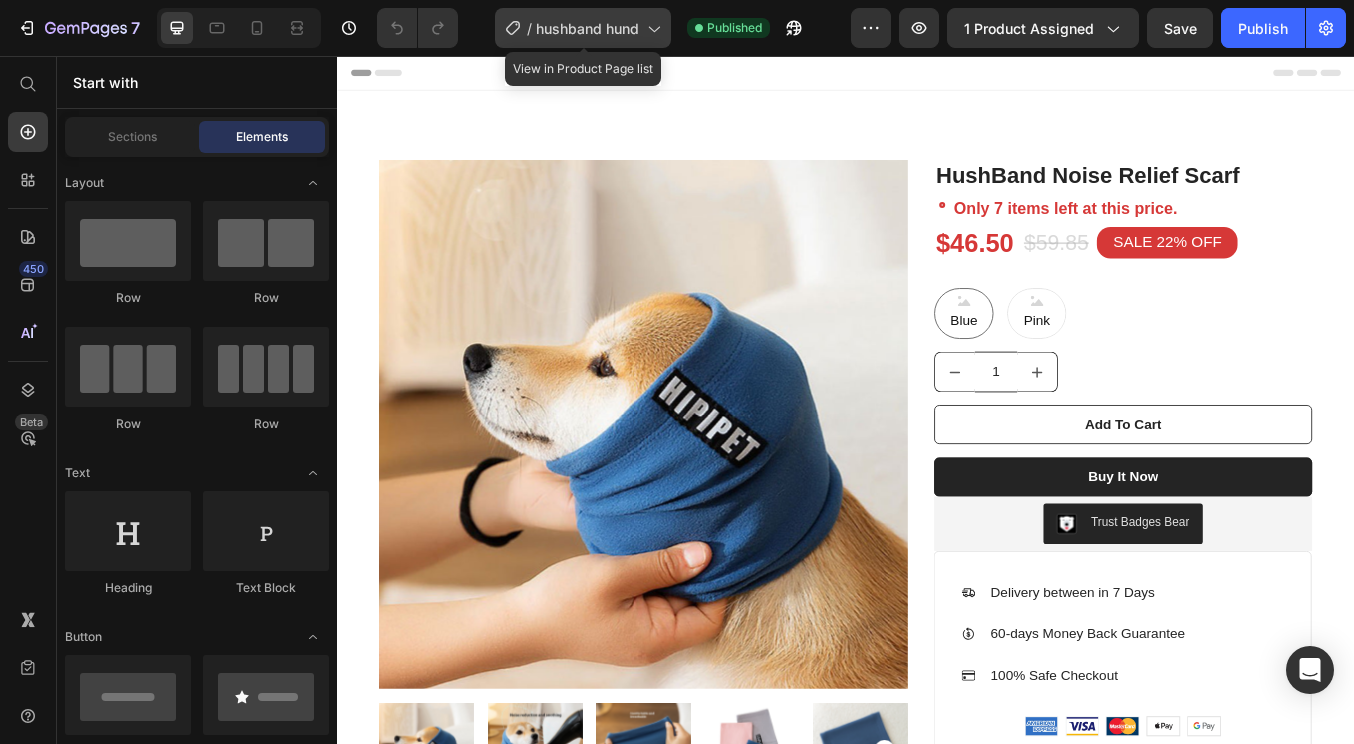 click on "hushband hund" at bounding box center (587, 28) 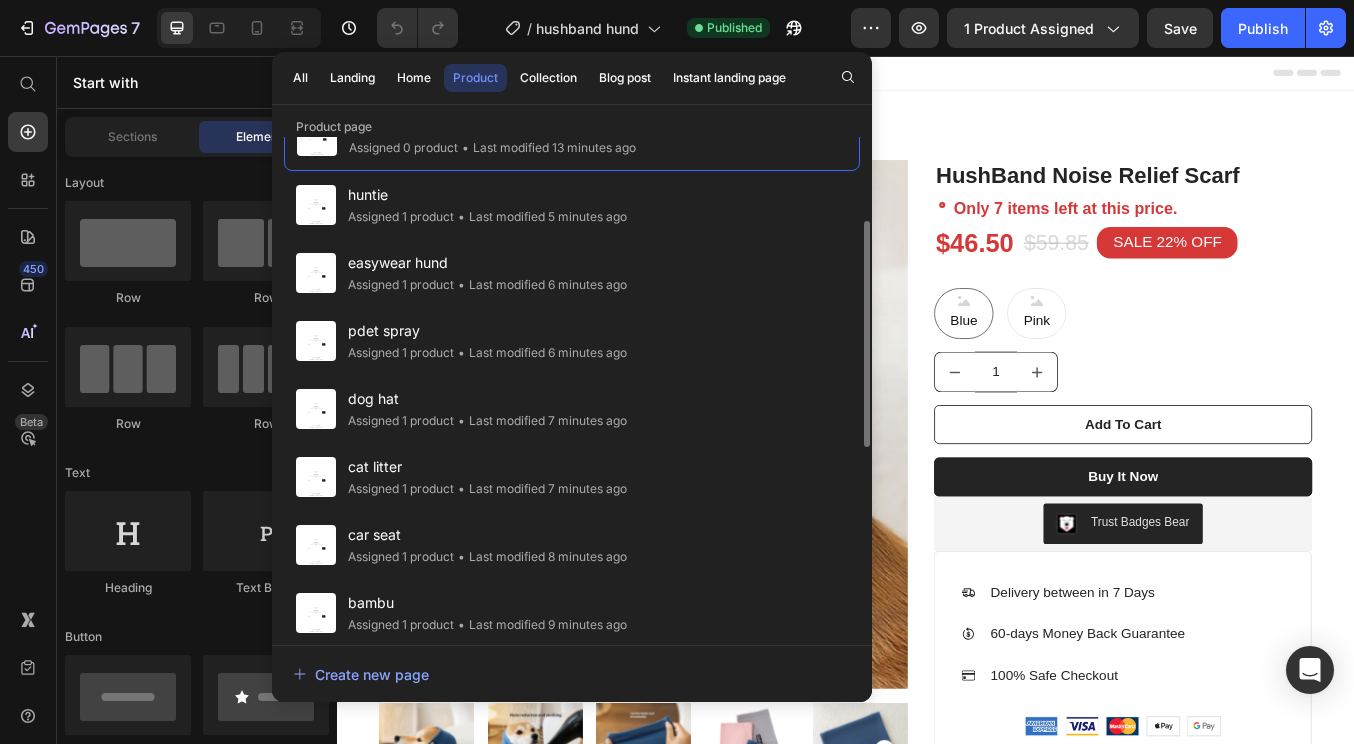 scroll, scrollTop: 0, scrollLeft: 0, axis: both 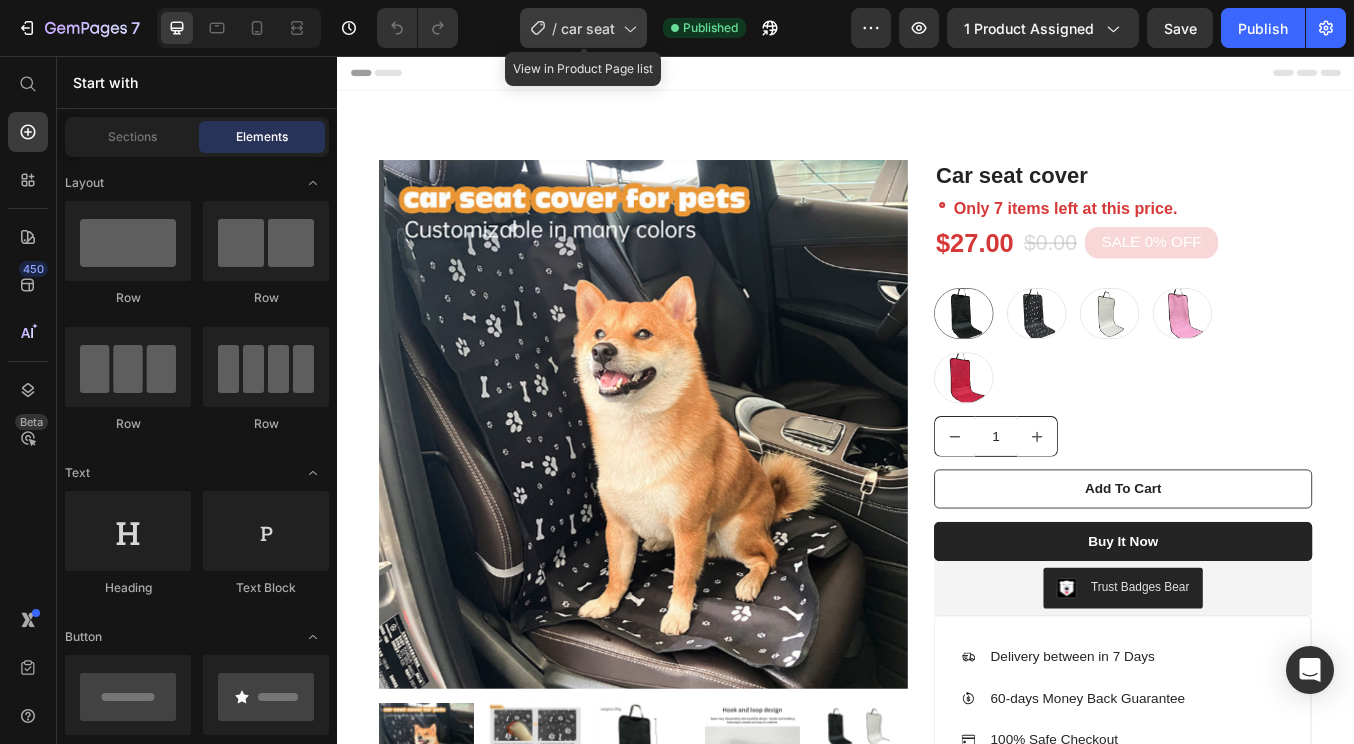 click on "car seat" at bounding box center [588, 28] 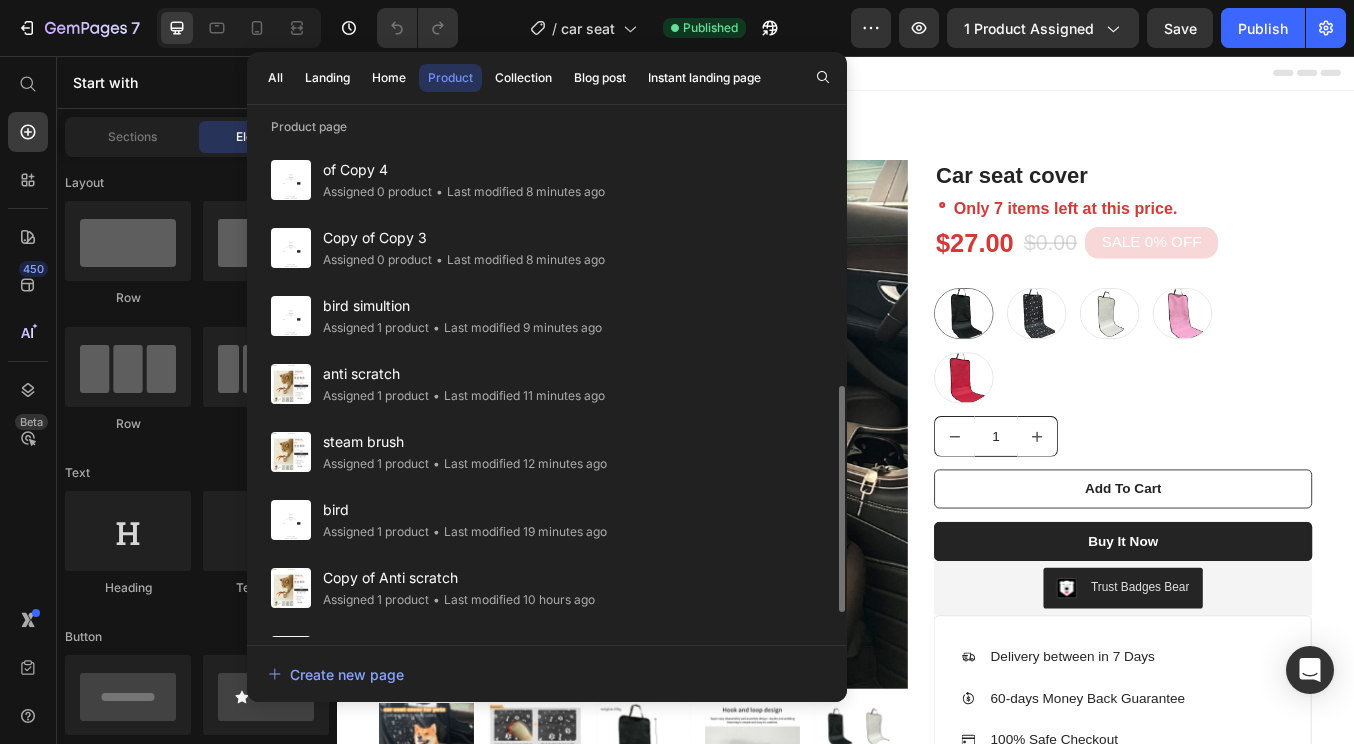 scroll, scrollTop: 602, scrollLeft: 0, axis: vertical 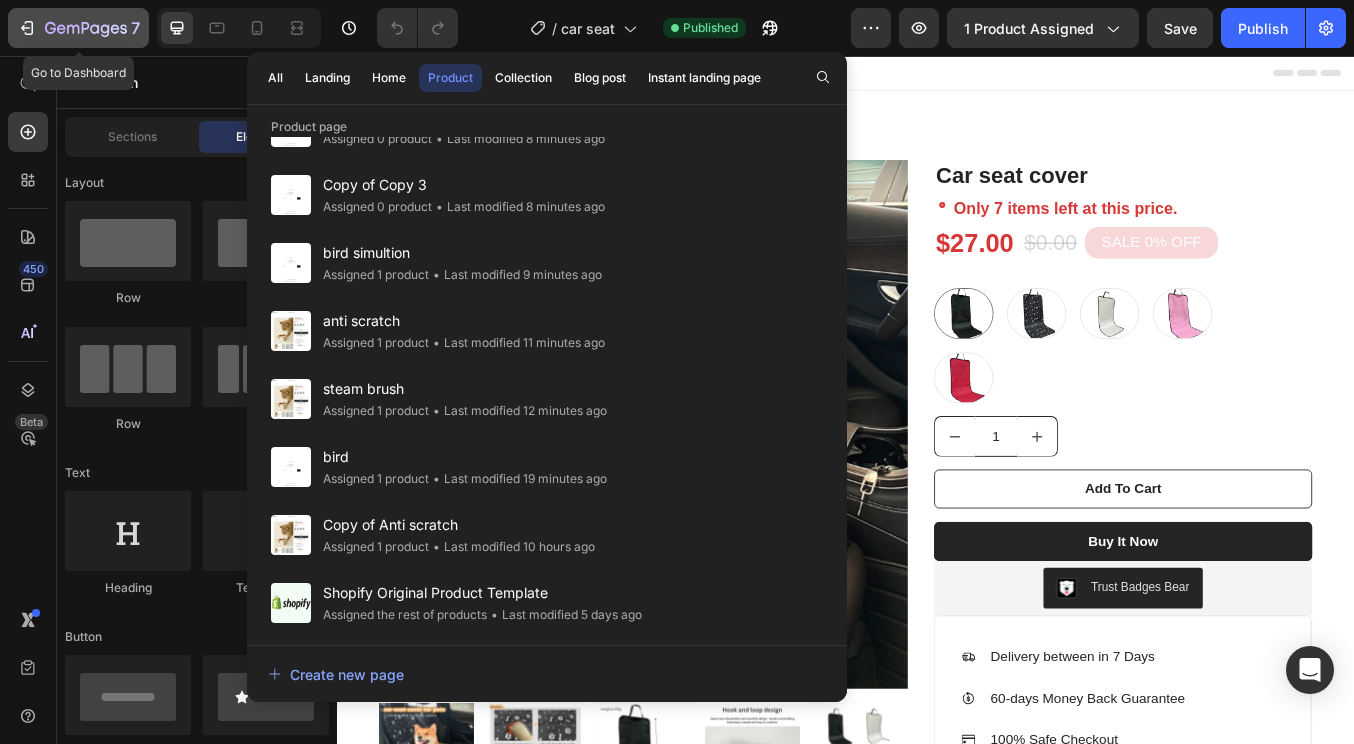 click on "7" 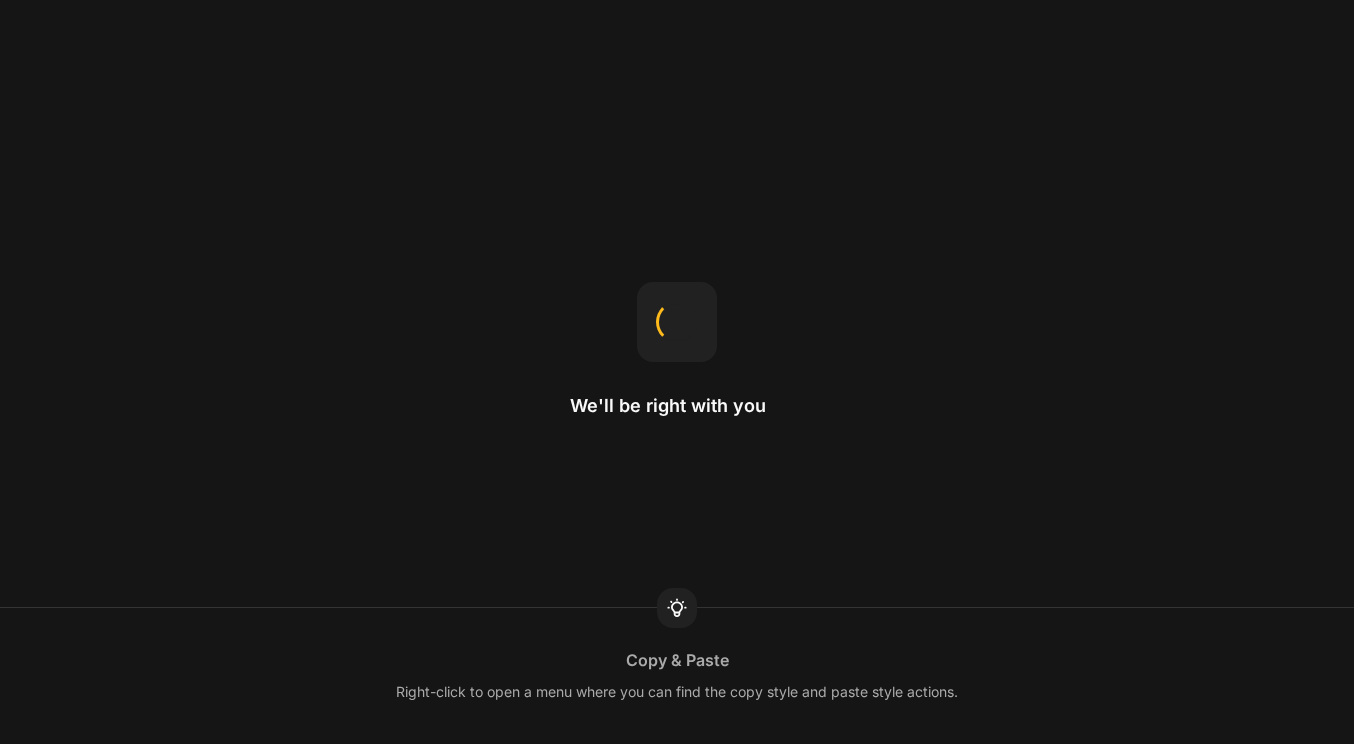 scroll, scrollTop: 0, scrollLeft: 0, axis: both 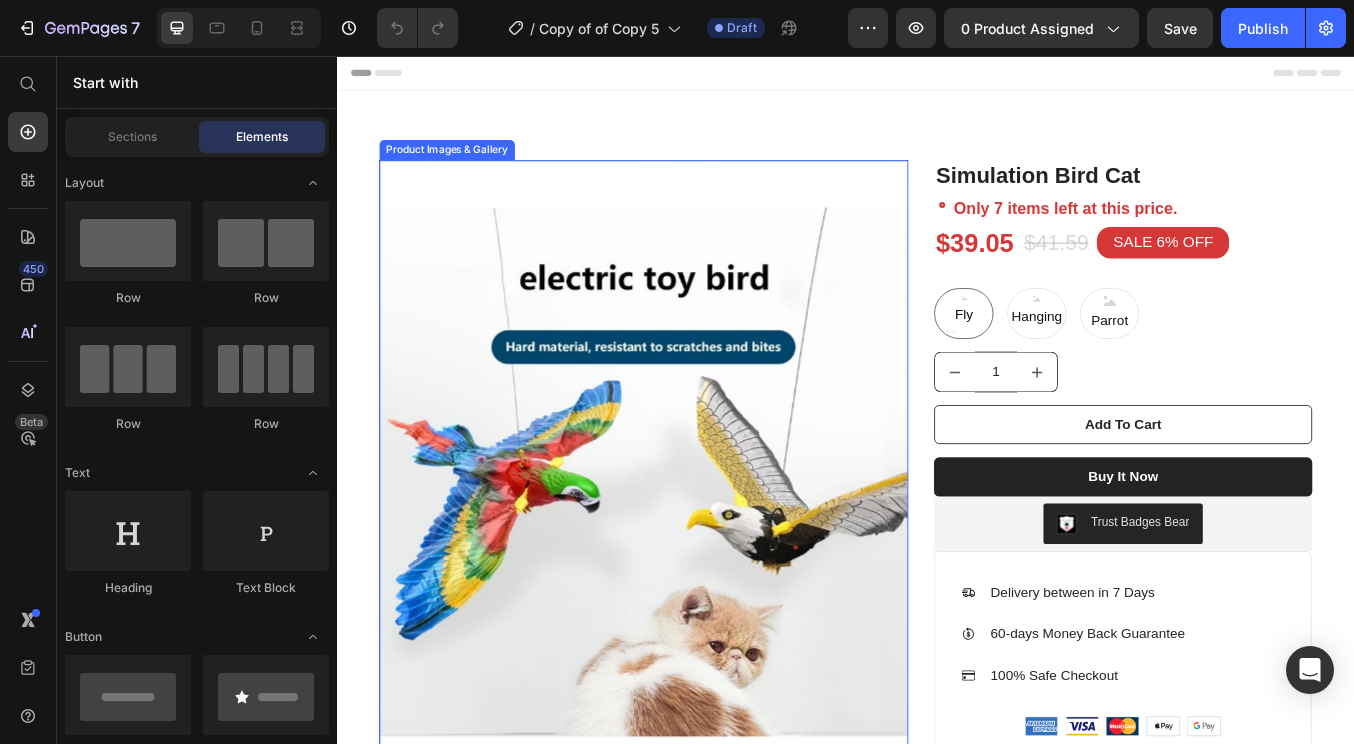 click at bounding box center [699, 547] 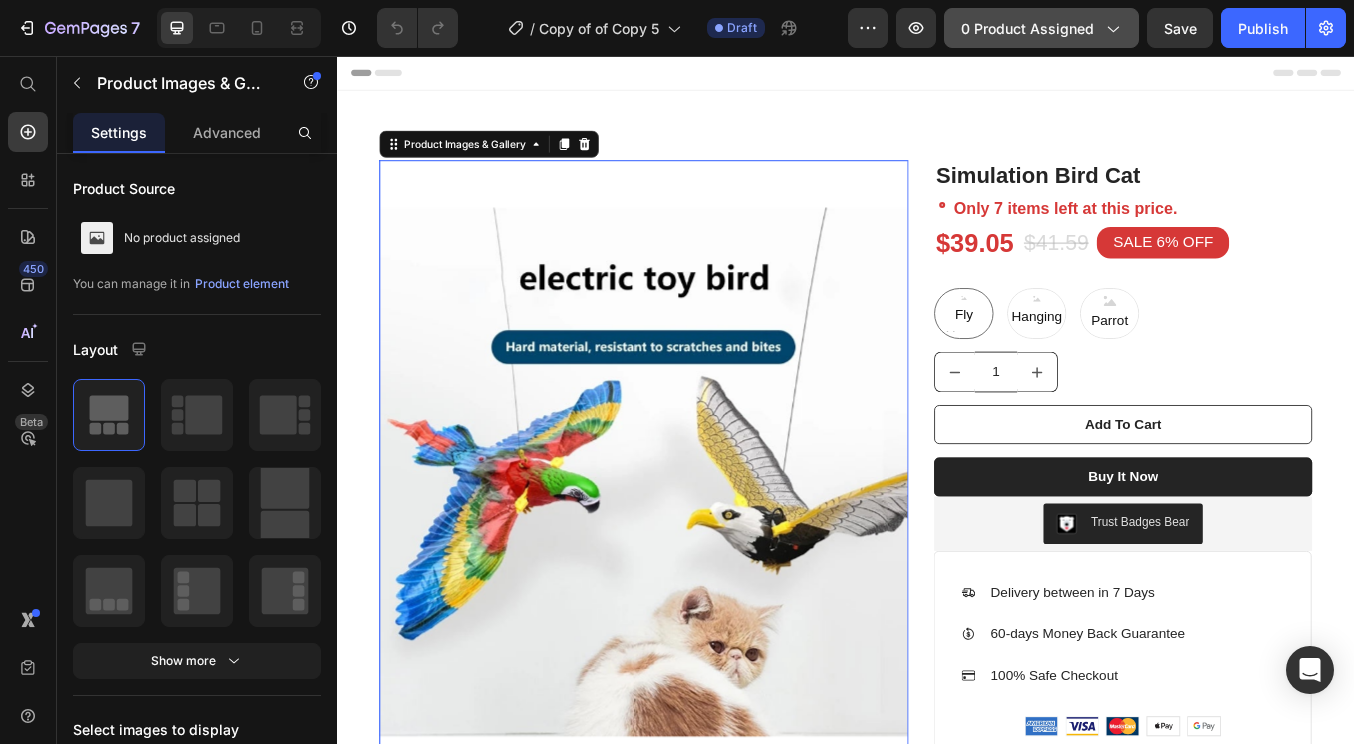 click on "0 product assigned" 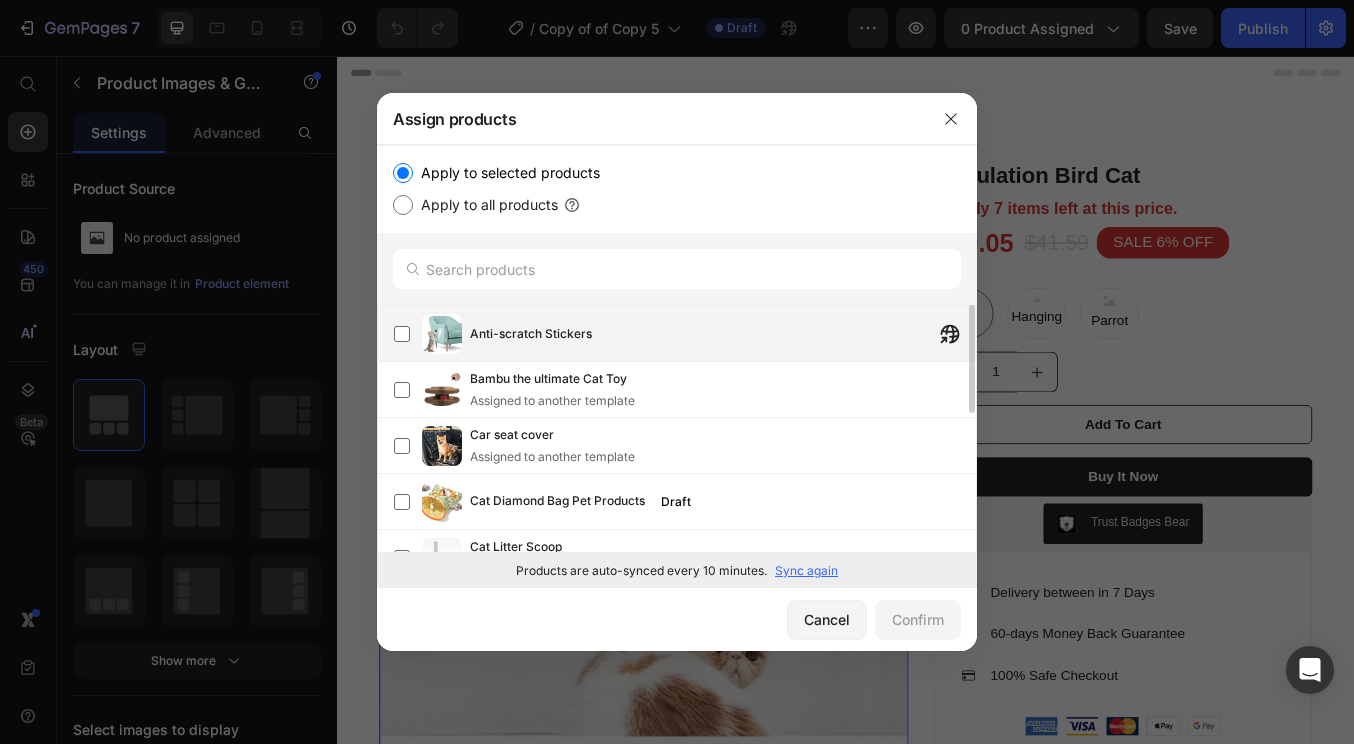 click on "Anti-scratch Stickers" at bounding box center [723, 334] 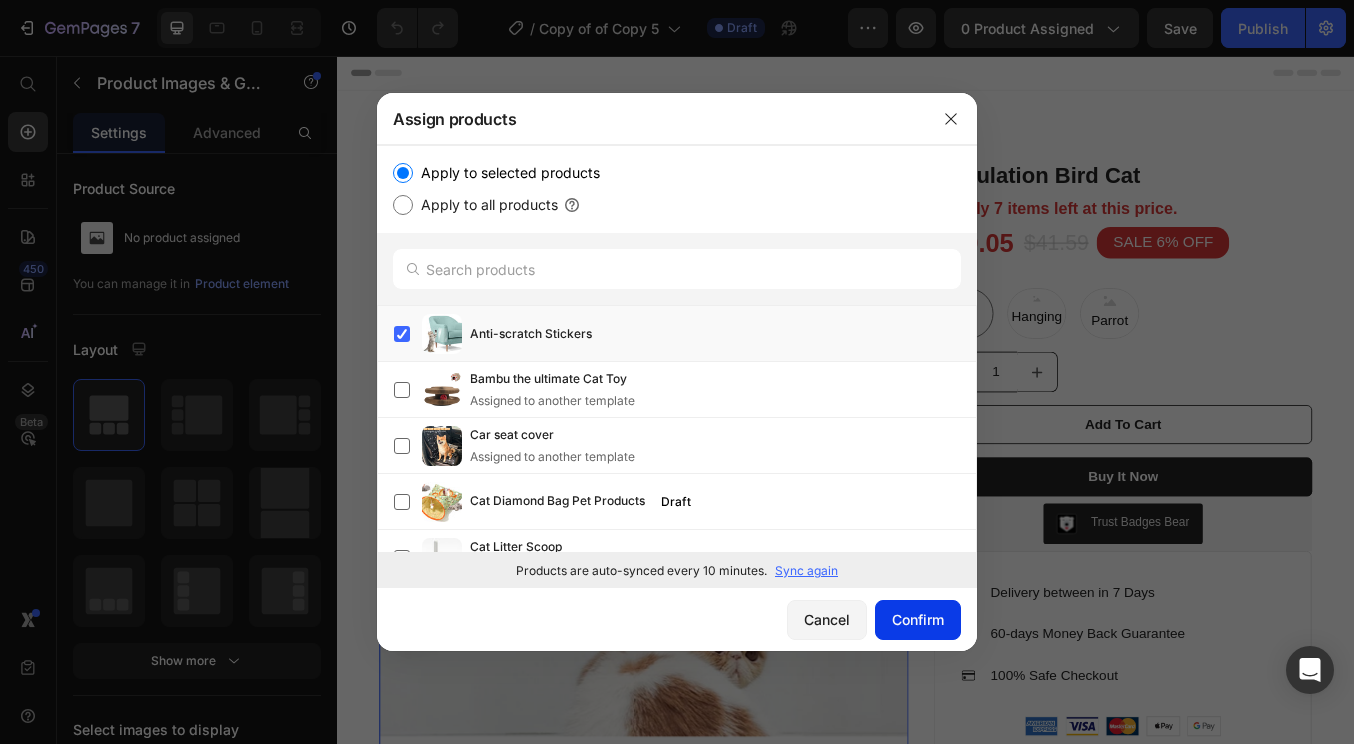 click on "Confirm" at bounding box center (918, 619) 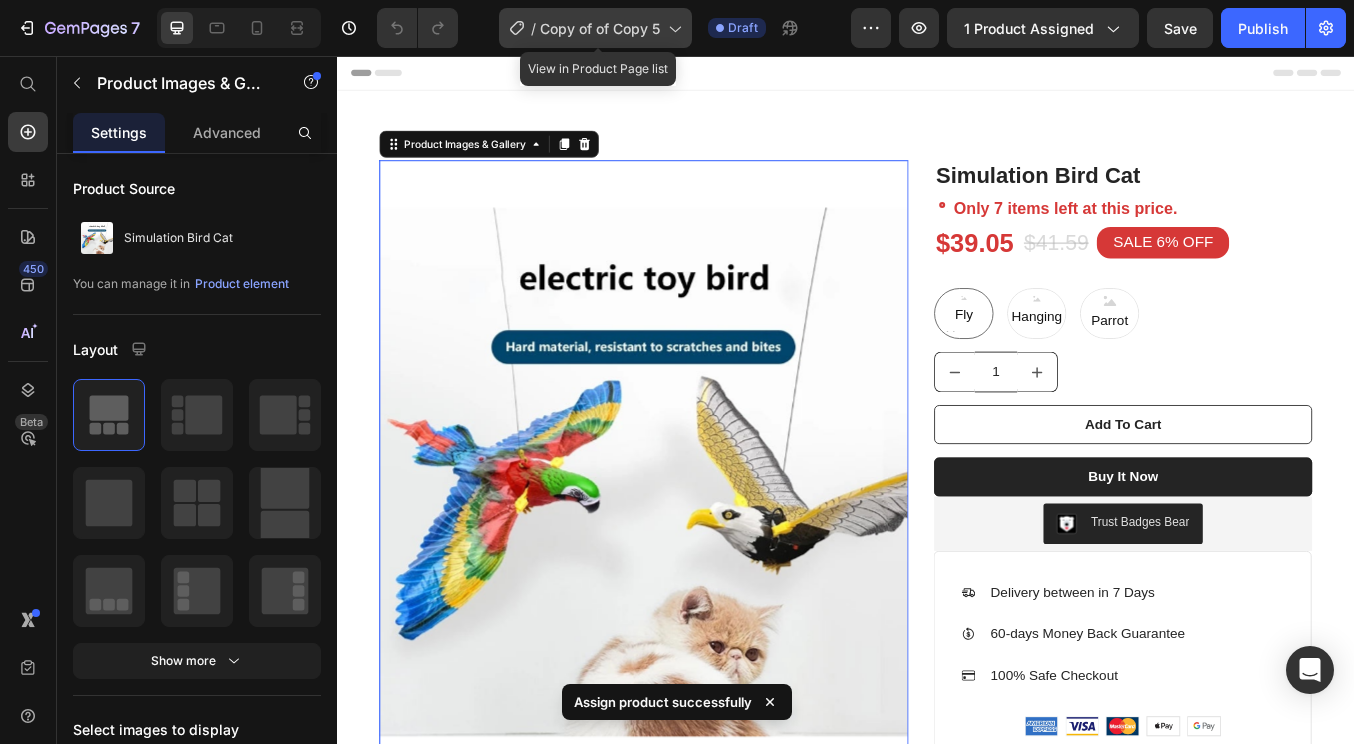 click on "Copy of of Copy 5" at bounding box center [600, 28] 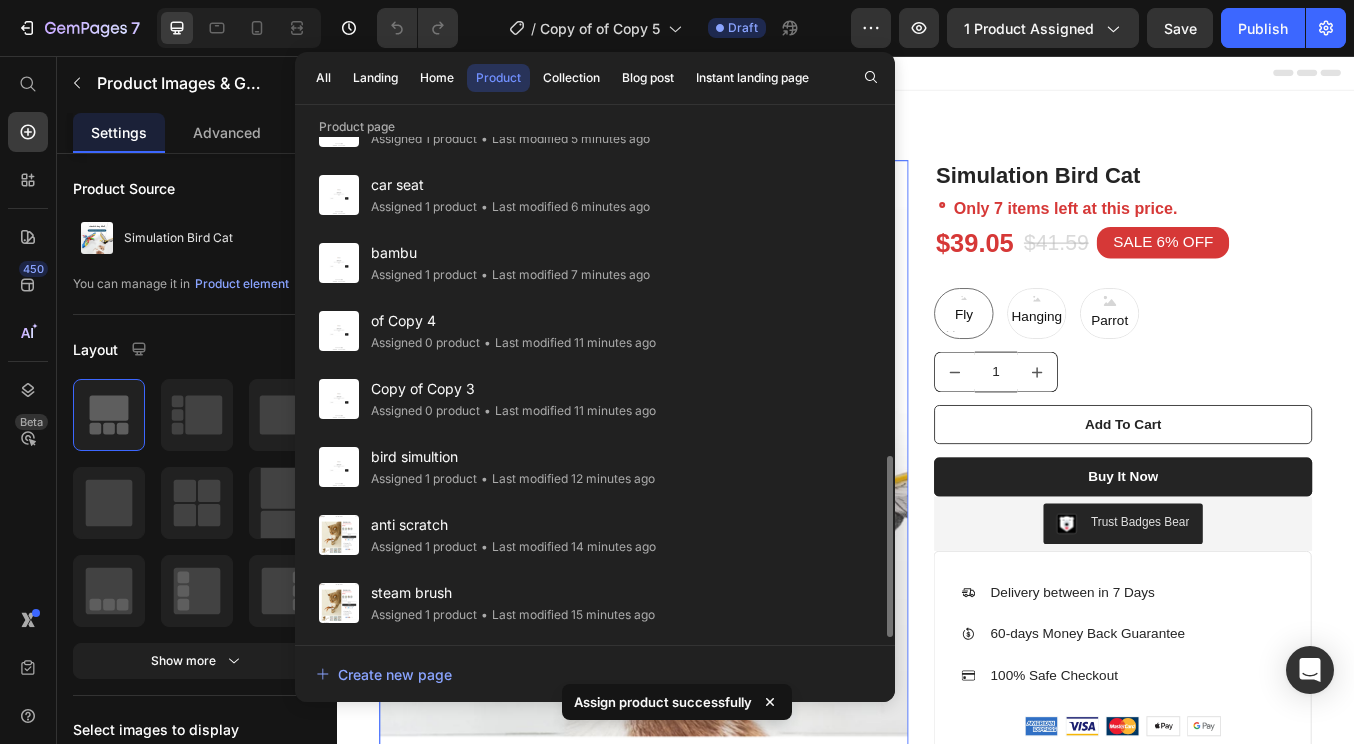 scroll, scrollTop: 1078, scrollLeft: 0, axis: vertical 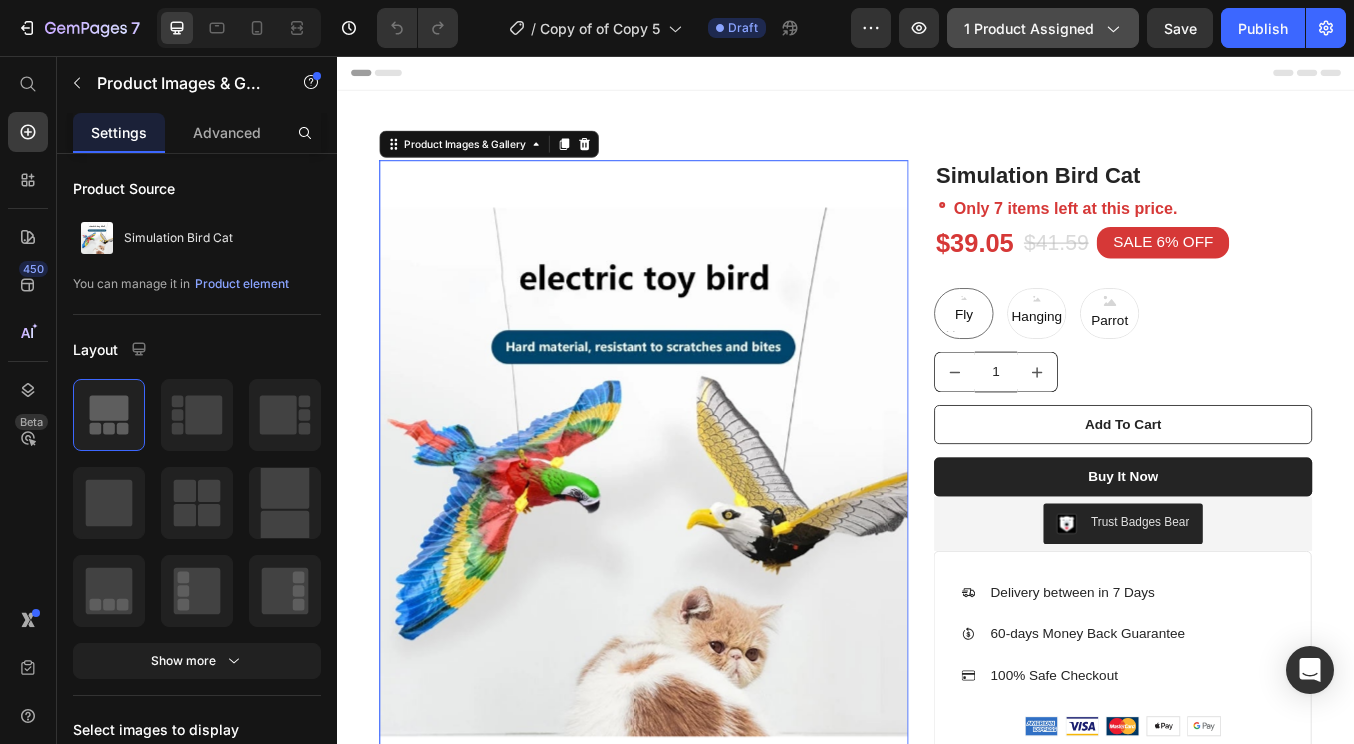 click on "1 product assigned" 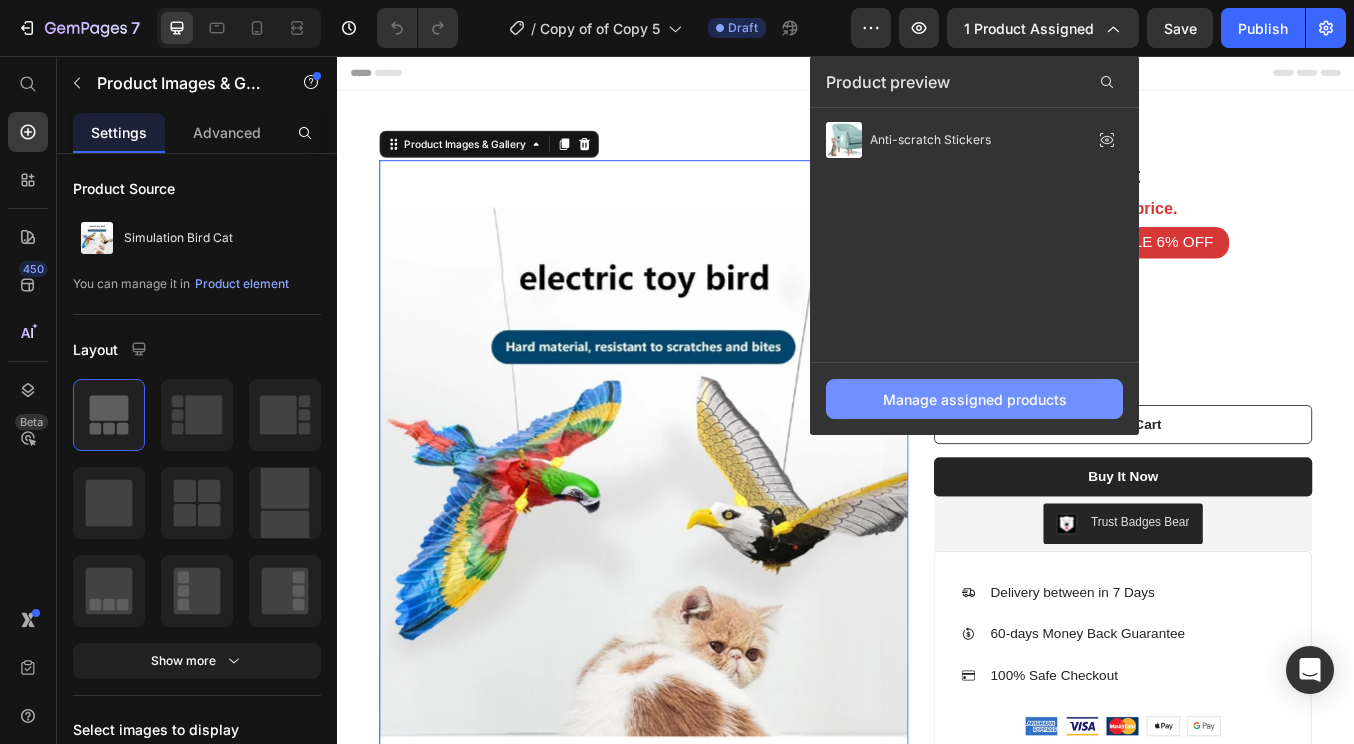 click on "Manage assigned products" at bounding box center [975, 399] 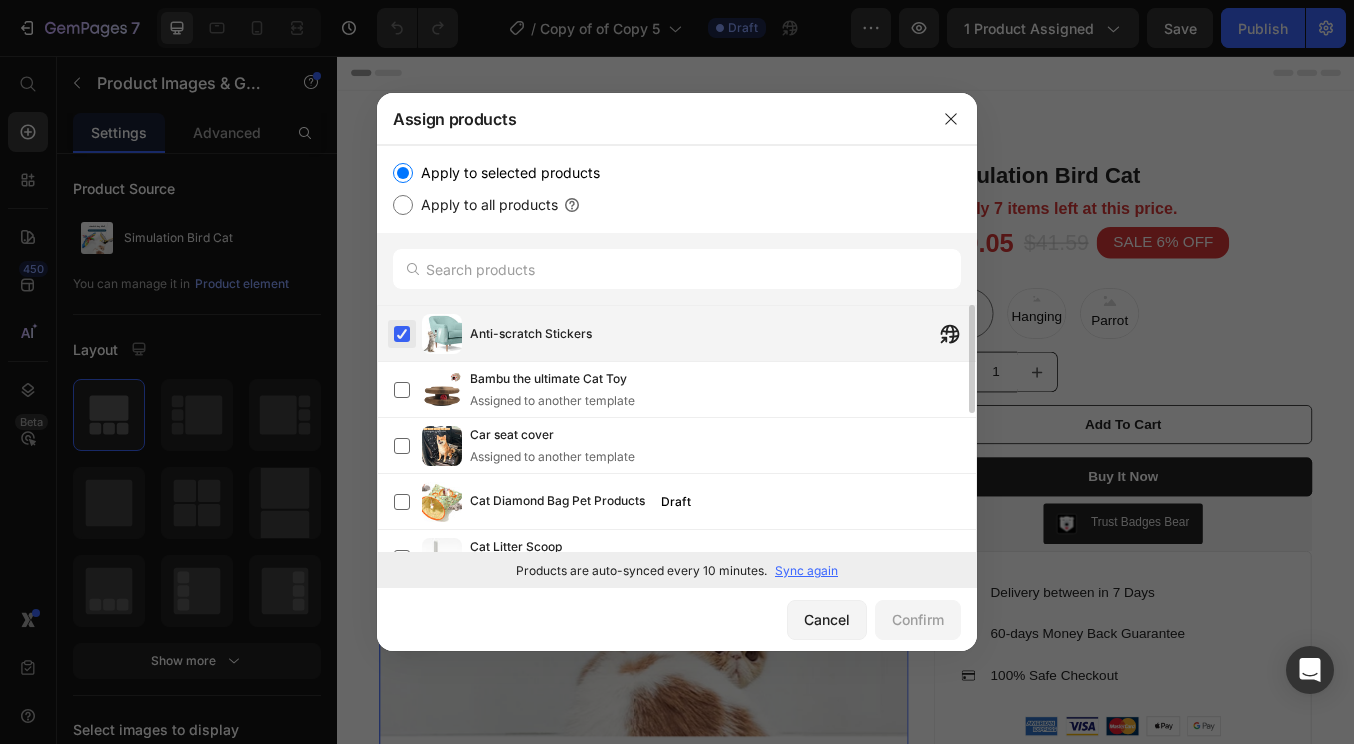click at bounding box center (402, 334) 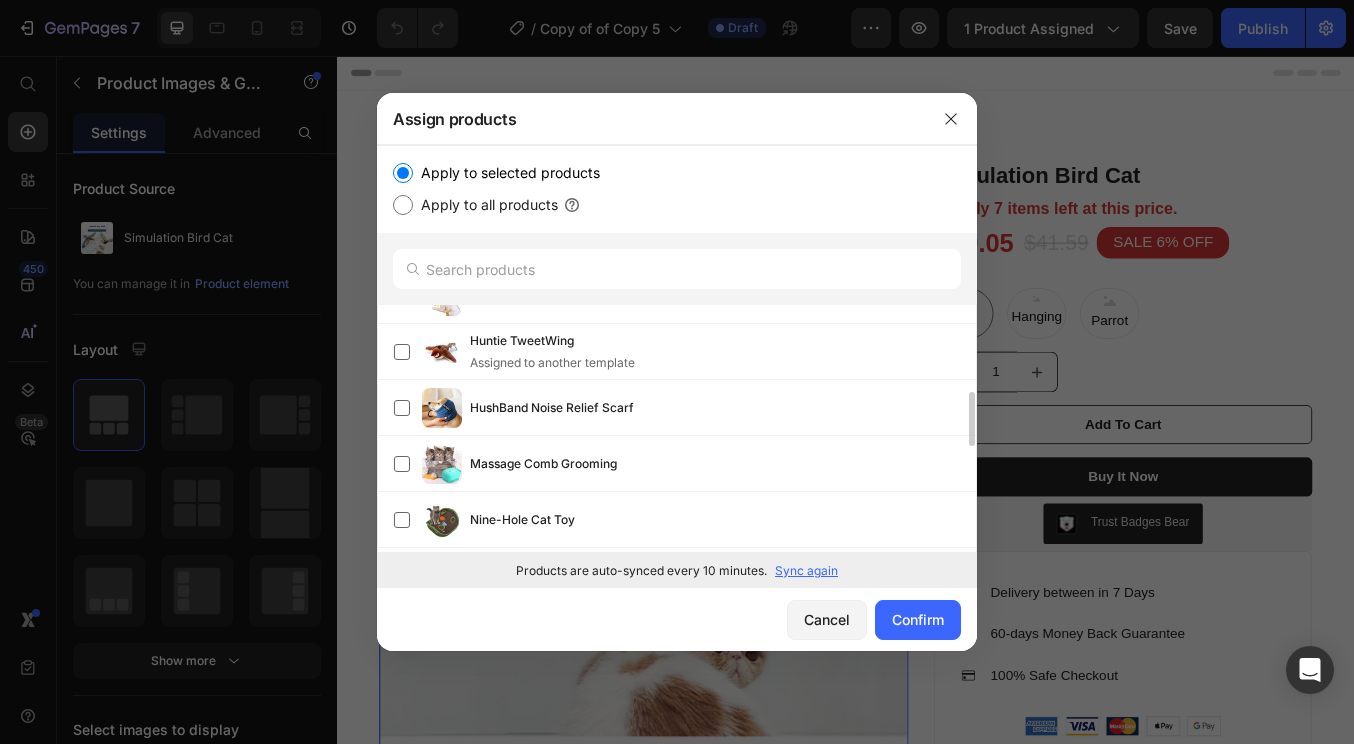 scroll, scrollTop: 447, scrollLeft: 0, axis: vertical 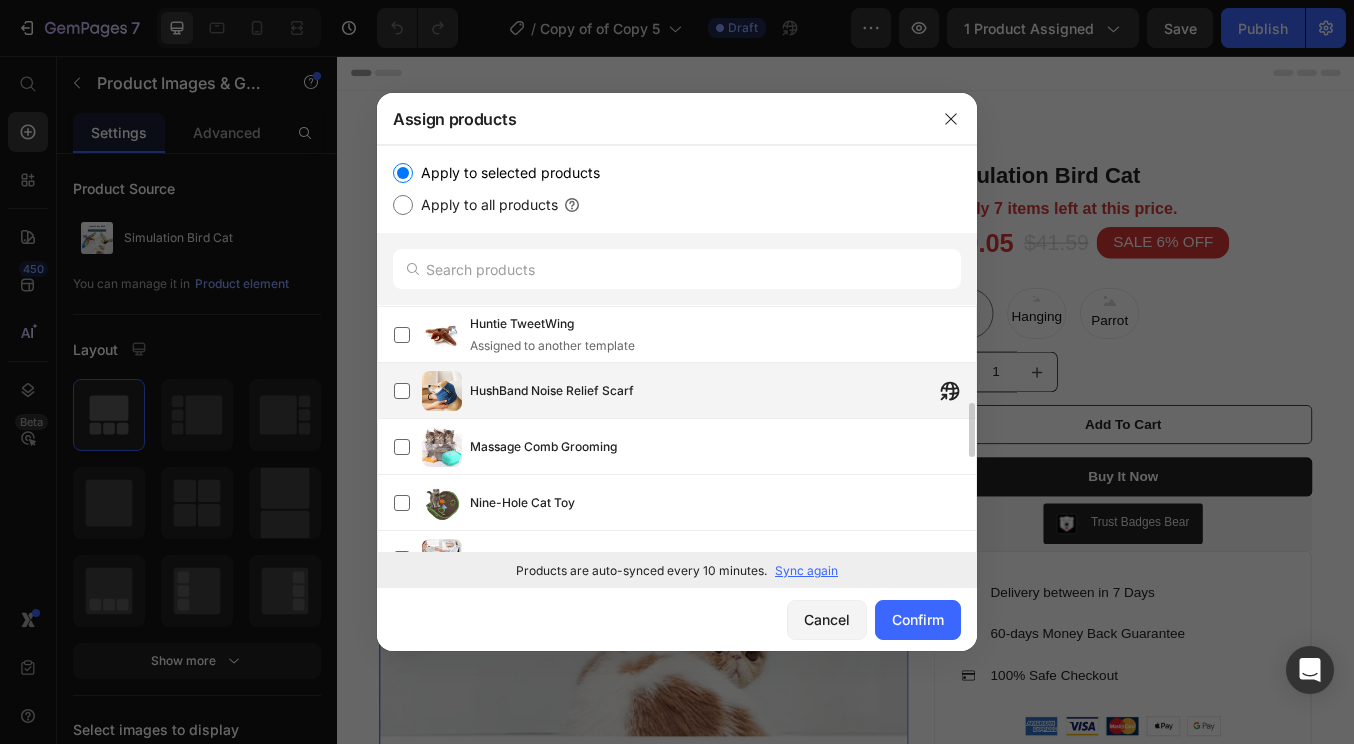 click on "HushBand Noise Relief Scarf" at bounding box center [552, 391] 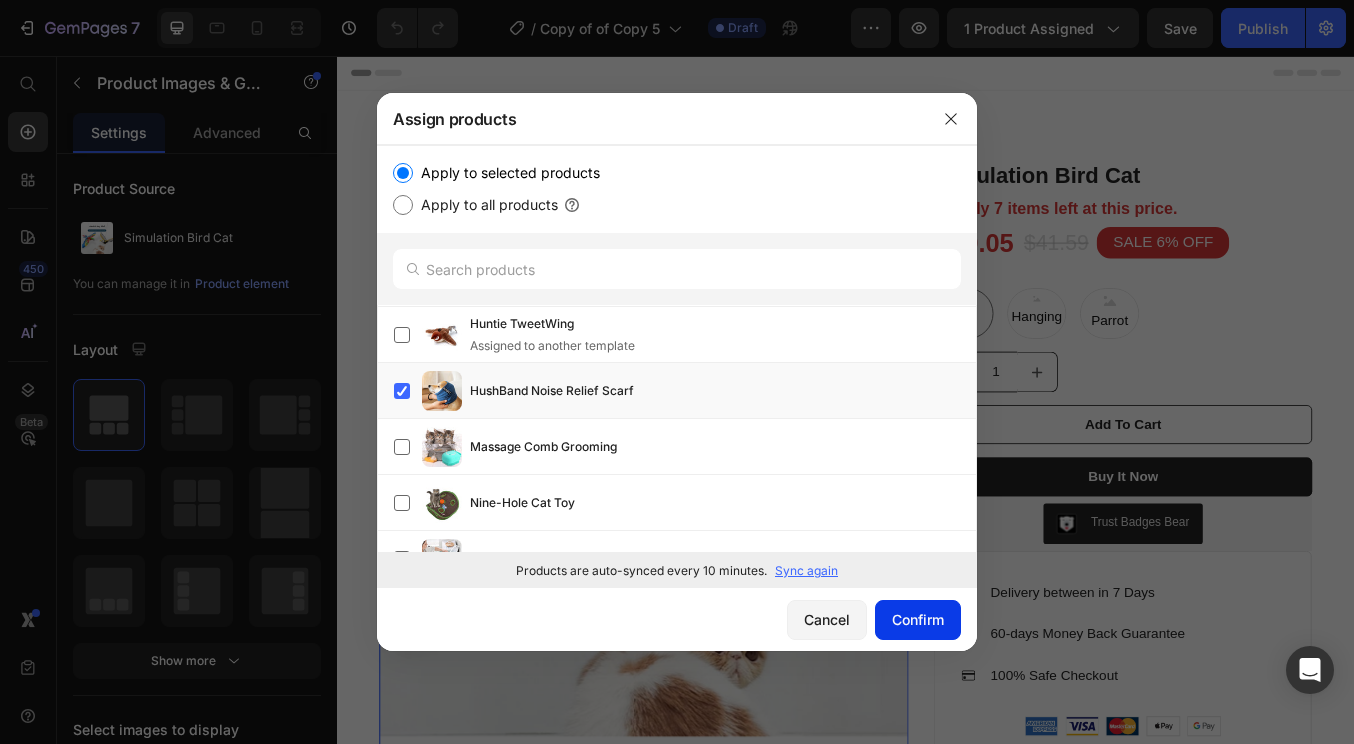 click on "Confirm" at bounding box center (918, 619) 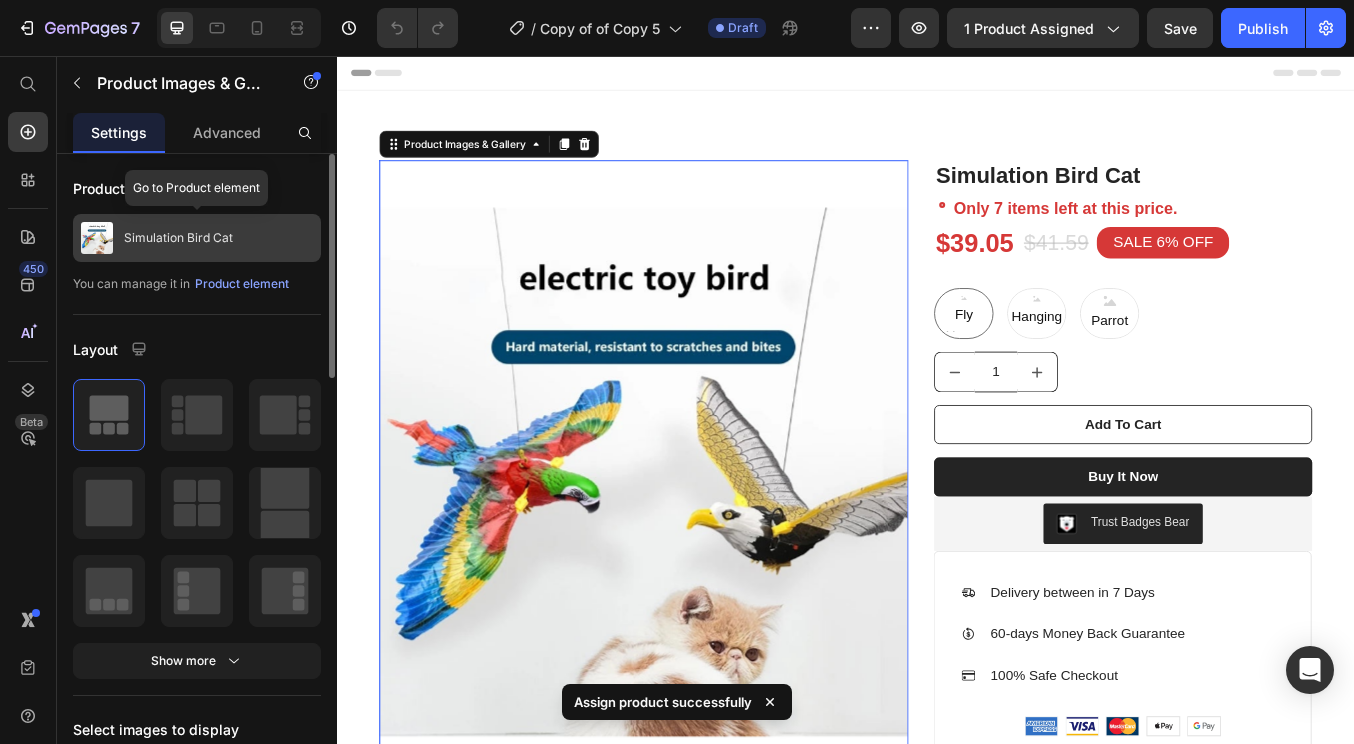 click on "Simulation Bird Cat" at bounding box center (178, 238) 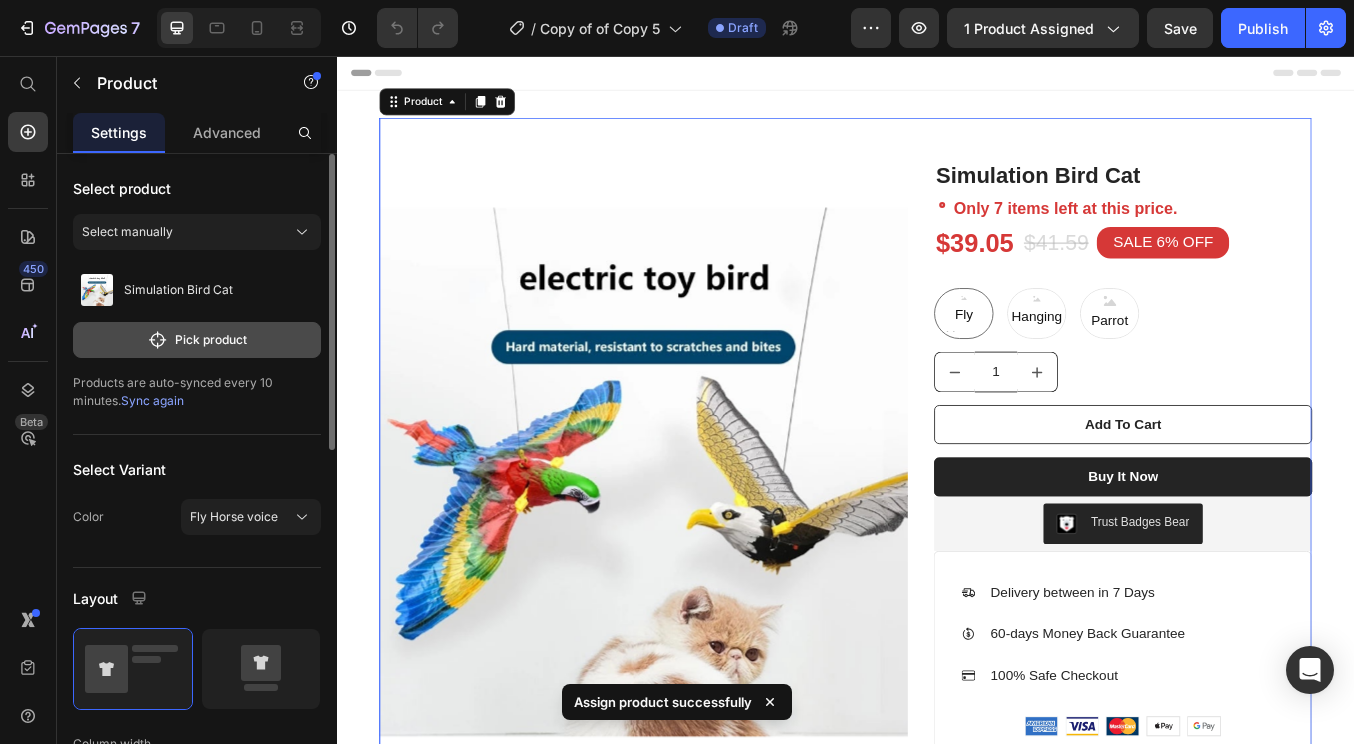 click on "Pick product" at bounding box center [197, 340] 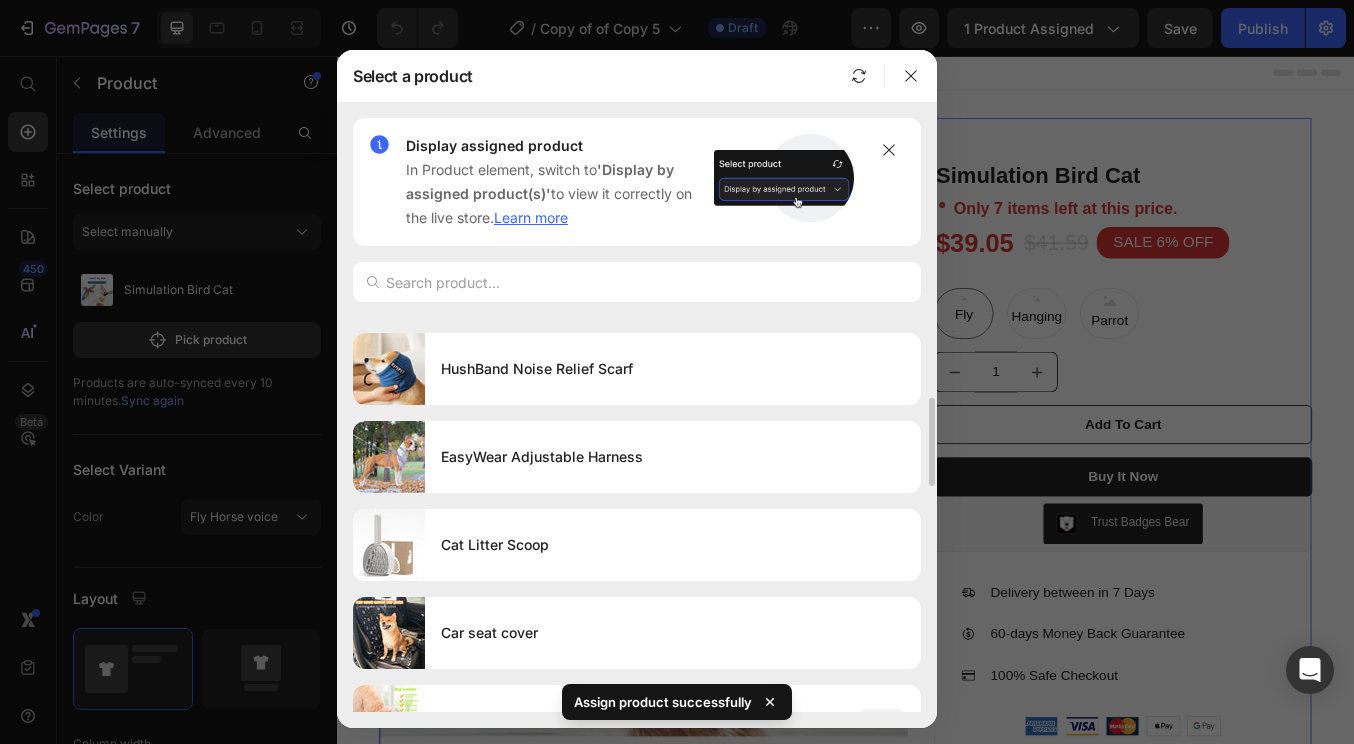 scroll, scrollTop: 332, scrollLeft: 0, axis: vertical 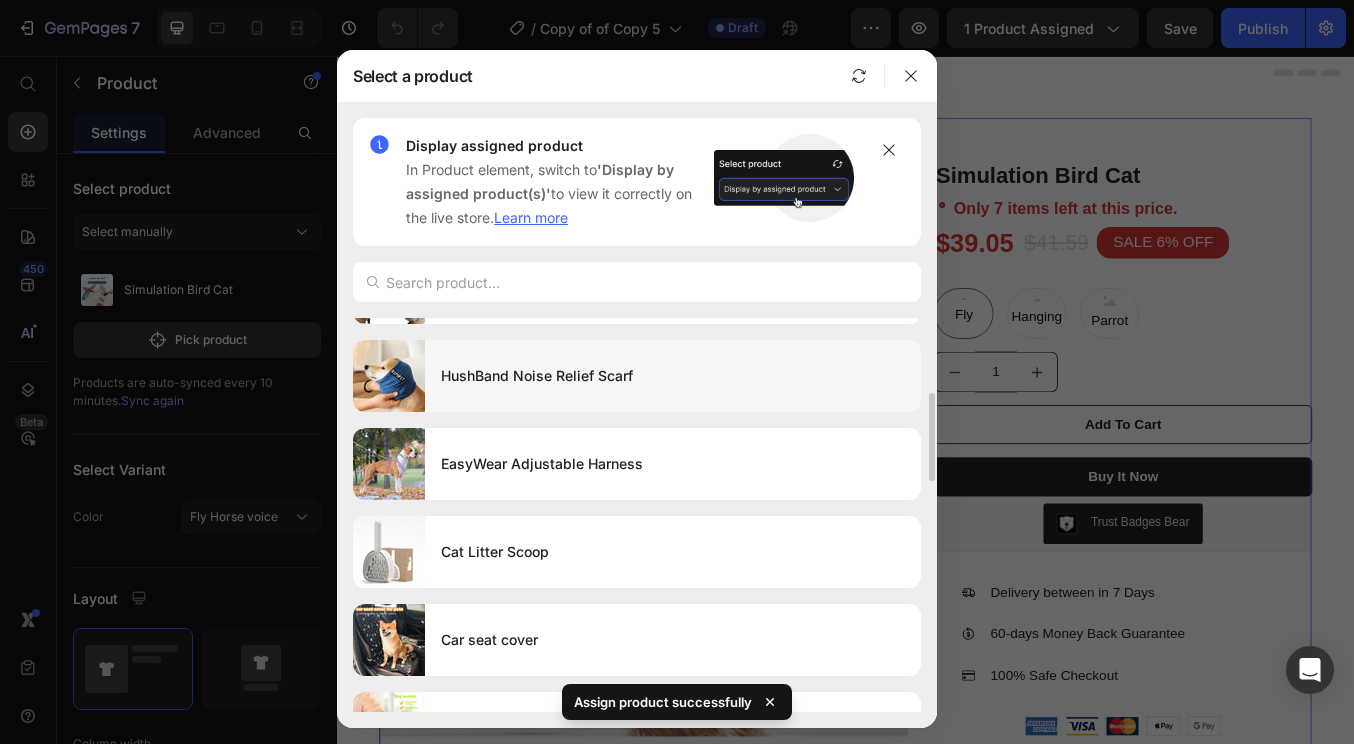 click on "HushBand Noise Relief Scarf" at bounding box center [673, 376] 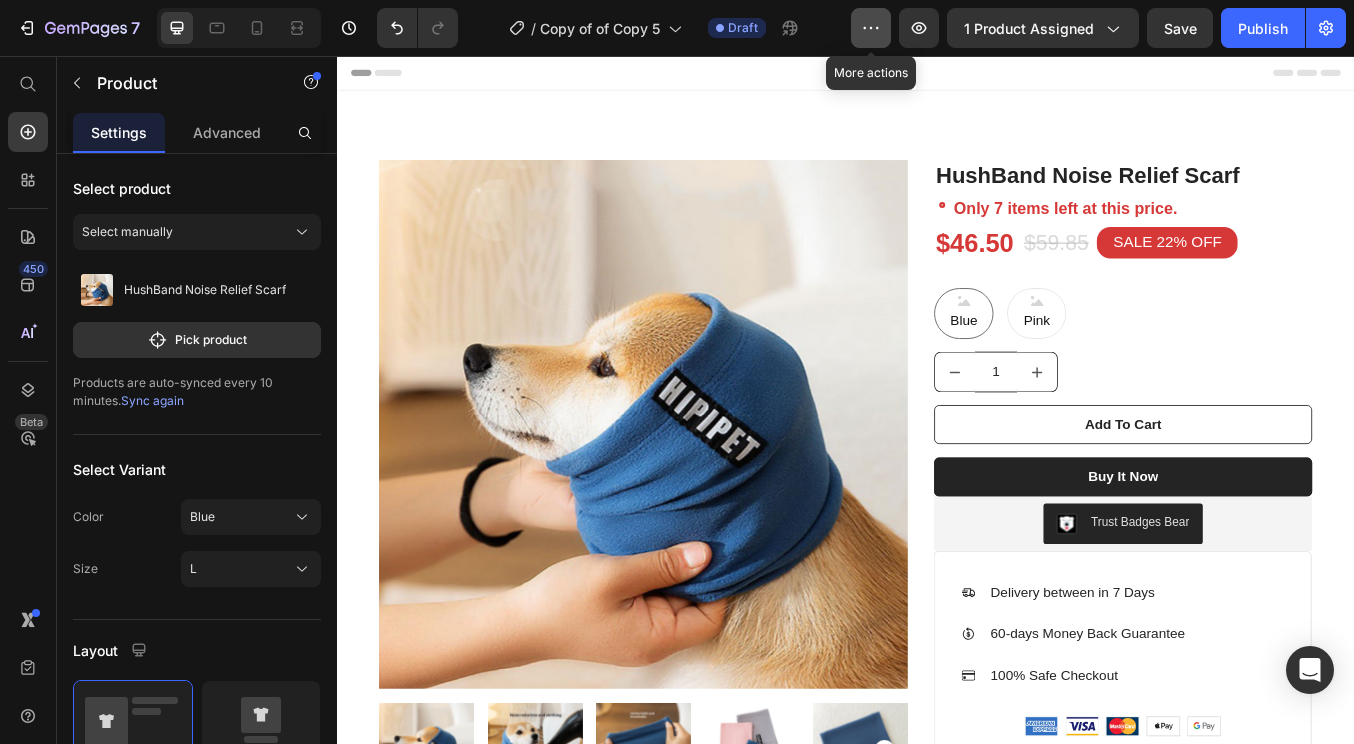 click 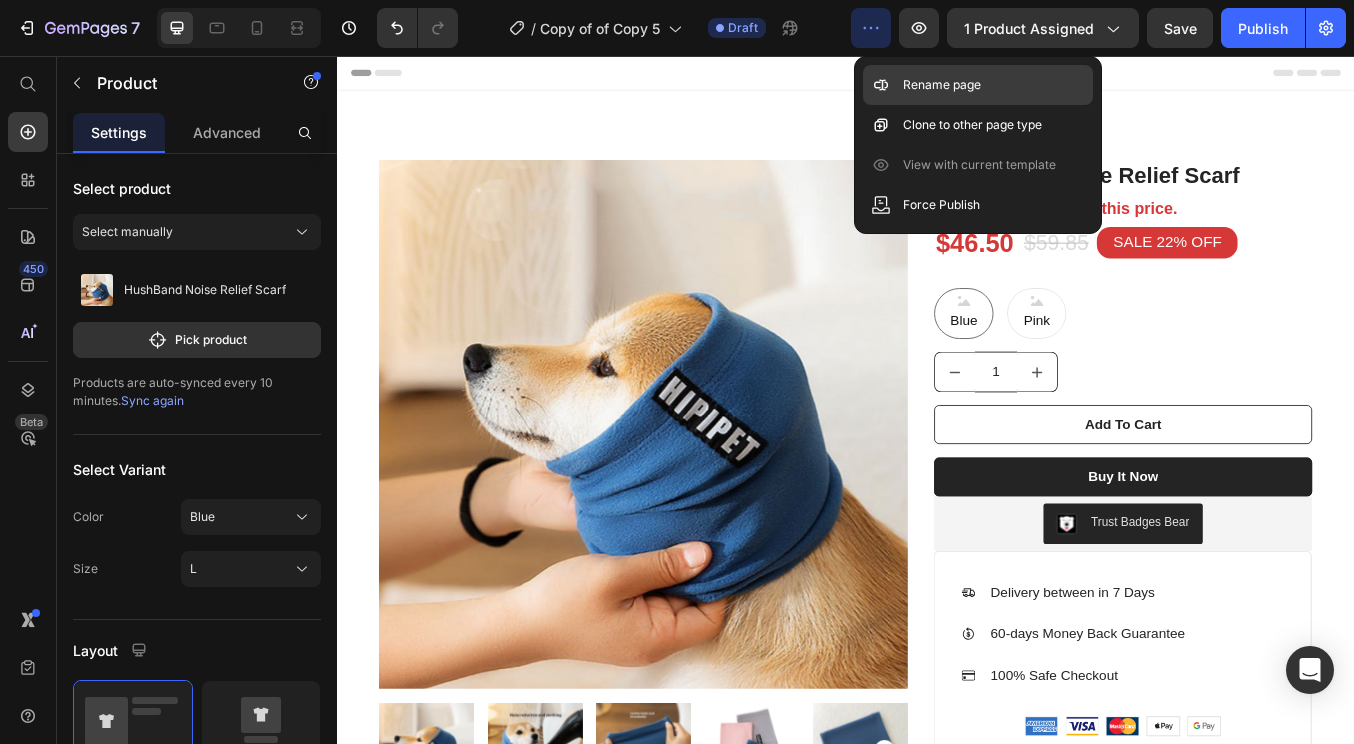 click on "Rename page" at bounding box center [942, 85] 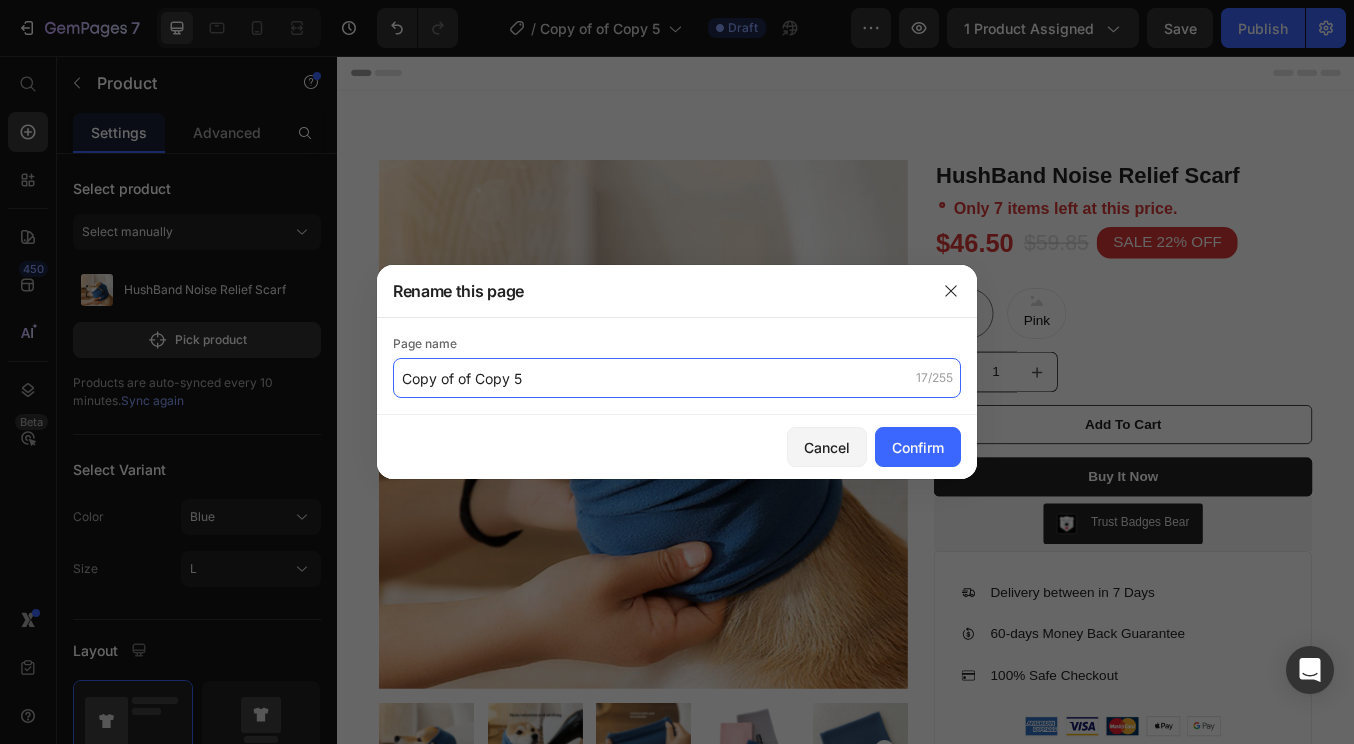 drag, startPoint x: 575, startPoint y: 380, endPoint x: 549, endPoint y: 376, distance: 26.305893 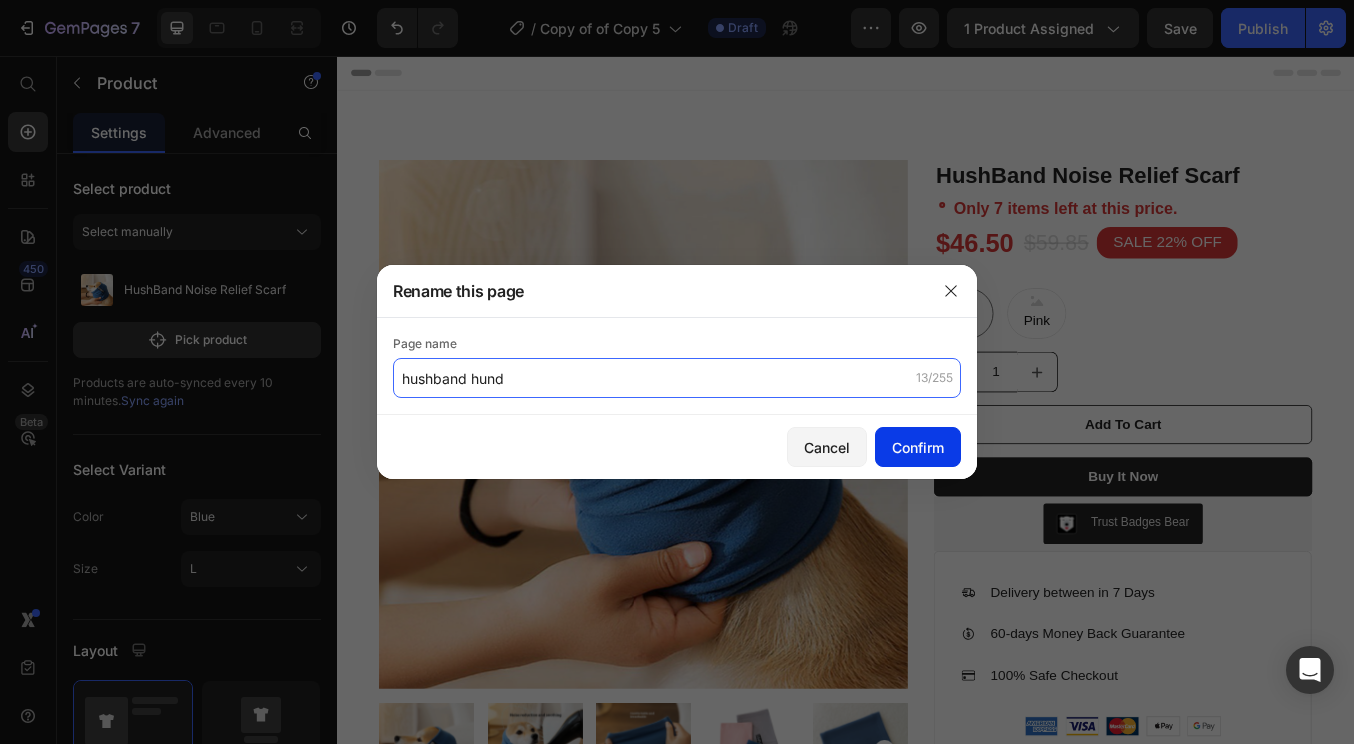 type on "hushband hund" 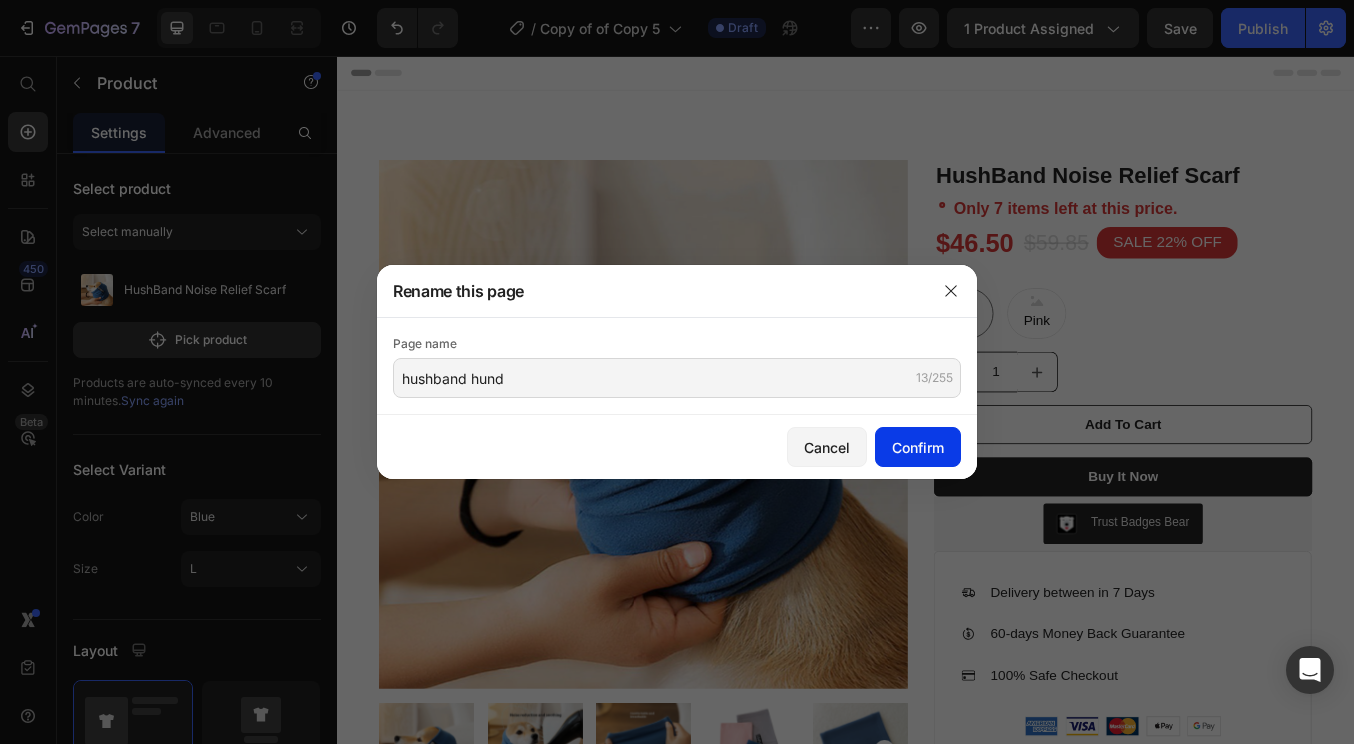 click on "Confirm" at bounding box center [918, 447] 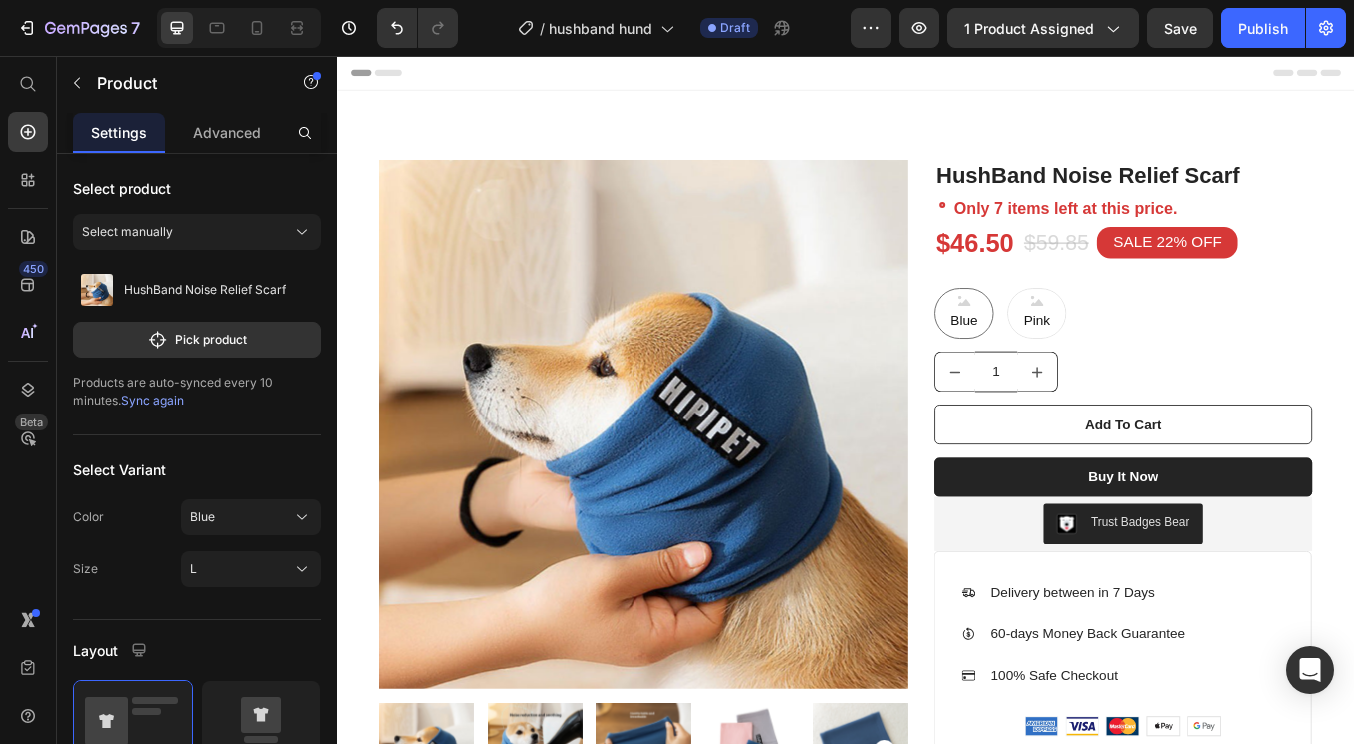 click on "7  Version history  /  hushband hund Draft Preview 1 product assigned  Save   Publish" 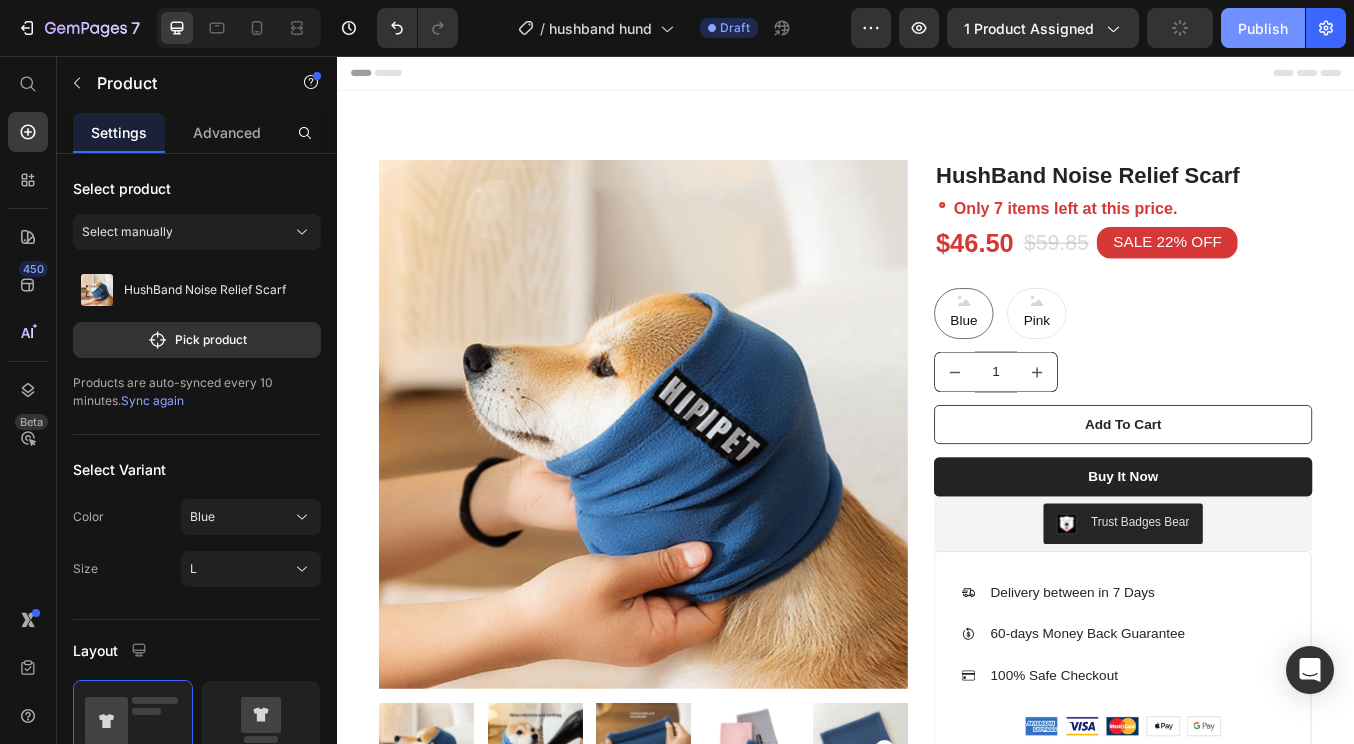 click on "Publish" at bounding box center [1263, 28] 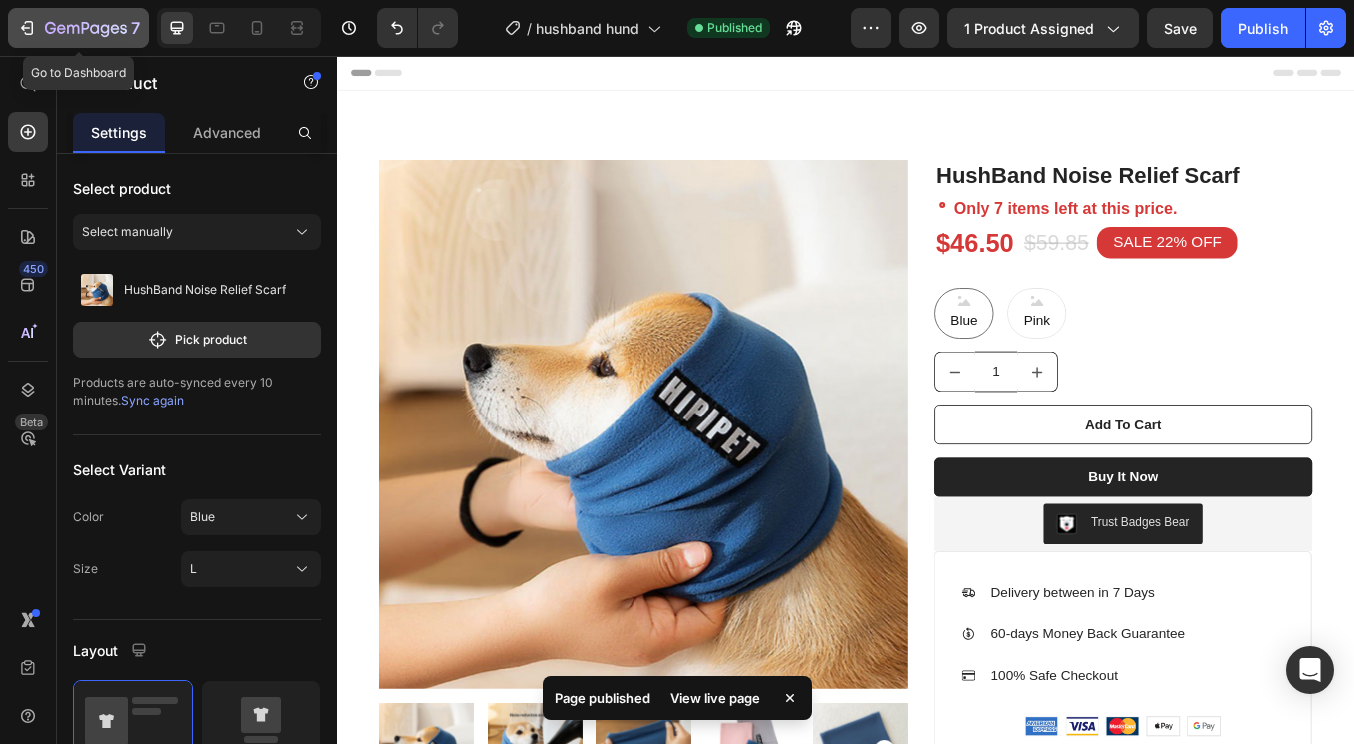 click 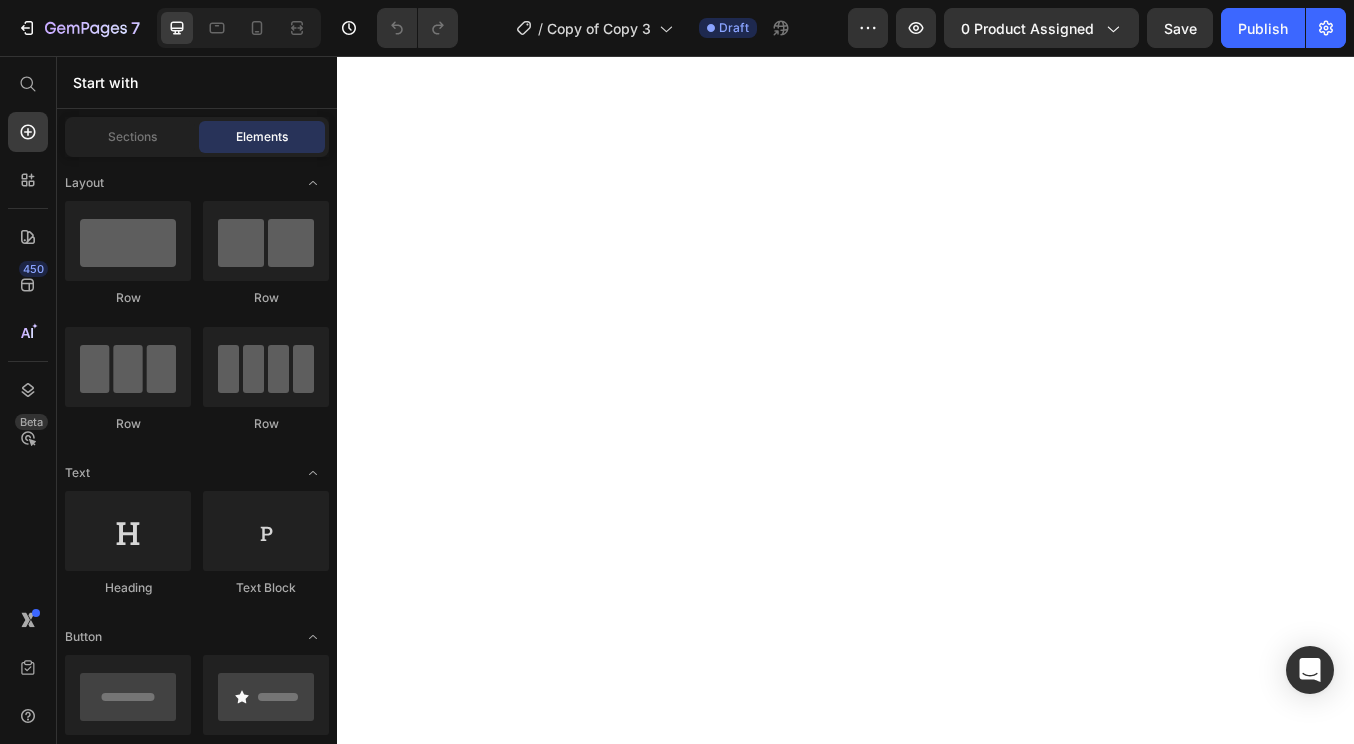 scroll, scrollTop: 0, scrollLeft: 0, axis: both 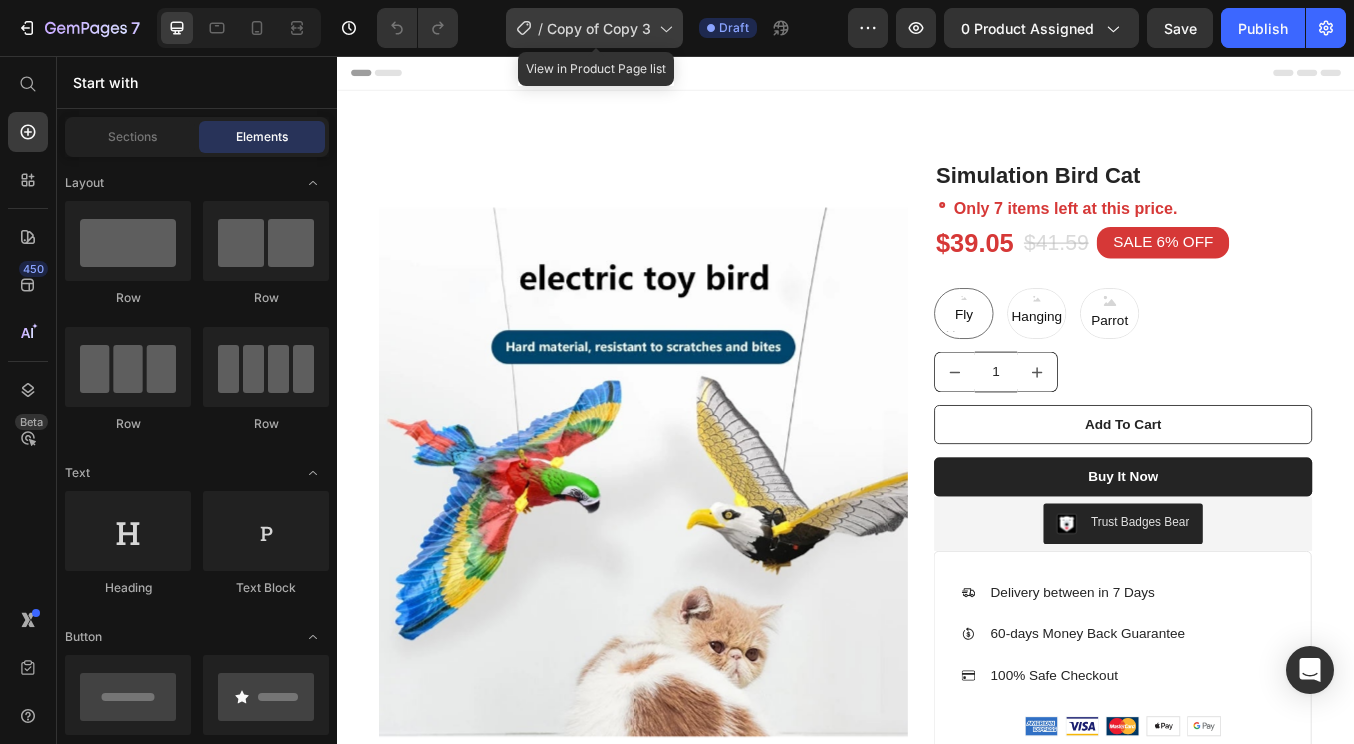 click on "Copy of Copy 3" at bounding box center (599, 28) 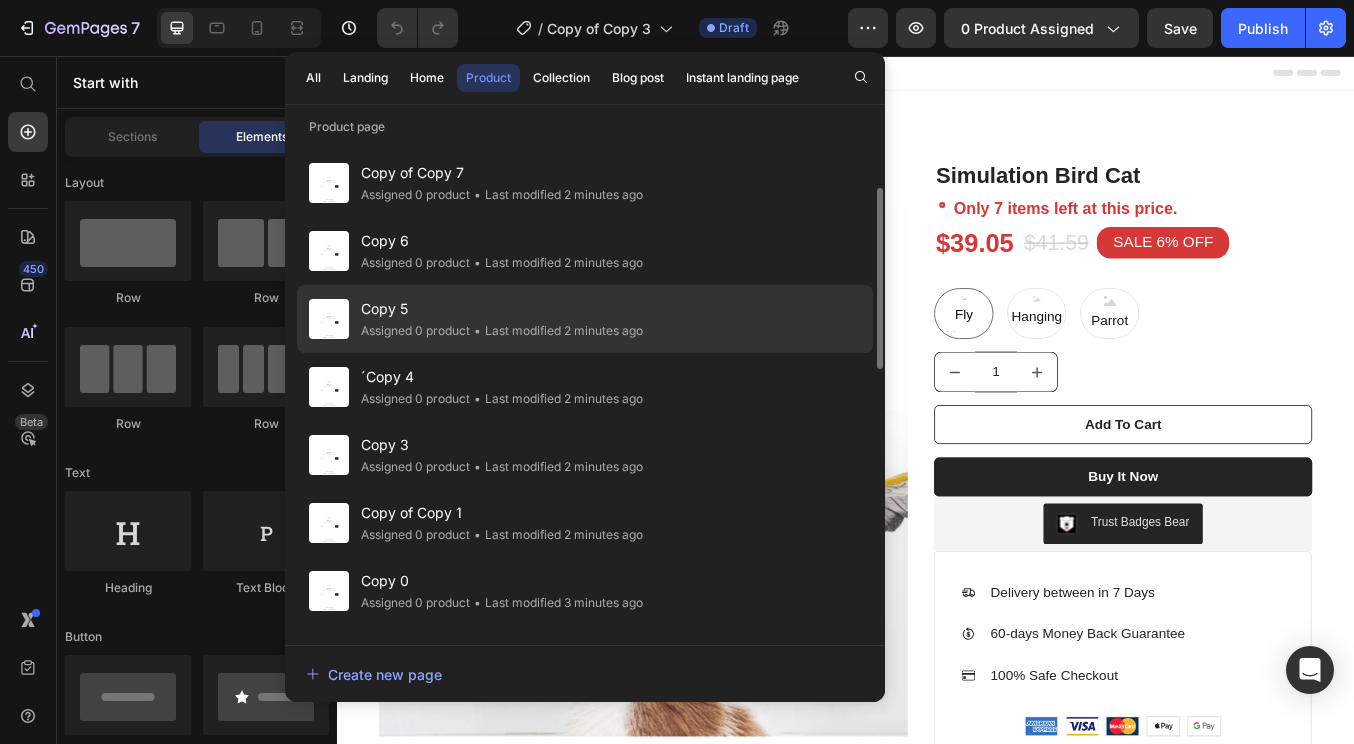 scroll, scrollTop: 139, scrollLeft: 0, axis: vertical 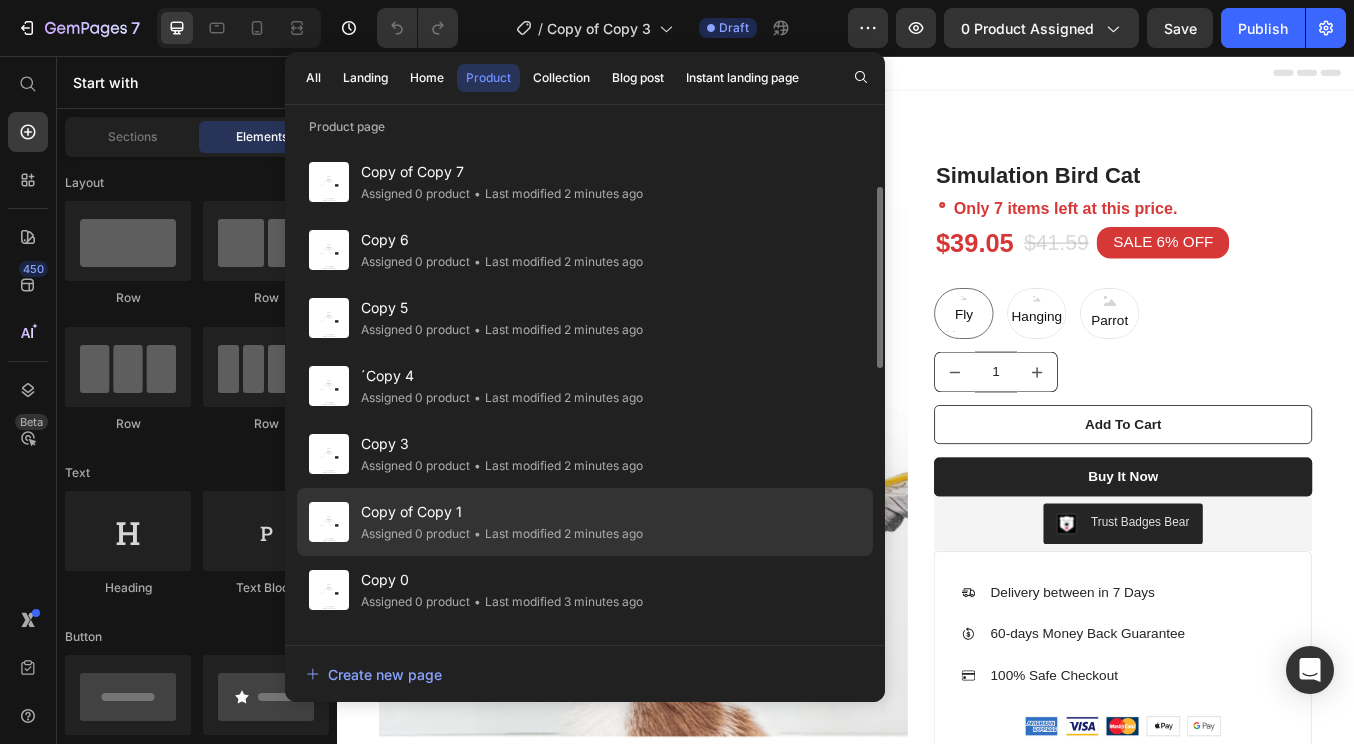 click on "Copy of Copy  1" at bounding box center (502, 512) 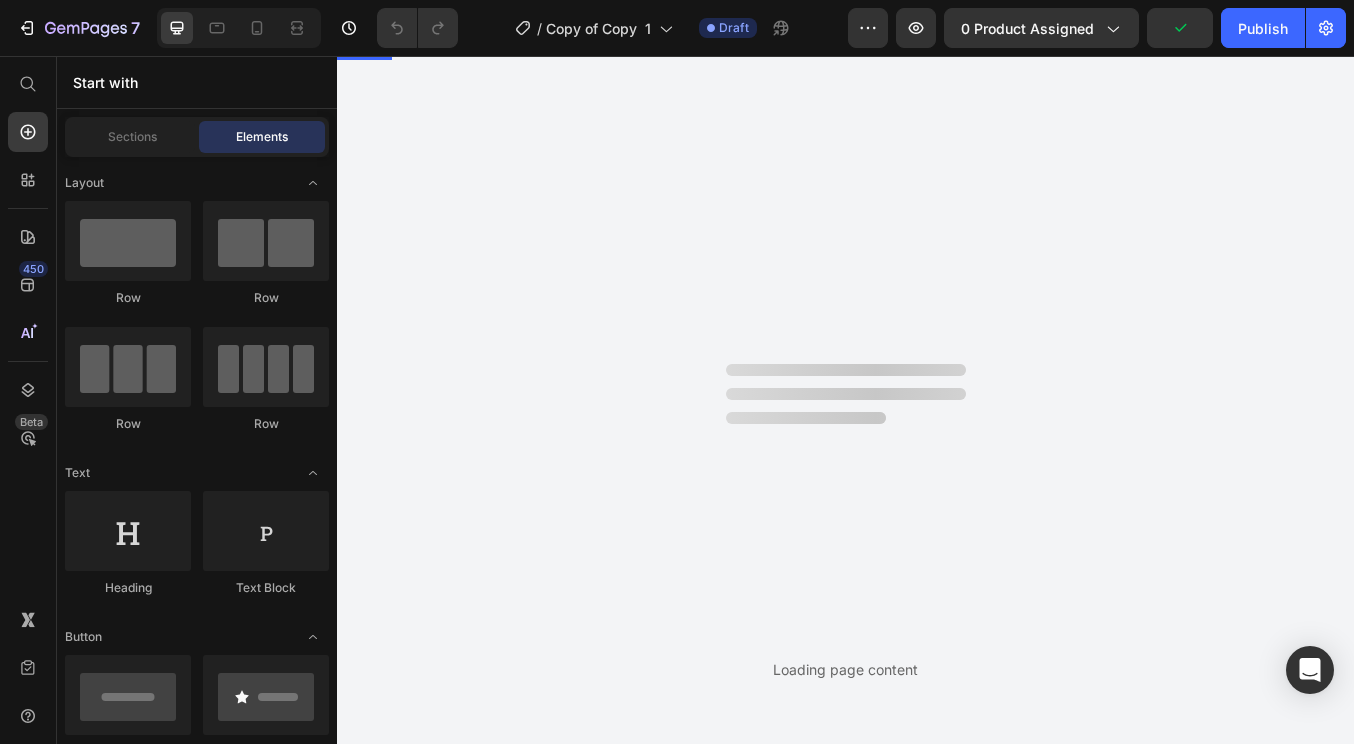scroll, scrollTop: 0, scrollLeft: 0, axis: both 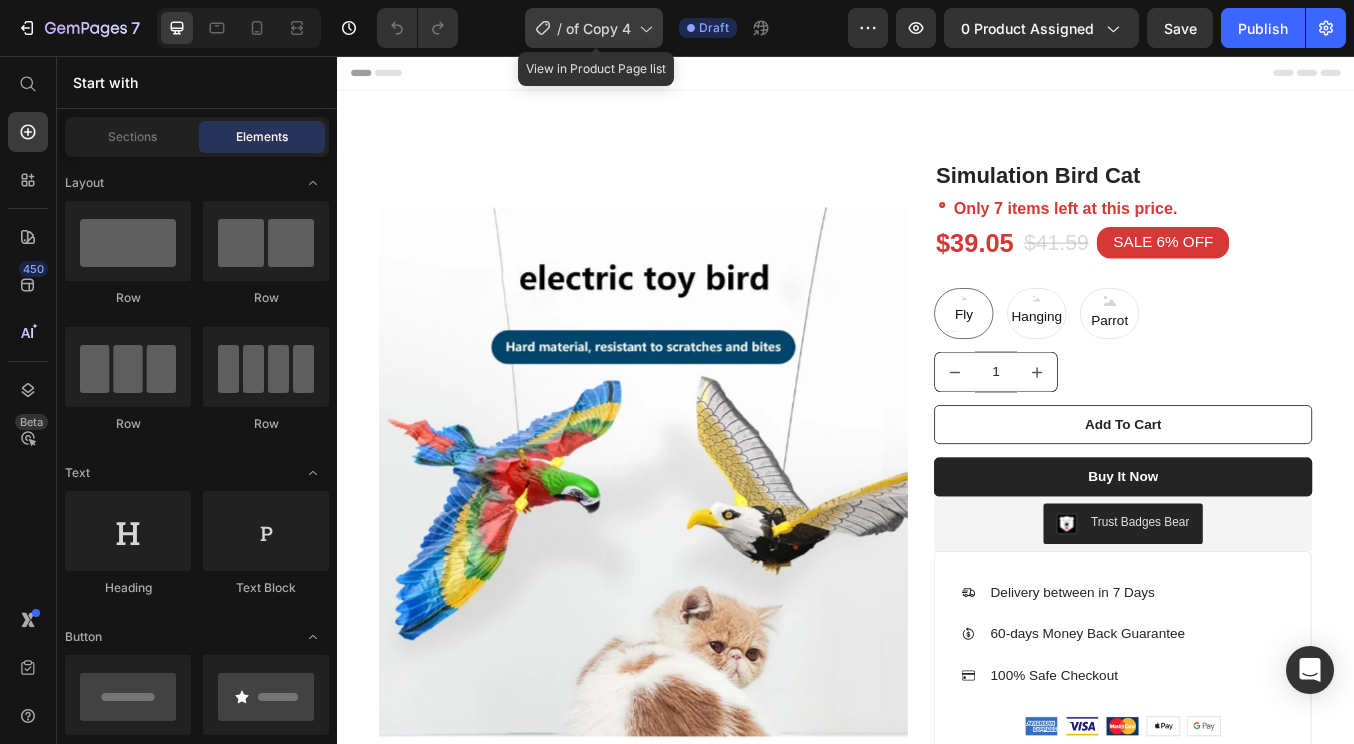 click on "of Copy 4" at bounding box center [598, 28] 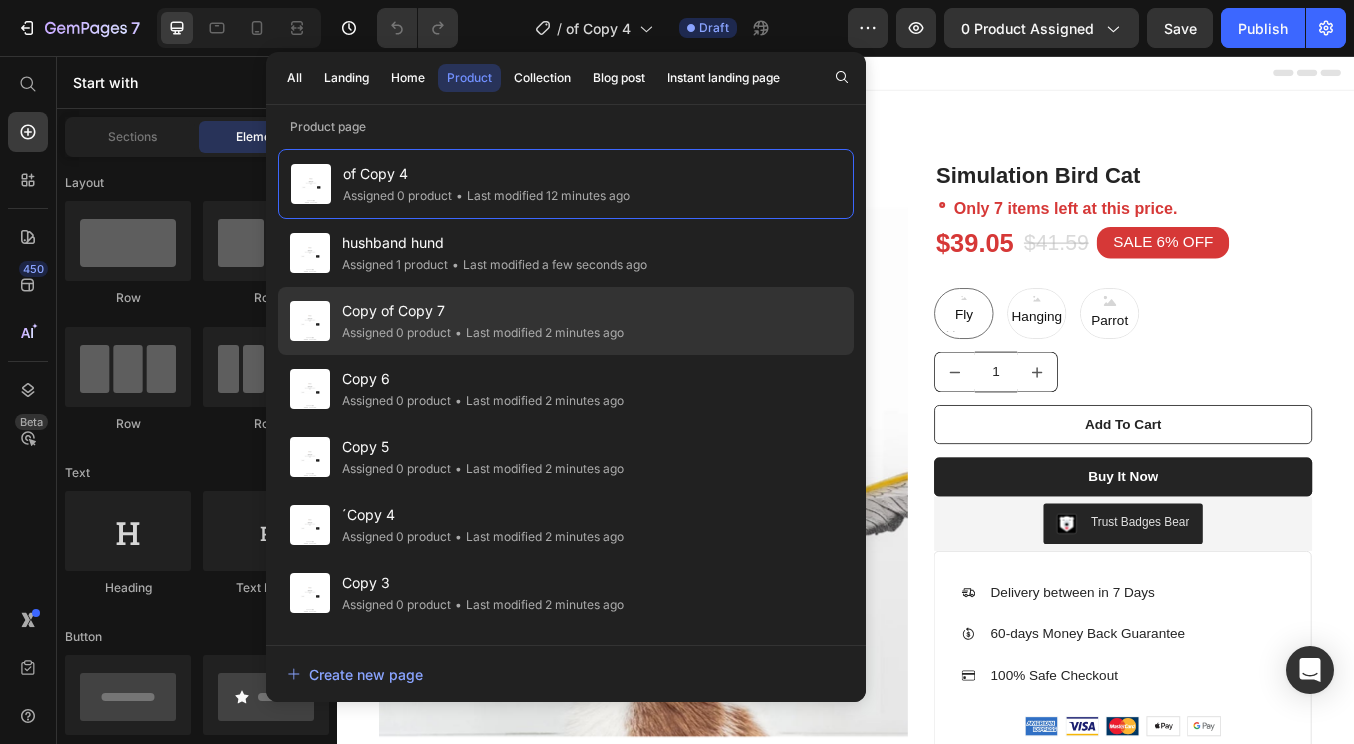 click on "• Last modified 2 minutes ago" 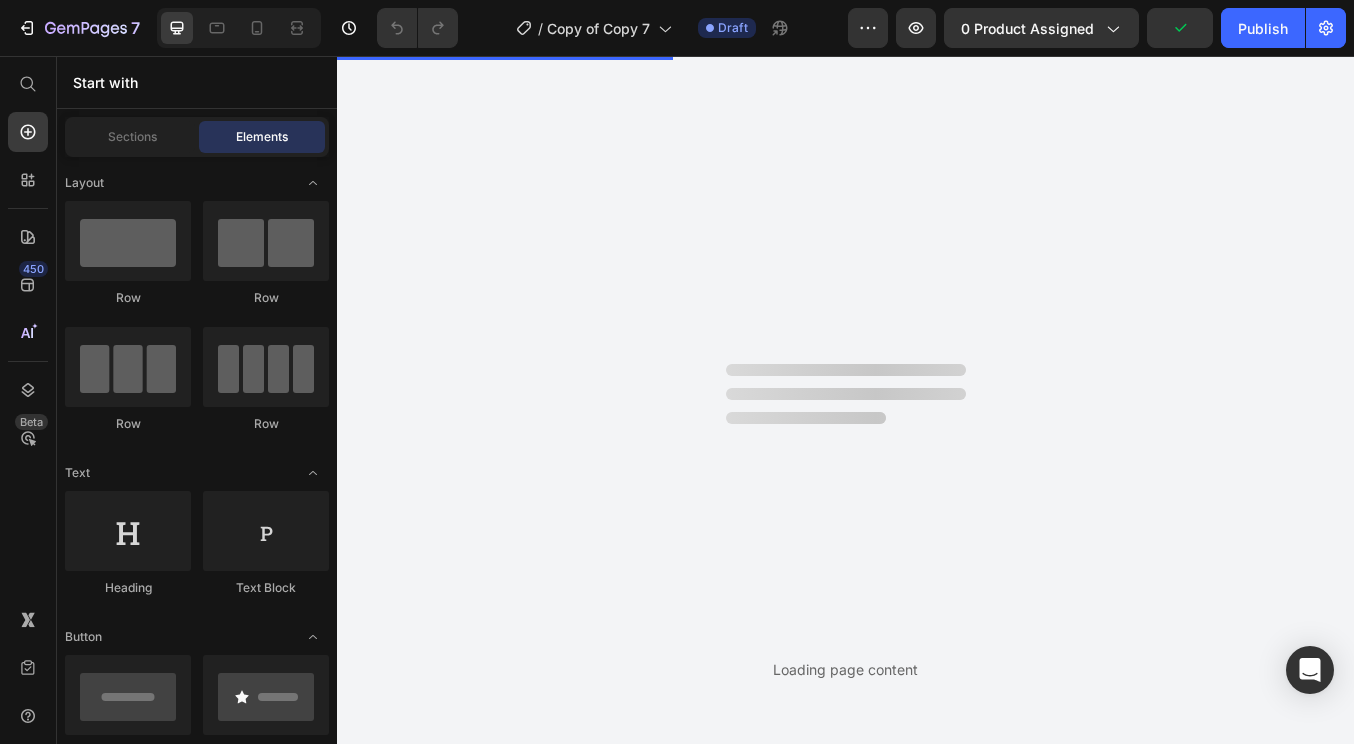 scroll, scrollTop: 0, scrollLeft: 0, axis: both 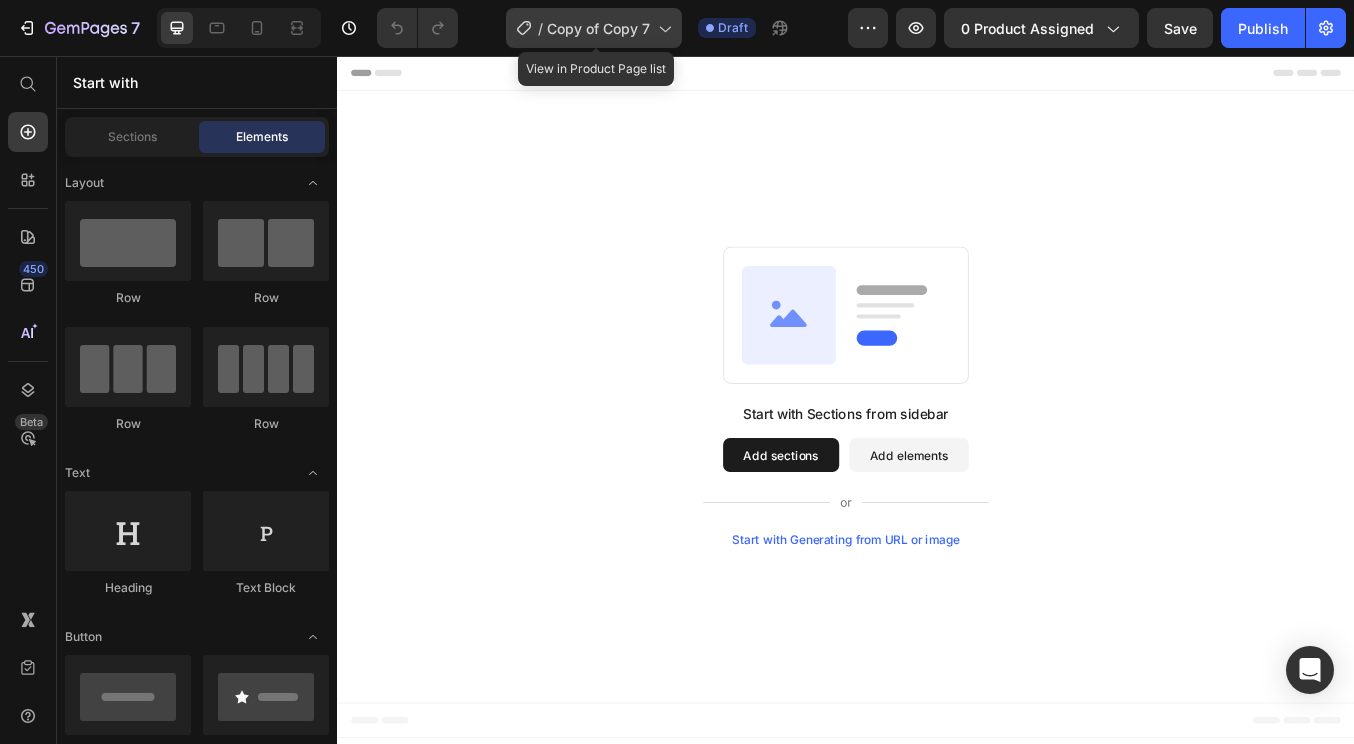 click on "Copy of Copy 7" at bounding box center (598, 28) 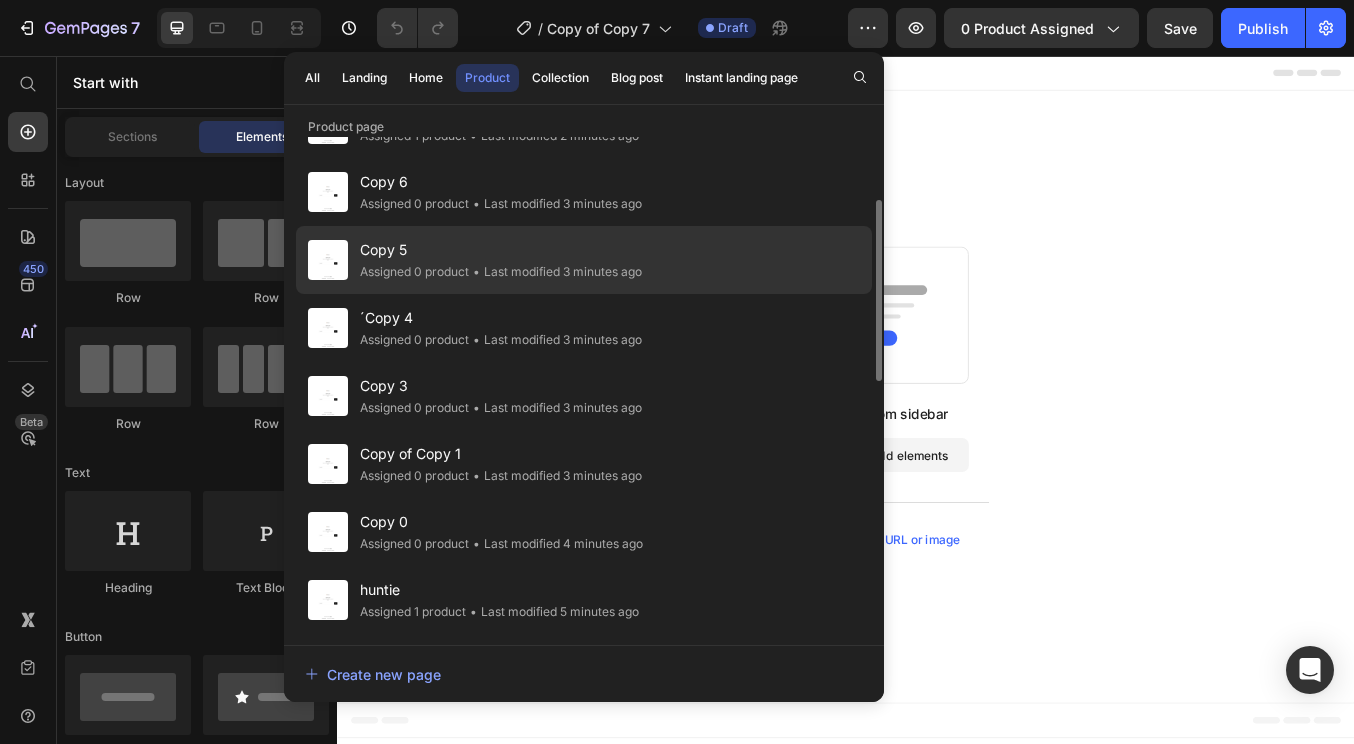 scroll, scrollTop: 211, scrollLeft: 0, axis: vertical 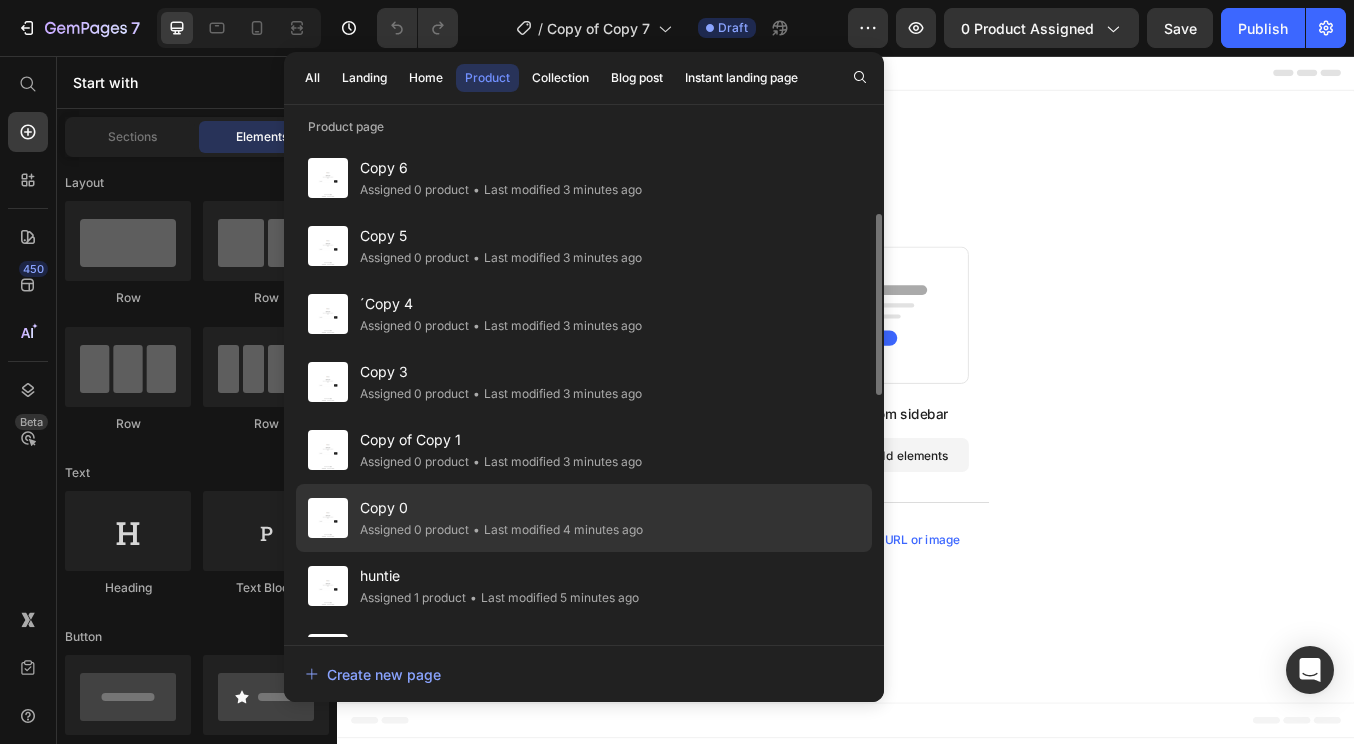 click on "Copy  0" at bounding box center (501, 508) 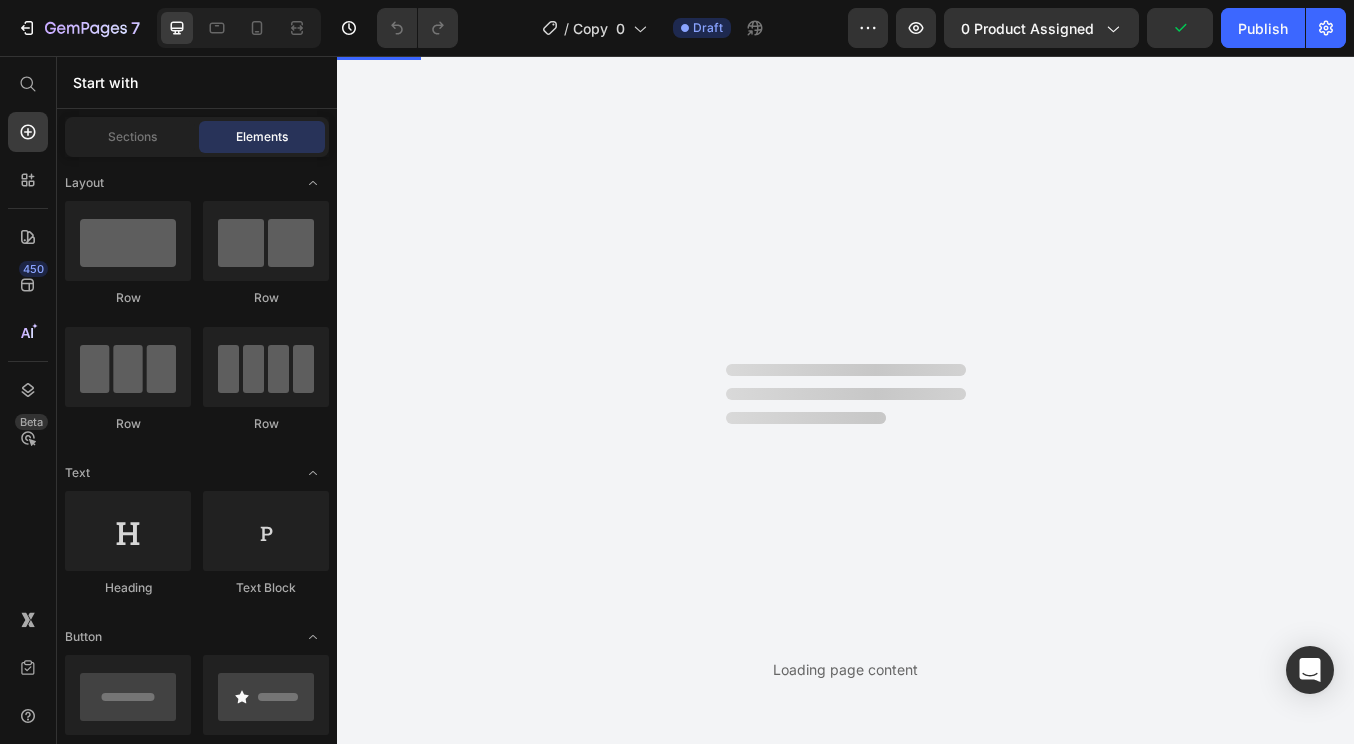 scroll, scrollTop: 0, scrollLeft: 0, axis: both 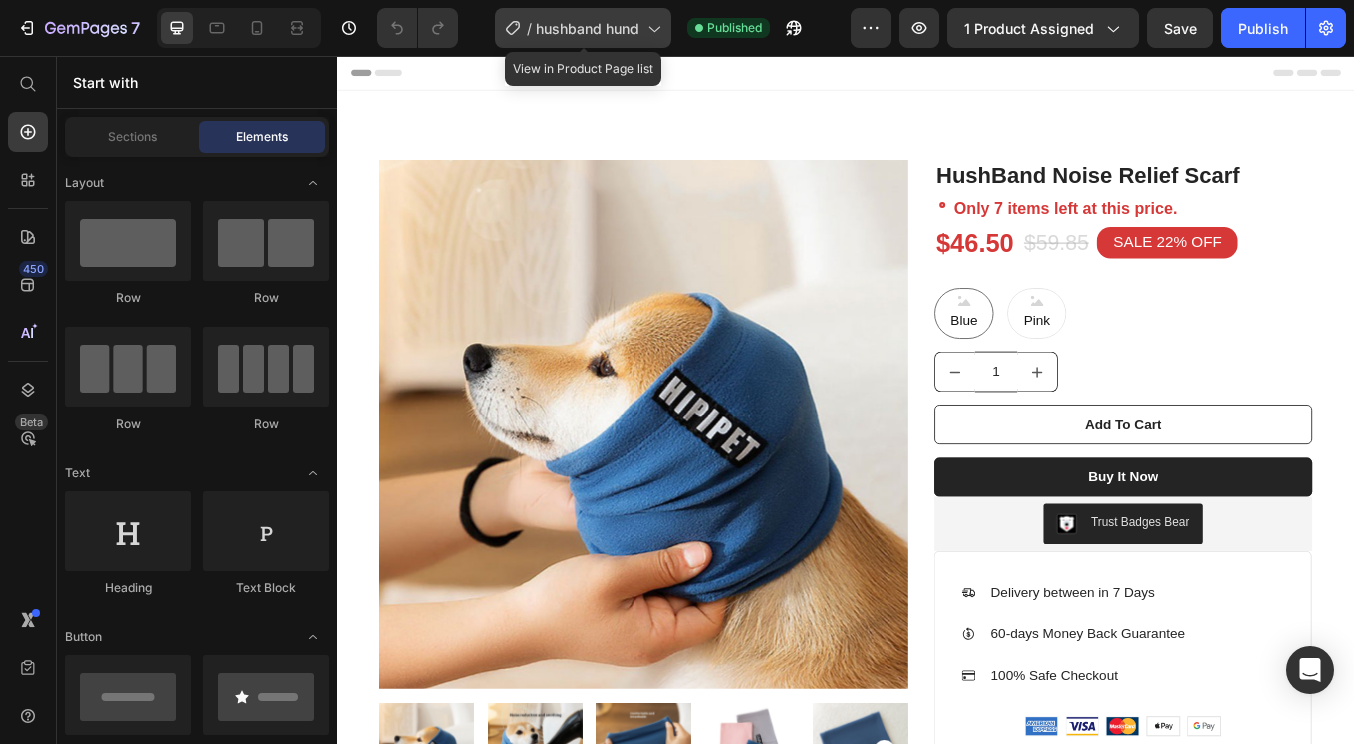 click on "hushband hund" at bounding box center (587, 28) 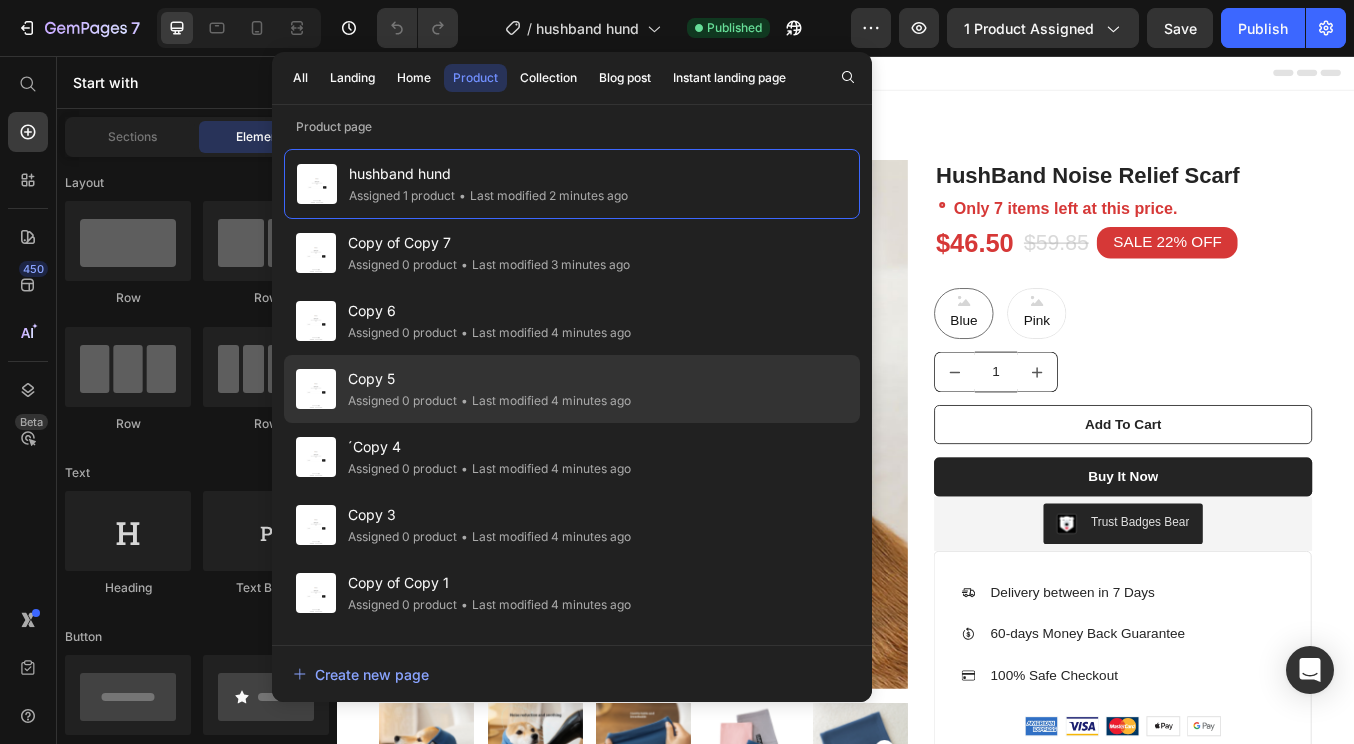 click on "Copy 5" at bounding box center (489, 379) 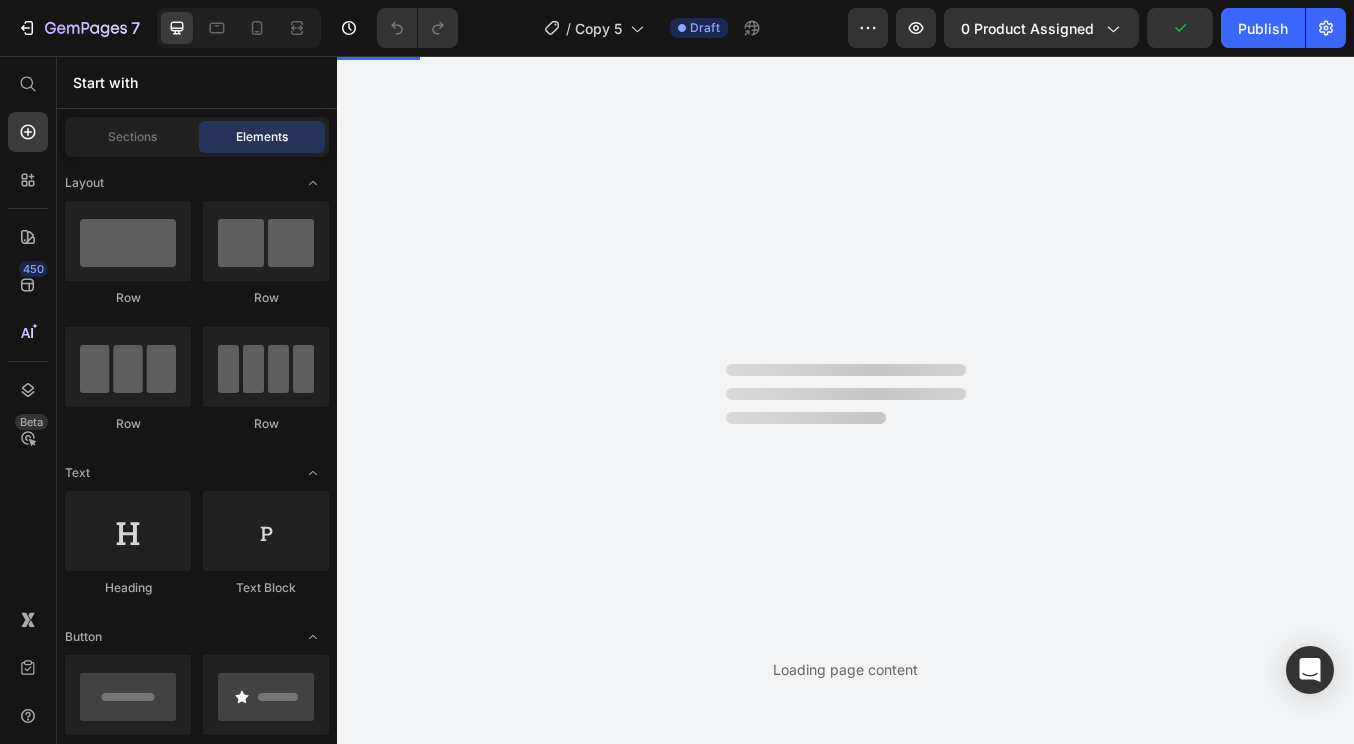 scroll, scrollTop: 0, scrollLeft: 0, axis: both 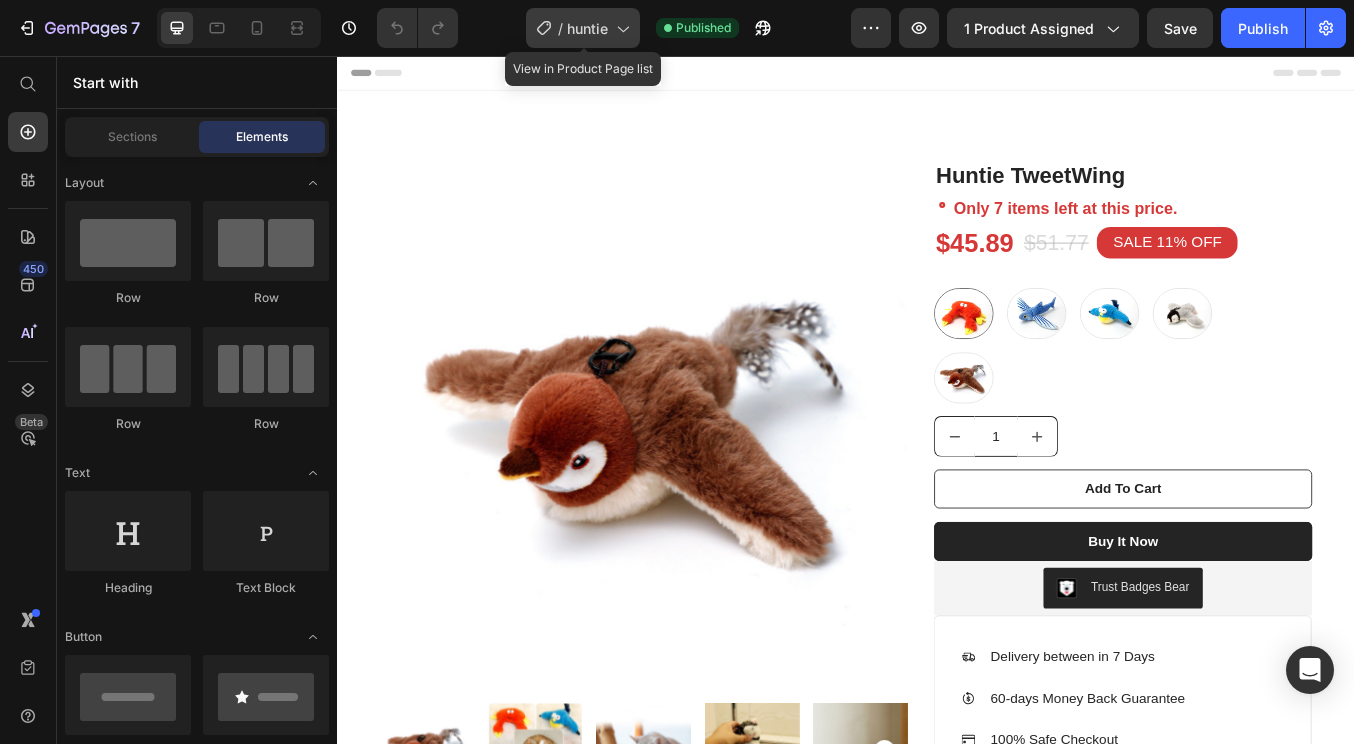 click 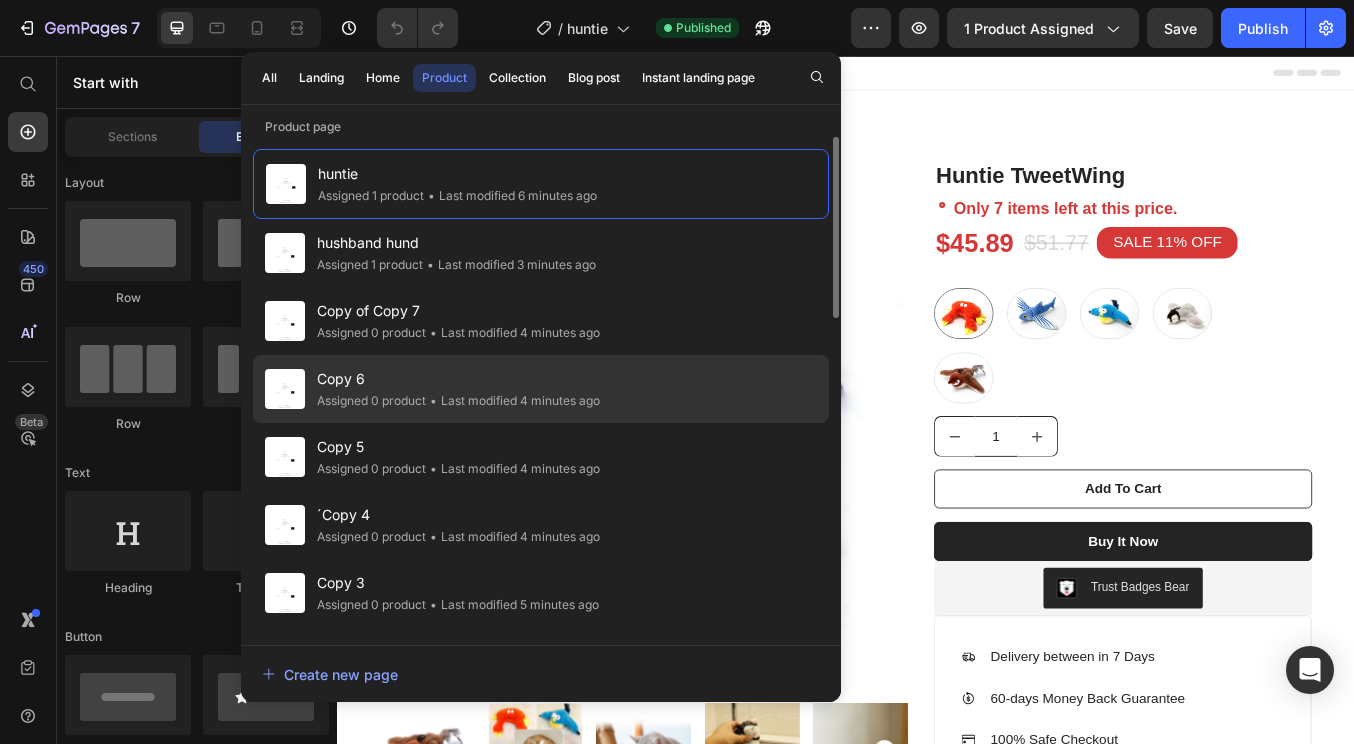 click on "Copy 6" at bounding box center (458, 379) 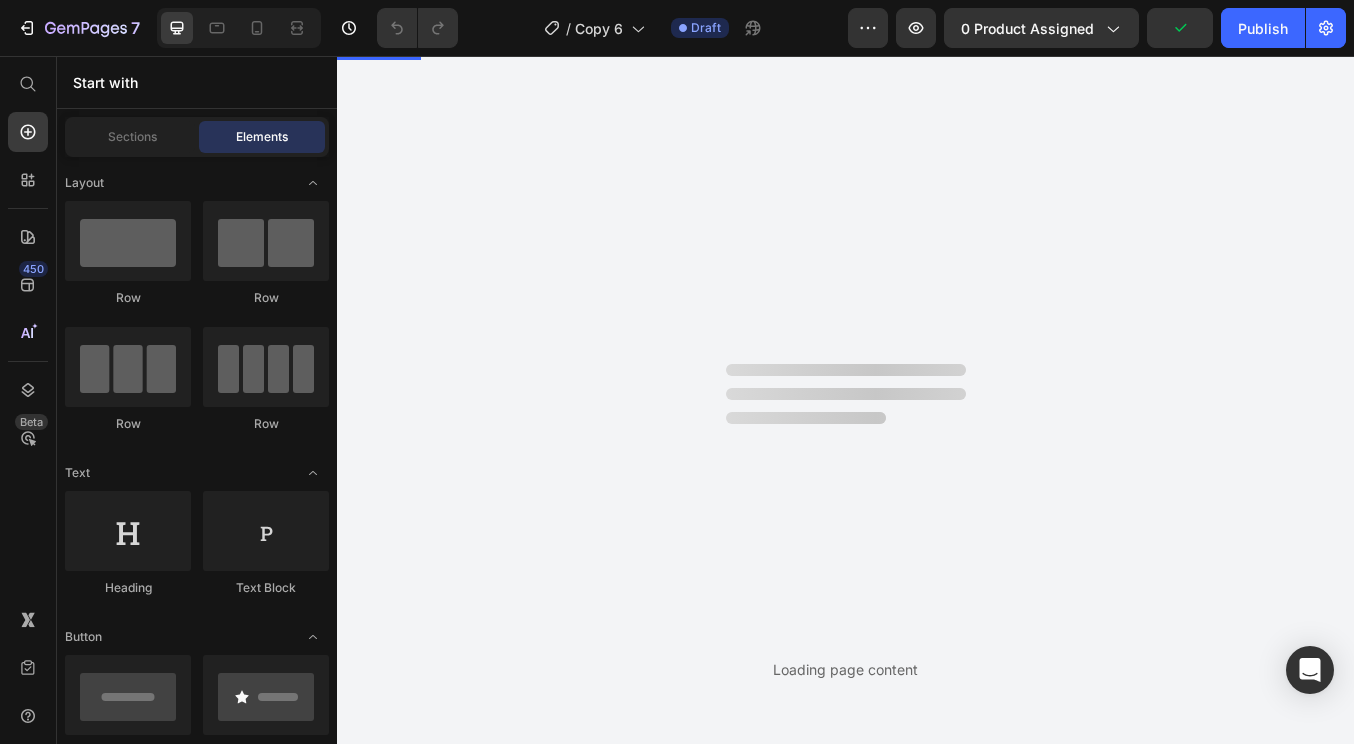 scroll, scrollTop: 0, scrollLeft: 0, axis: both 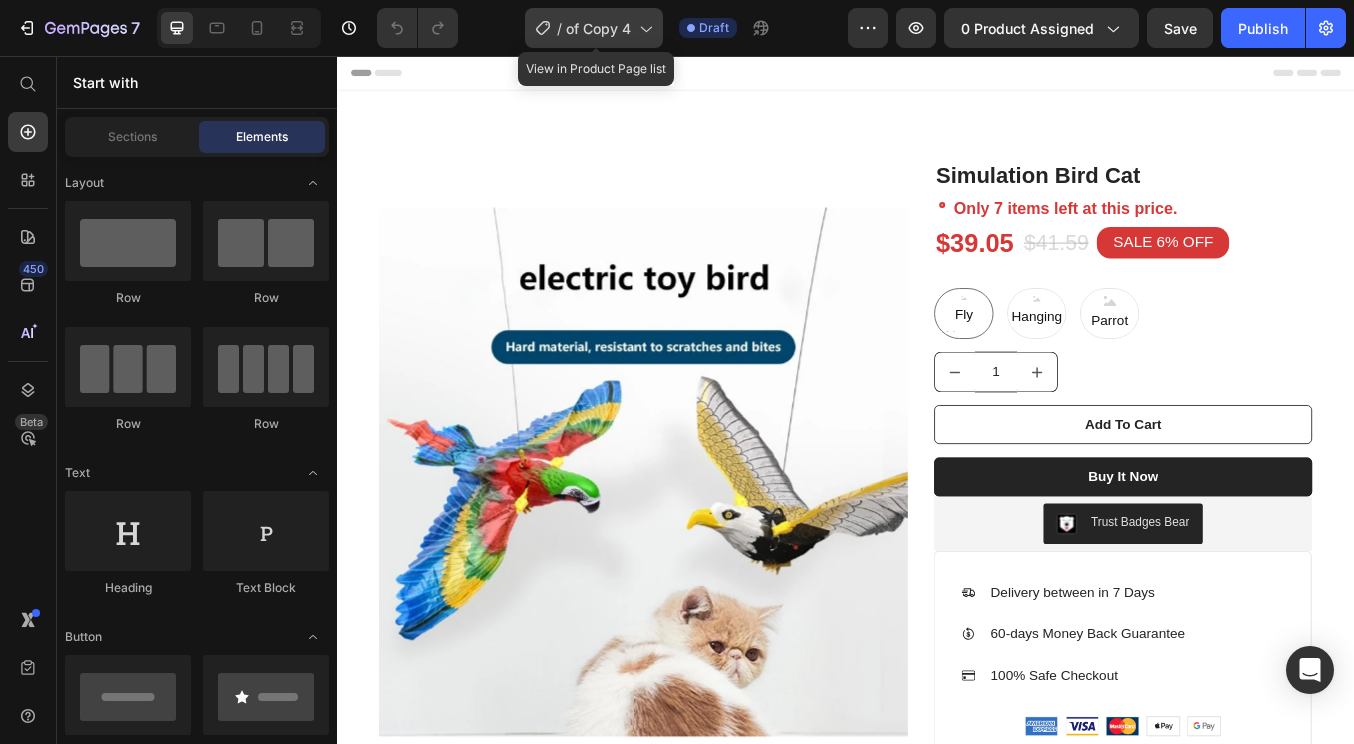 click on "of Copy 4" at bounding box center (598, 28) 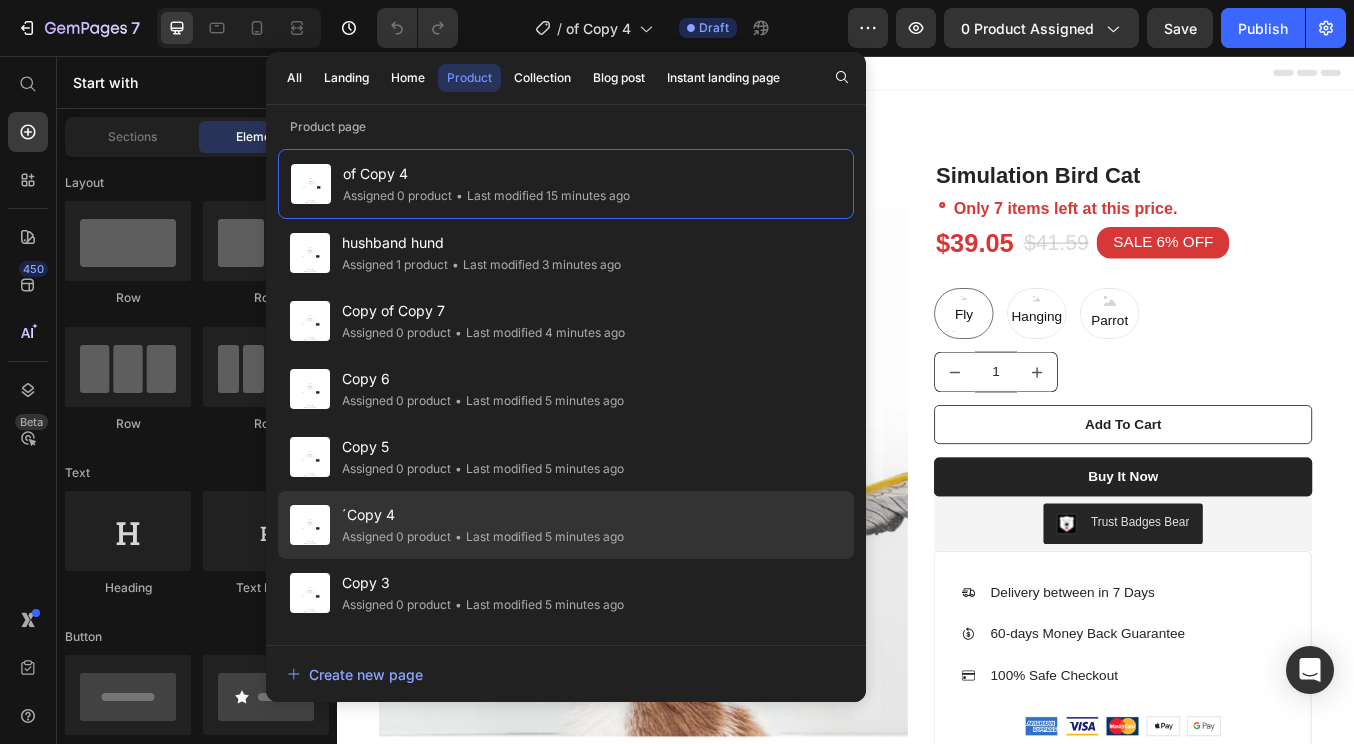 click on "´Copy  4" at bounding box center (483, 515) 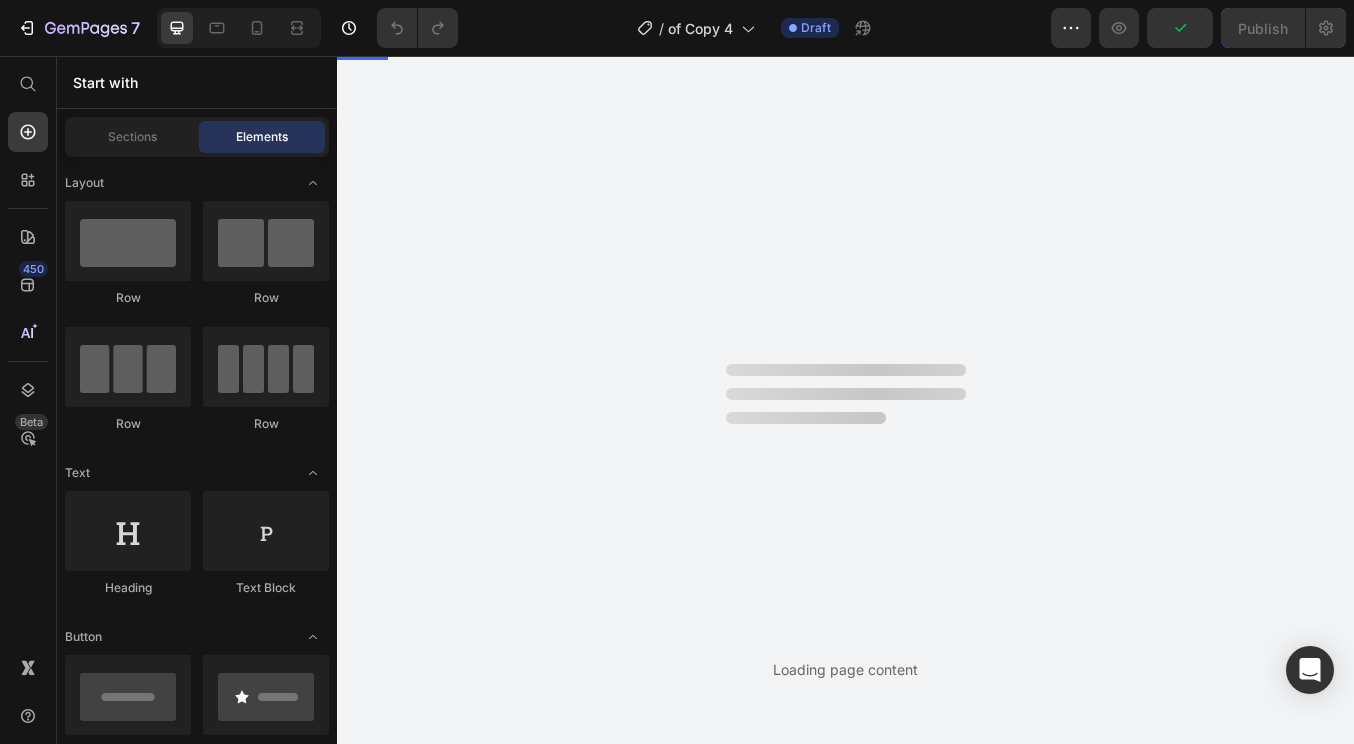 scroll, scrollTop: 0, scrollLeft: 0, axis: both 